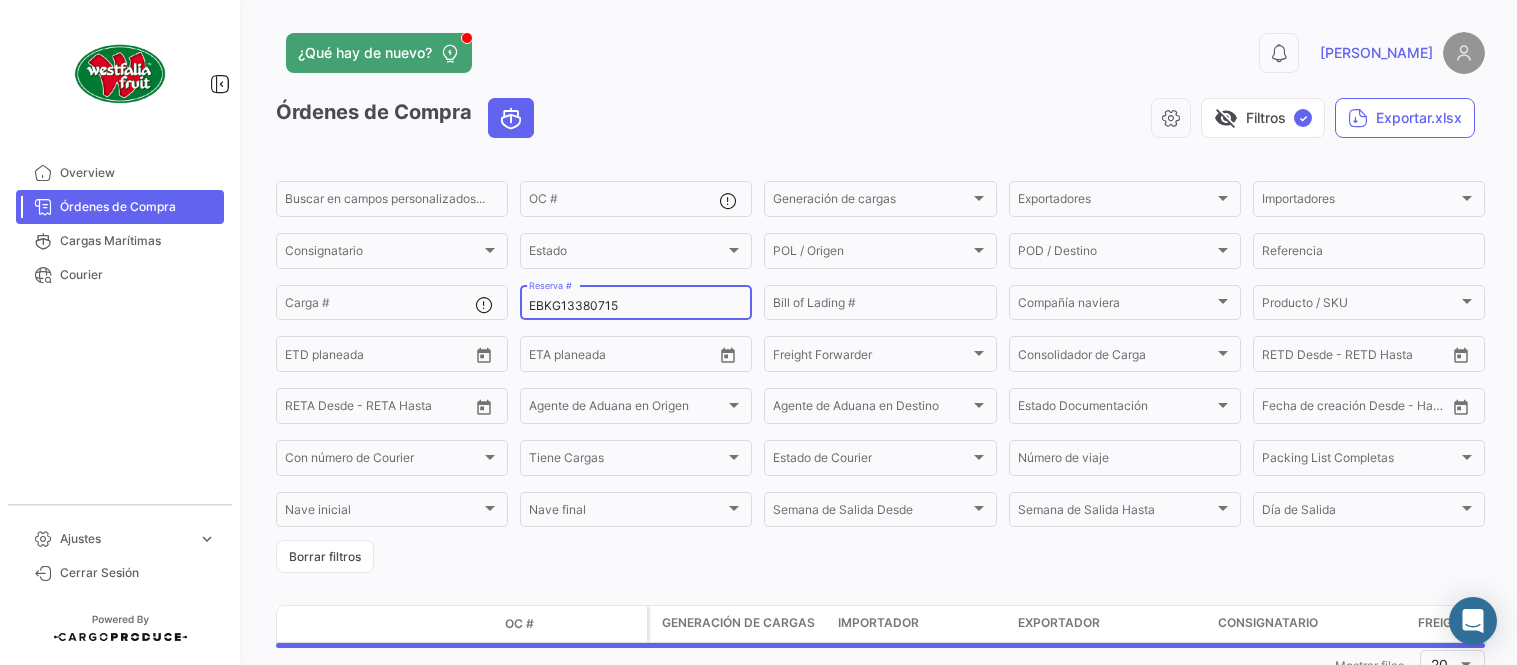 click on "EBKG13380715" at bounding box center [636, 306] 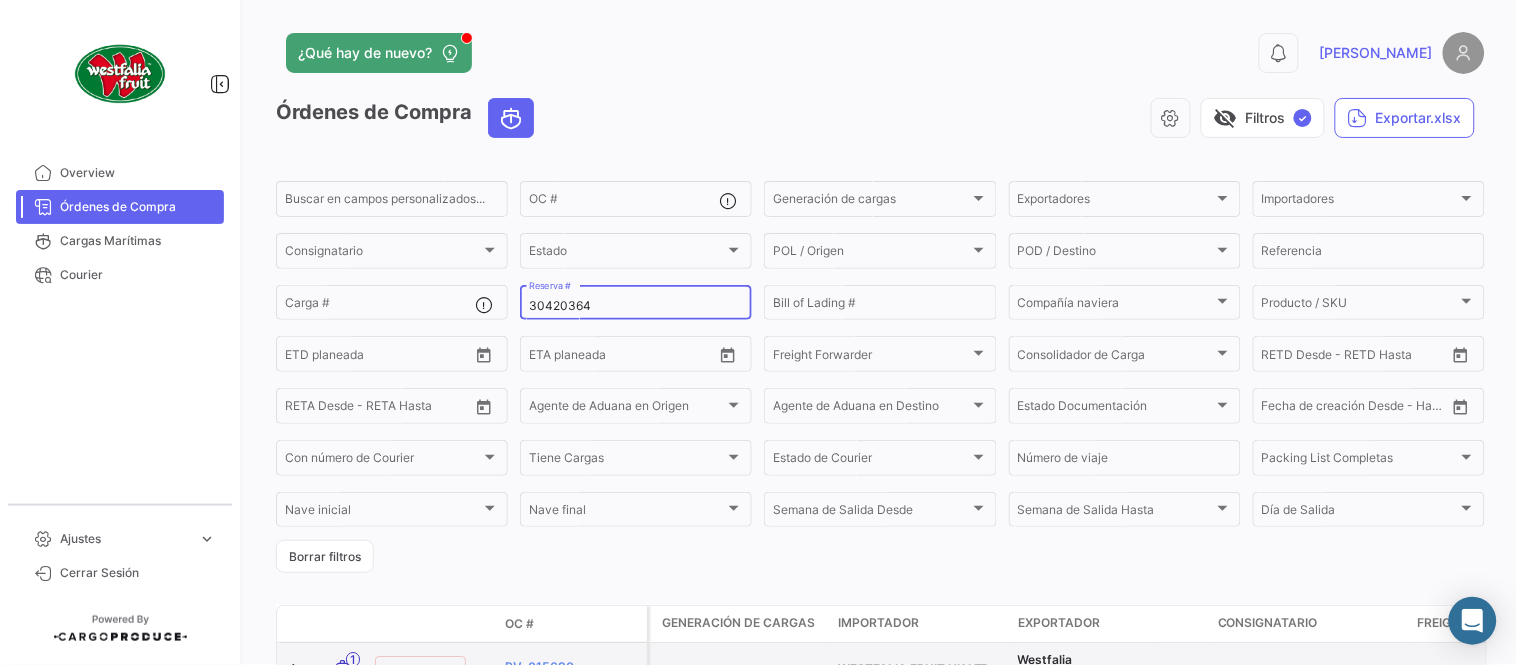 type on "30420364" 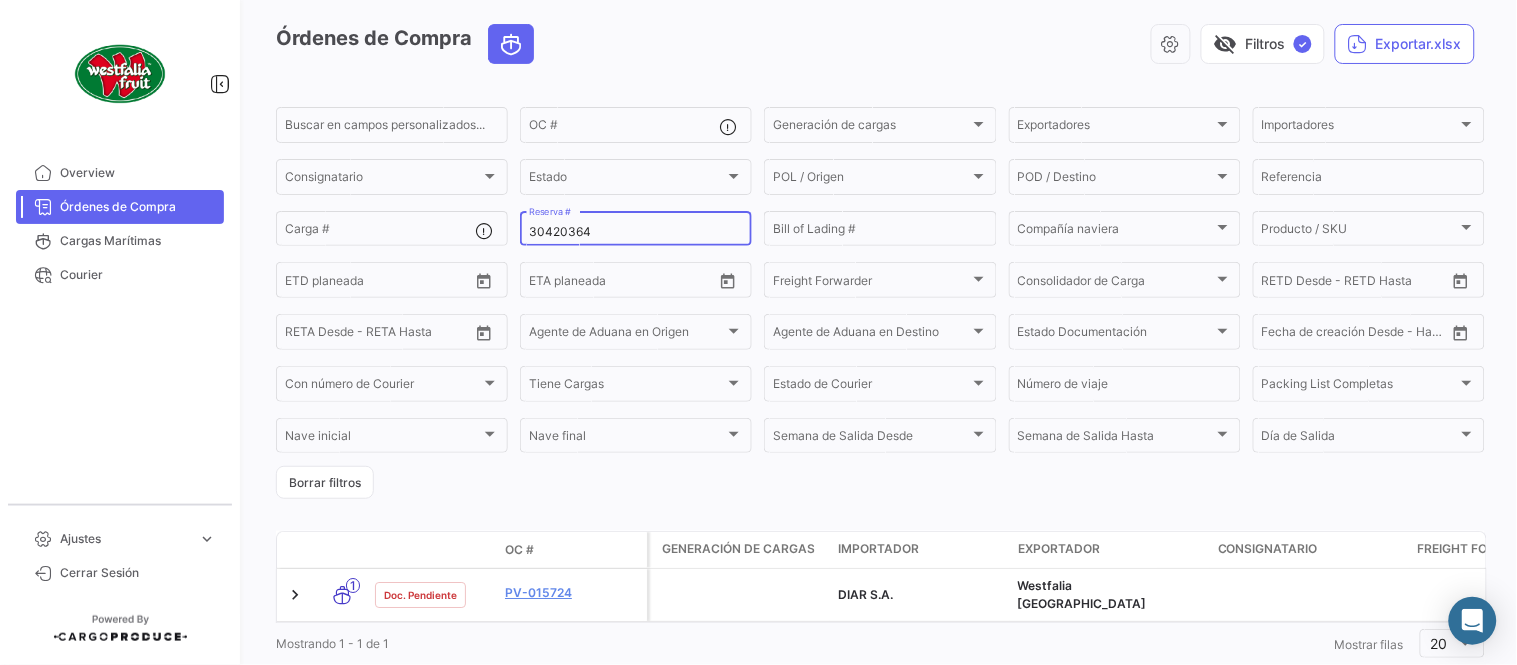 scroll, scrollTop: 128, scrollLeft: 0, axis: vertical 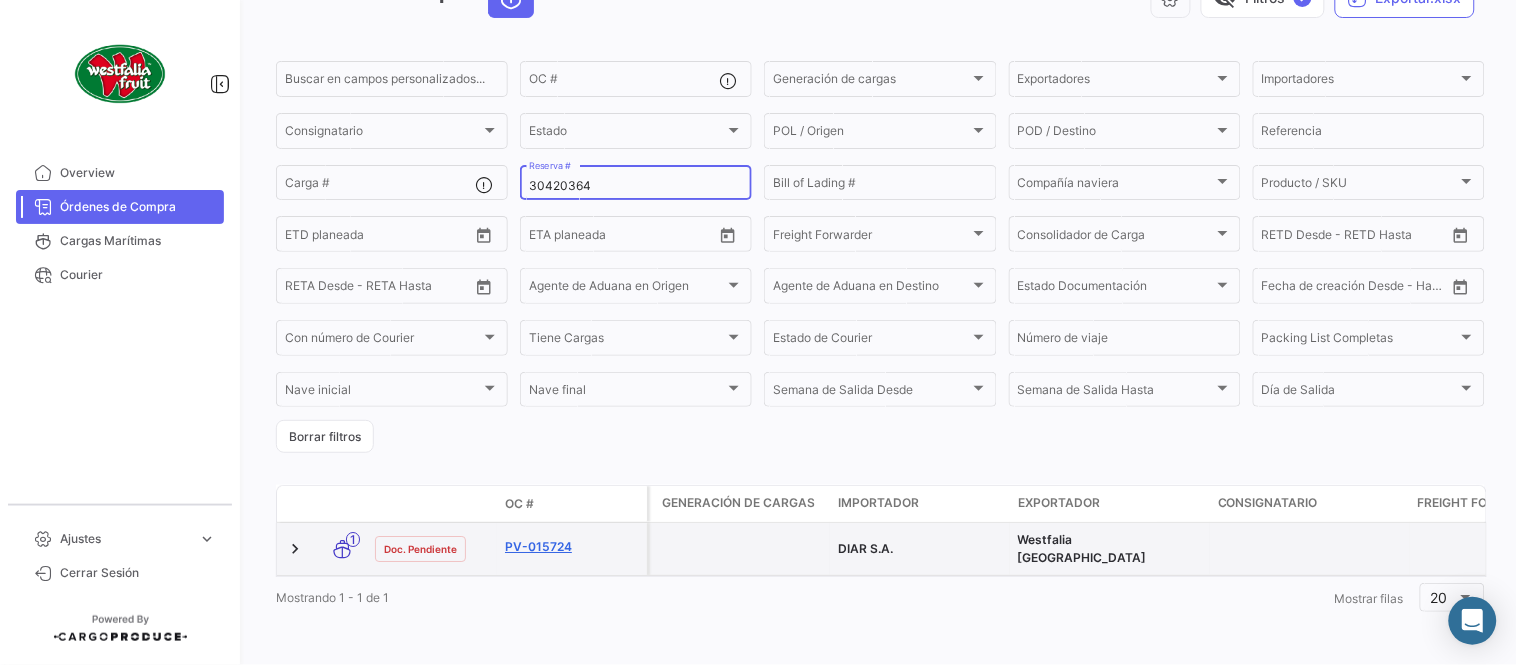 click on "PV-015724" 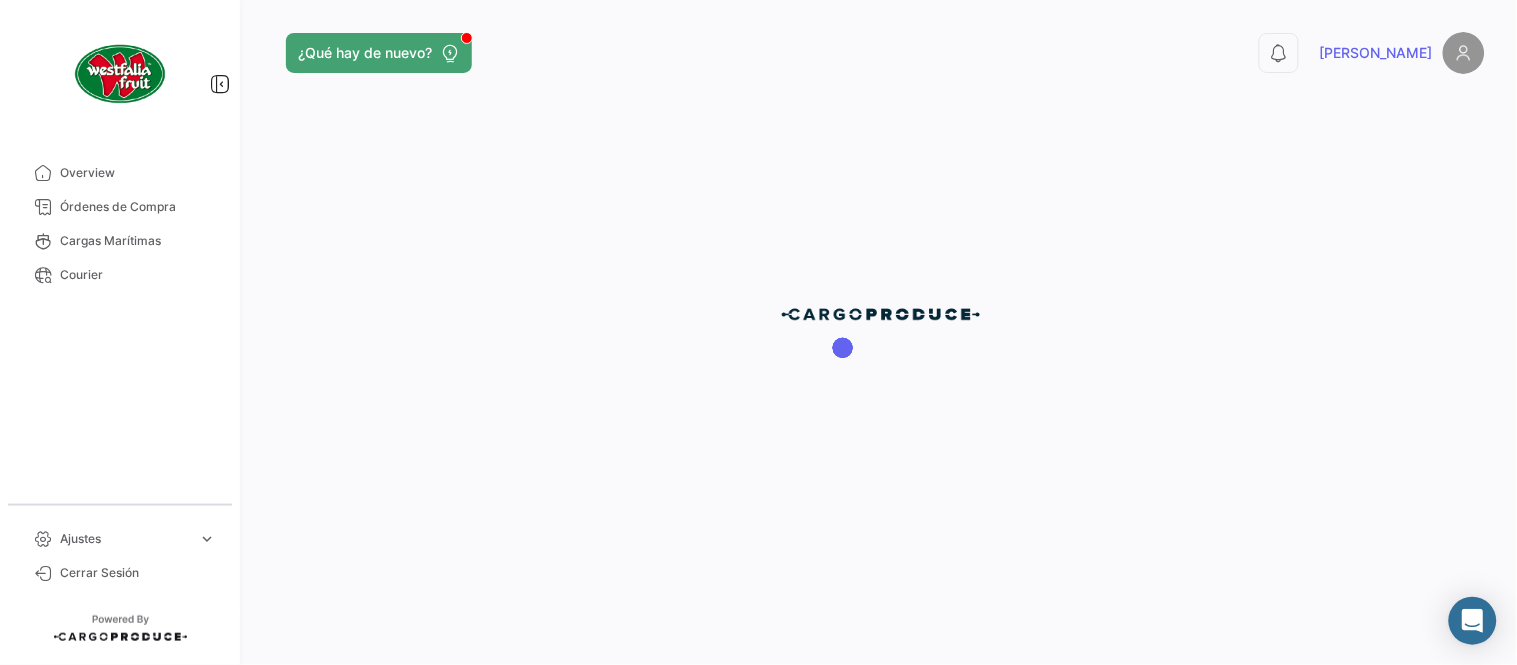 scroll, scrollTop: 0, scrollLeft: 0, axis: both 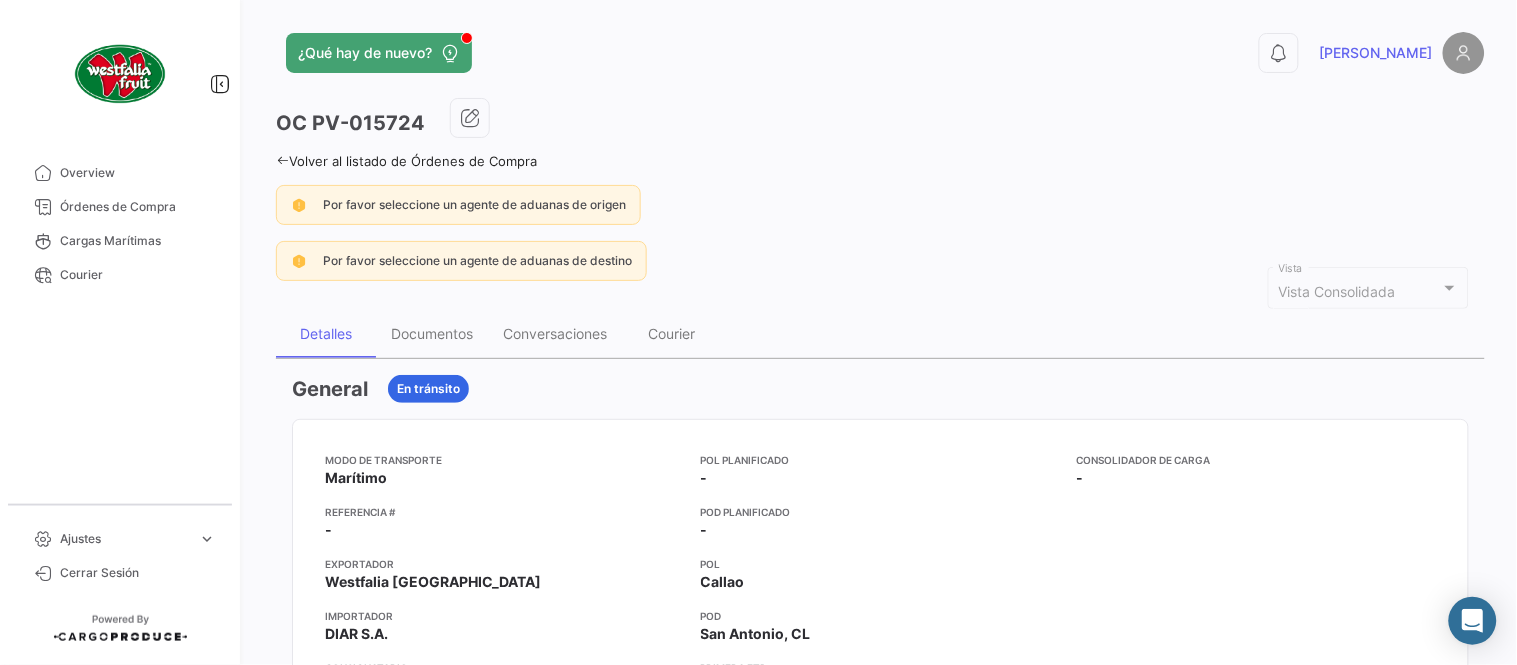 click on "Por favor seleccione un agente de aduanas de origen Por favor seleccione un agente de aduanas de destino" 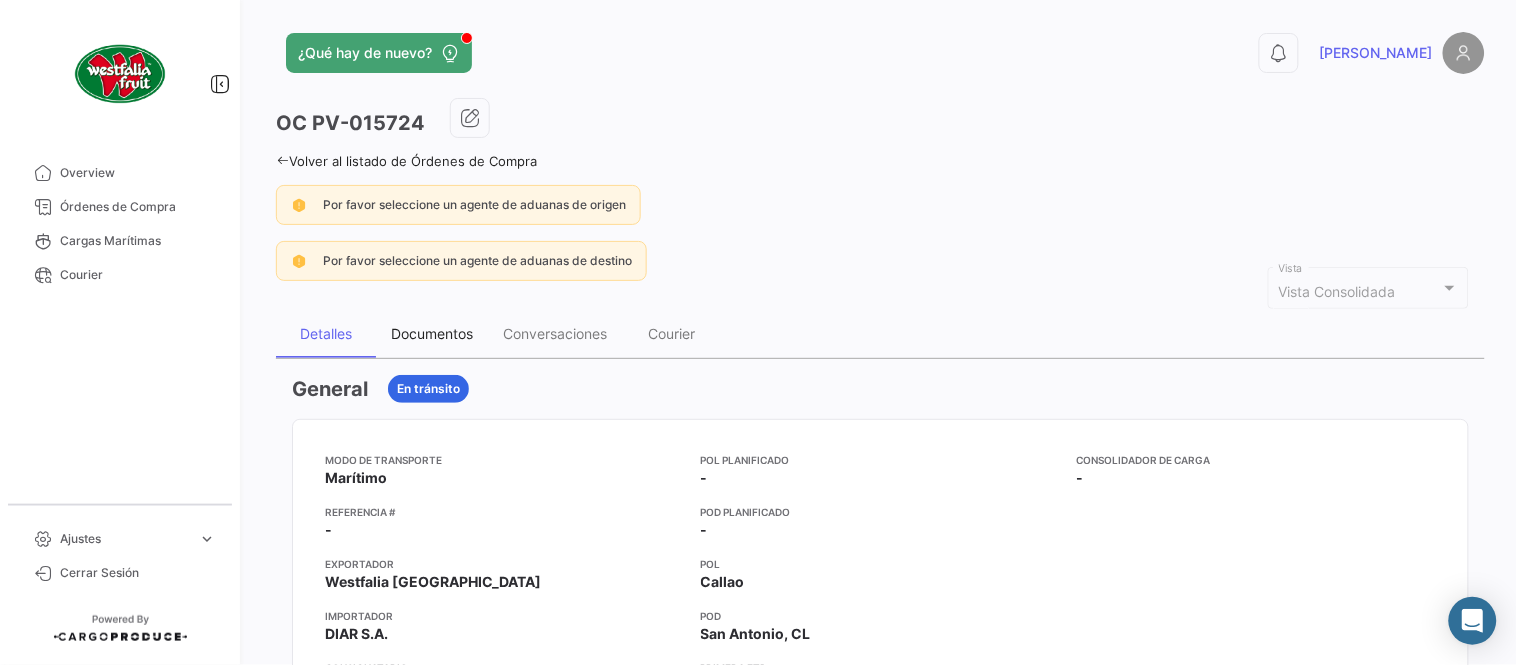 click on "Documentos" at bounding box center [432, 334] 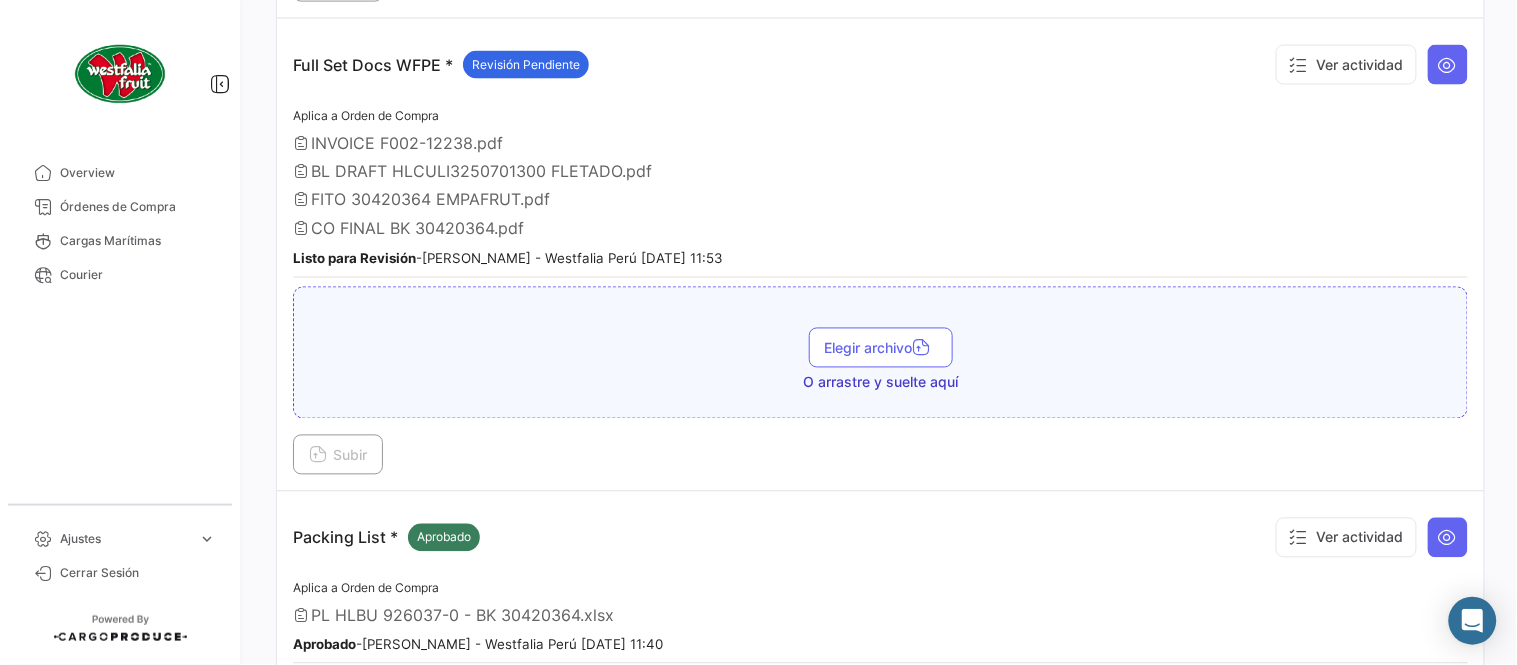 scroll, scrollTop: 777, scrollLeft: 0, axis: vertical 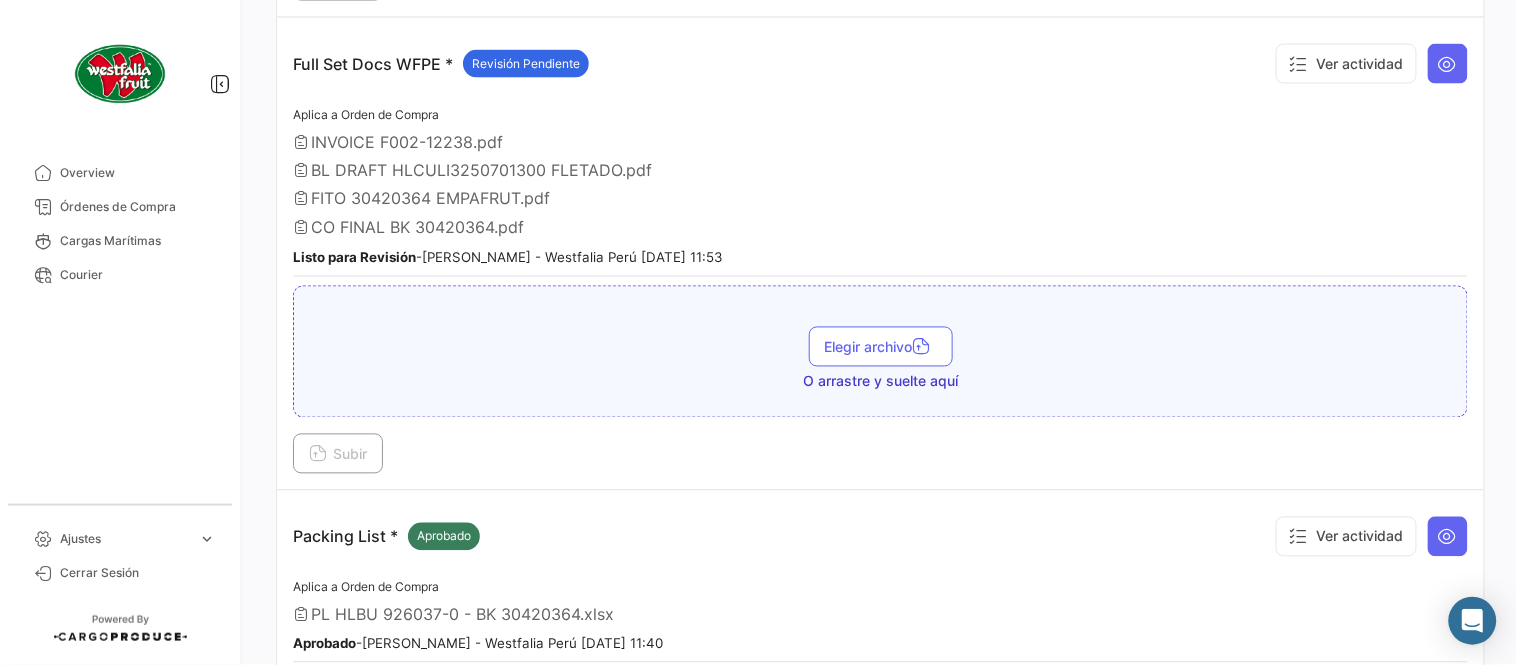 click on "Full Set Docs WFPE *   Revisión Pendiente   Ver actividad   Aplica a Orden de Compra   INVOICE F002-12238.pdf   BL DRAFT HLCULI3250701300 FLETADO.pdf   FITO 30420364 EMPAFRUT.pdf   CO FINAL BK 30420364.pdf  Listo para Revisión  -   [PERSON_NAME]  - Westfalia [GEOGRAPHIC_DATA] [DATE] 11:53      Elegir archivo  O arrastre y suelte aquí  Subir" at bounding box center [880, 254] 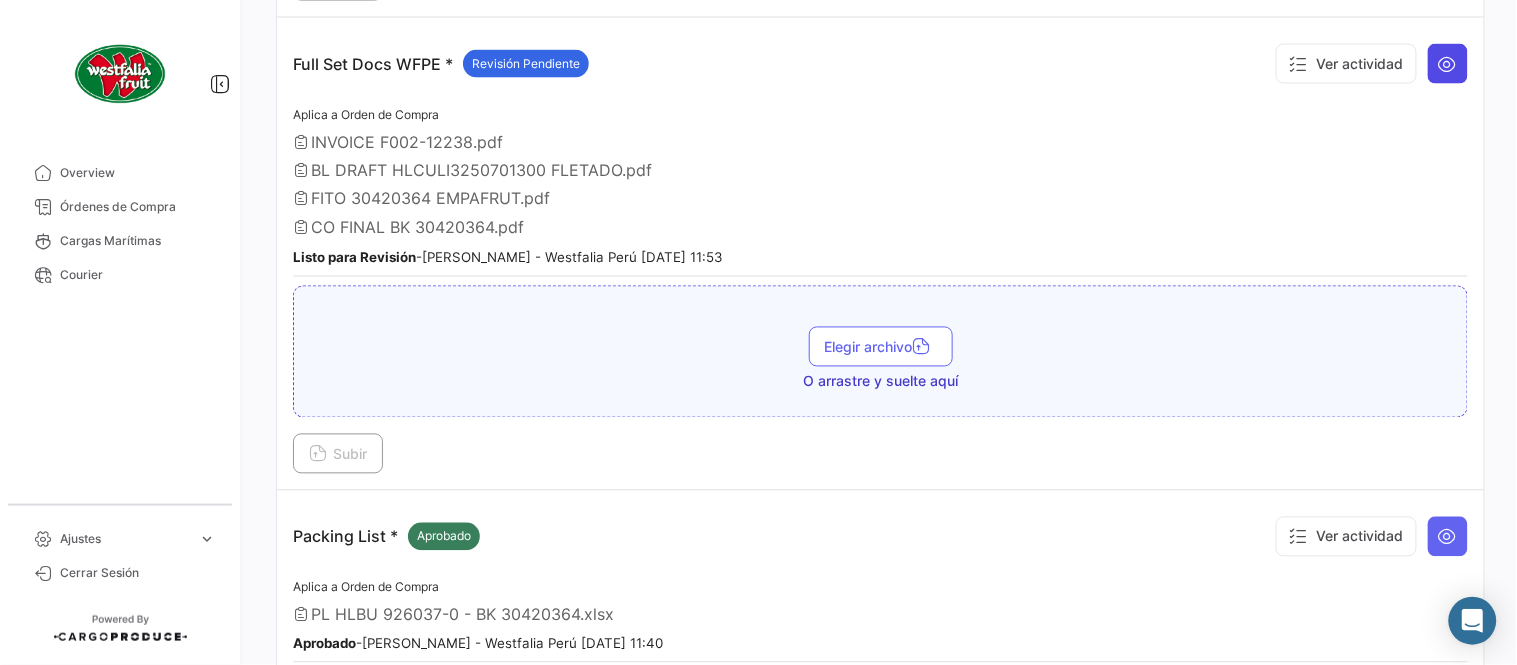 click at bounding box center [1448, 64] 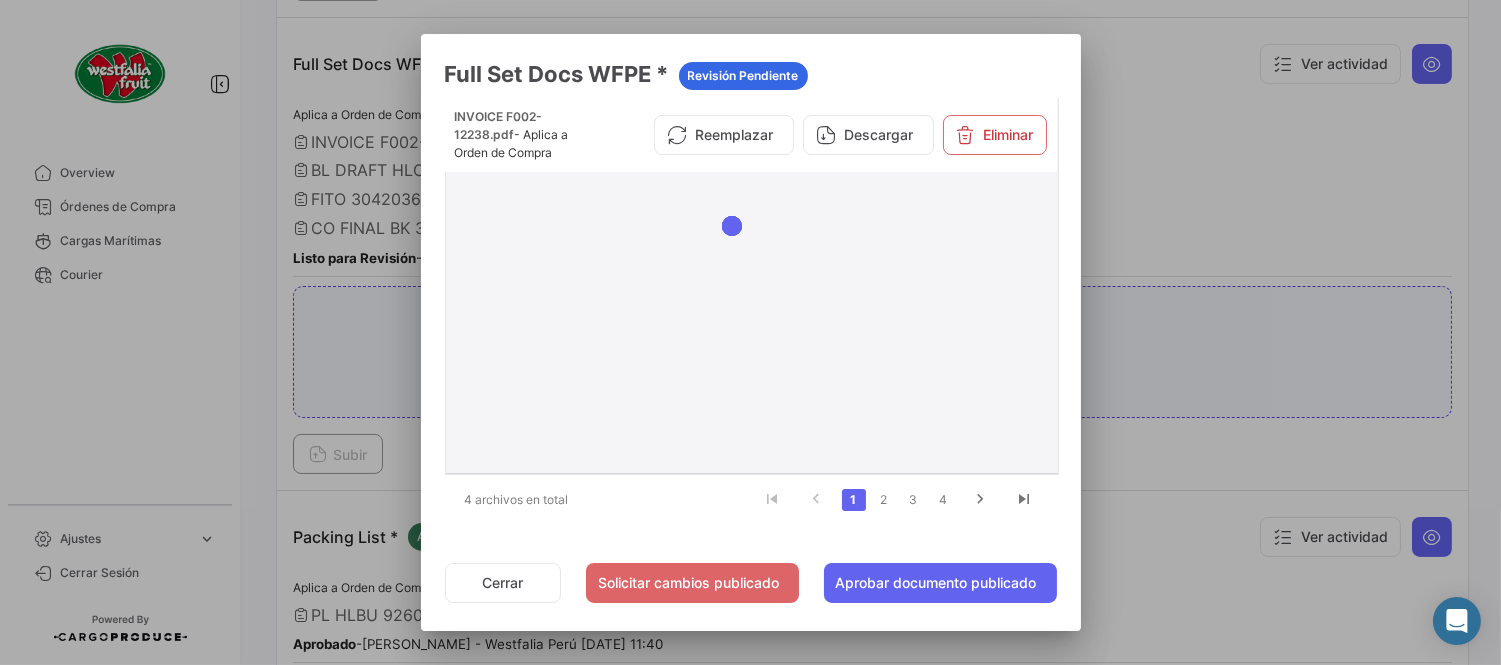 drag, startPoint x: 883, startPoint y: 488, endPoint x: 943, endPoint y: 346, distance: 154.15576 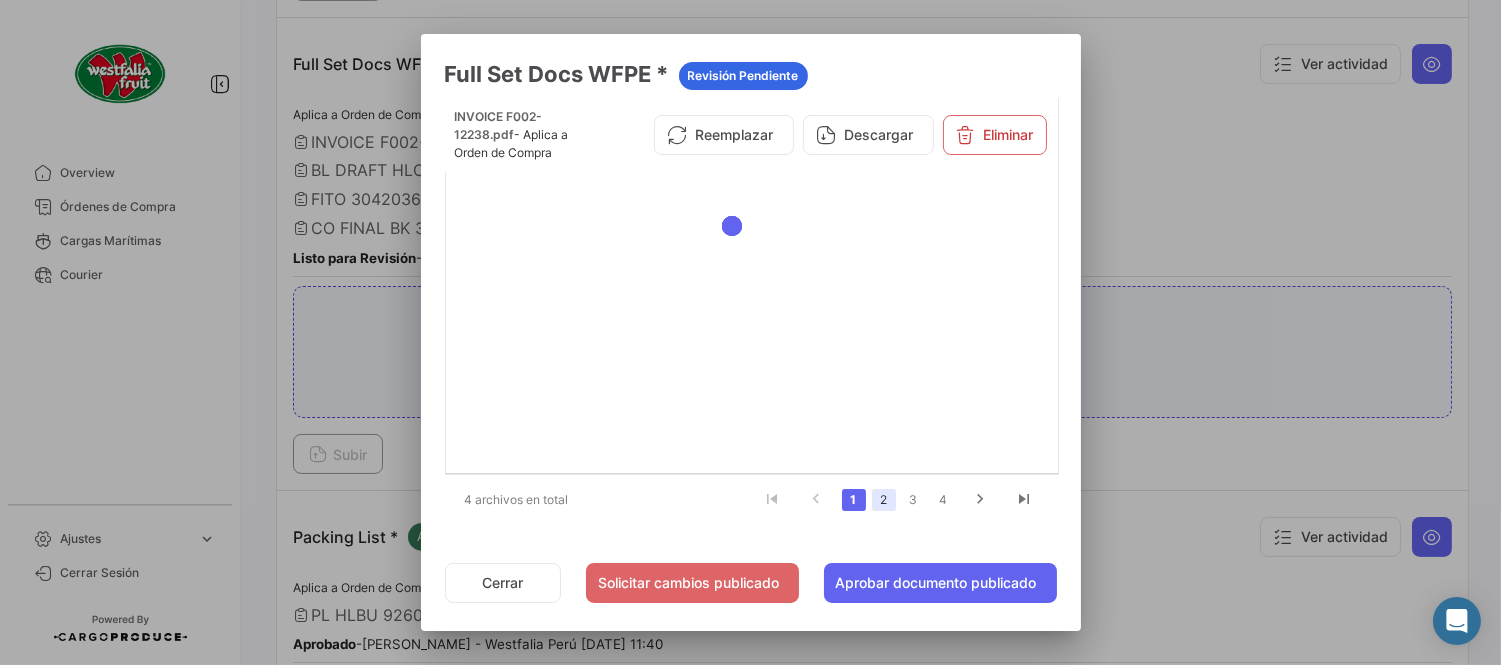 click on "2" 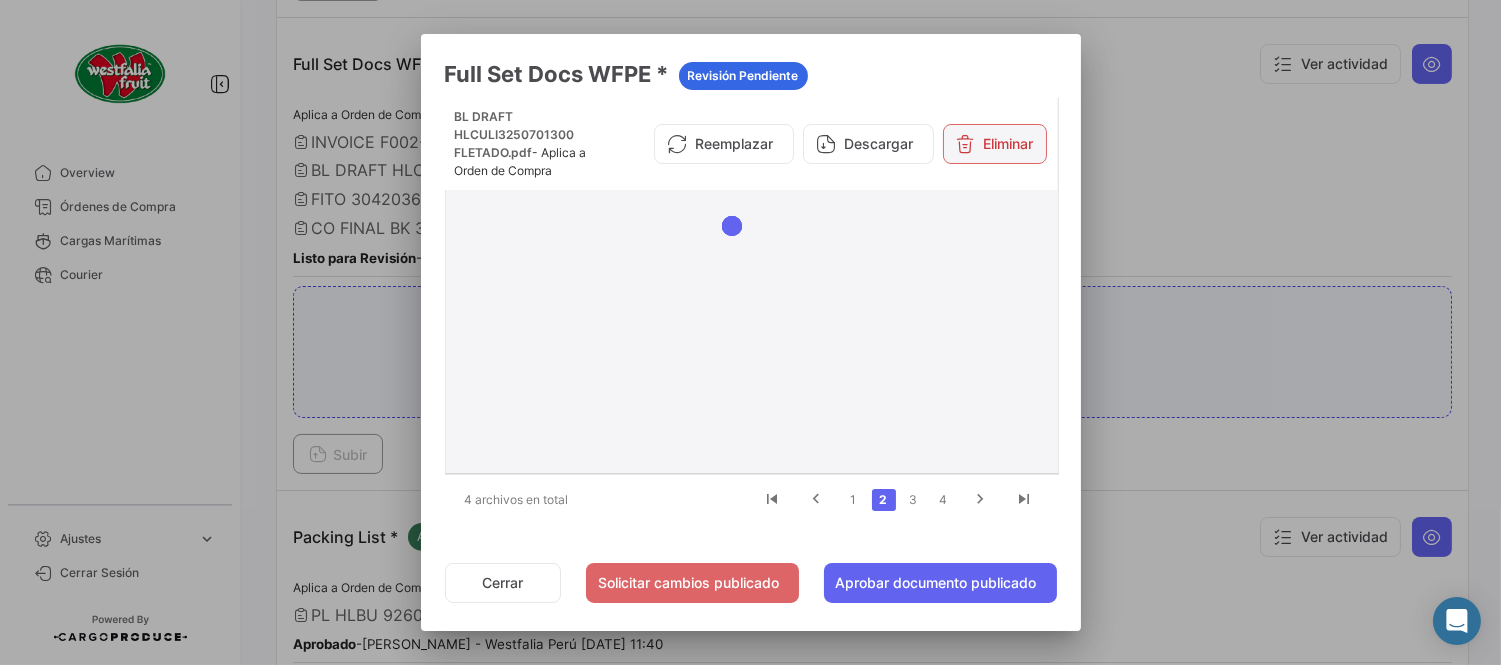 click on "Eliminar" at bounding box center [995, 144] 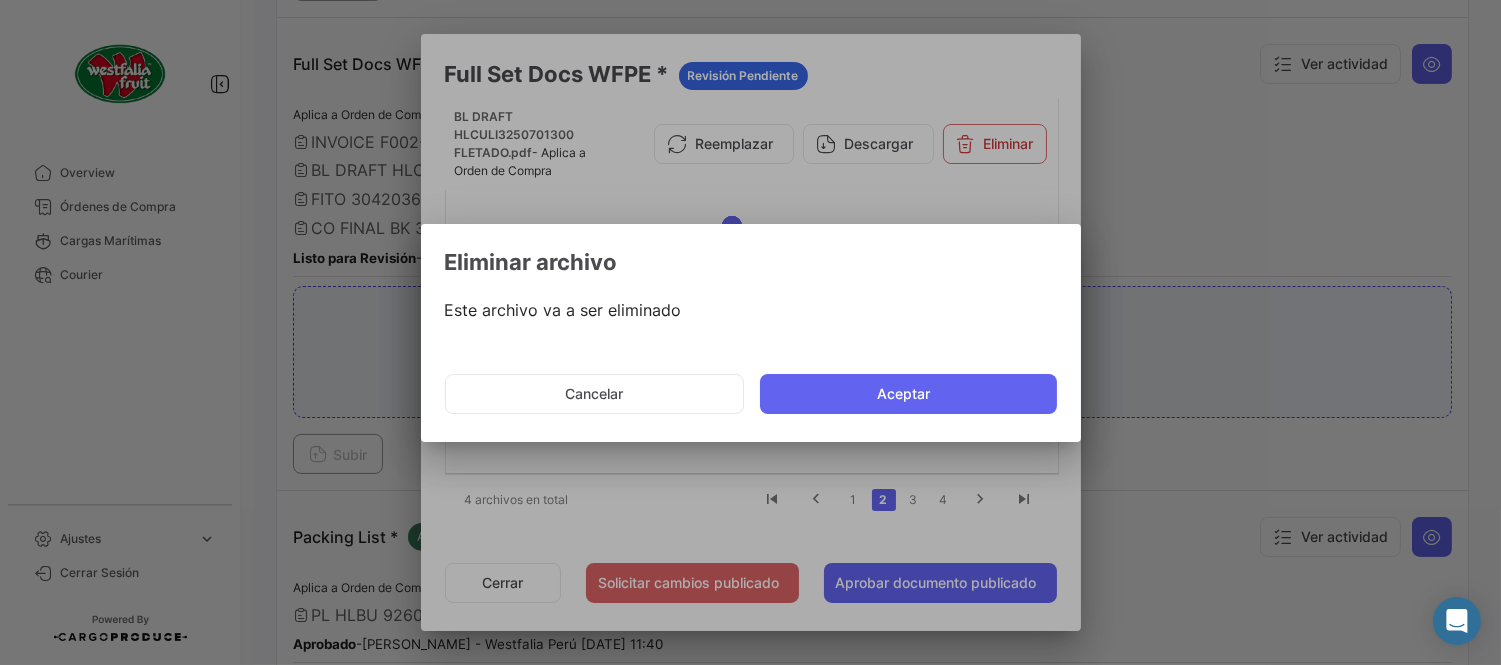 click on "Aceptar" 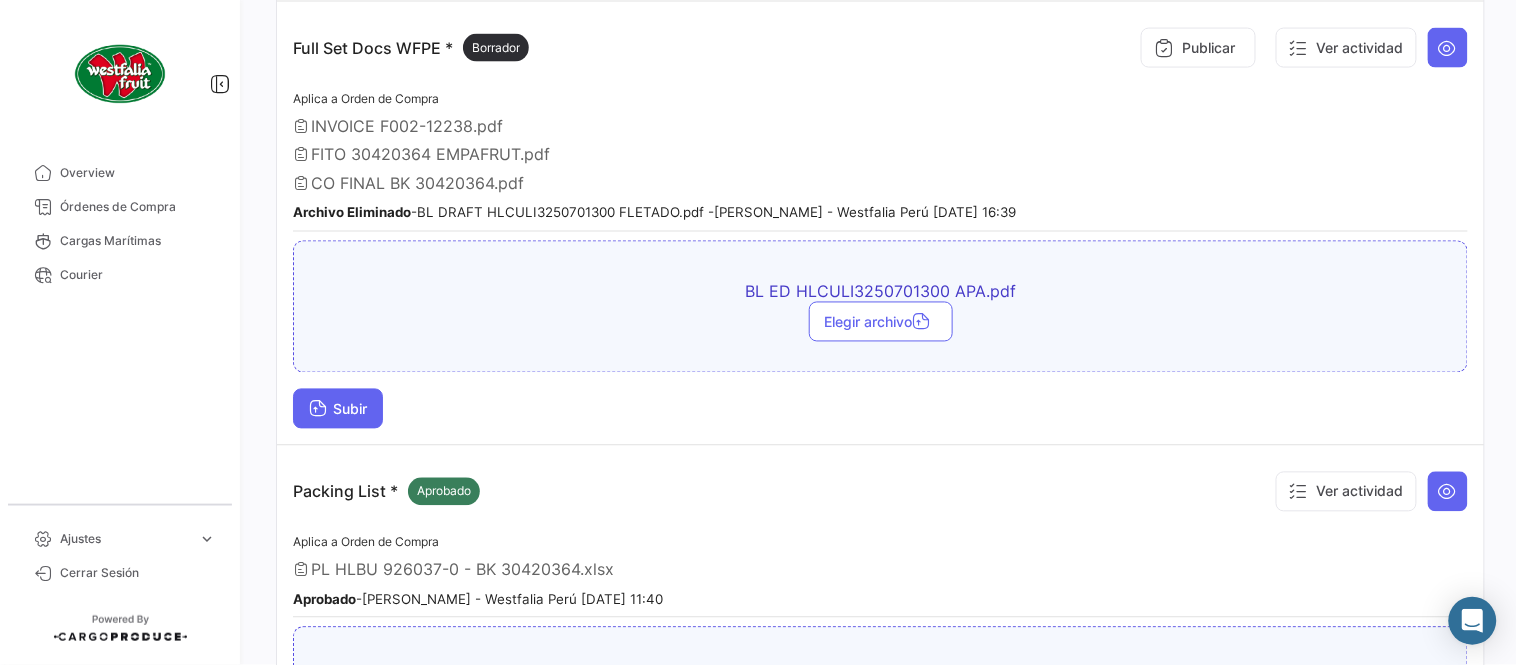 click on "Subir" at bounding box center (338, 409) 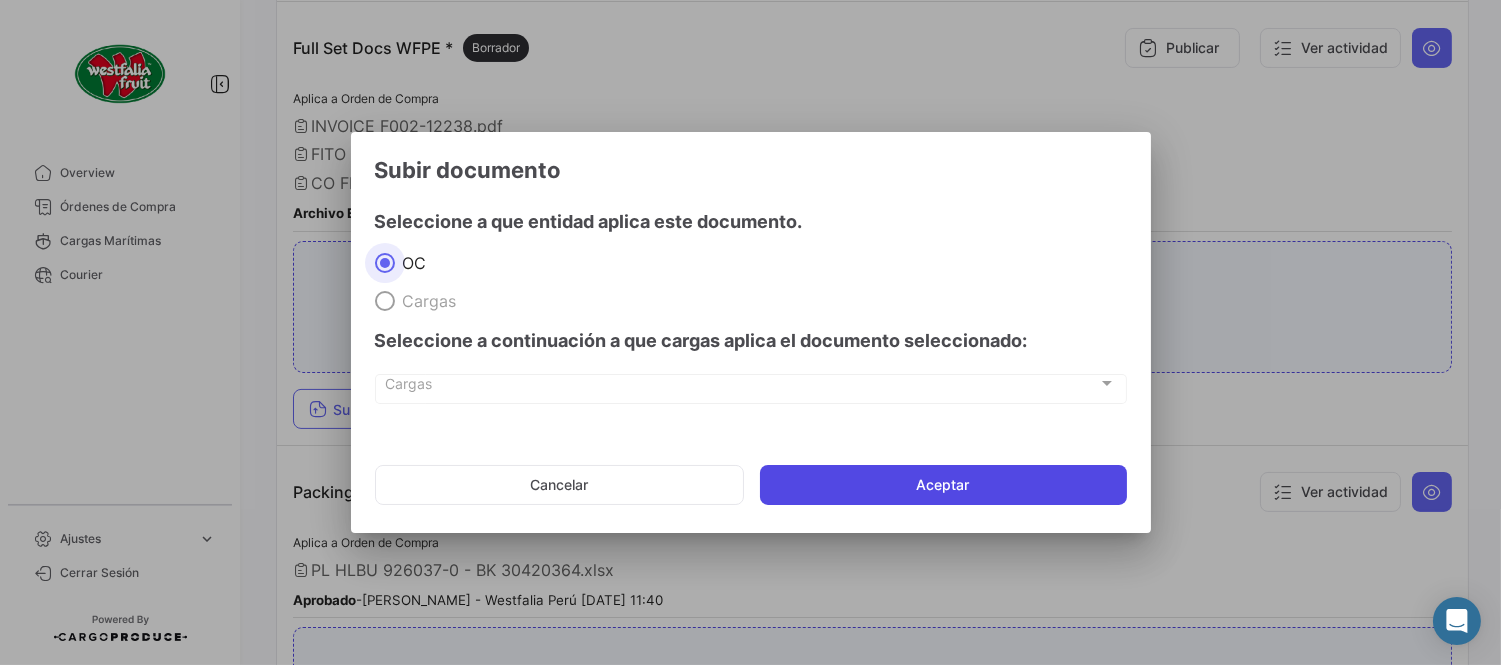 click on "Aceptar" 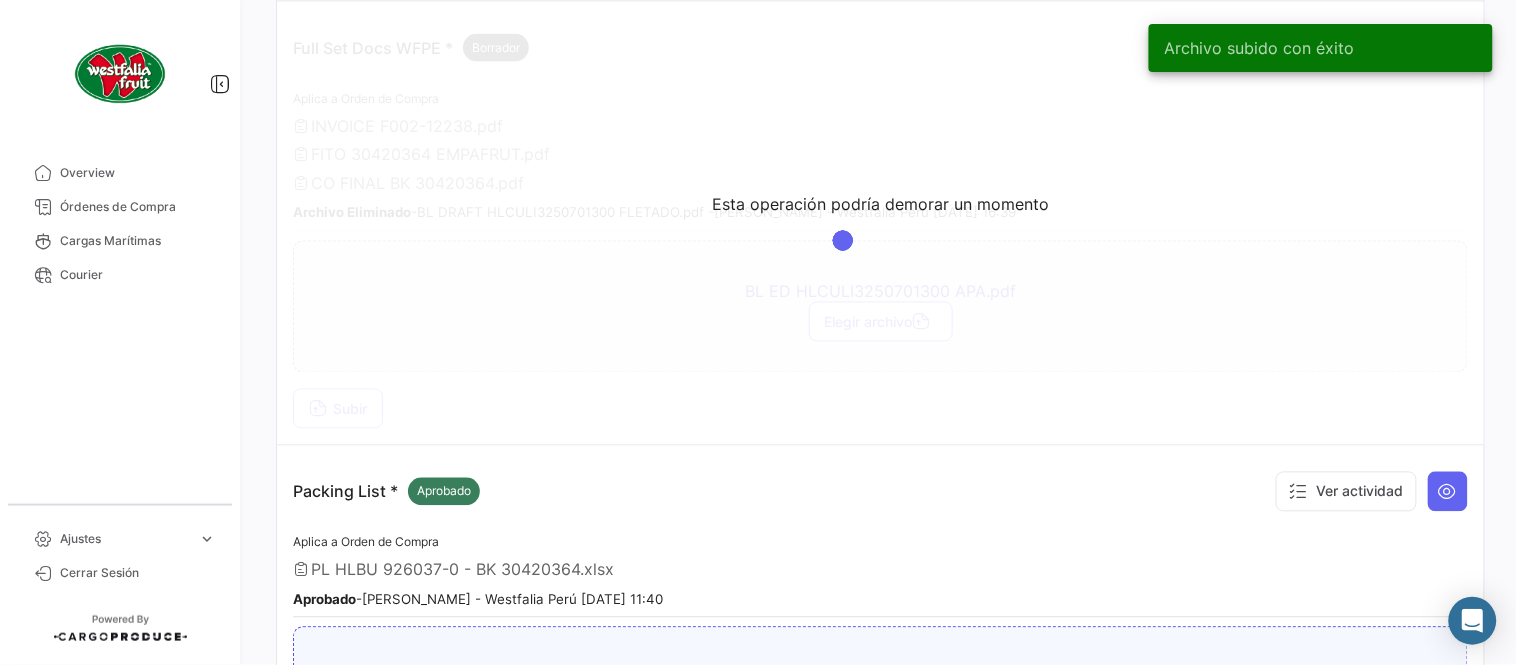 scroll, scrollTop: 666, scrollLeft: 0, axis: vertical 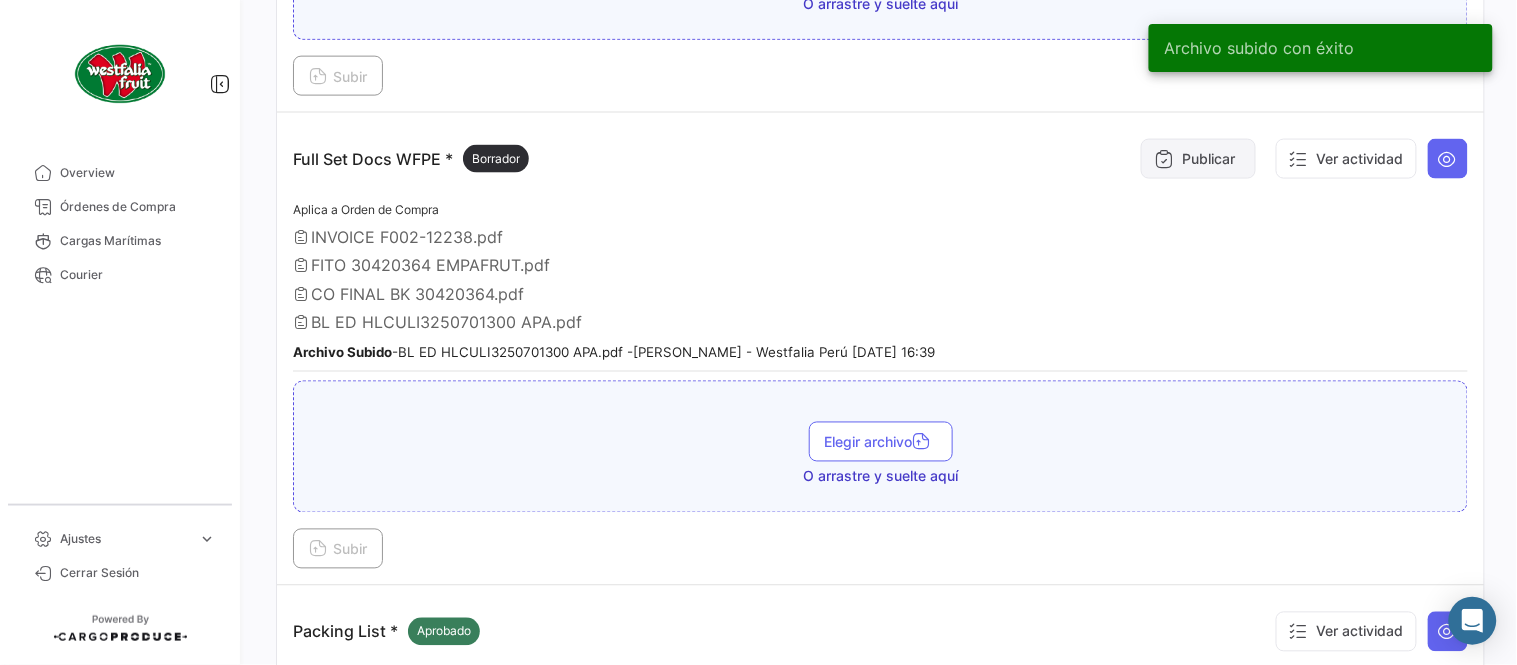 click on "Publicar" at bounding box center (1198, 159) 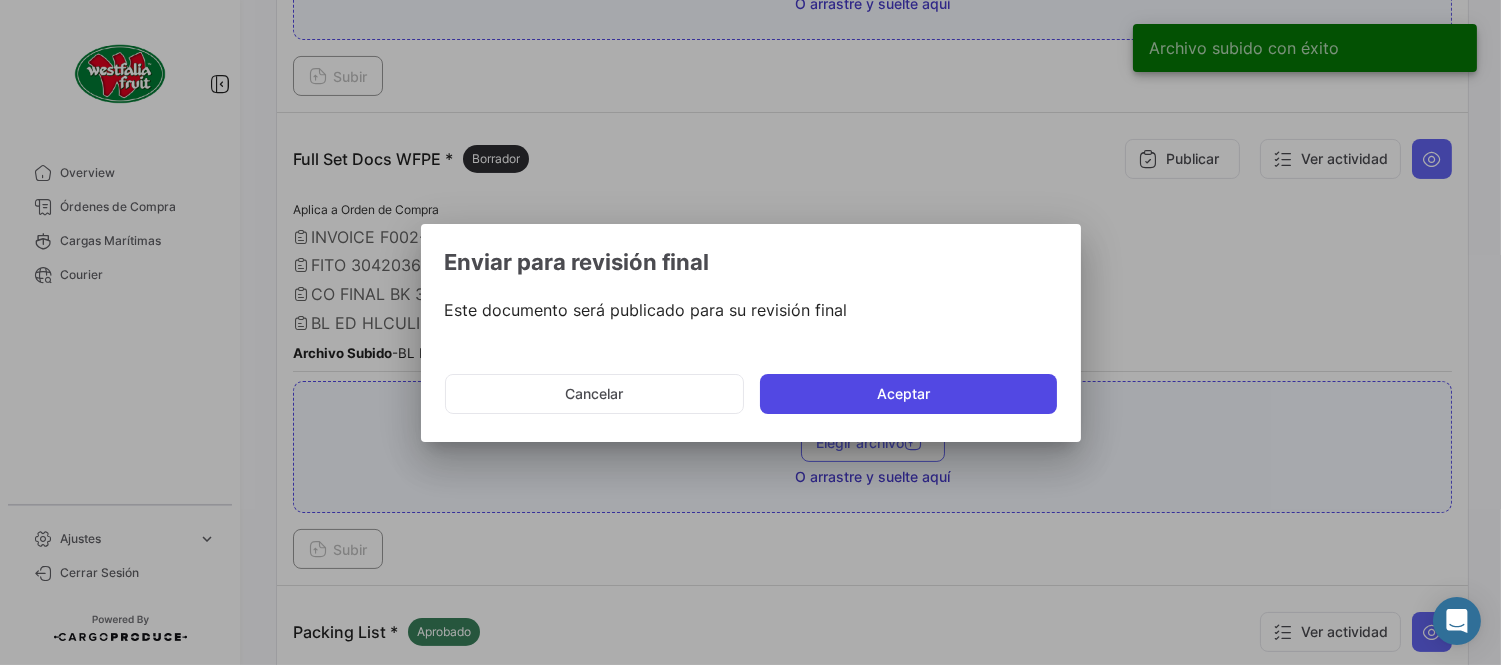 click on "Aceptar" 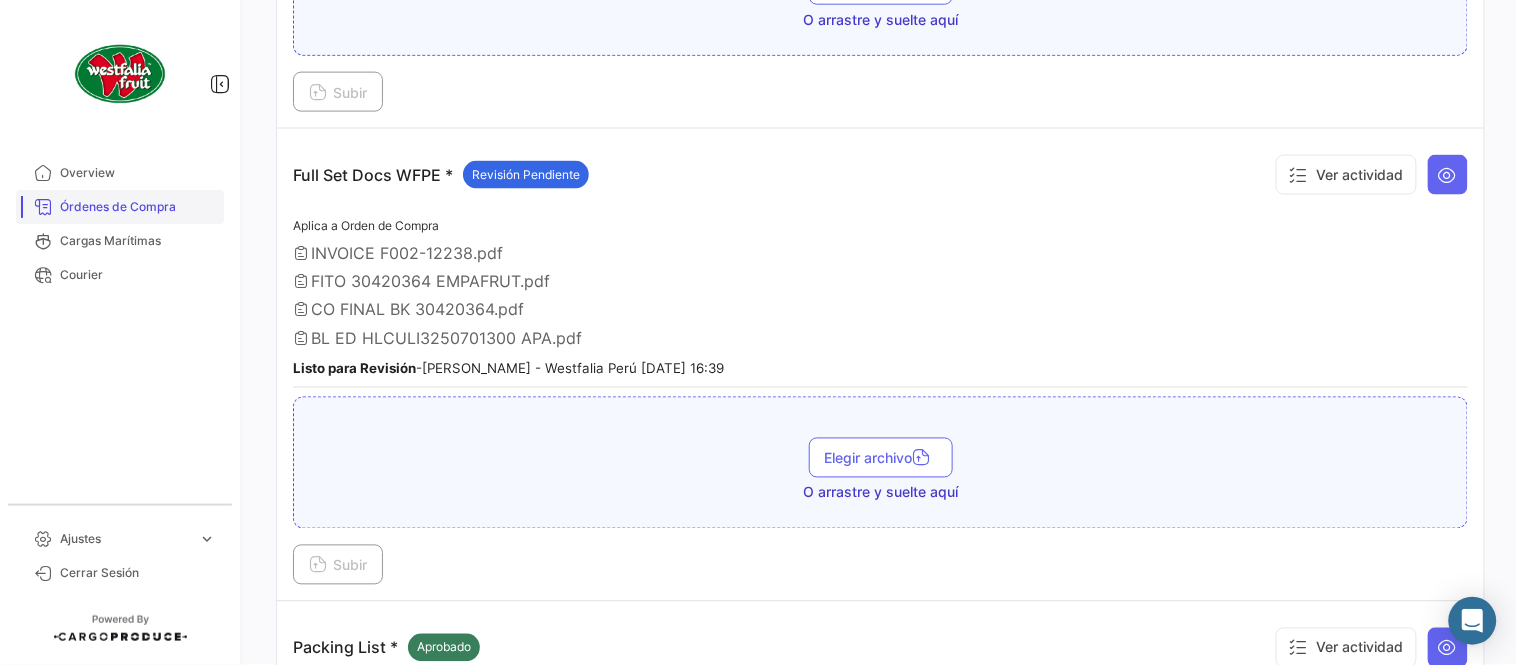 click on "Órdenes de Compra" at bounding box center [138, 207] 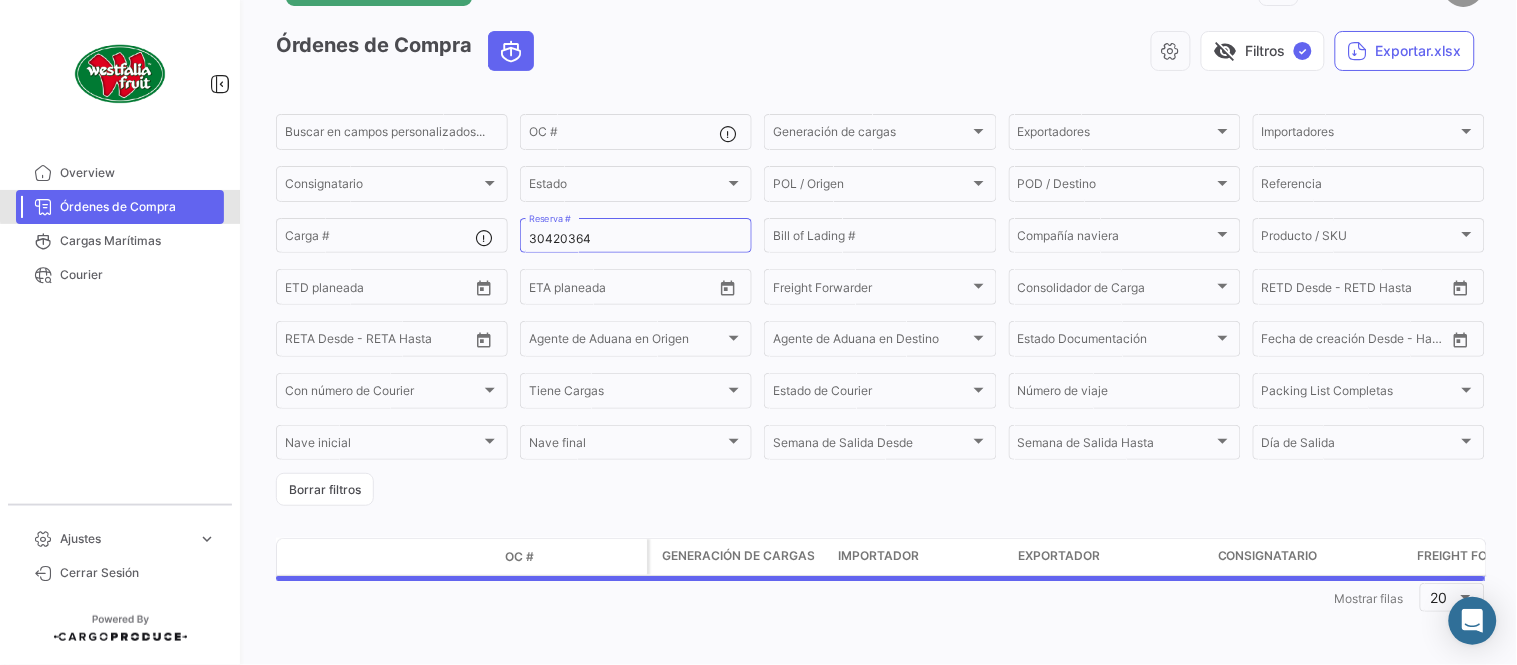 scroll, scrollTop: 0, scrollLeft: 0, axis: both 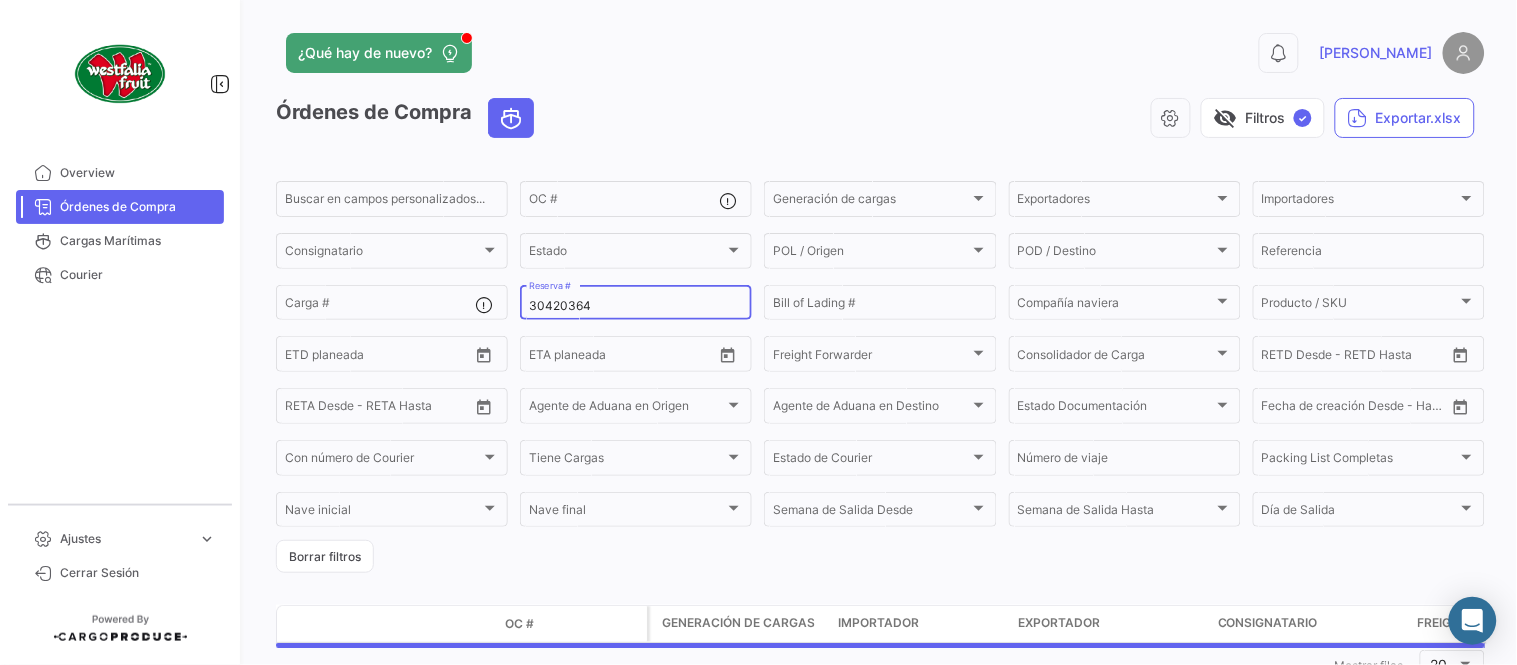 click on "30420364 Reserva #" 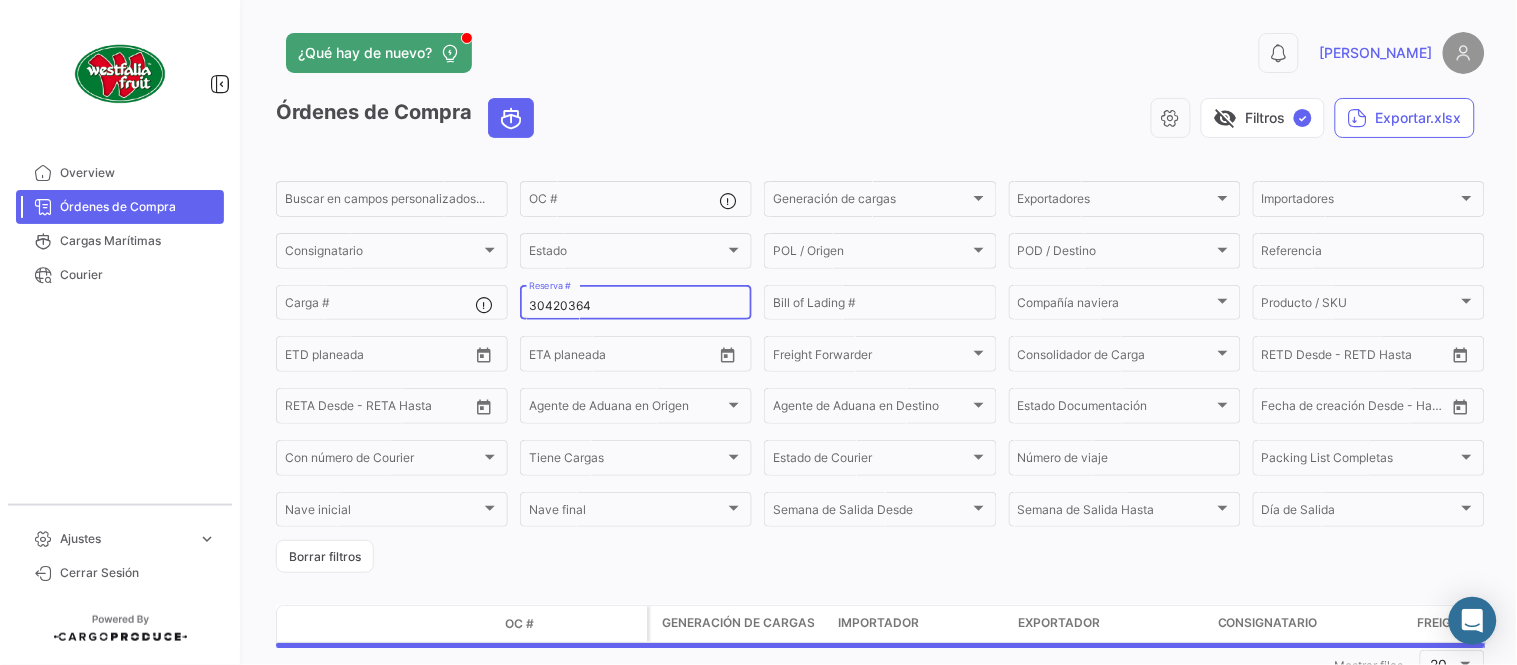 click on "30420364" at bounding box center [636, 306] 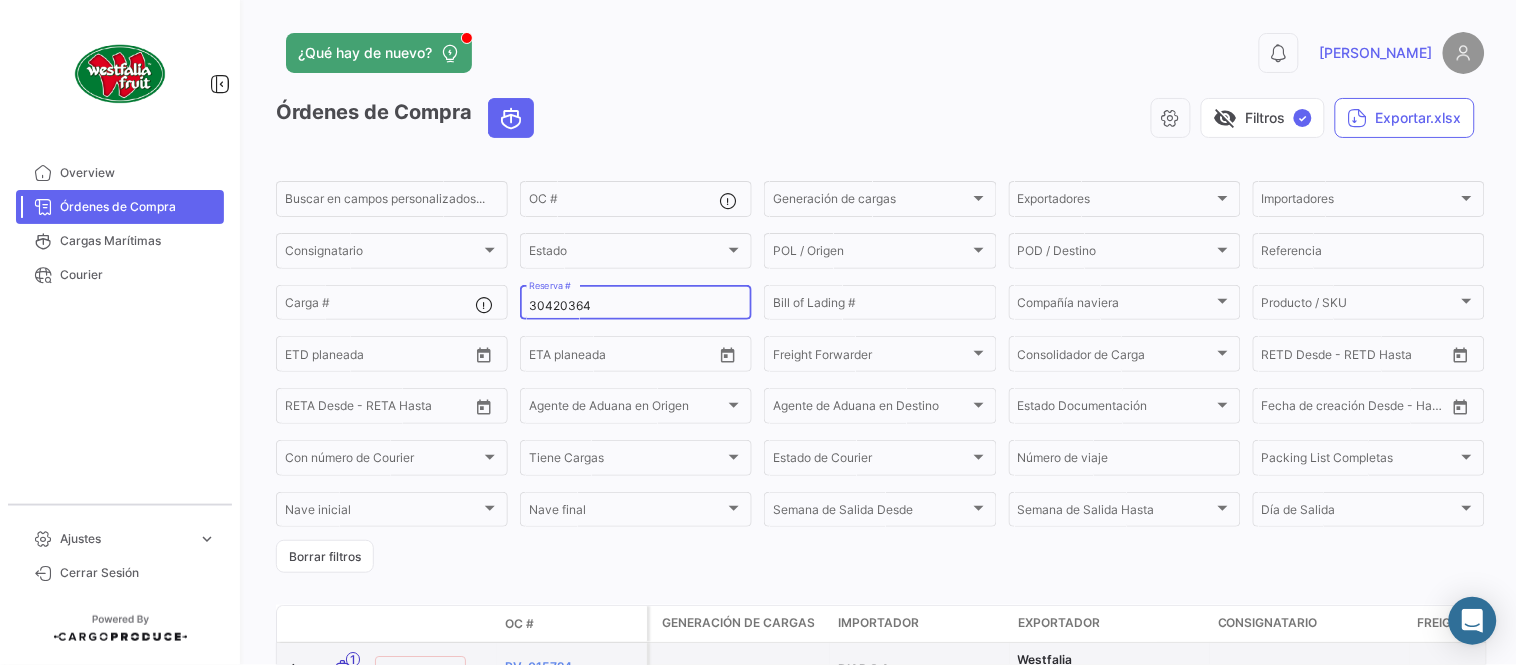 paste on "1399985" 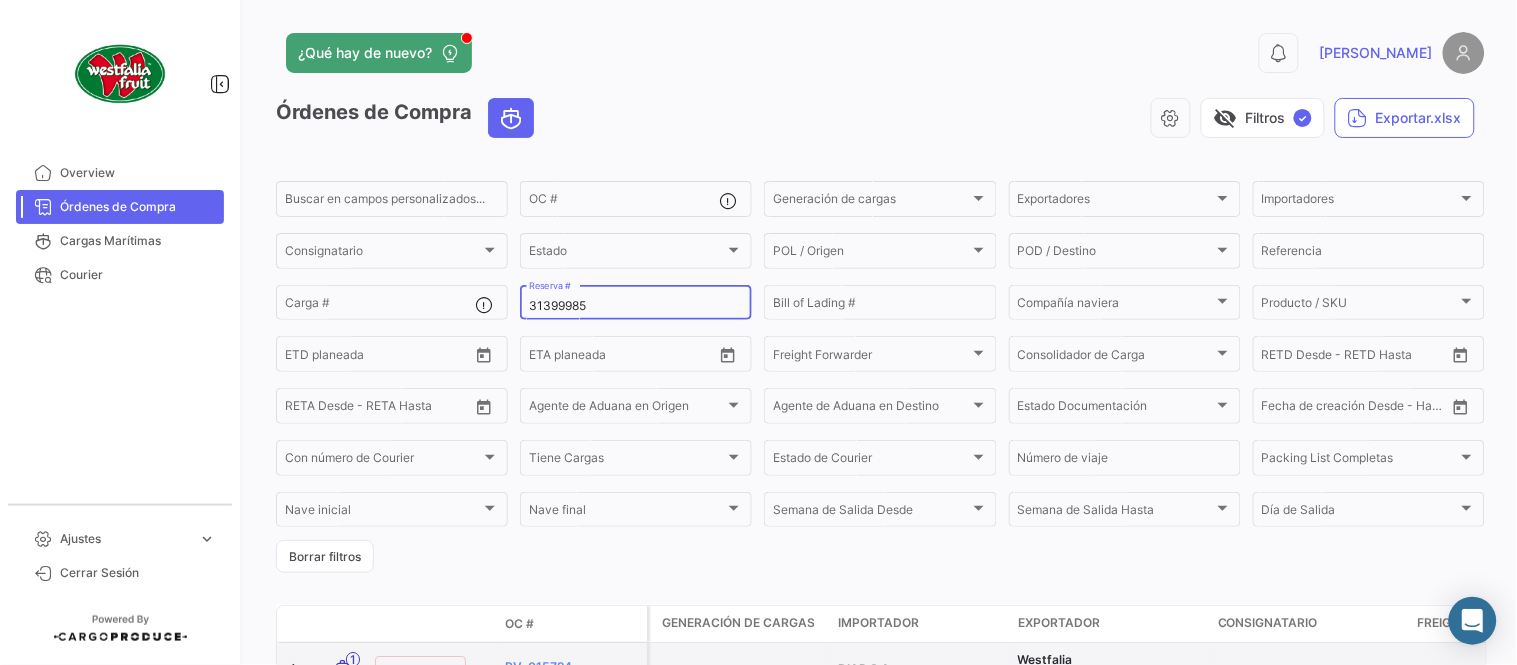 type on "31399985" 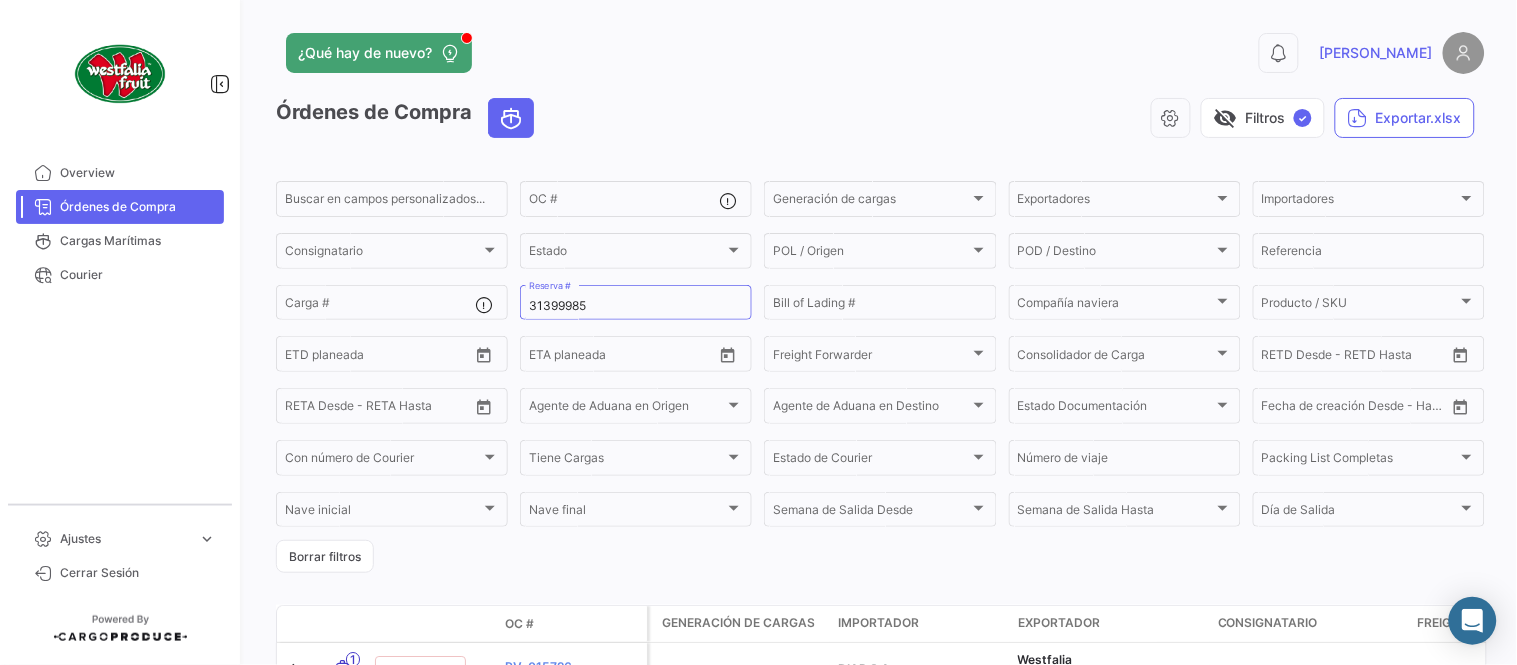 click on "¿Qué hay de nuevo?  0  [PERSON_NAME]" 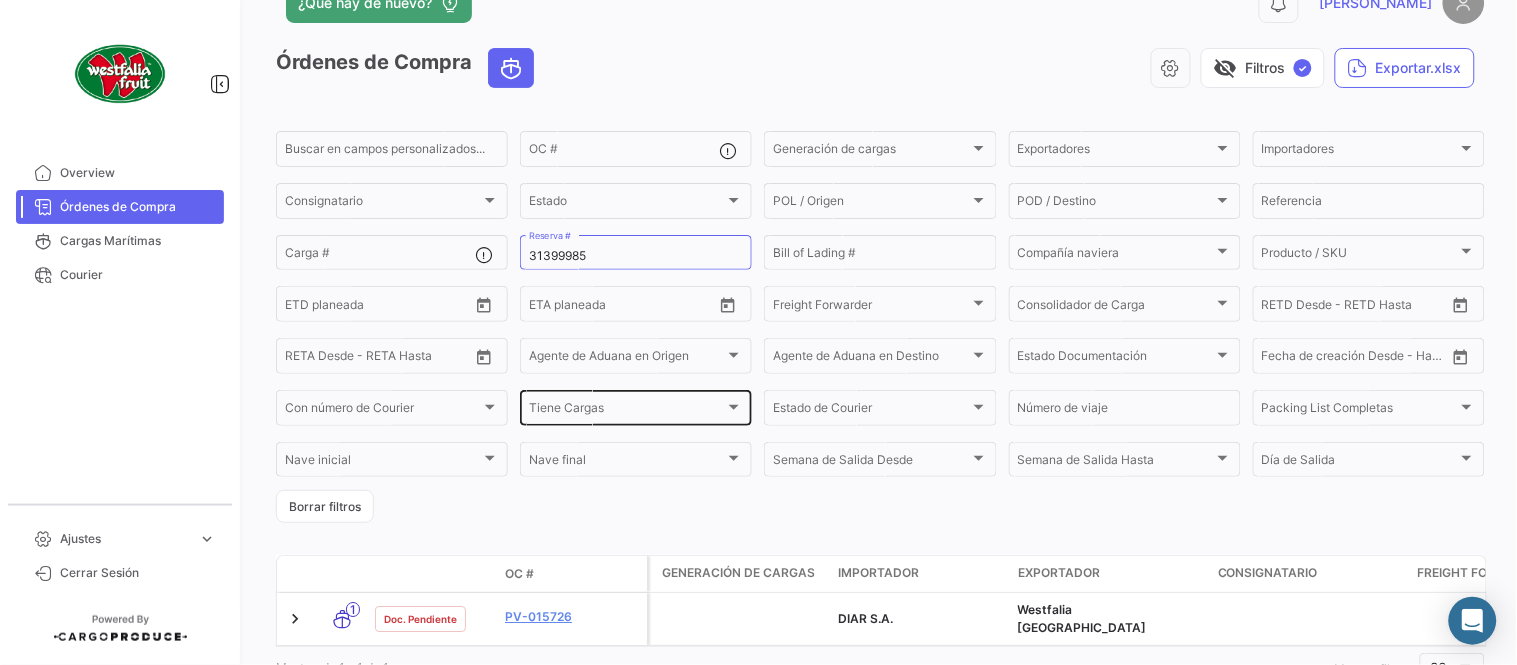 scroll, scrollTop: 128, scrollLeft: 0, axis: vertical 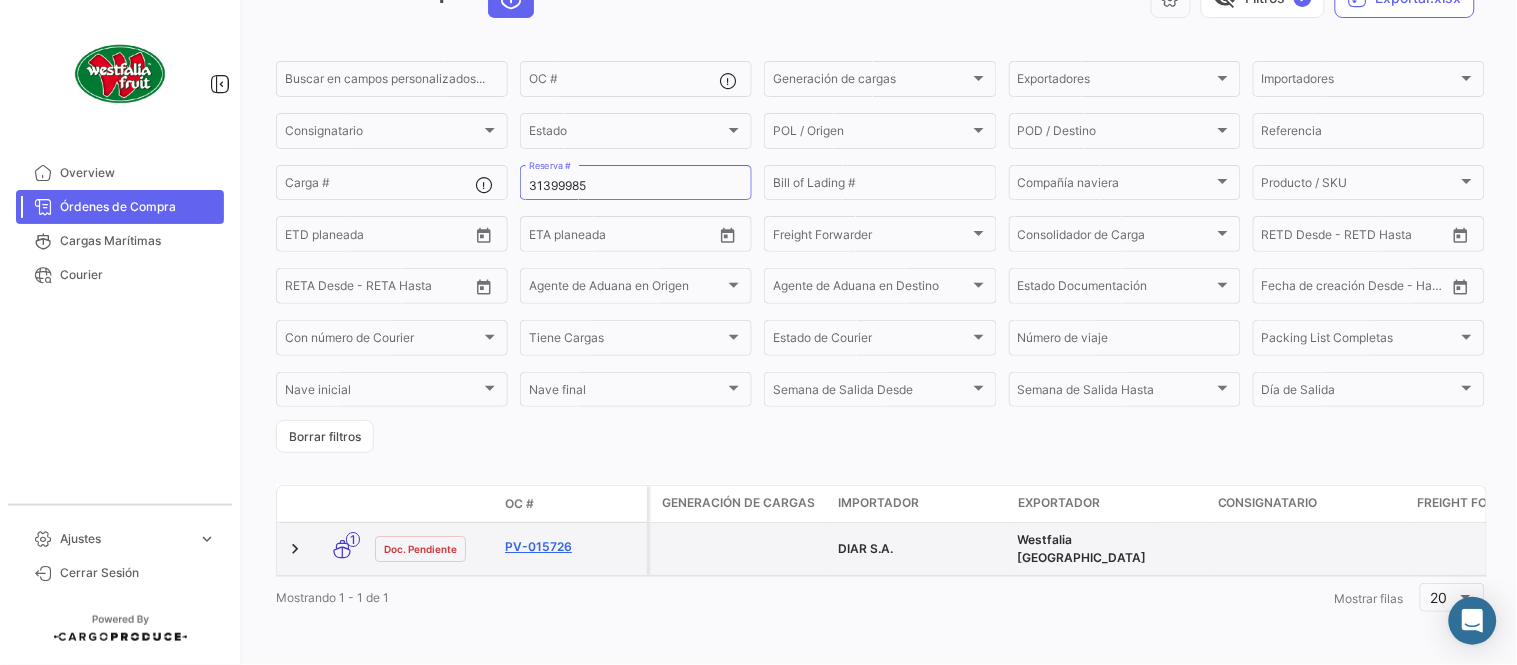 click on "PV-015726" 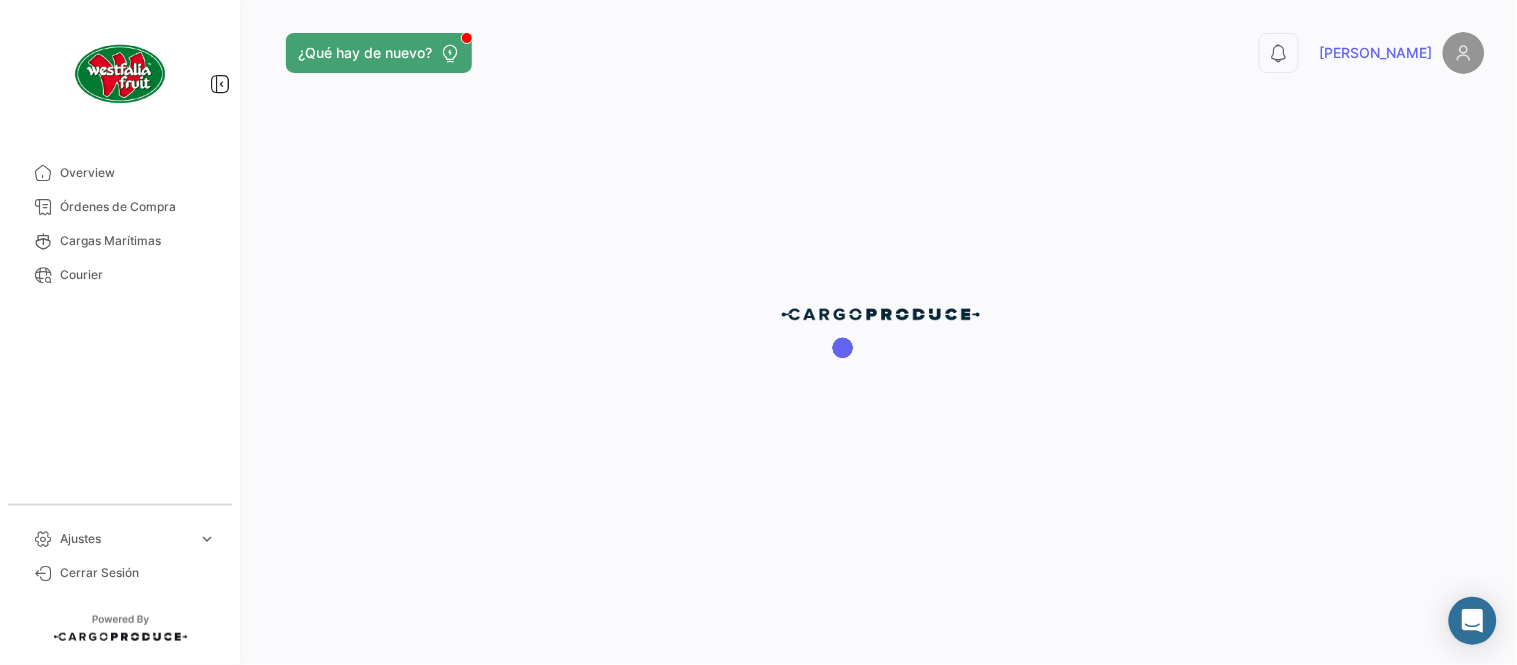 scroll, scrollTop: 0, scrollLeft: 0, axis: both 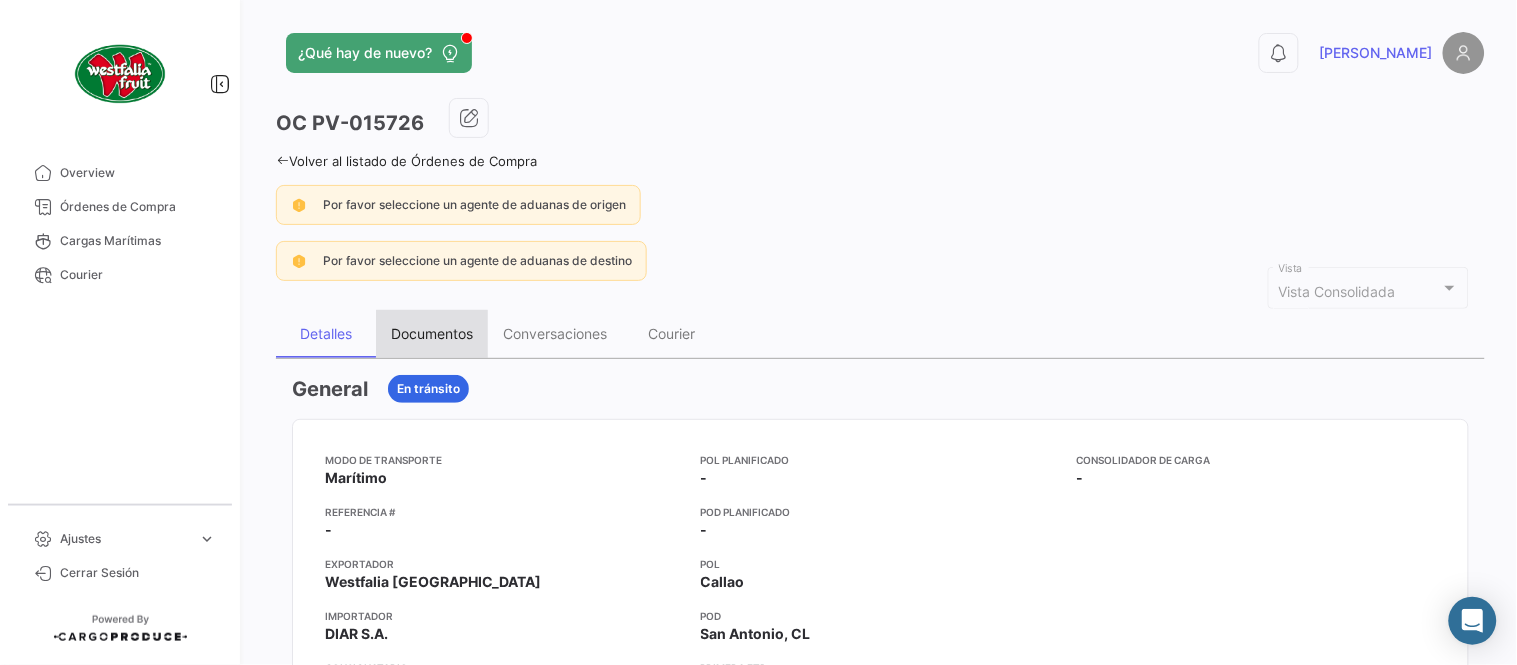 click on "Documentos" at bounding box center [432, 333] 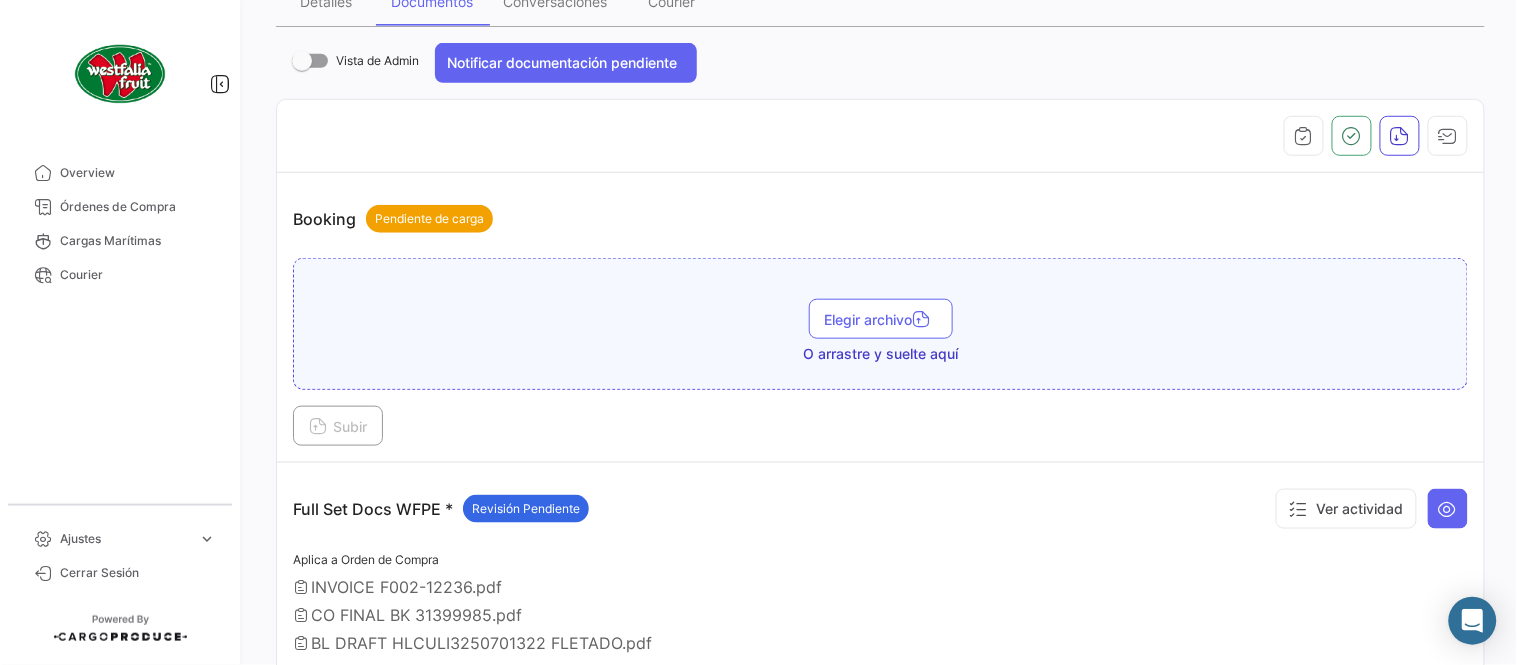 scroll, scrollTop: 443, scrollLeft: 0, axis: vertical 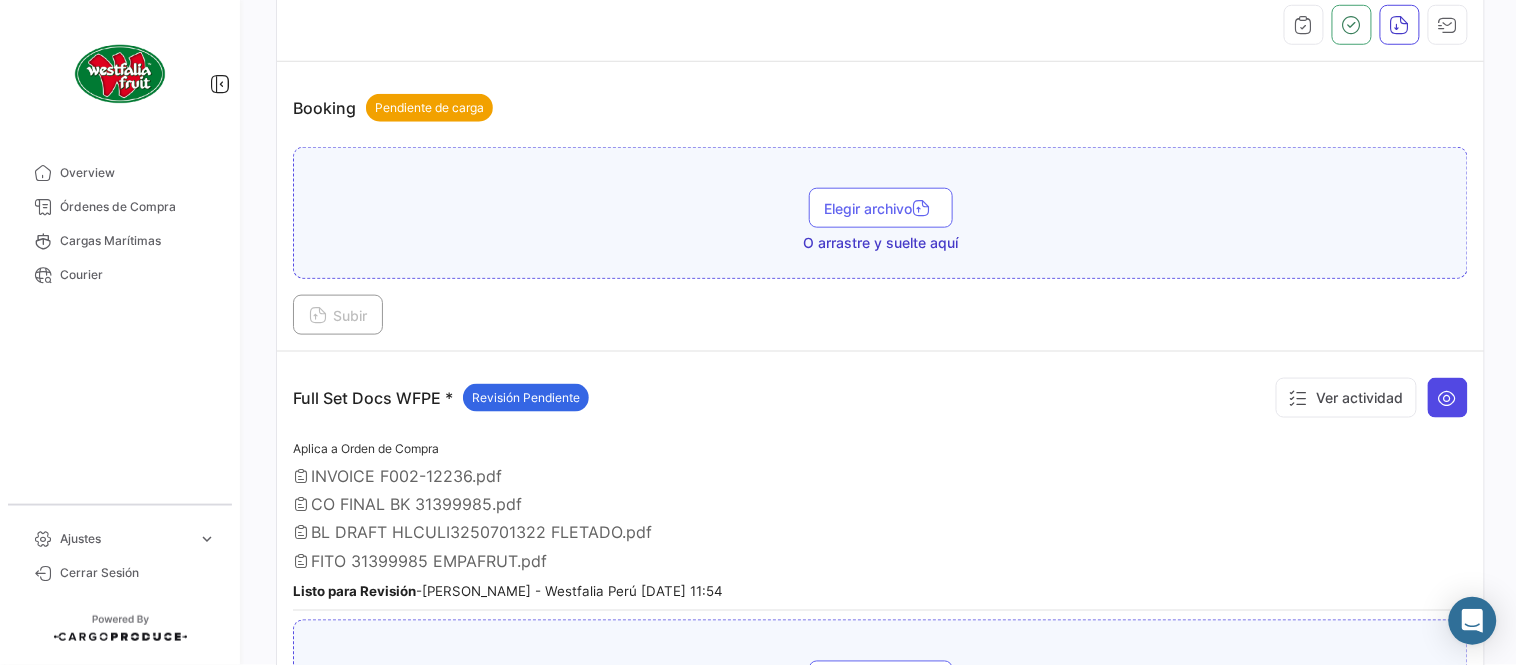 click at bounding box center (1448, 398) 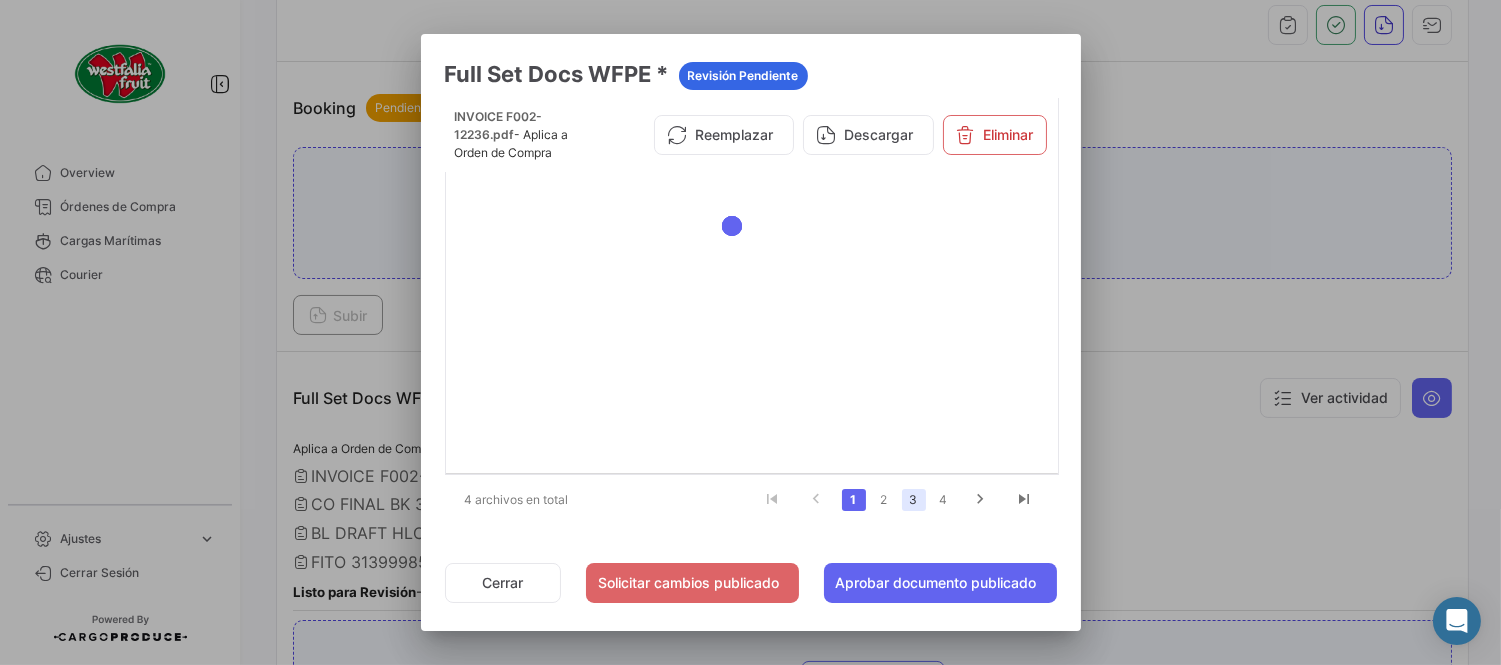 click on "3" 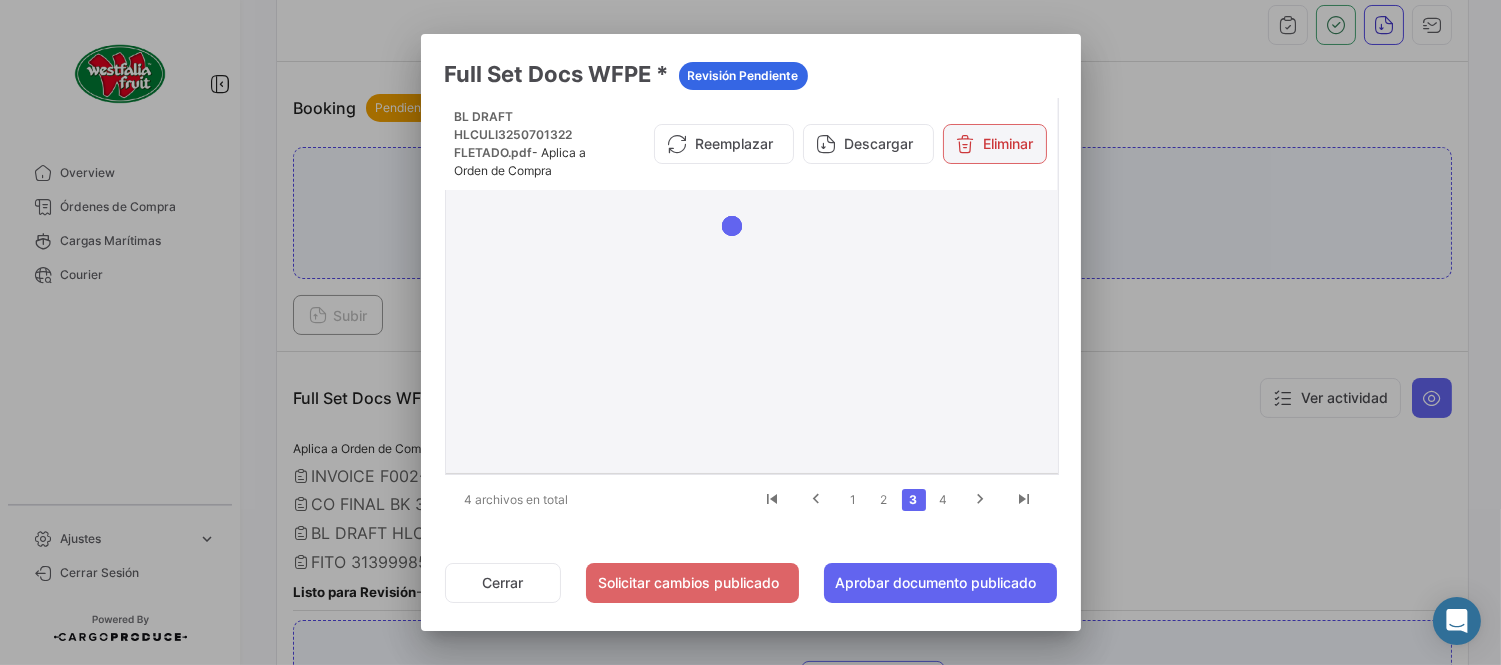 click on "Eliminar" at bounding box center (995, 144) 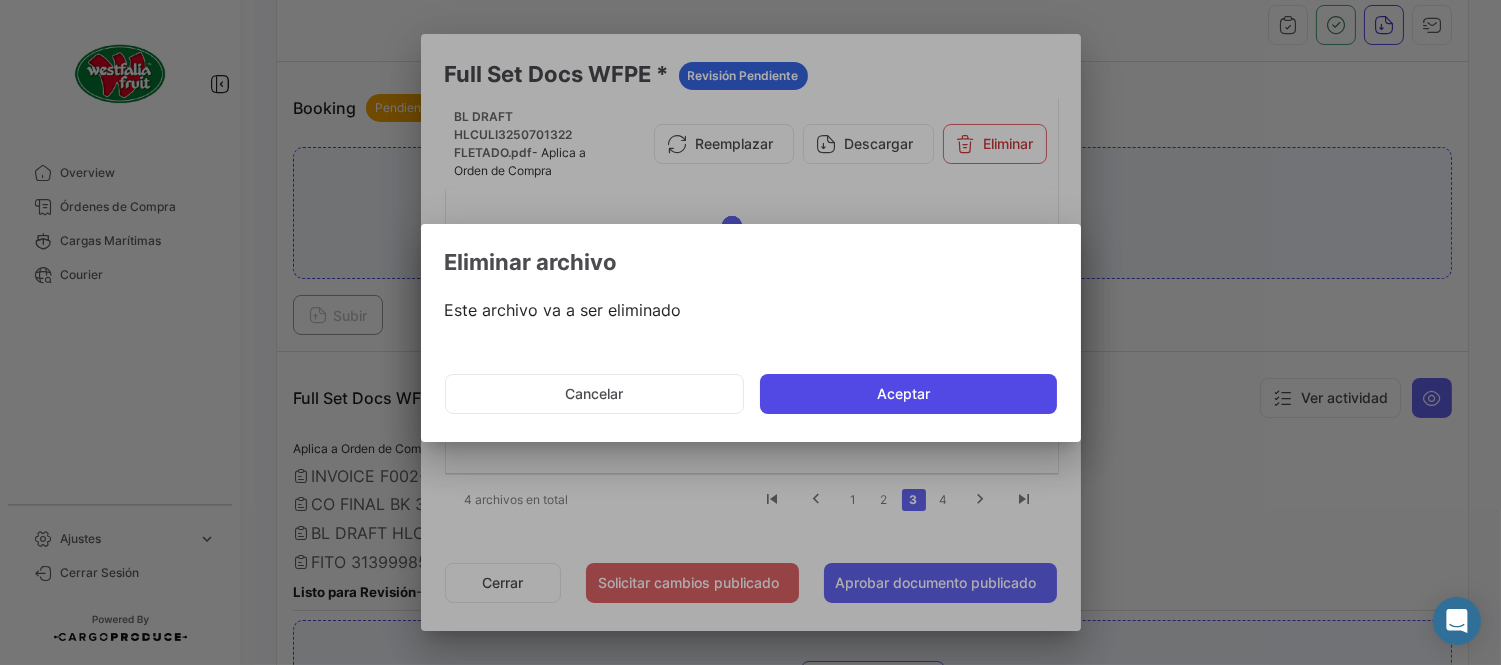 click on "Aceptar" 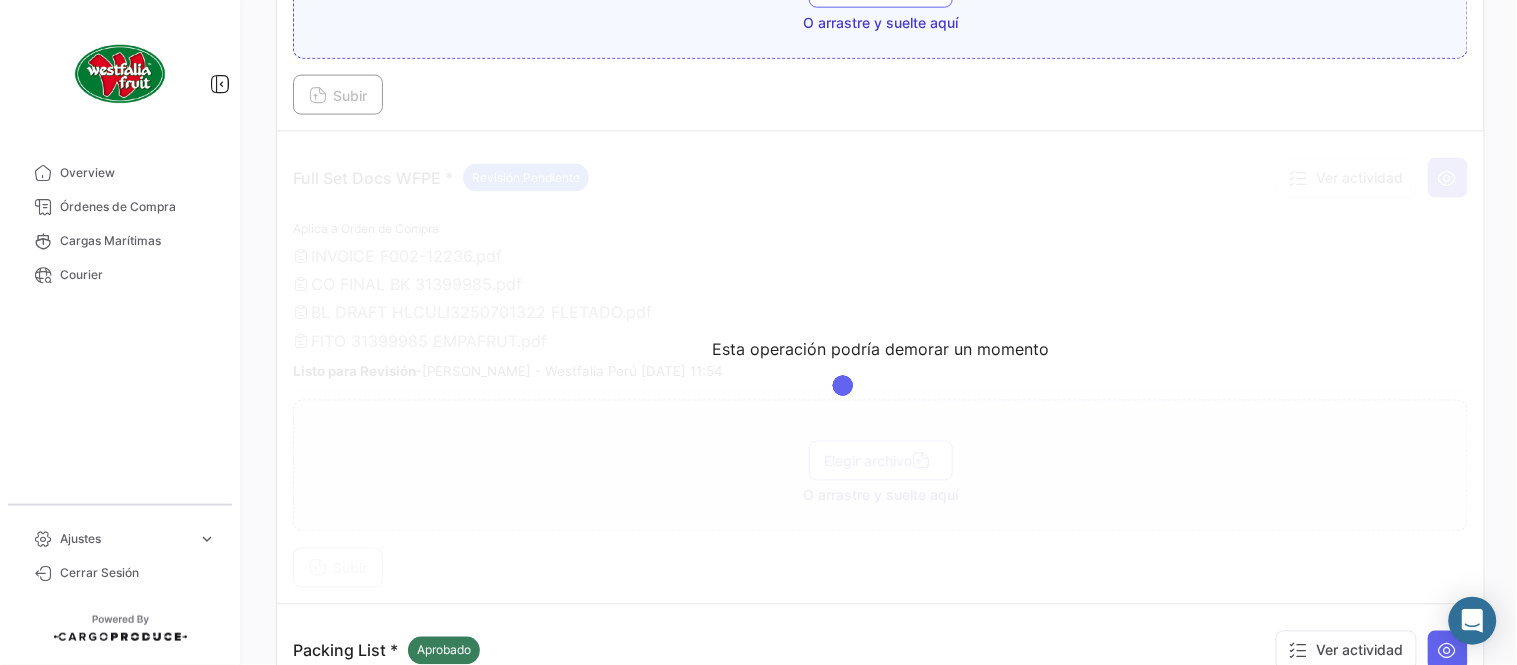 scroll, scrollTop: 665, scrollLeft: 0, axis: vertical 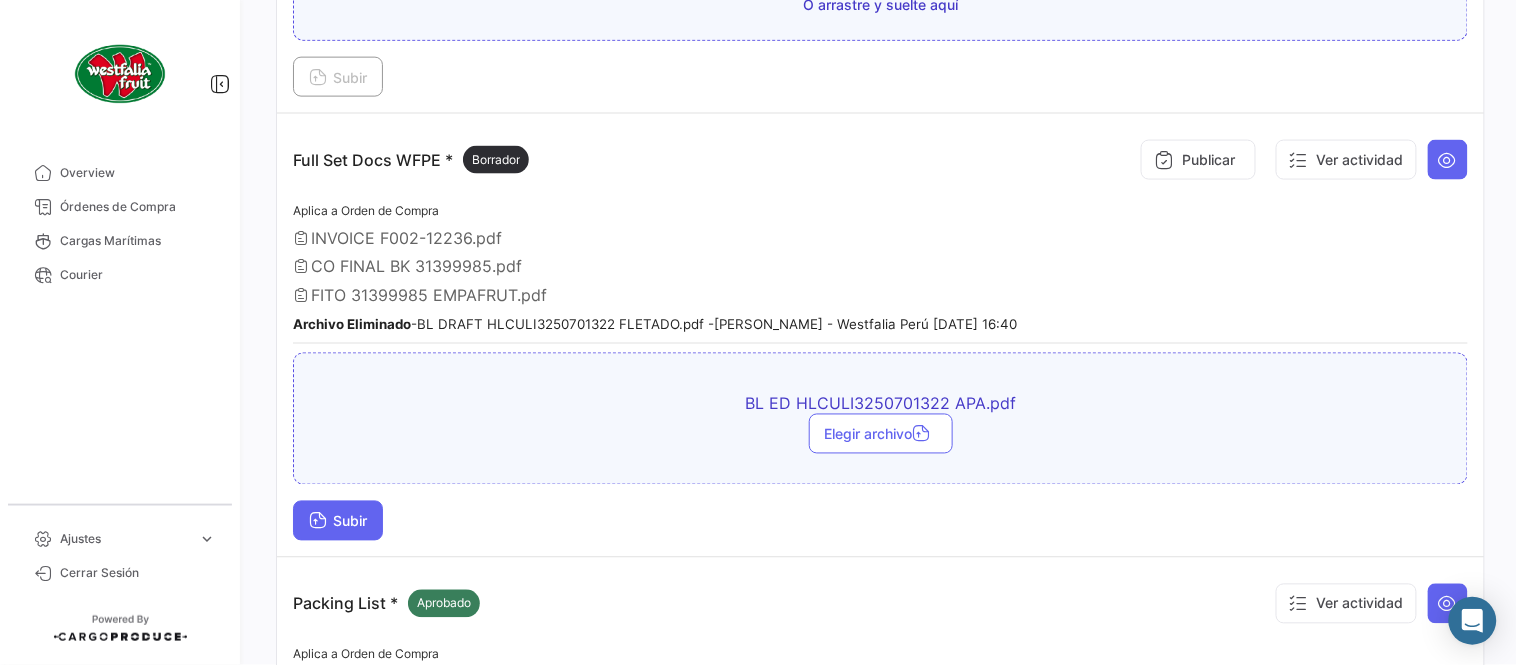 click on "Subir" at bounding box center (338, 521) 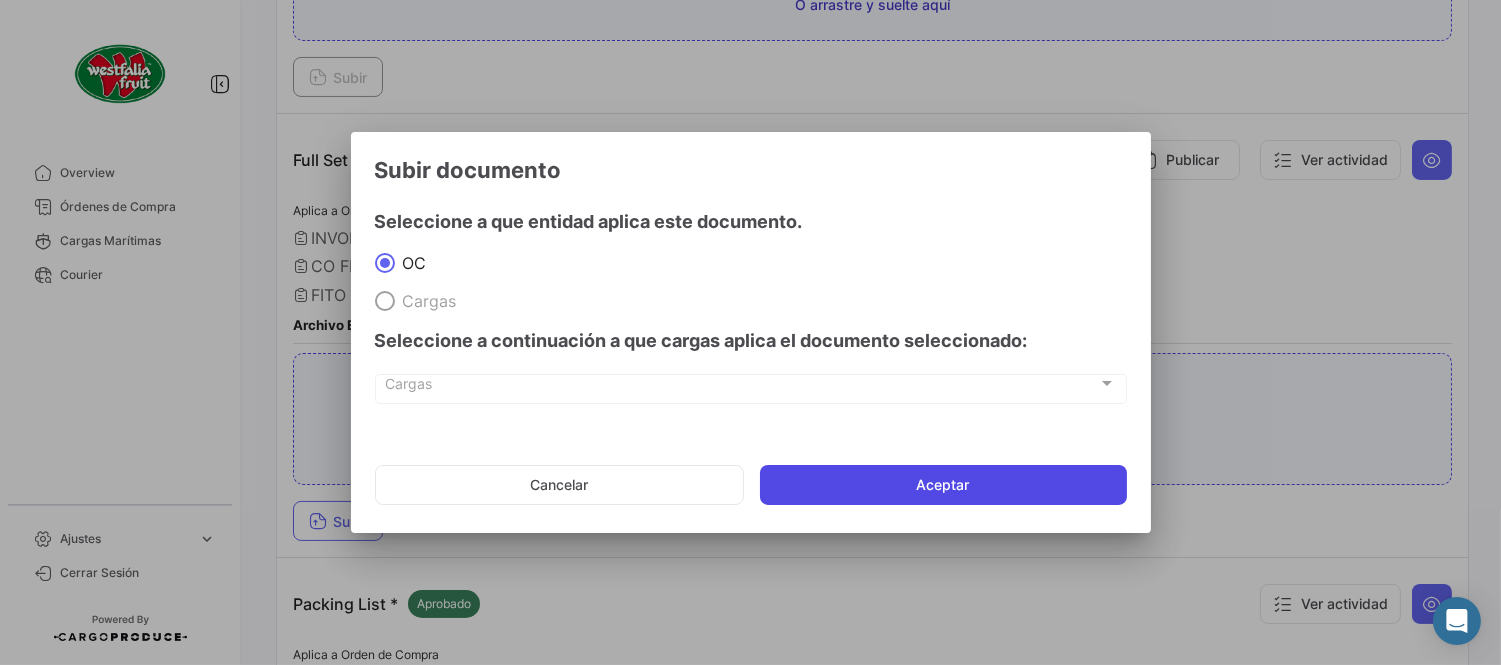 click on "Aceptar" 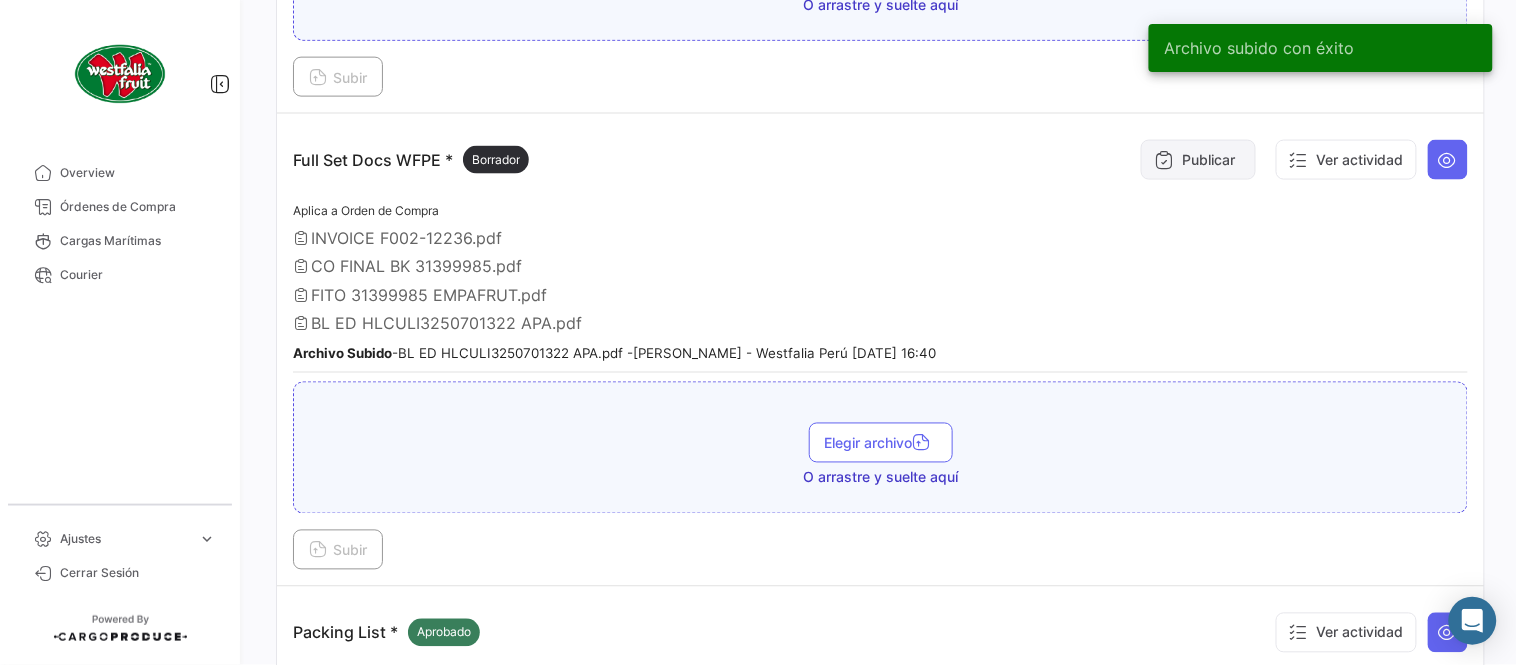 click on "Publicar" at bounding box center [1198, 160] 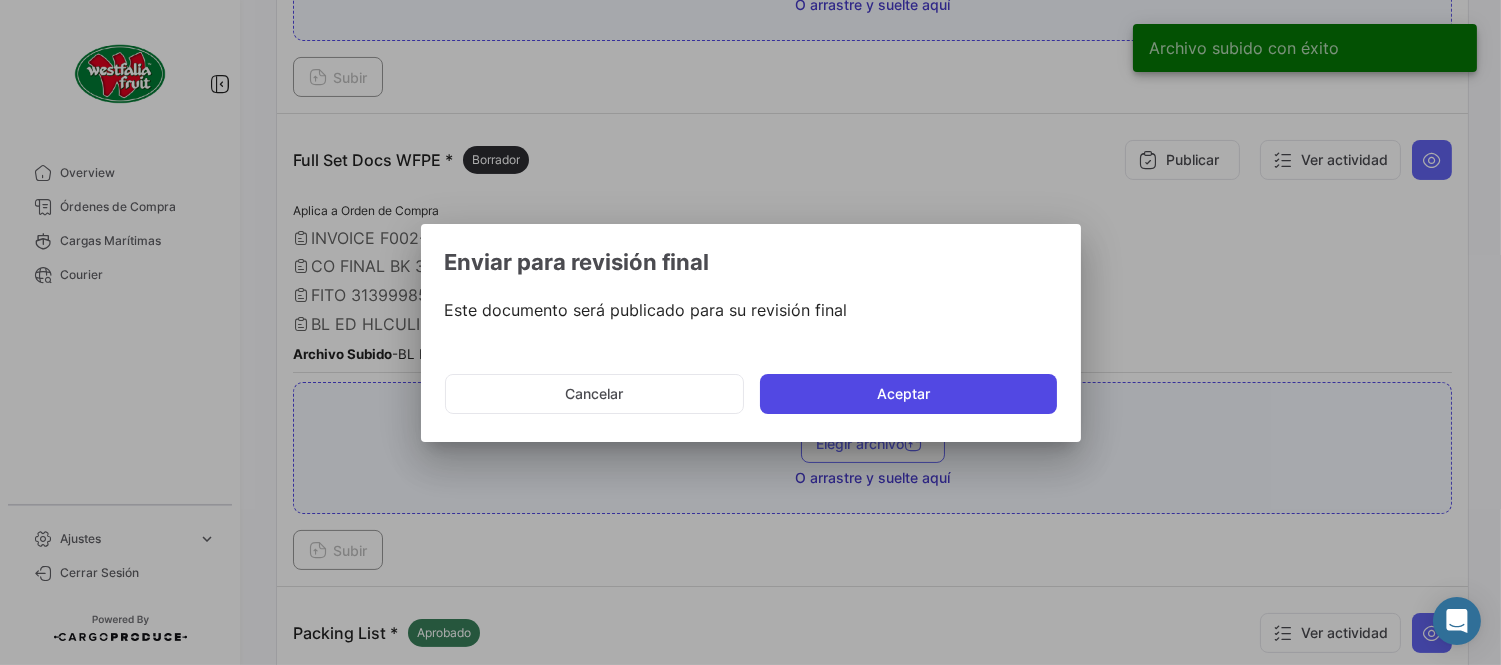 click on "Aceptar" 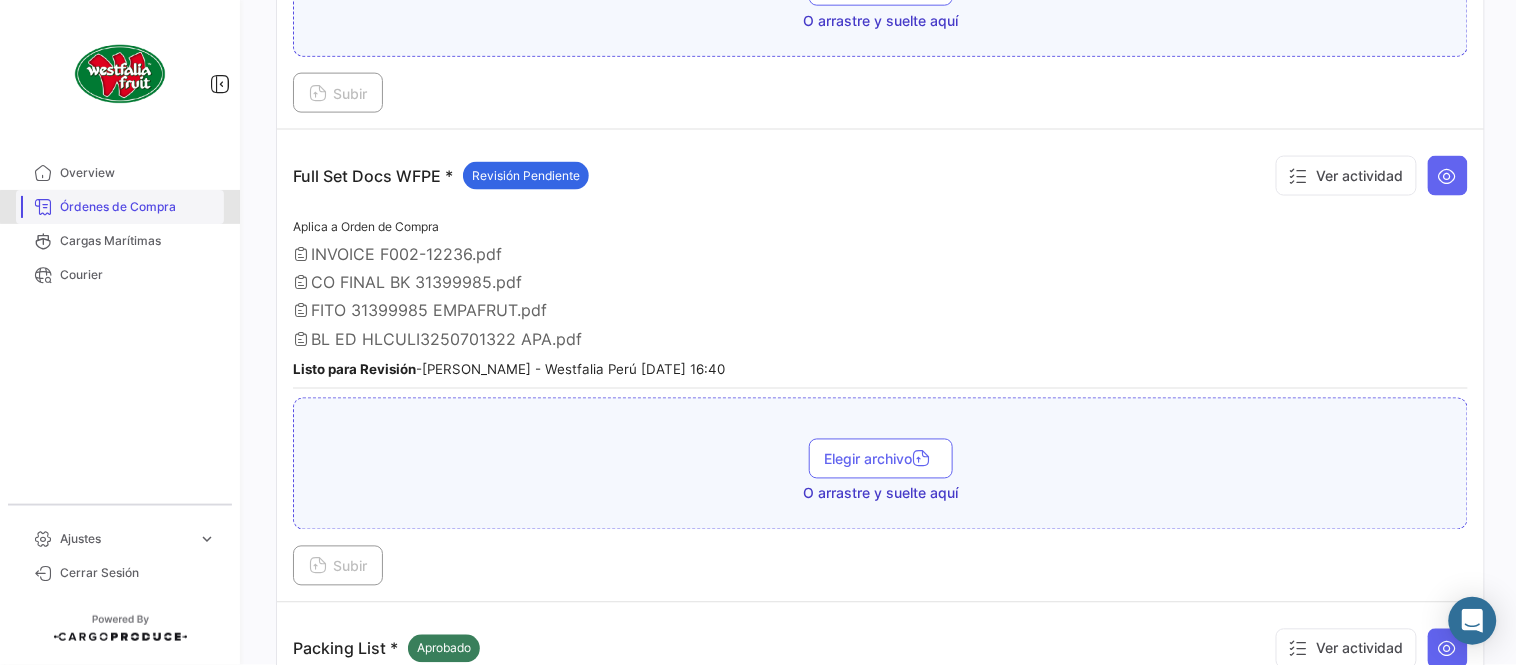 click on "Órdenes de Compra" at bounding box center (138, 207) 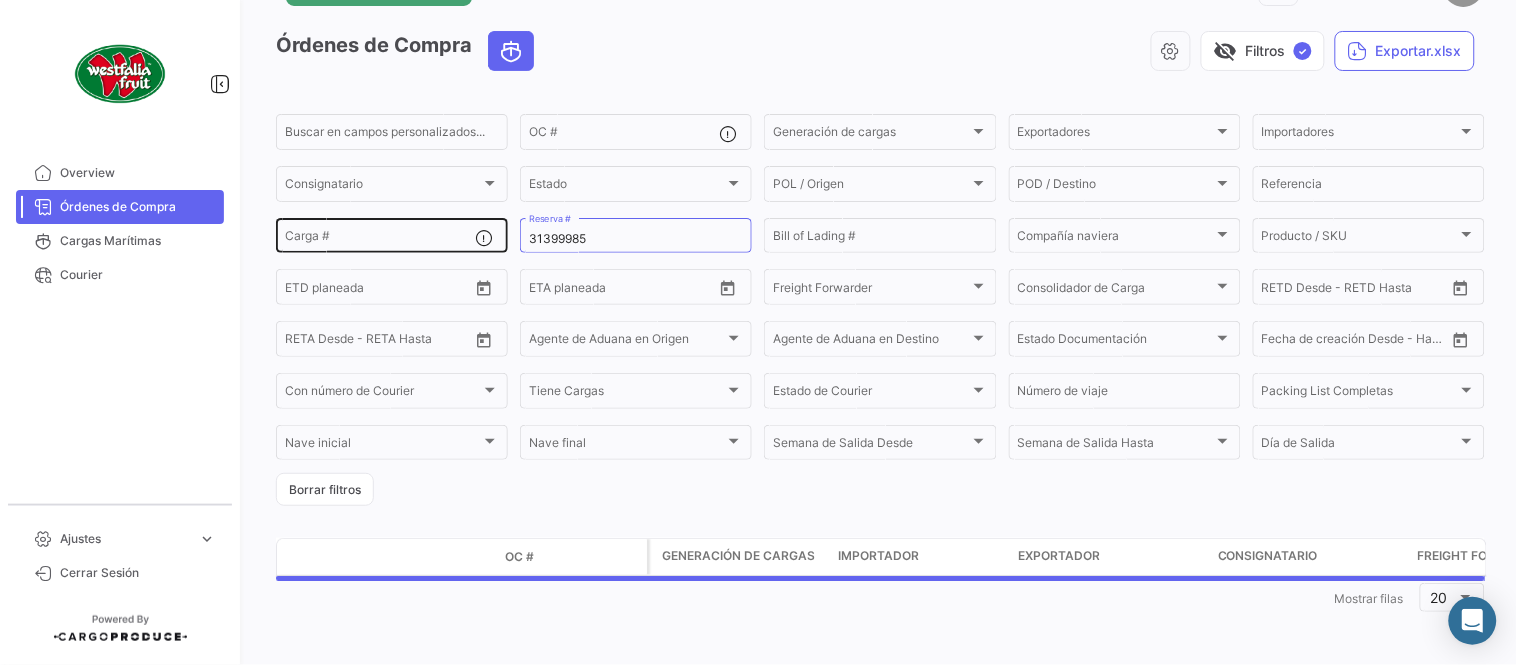 scroll, scrollTop: 0, scrollLeft: 0, axis: both 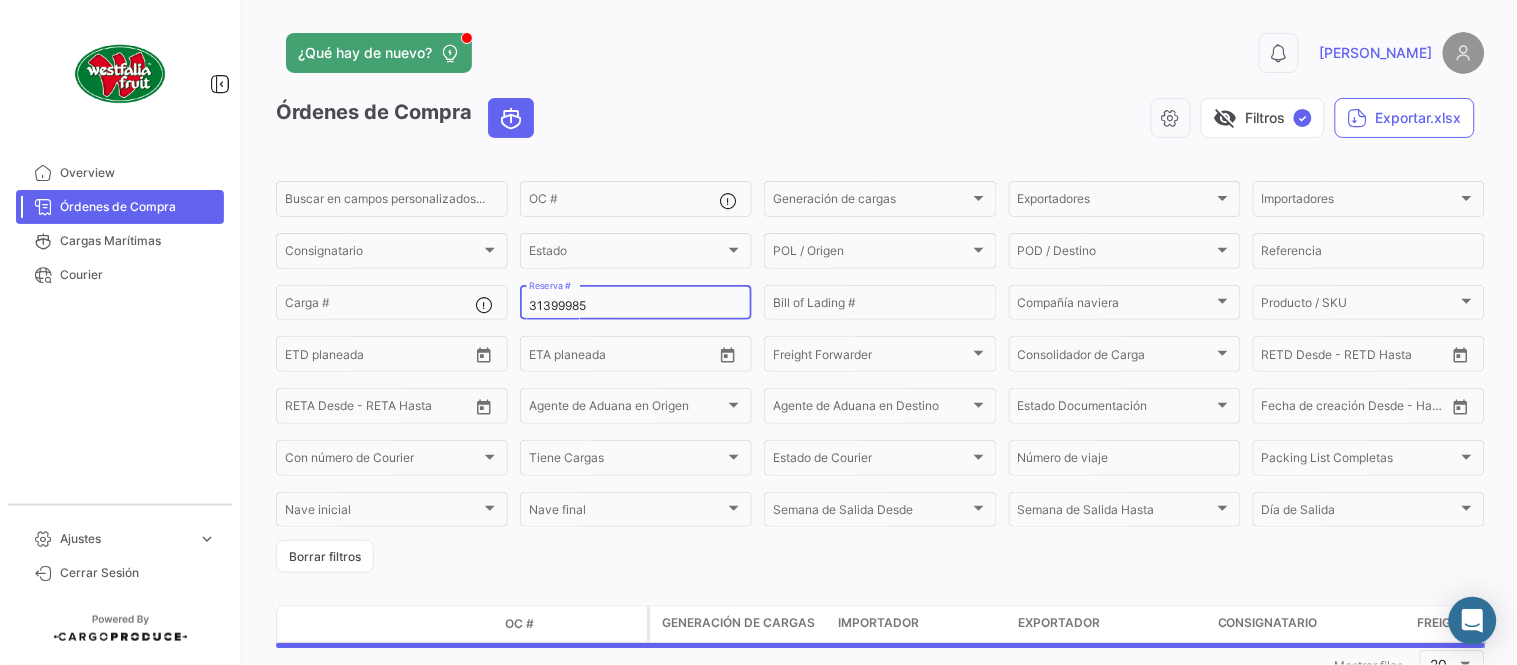 click on "31399985" at bounding box center [636, 306] 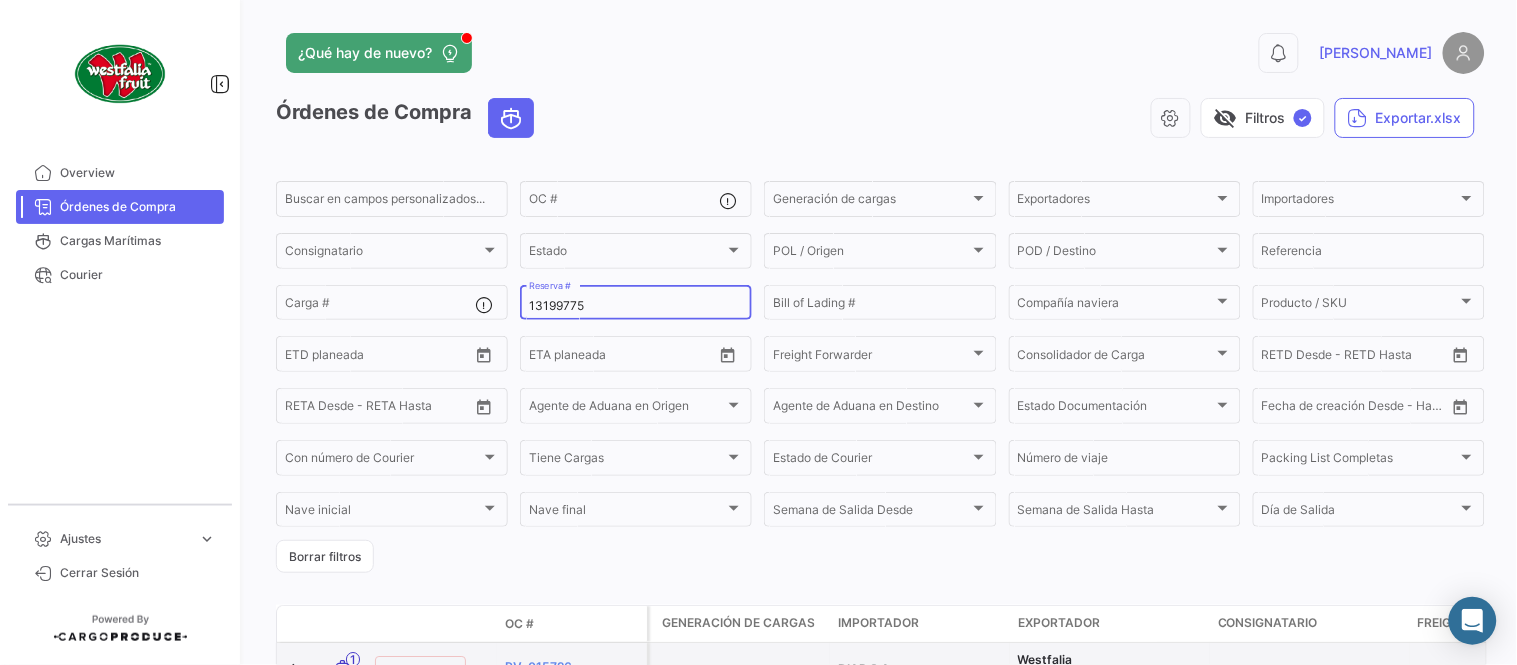 type on "13199775" 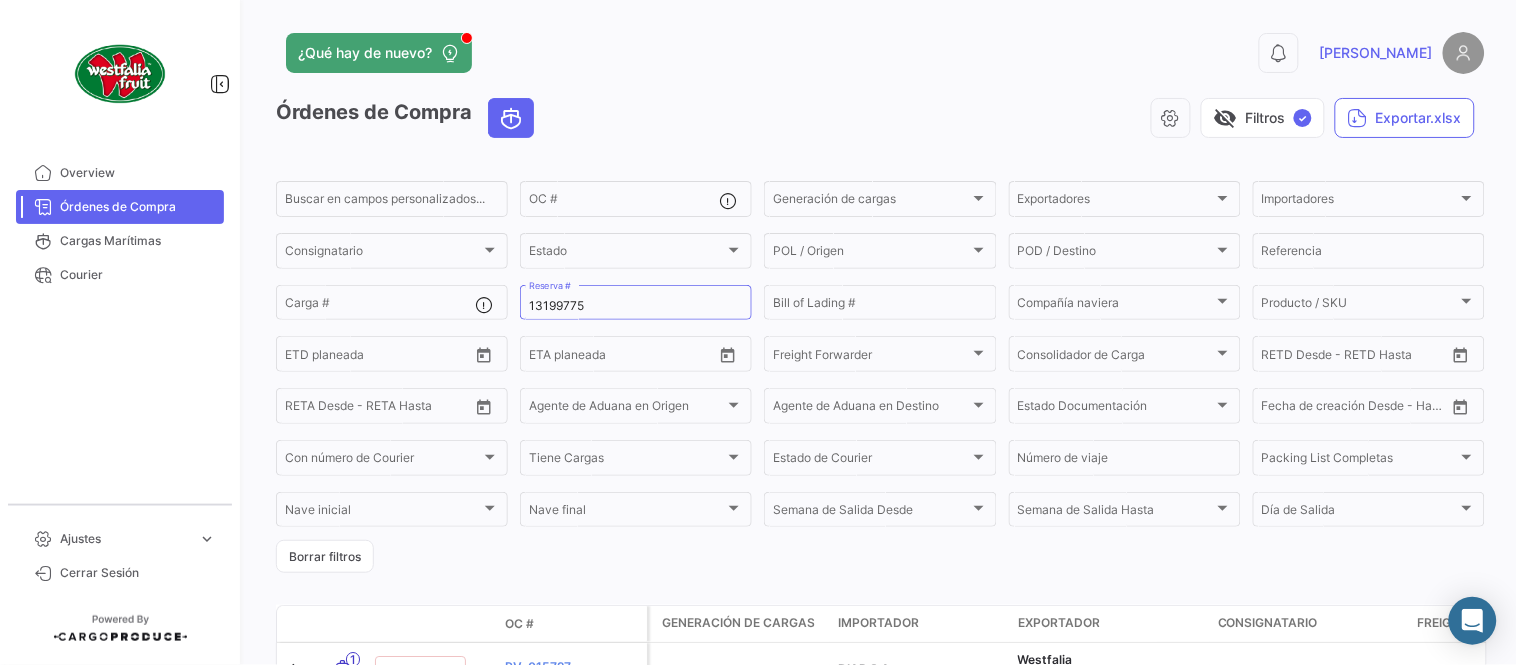 drag, startPoint x: 965, startPoint y: 82, endPoint x: 941, endPoint y: 120, distance: 44.94441 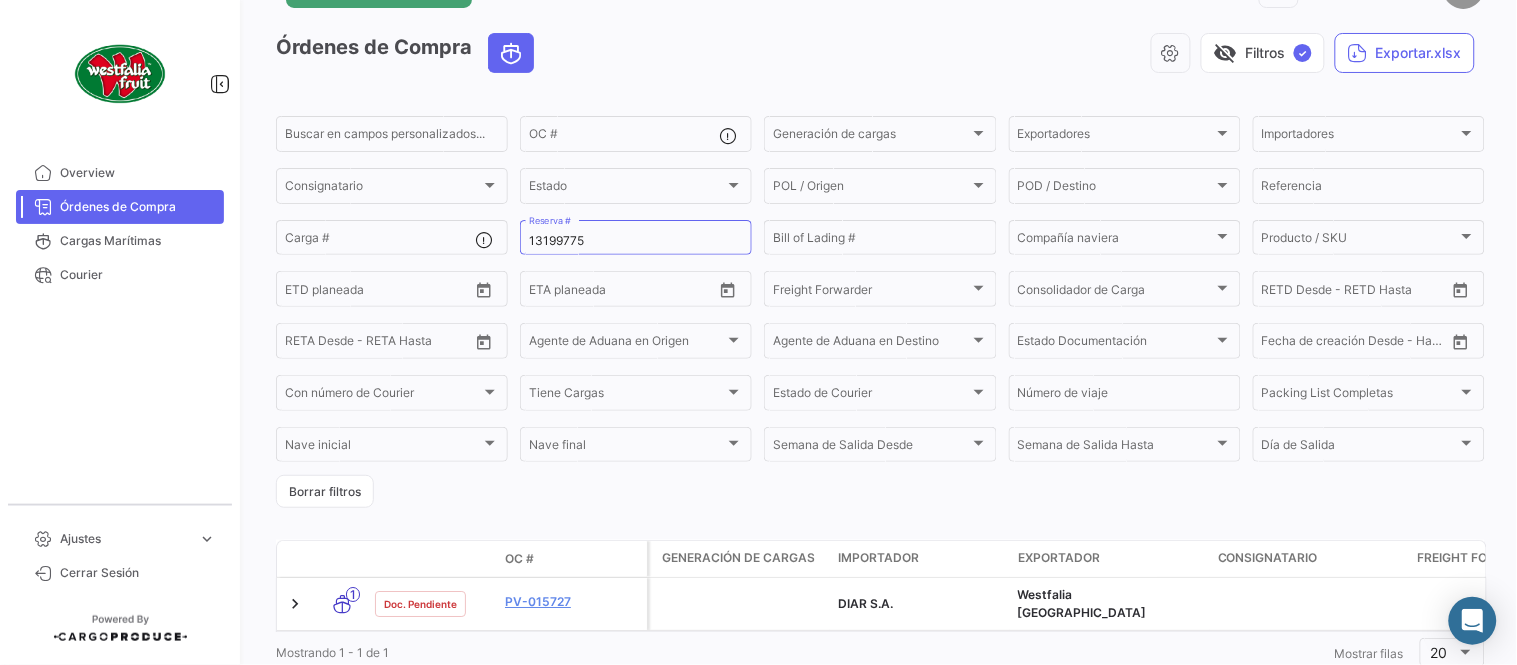 scroll, scrollTop: 128, scrollLeft: 0, axis: vertical 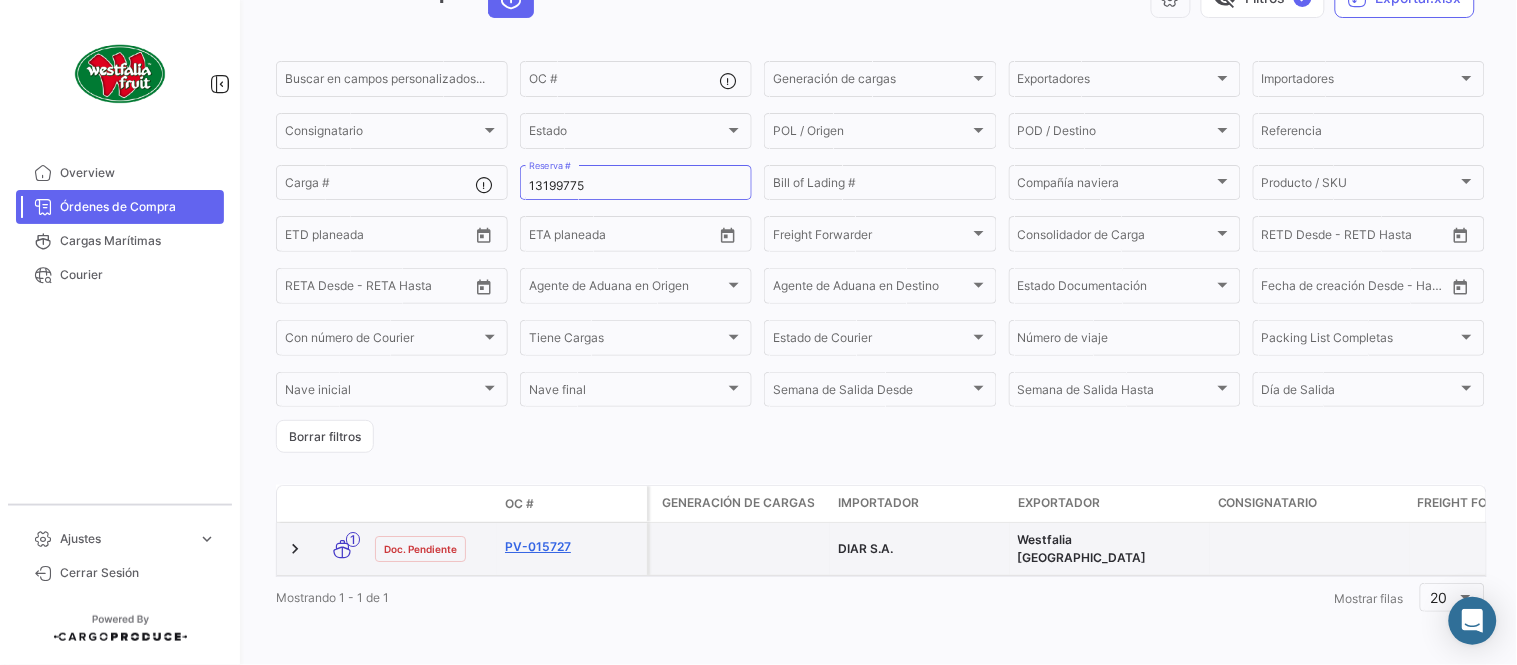click on "PV-015727" 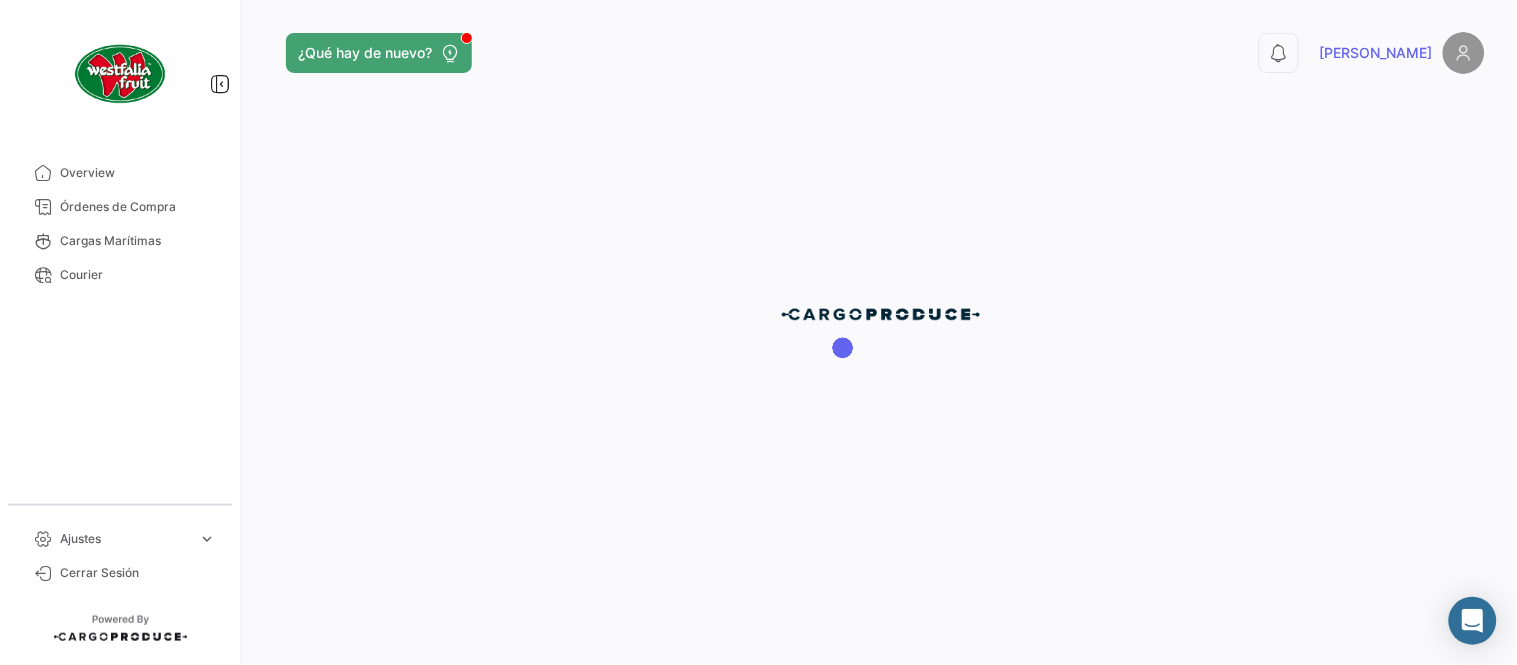 scroll, scrollTop: 0, scrollLeft: 0, axis: both 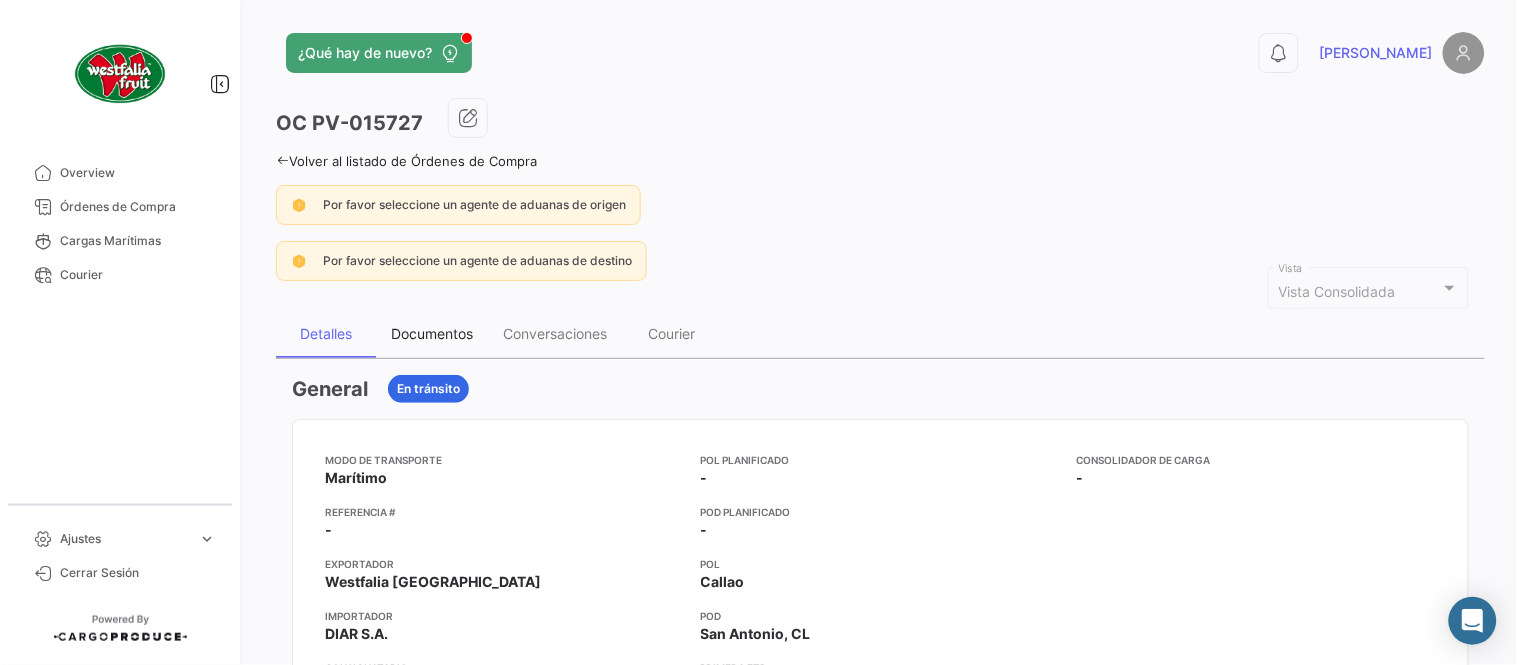 click on "Documentos" at bounding box center (432, 333) 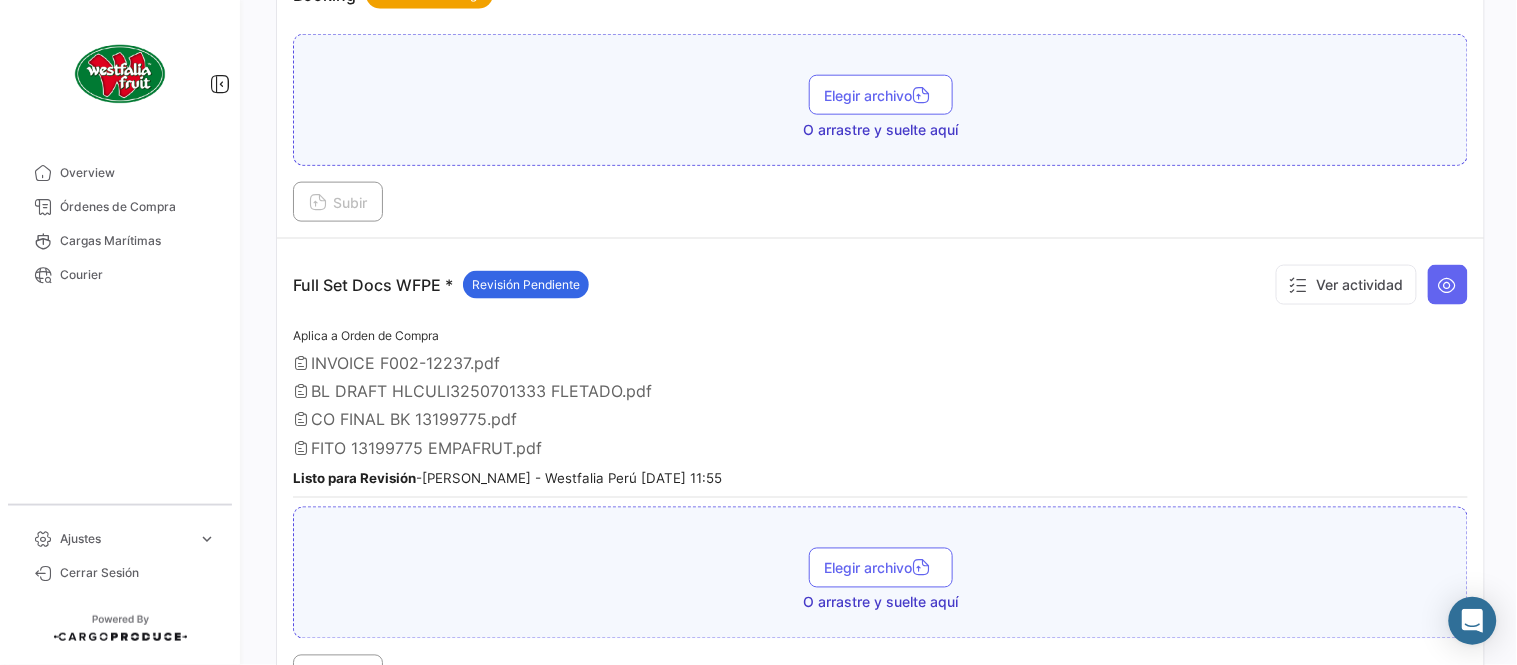 scroll, scrollTop: 555, scrollLeft: 0, axis: vertical 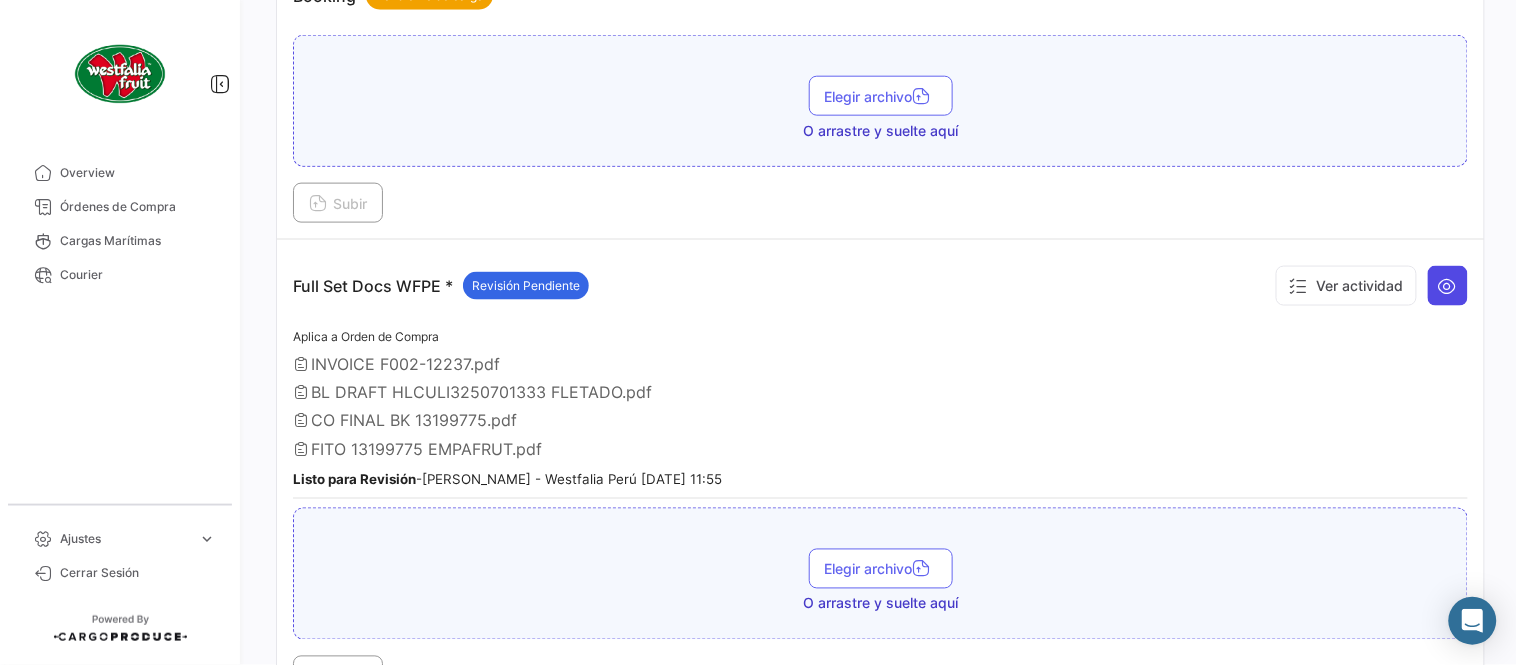 click at bounding box center (1448, 286) 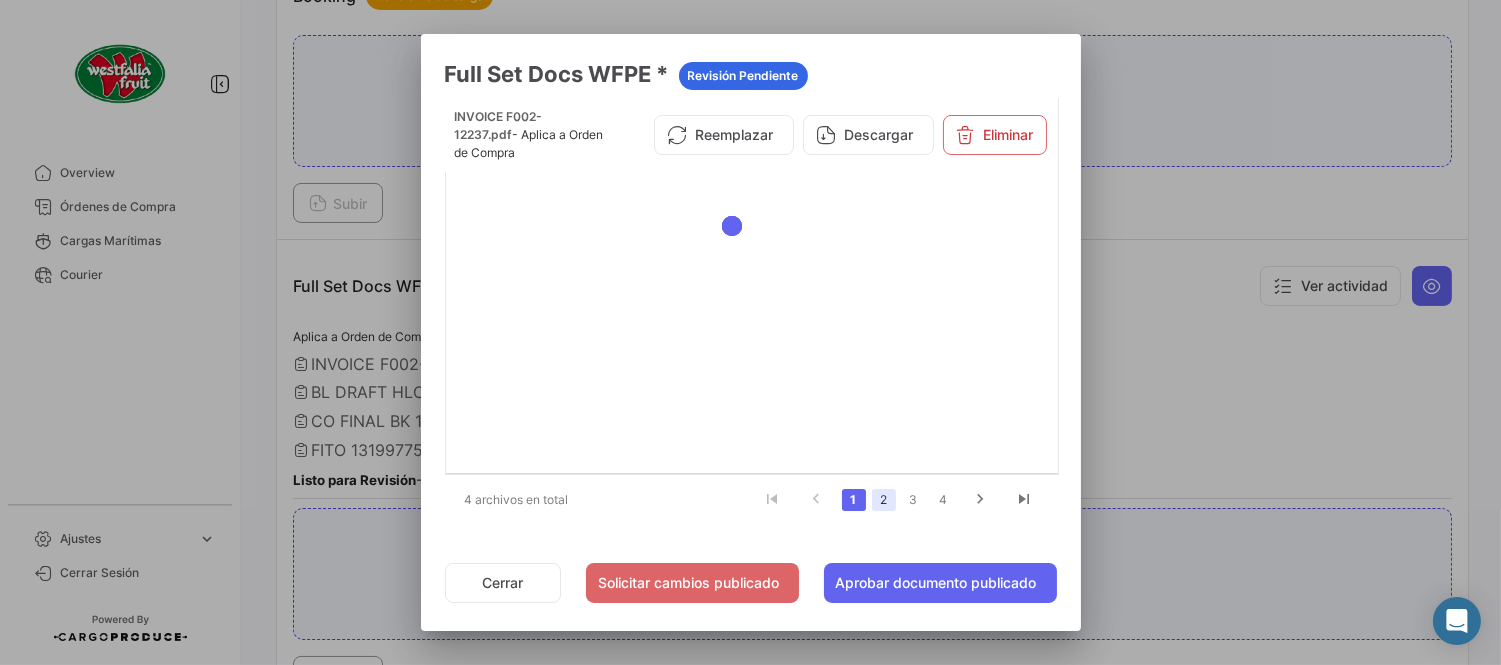 click on "2" 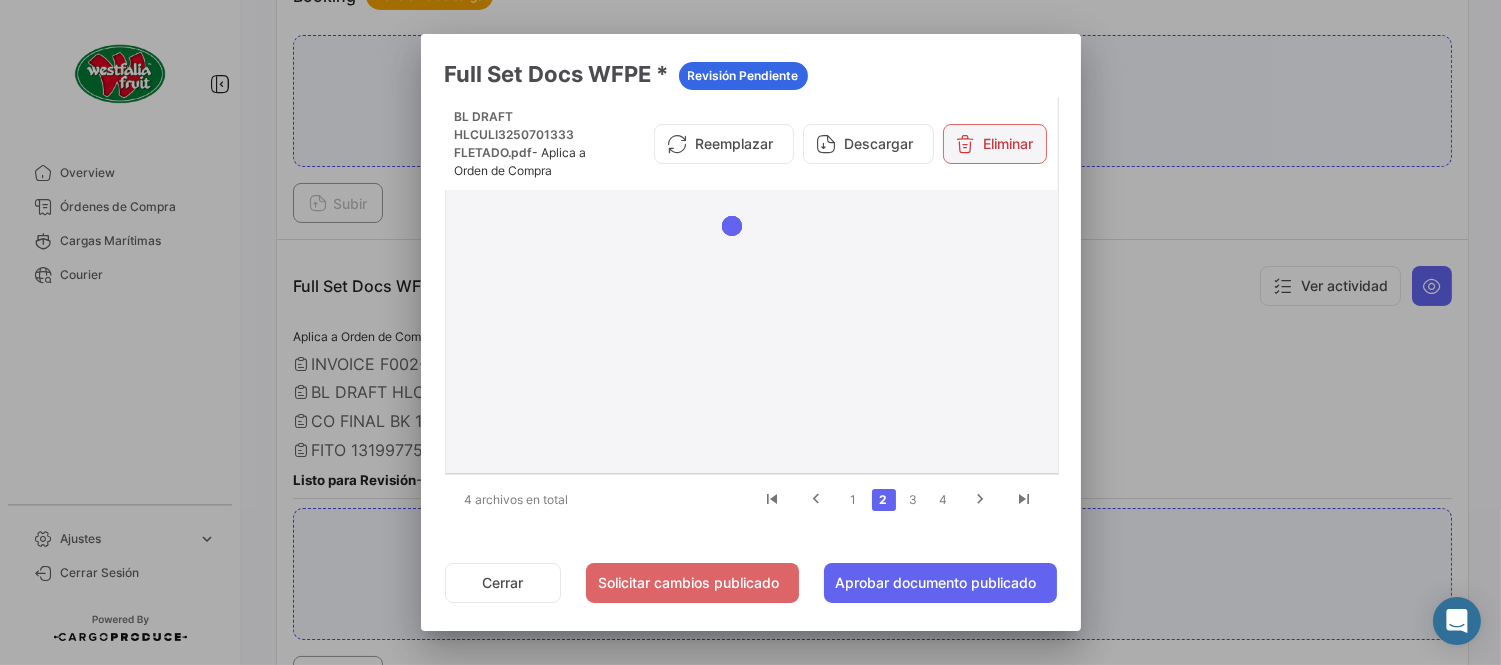 click on "Eliminar" at bounding box center (995, 144) 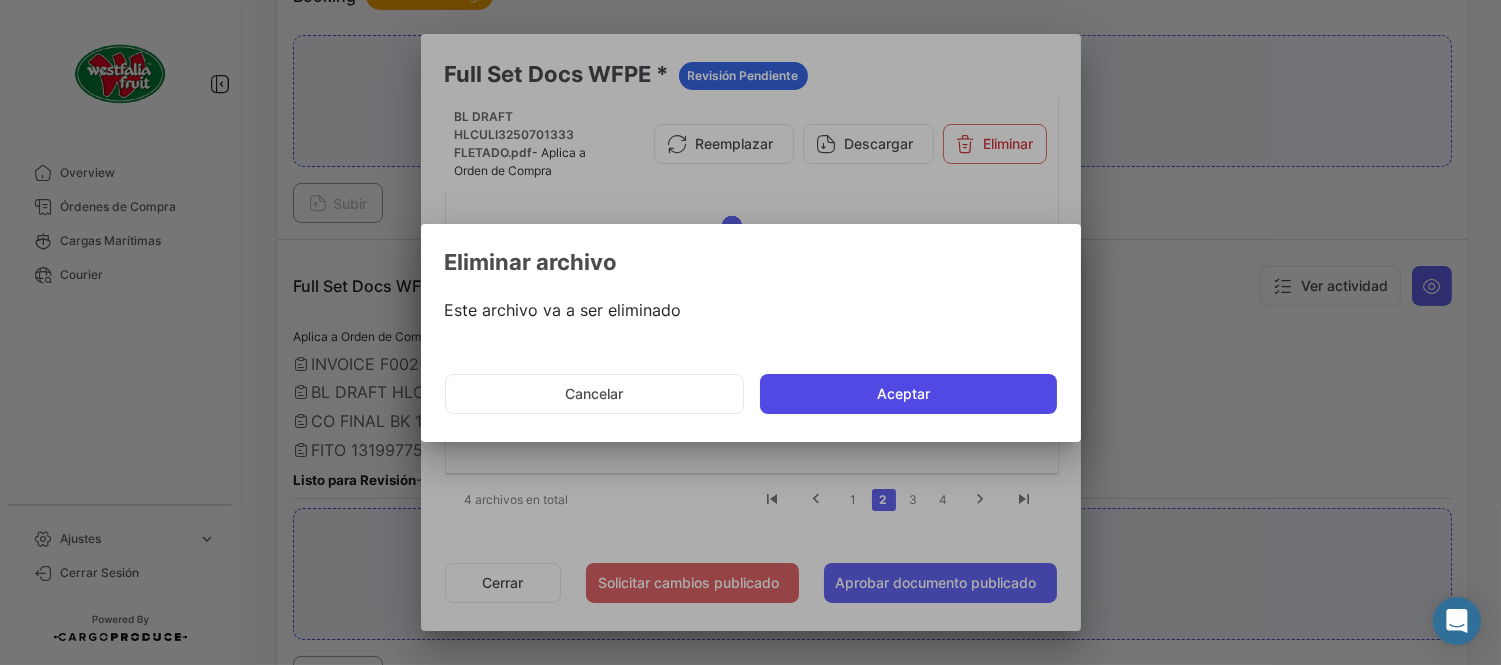 click on "Aceptar" 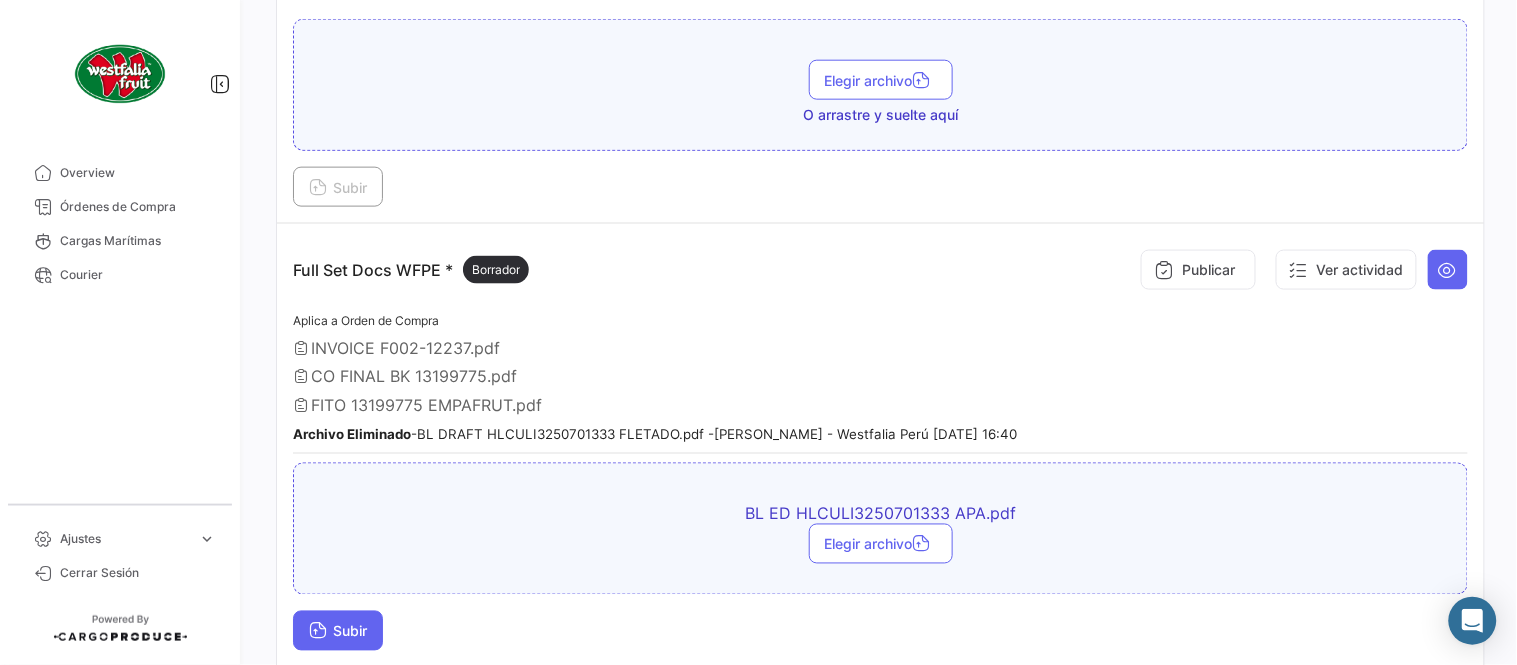drag, startPoint x: 391, startPoint y: 630, endPoint x: 381, endPoint y: 628, distance: 10.198039 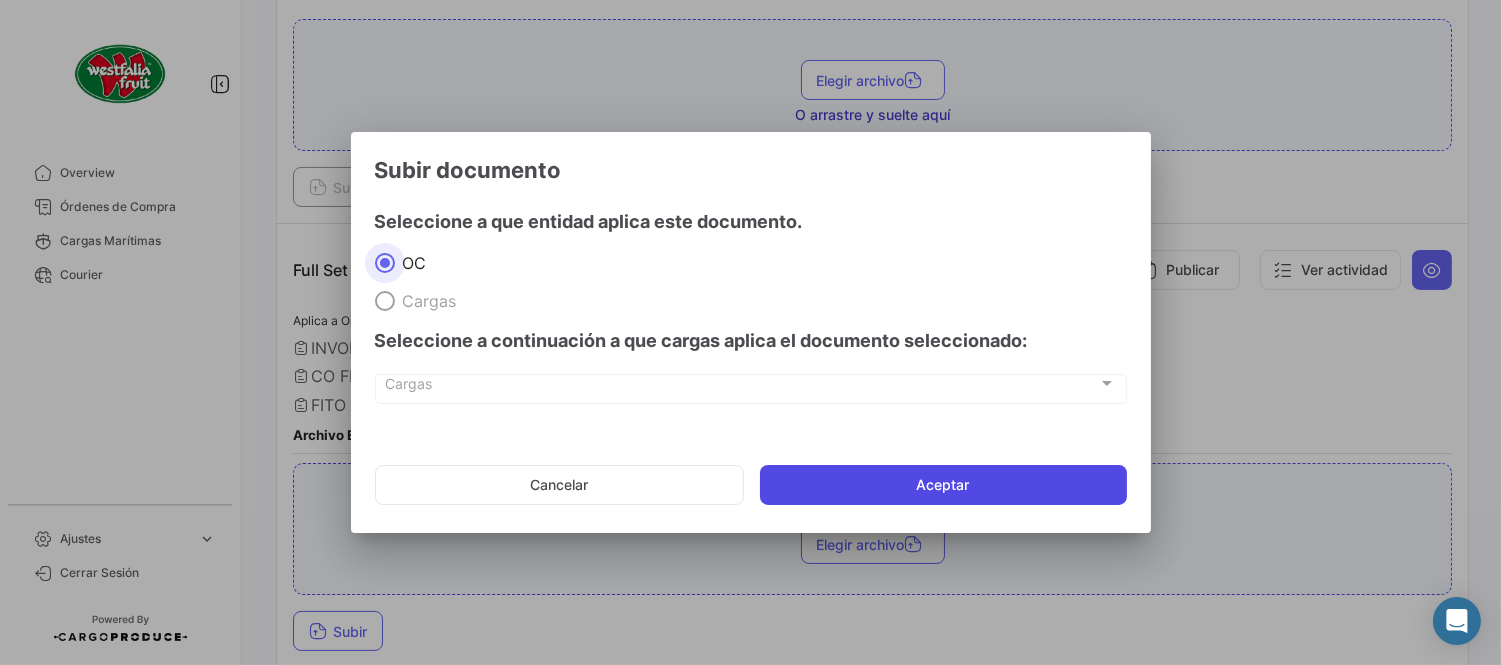 click on "Aceptar" 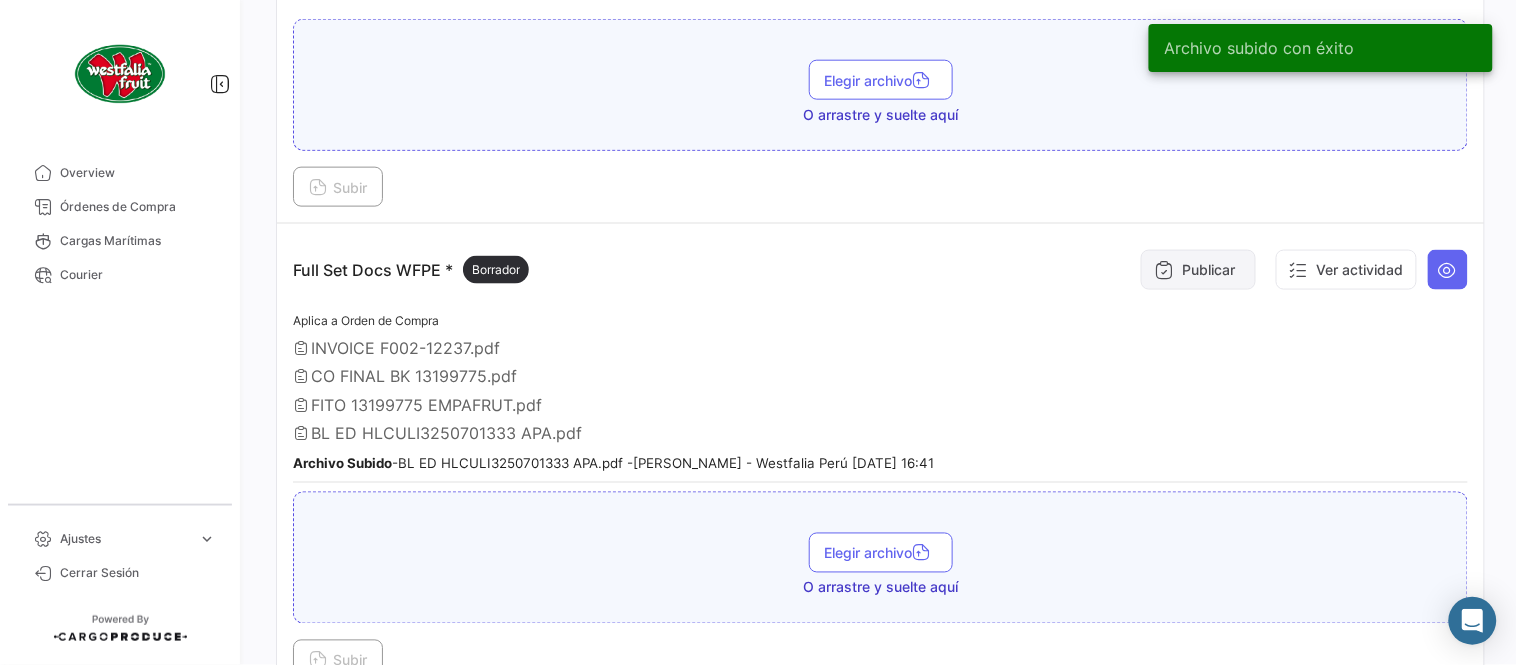 click on "Publicar" at bounding box center [1198, 270] 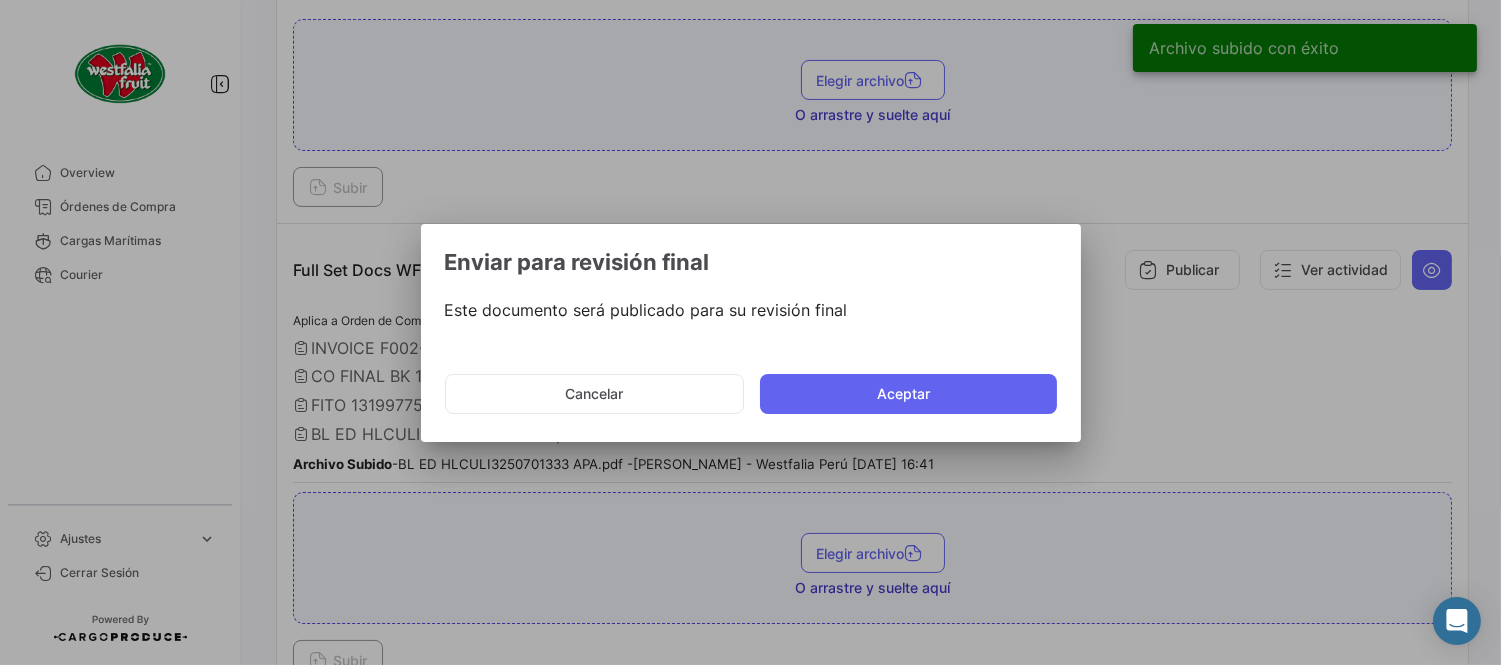 click on "Cancelar   Aceptar" 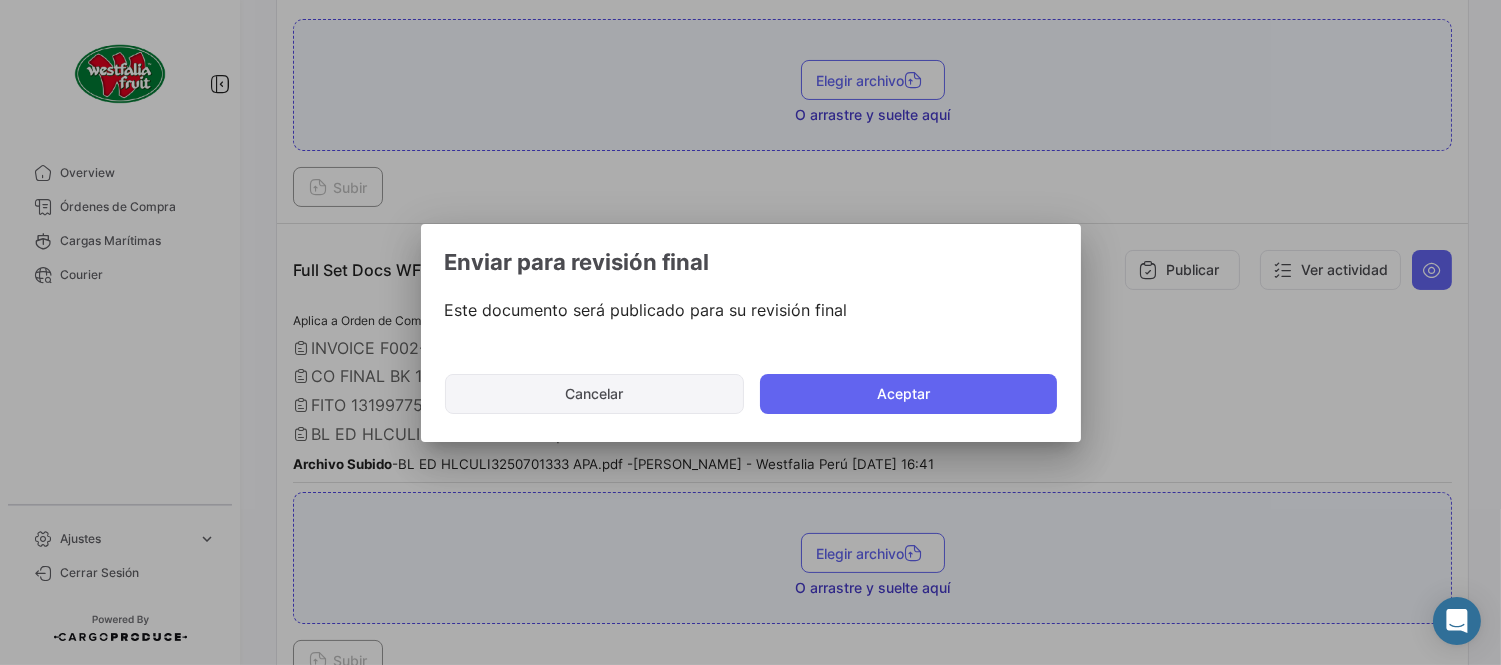 click on "Cancelar" 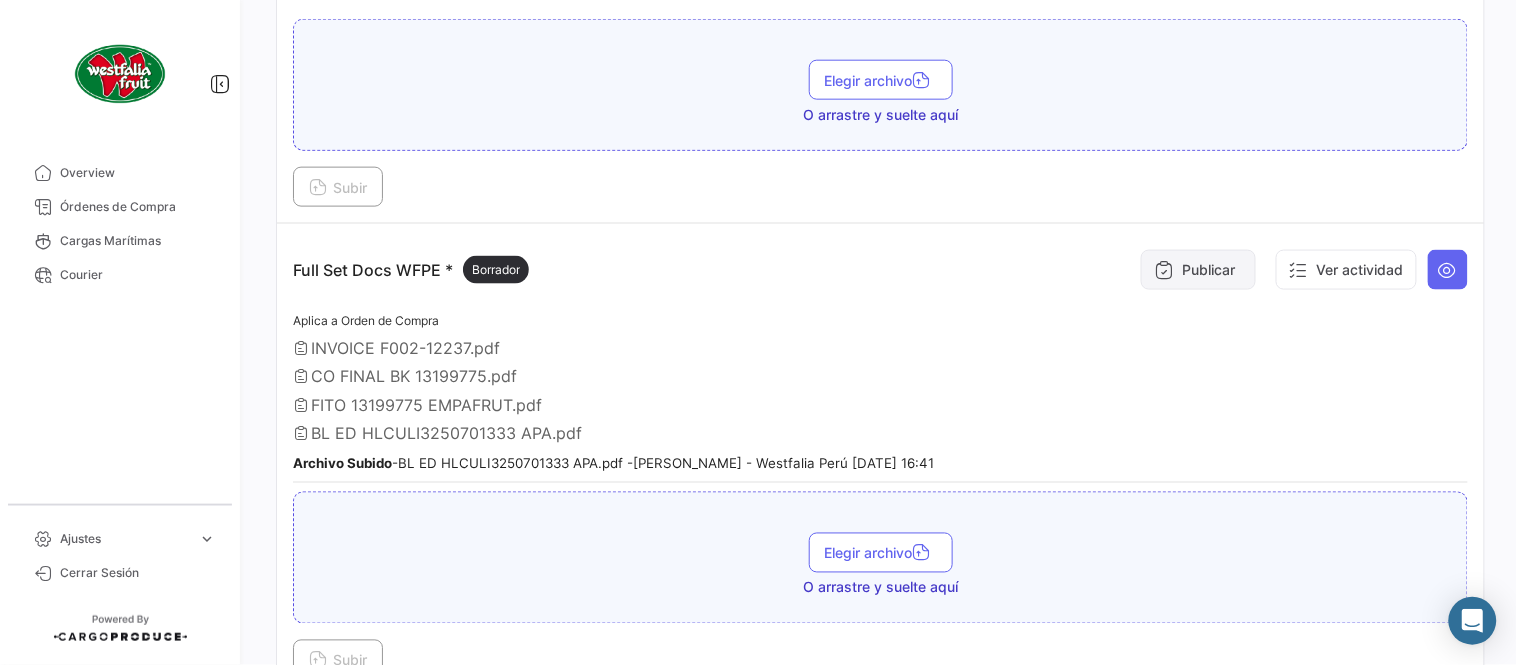 click at bounding box center (1164, 270) 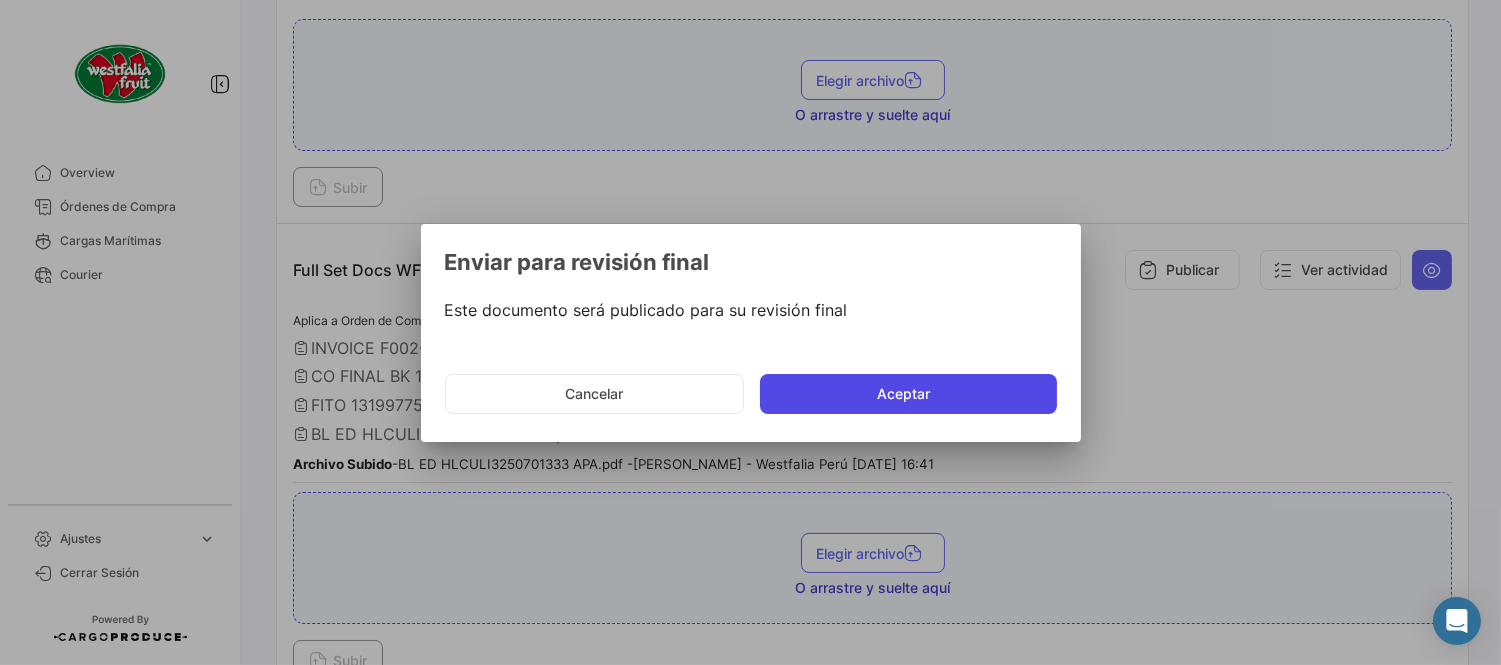 click on "Aceptar" 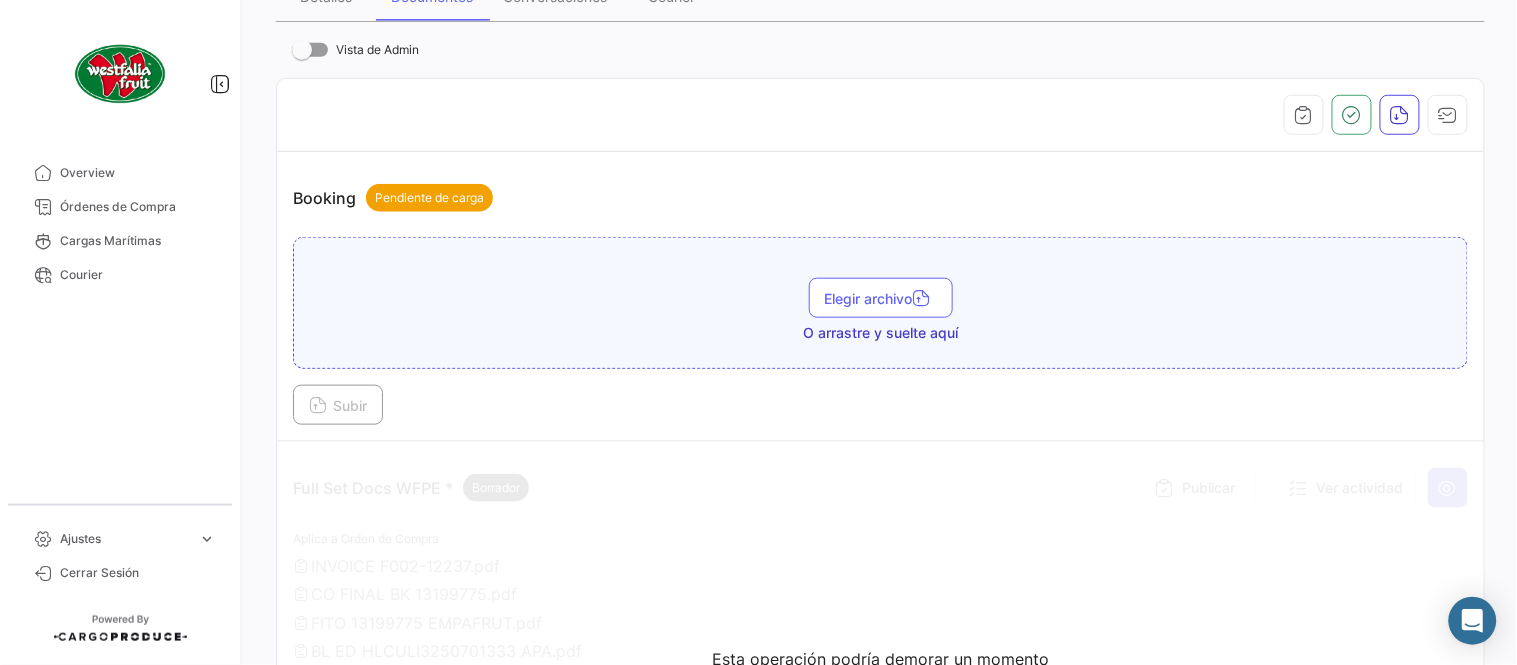 scroll, scrollTop: 333, scrollLeft: 0, axis: vertical 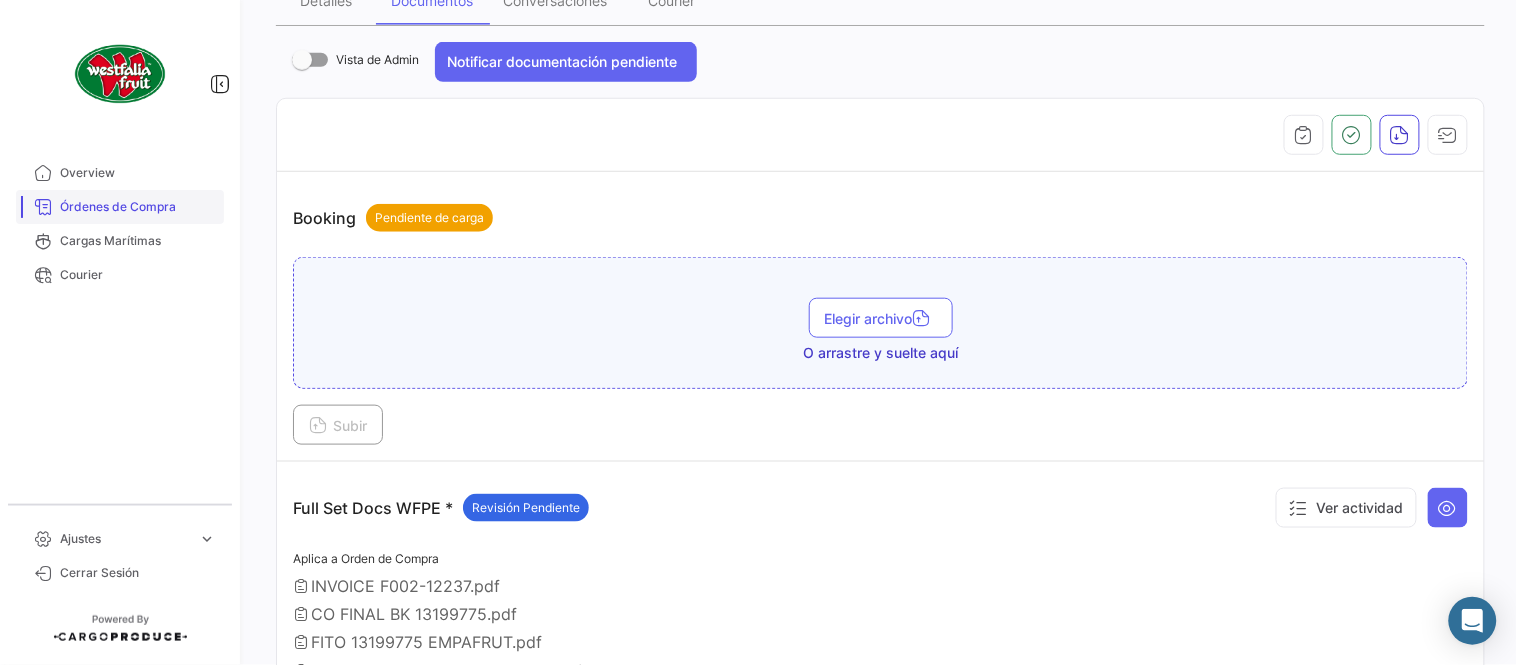 click on "Órdenes de Compra" at bounding box center [120, 207] 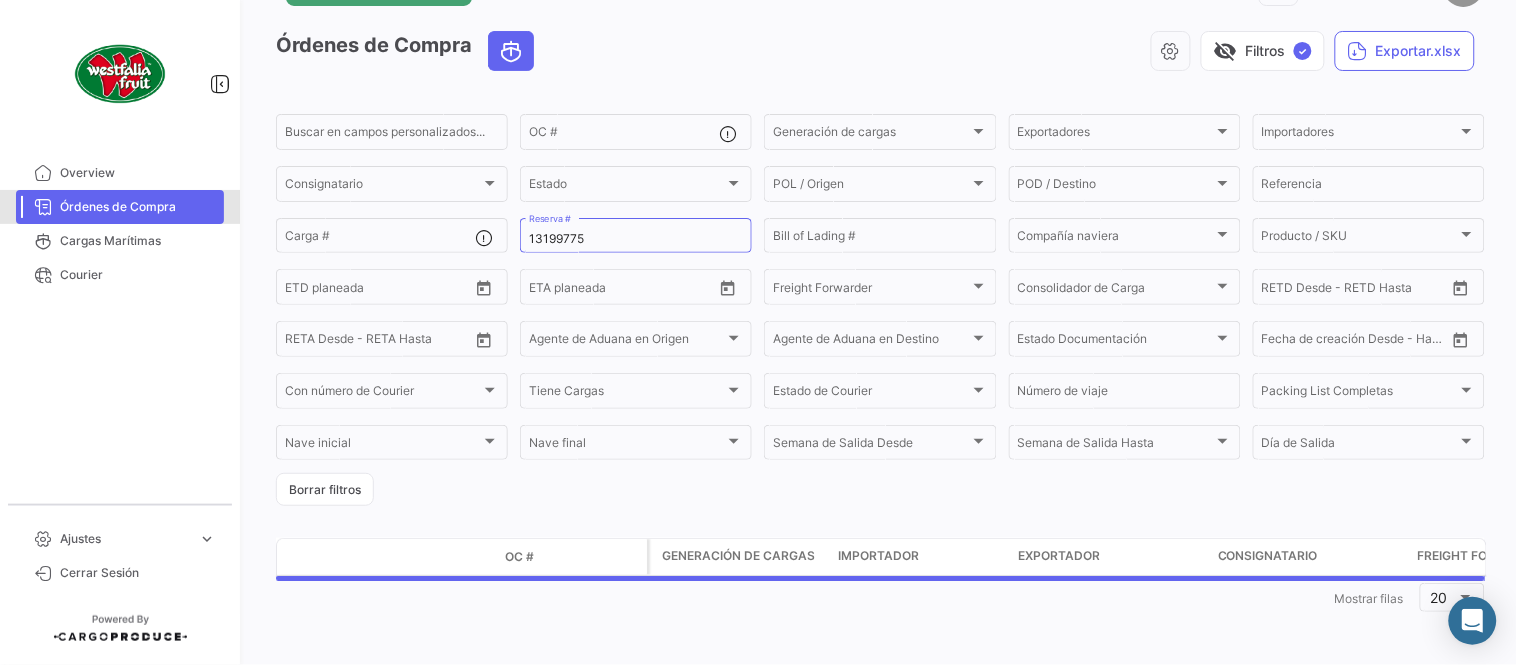 scroll, scrollTop: 0, scrollLeft: 0, axis: both 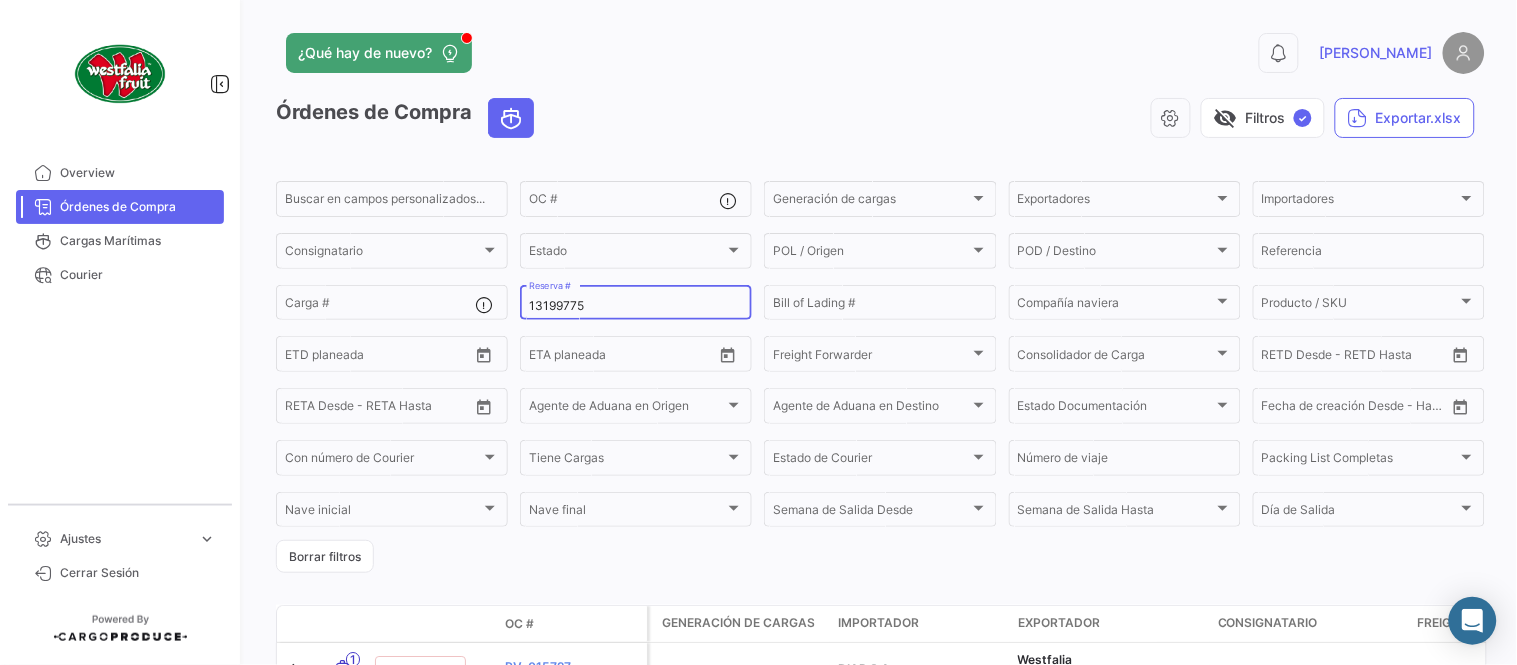 click on "13199775" at bounding box center [636, 306] 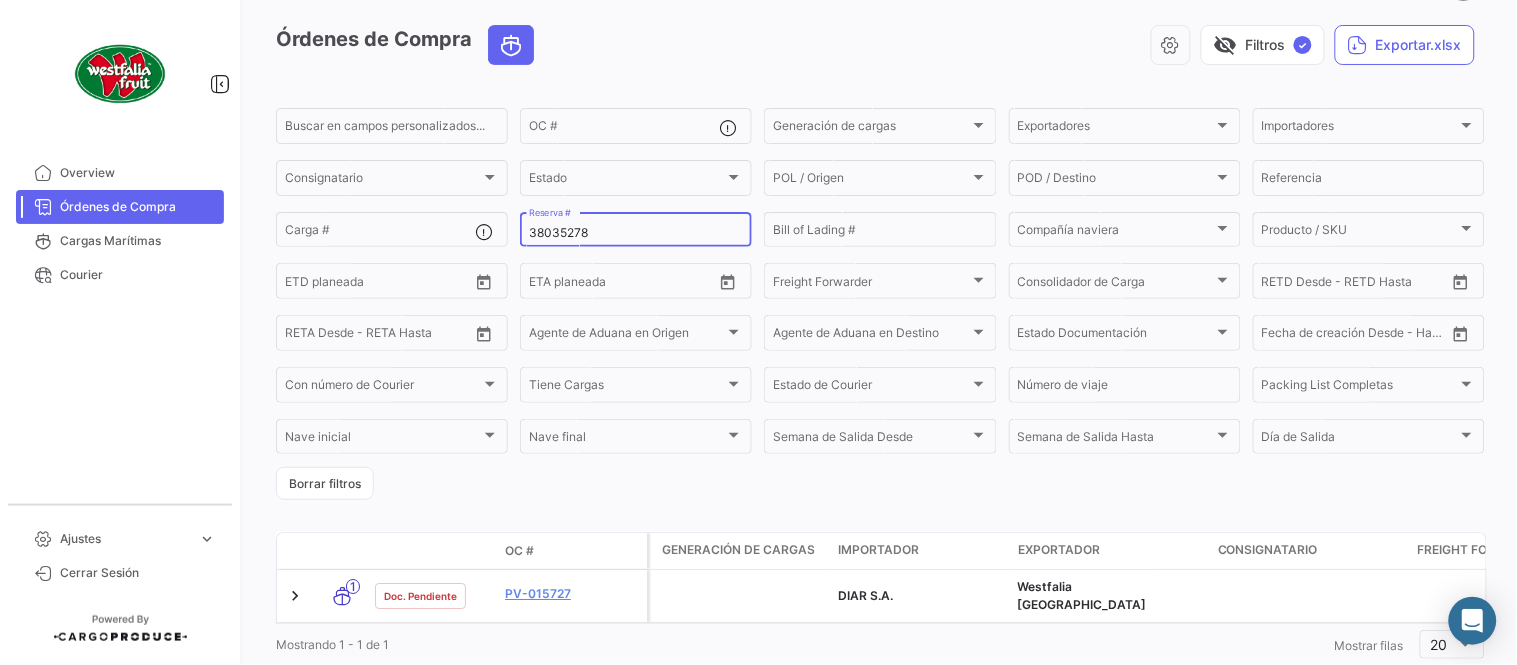scroll, scrollTop: 128, scrollLeft: 0, axis: vertical 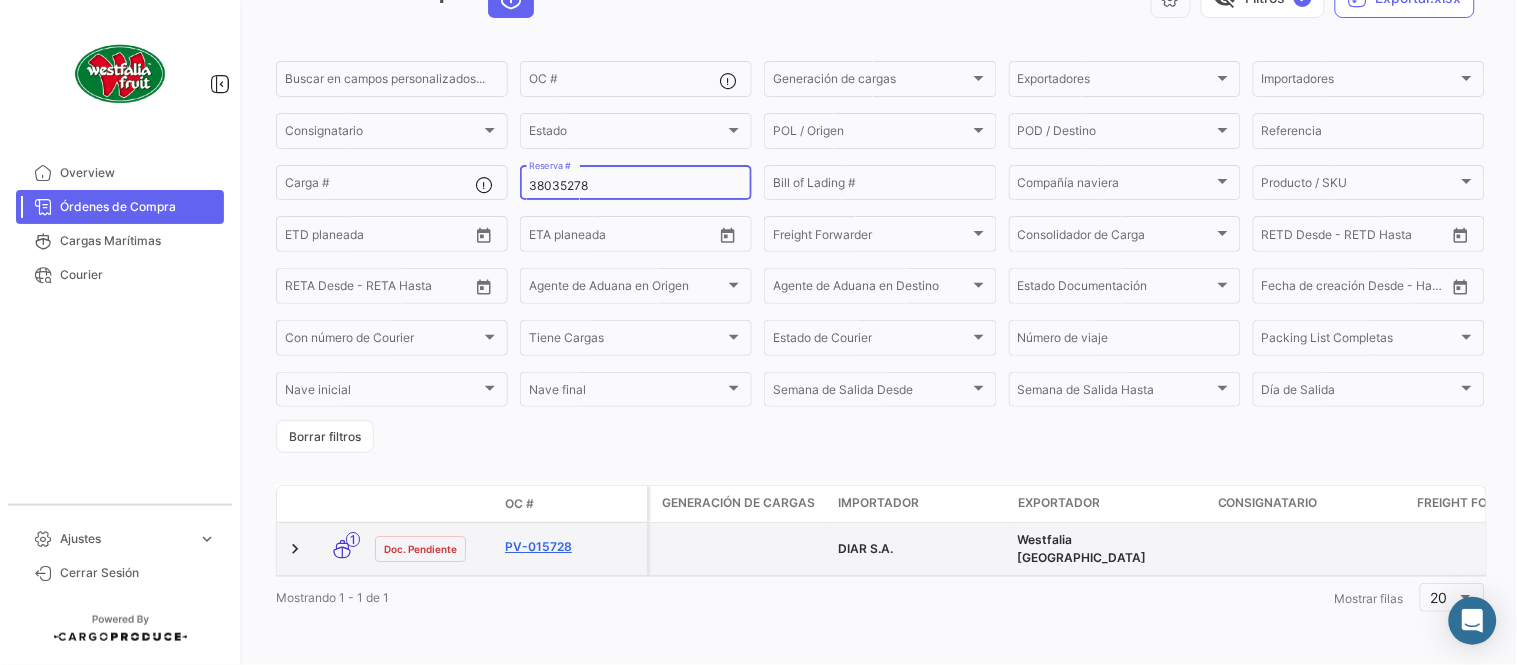 type on "38035278" 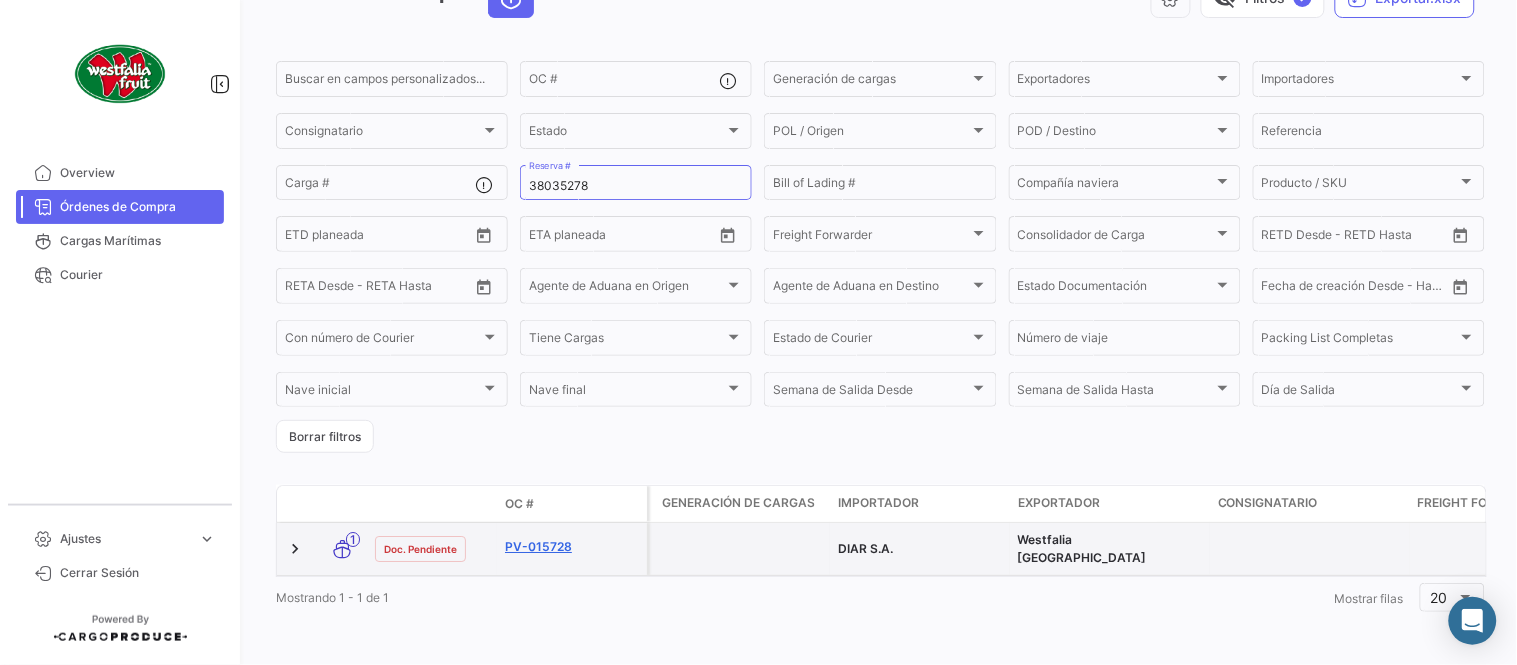 click on "PV-015728" 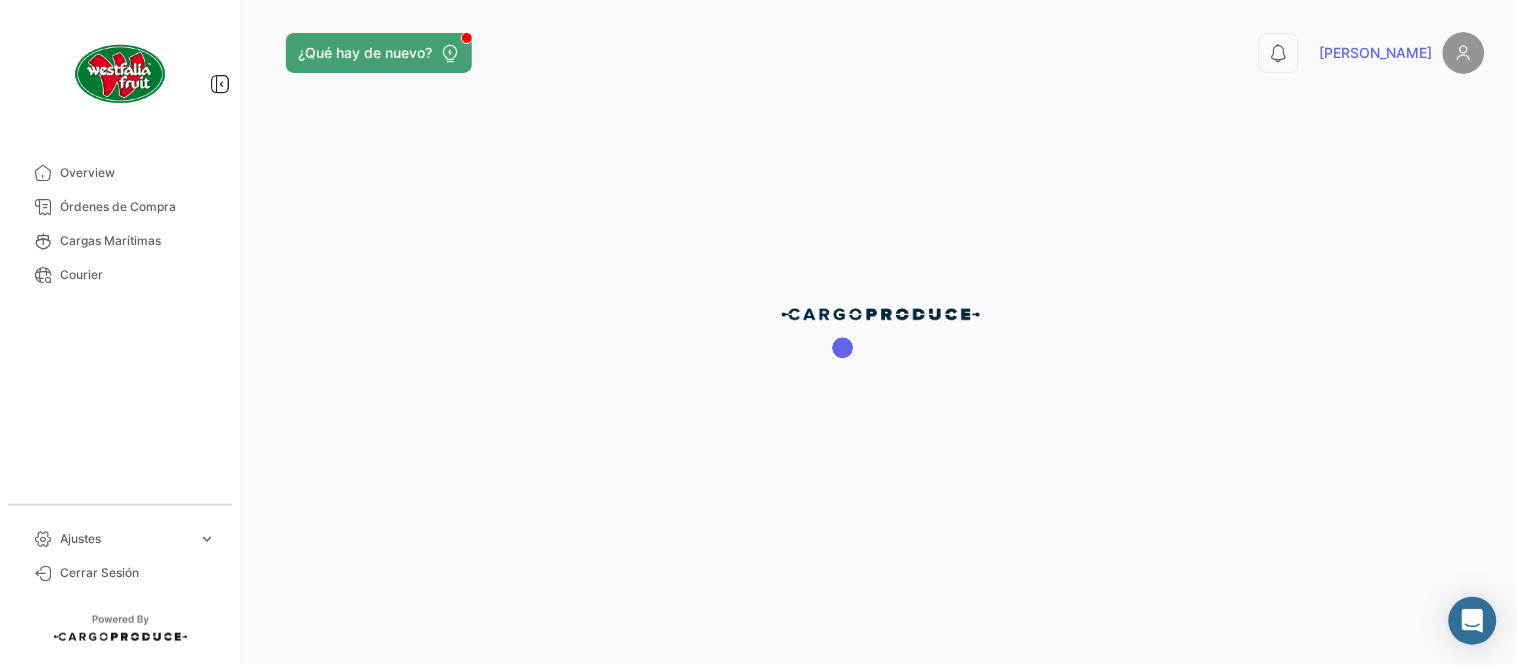 scroll, scrollTop: 0, scrollLeft: 0, axis: both 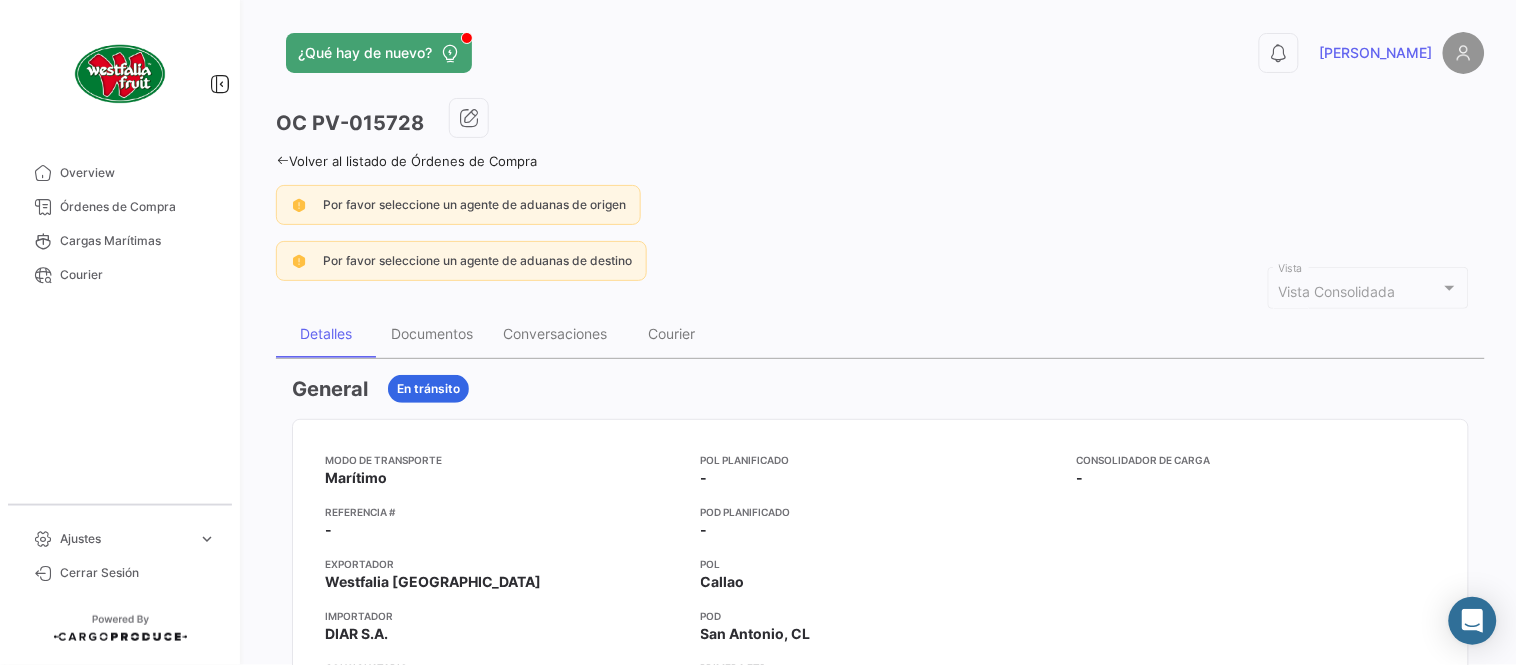 drag, startPoint x: 897, startPoint y: 158, endPoint x: 547, endPoint y: 238, distance: 359.02646 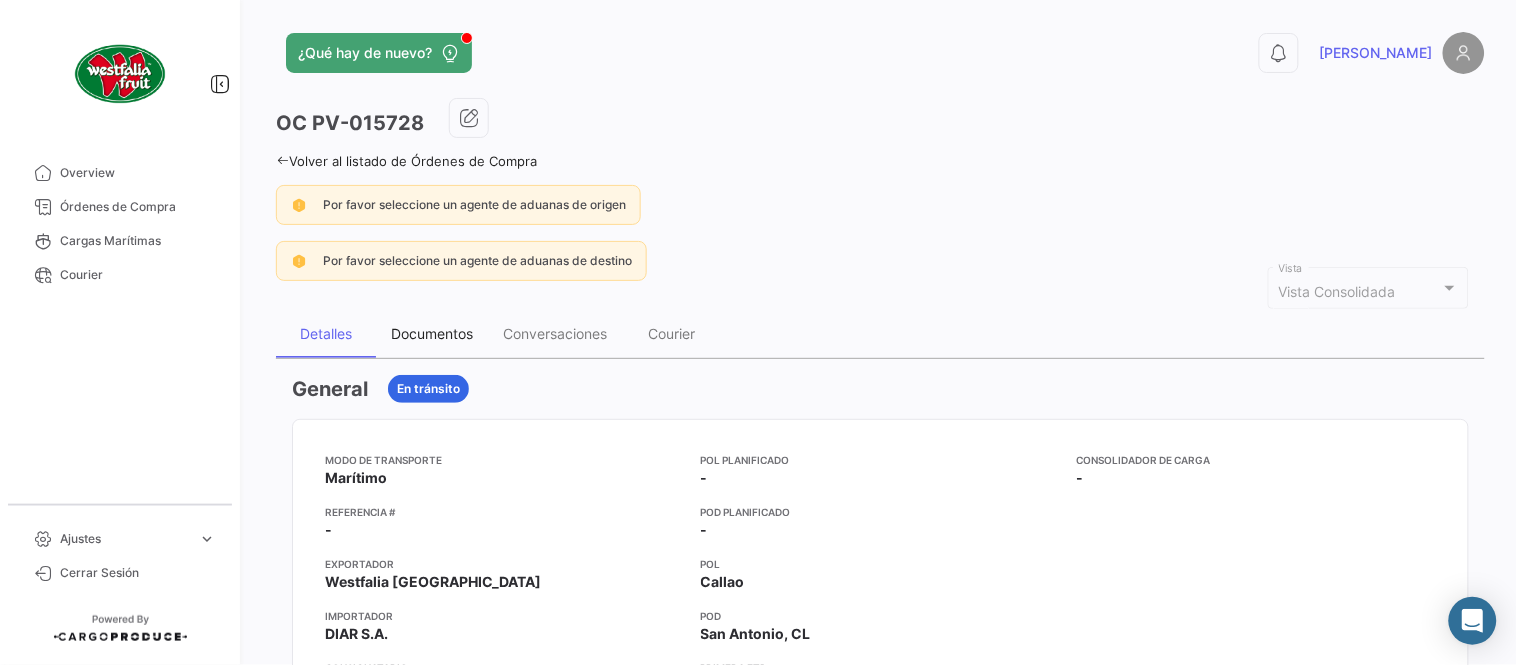 click on "Documentos" at bounding box center (432, 333) 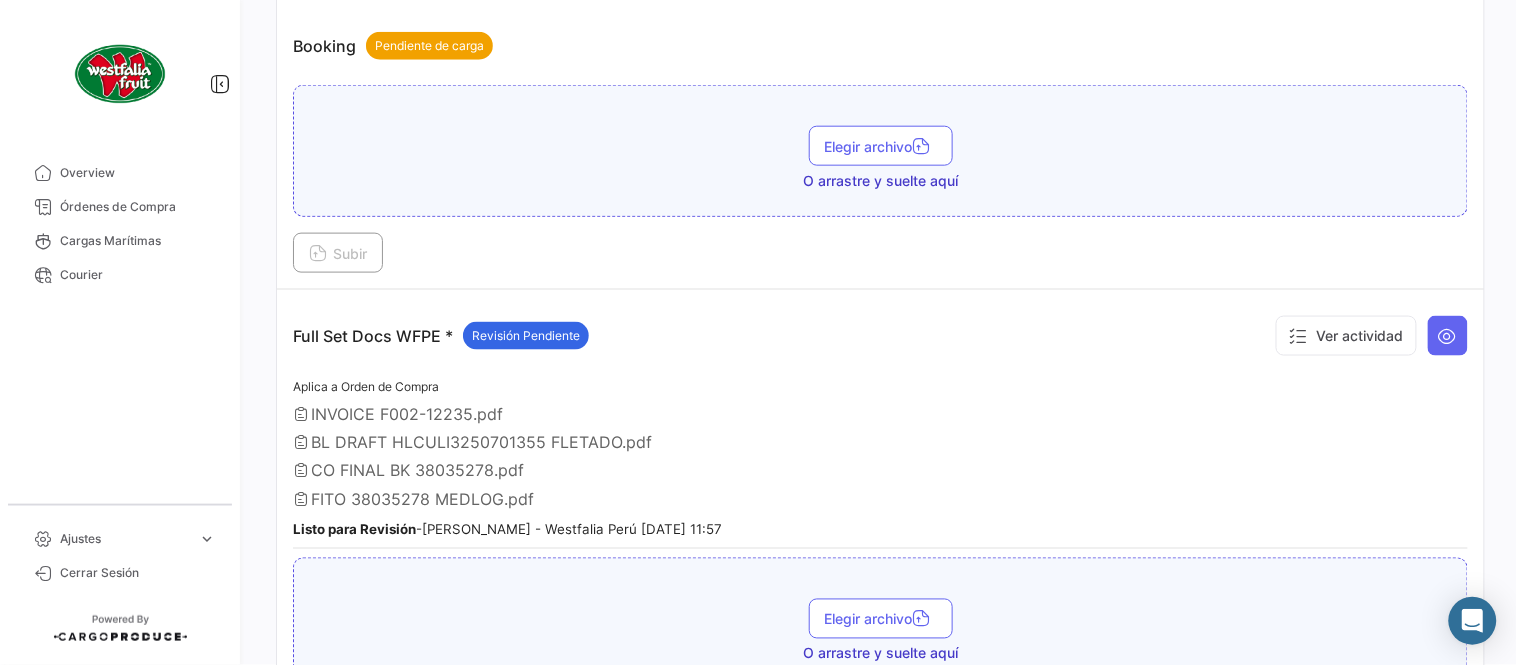scroll, scrollTop: 554, scrollLeft: 0, axis: vertical 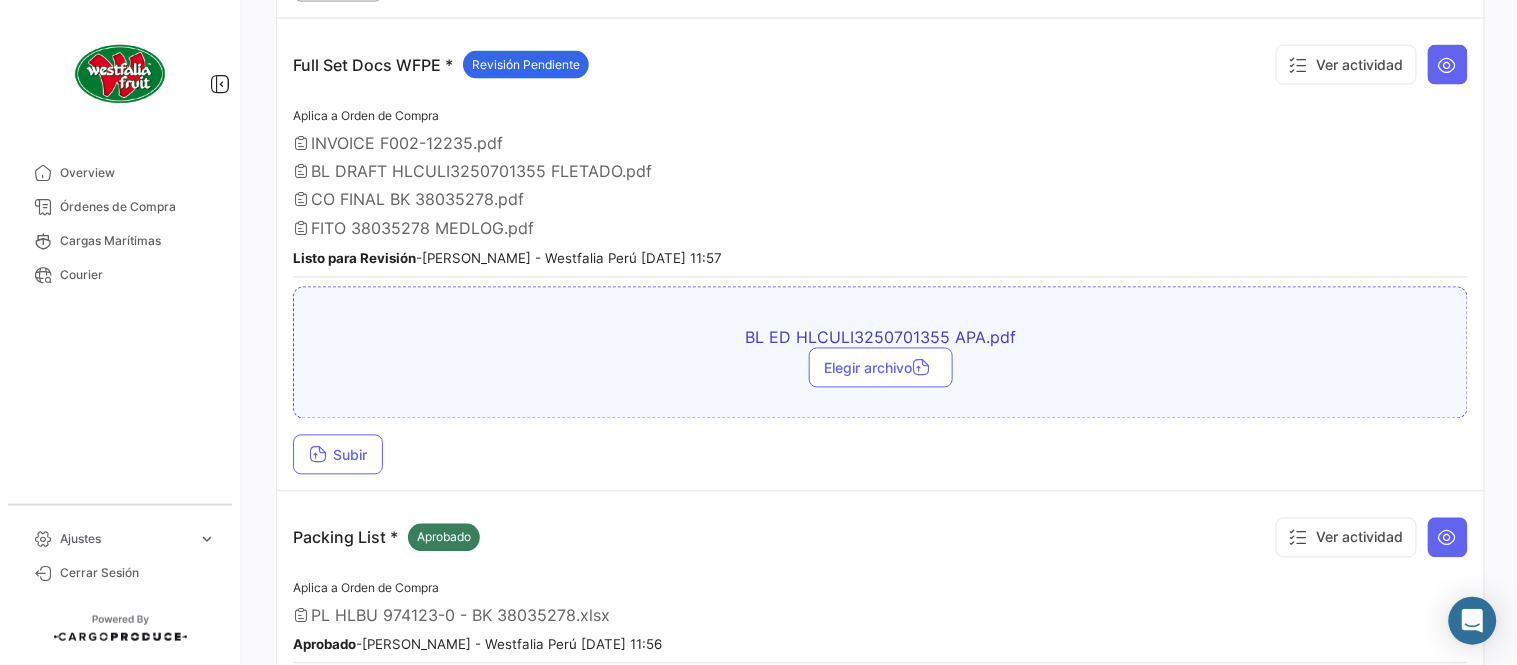 click on "BL ED HLCULI3250701355 APA.pdf   Elegir archivo   Subir" at bounding box center [880, 381] 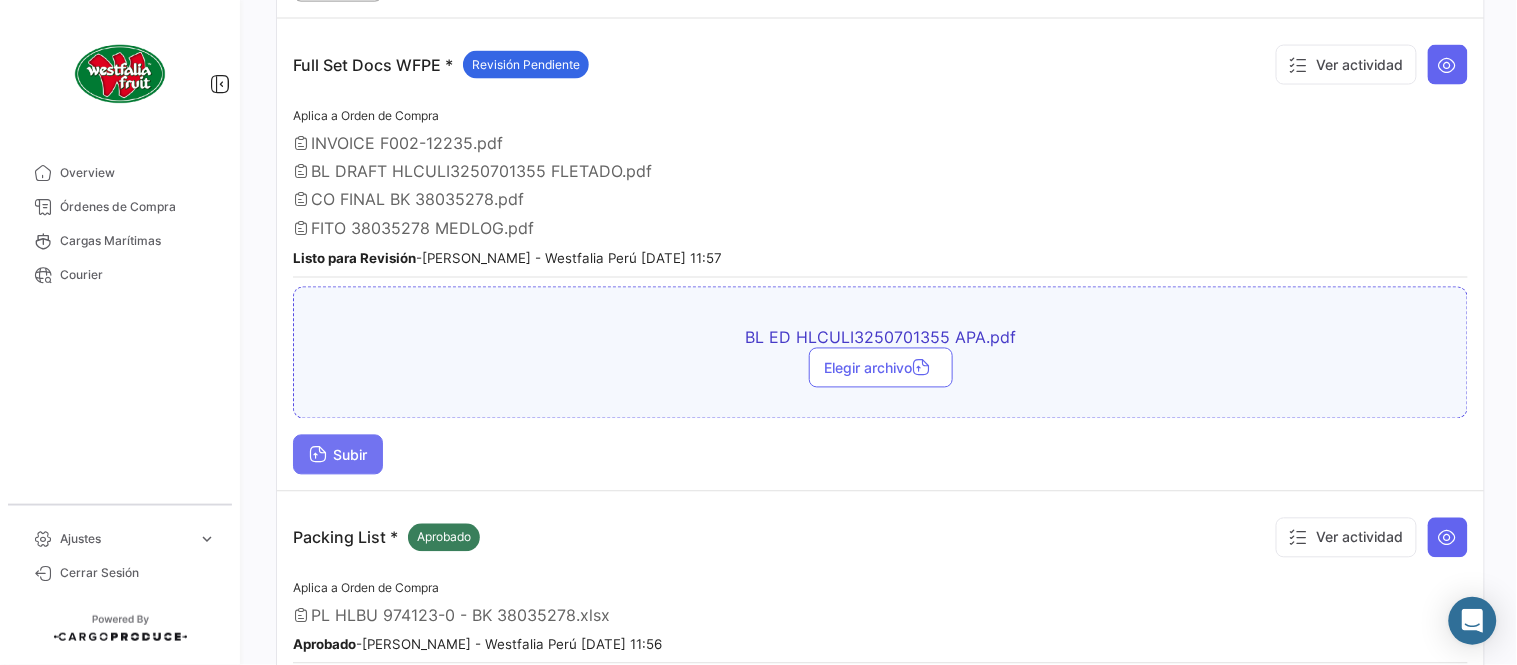 click on "Subir" at bounding box center [338, 455] 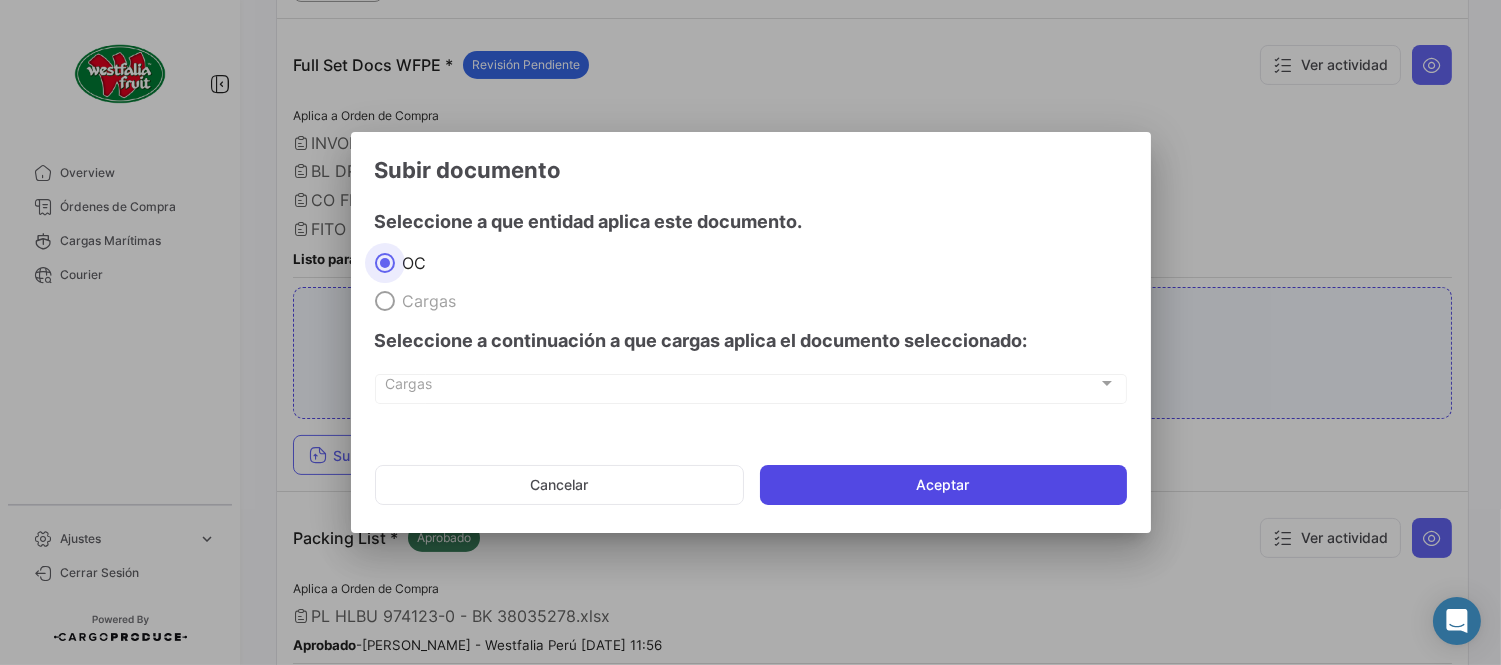 drag, startPoint x: 848, startPoint y: 470, endPoint x: 865, endPoint y: 471, distance: 17.029387 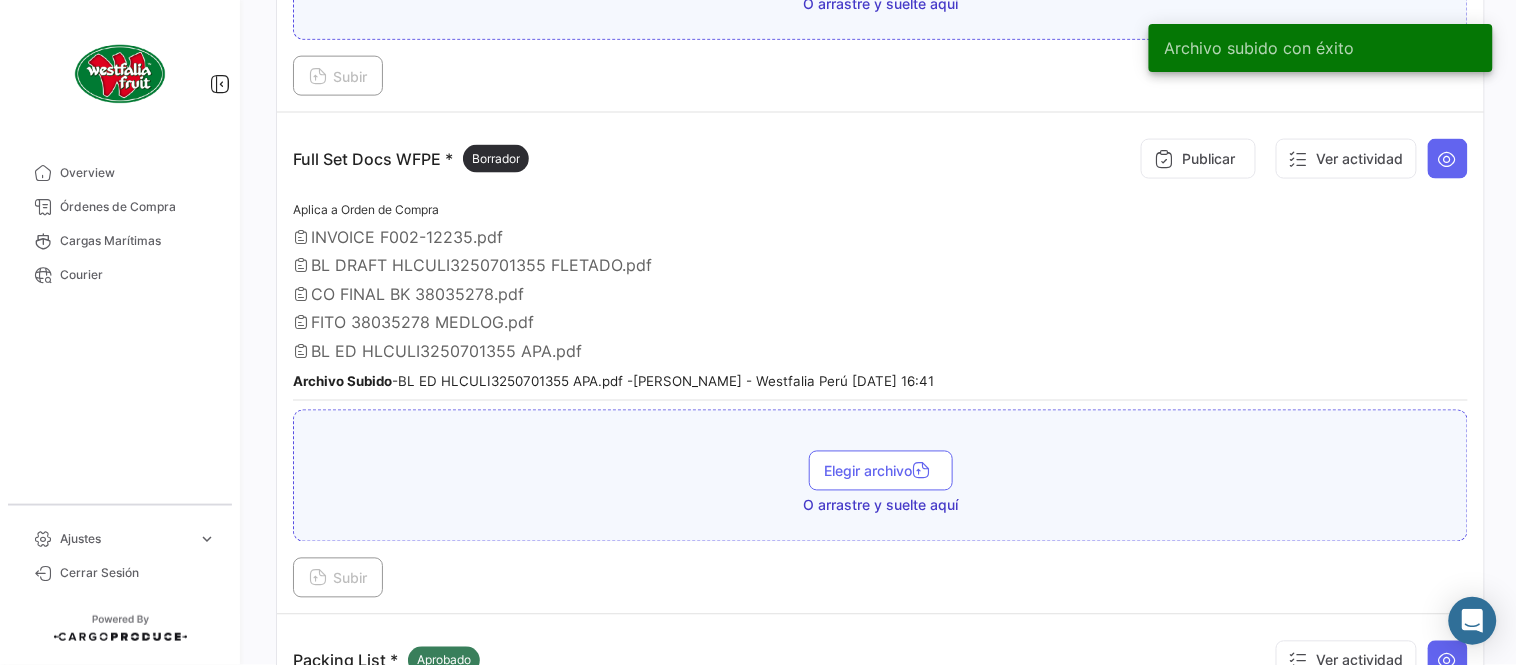 scroll, scrollTop: 665, scrollLeft: 0, axis: vertical 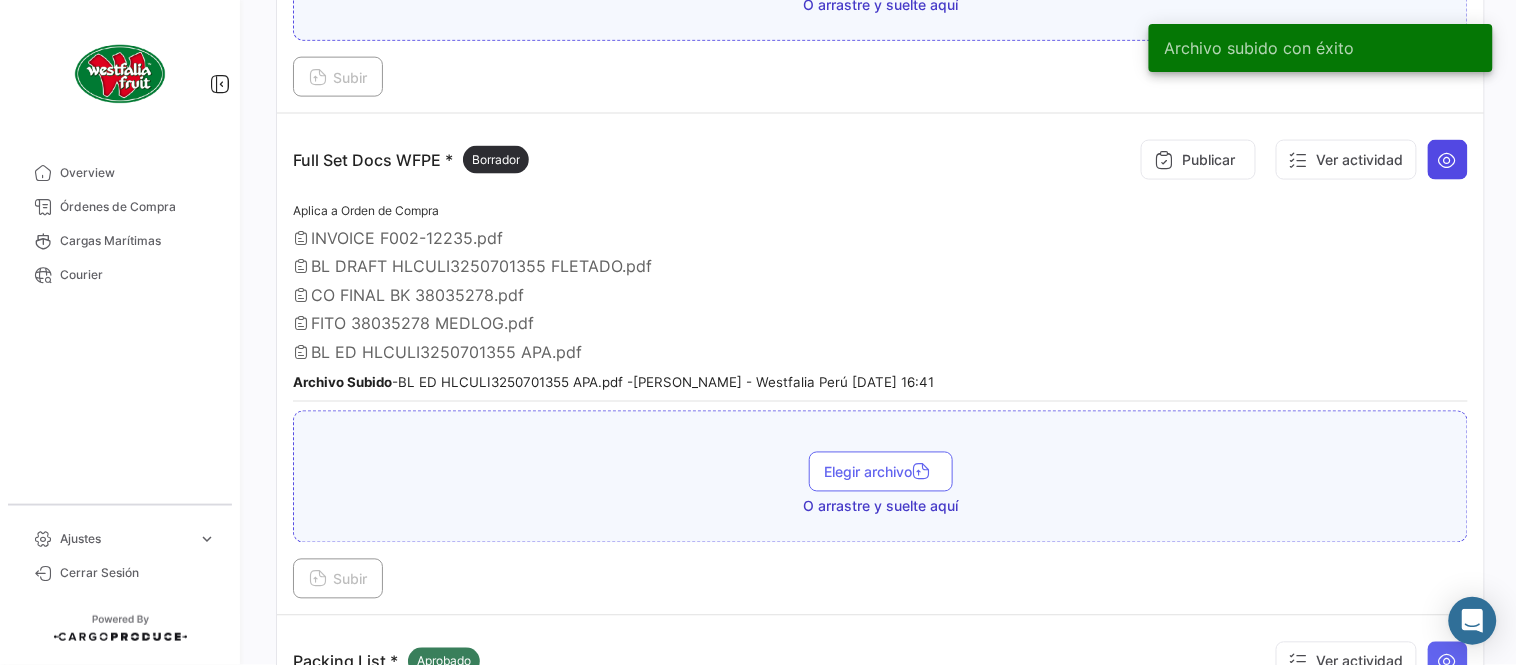 click at bounding box center [1448, 160] 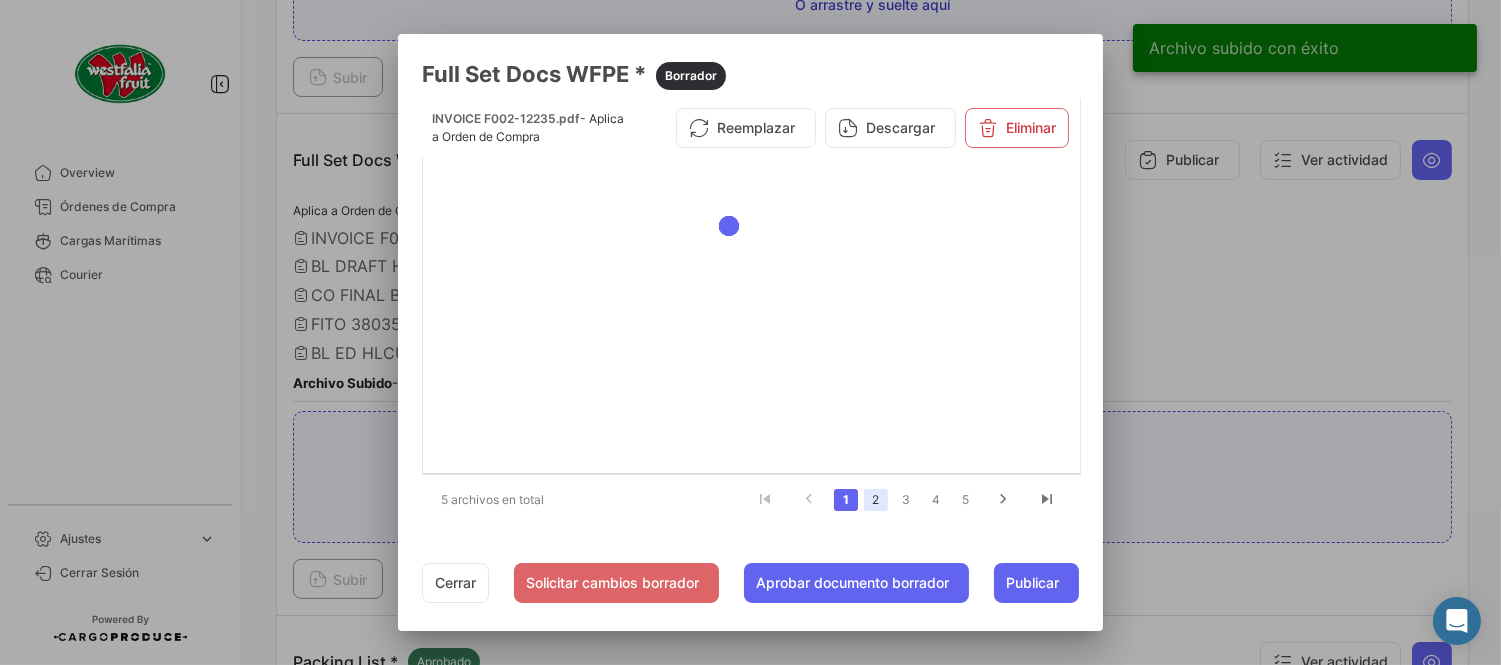 click on "2" 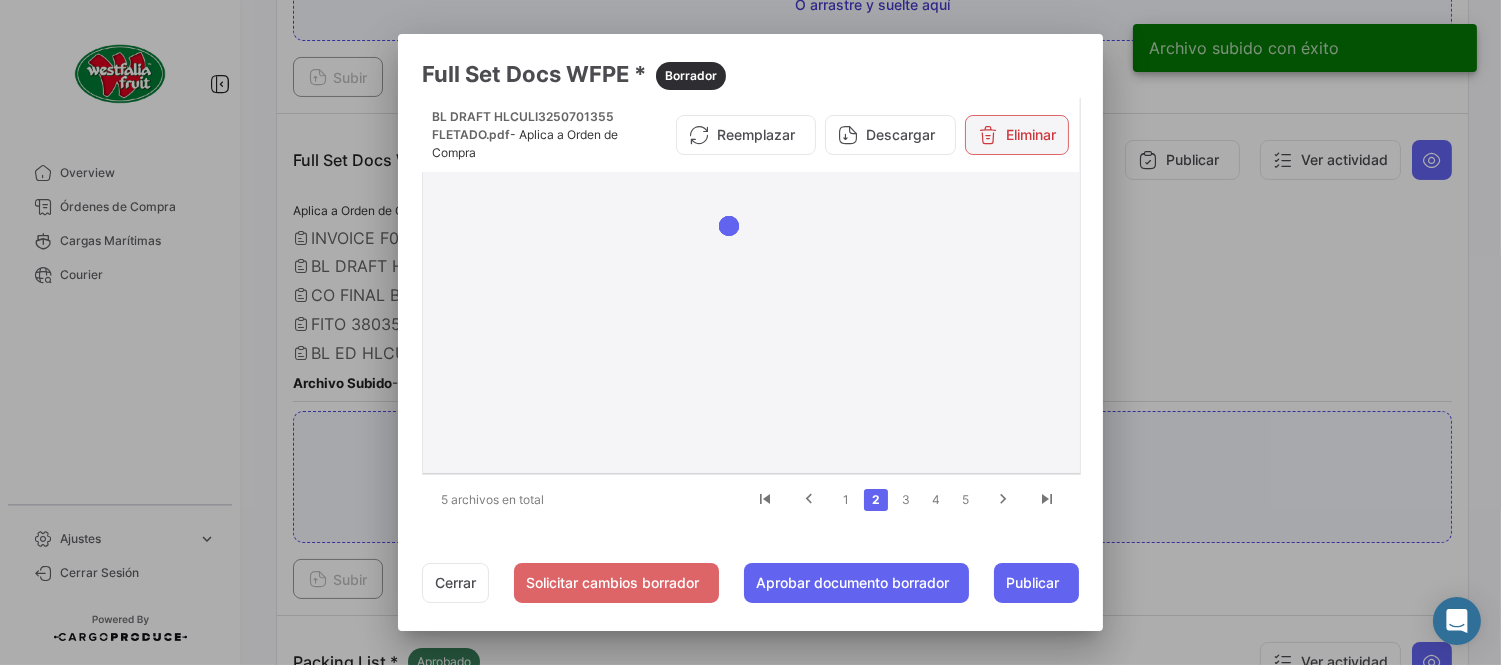 click at bounding box center [988, 135] 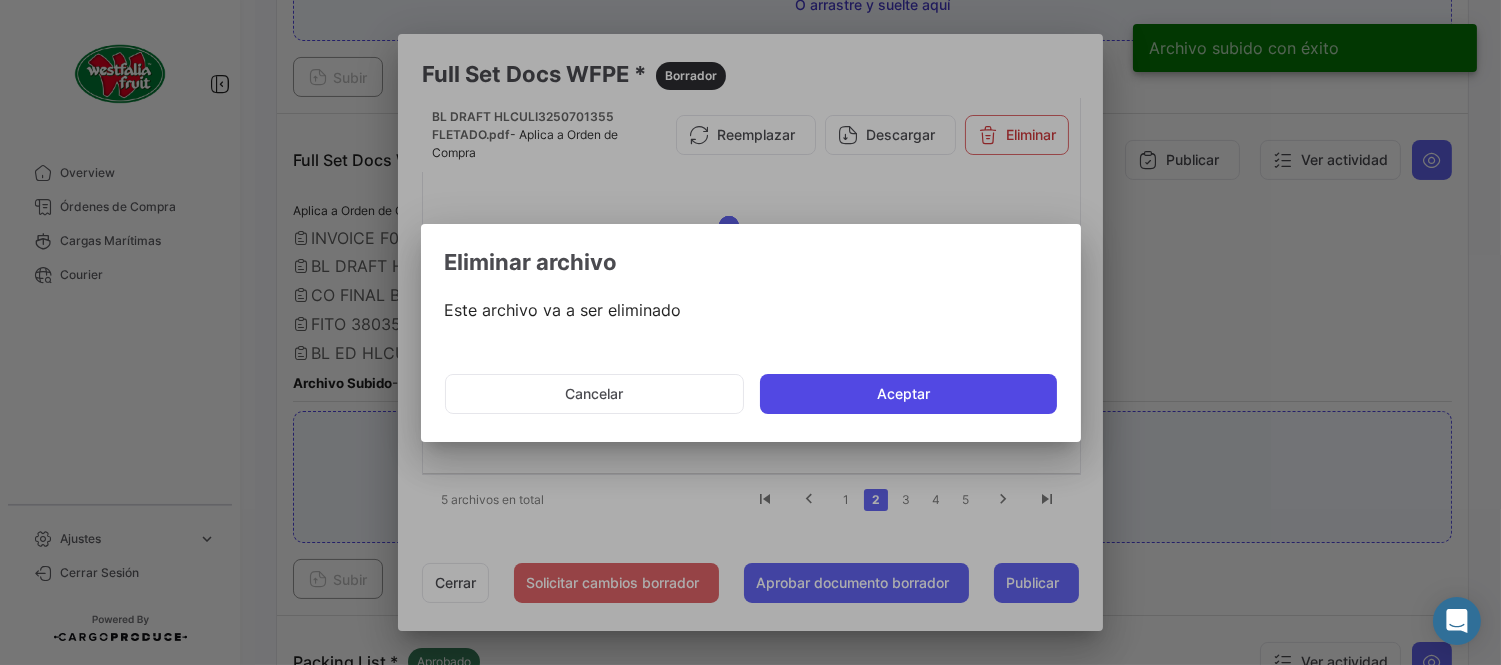 click on "Aceptar" 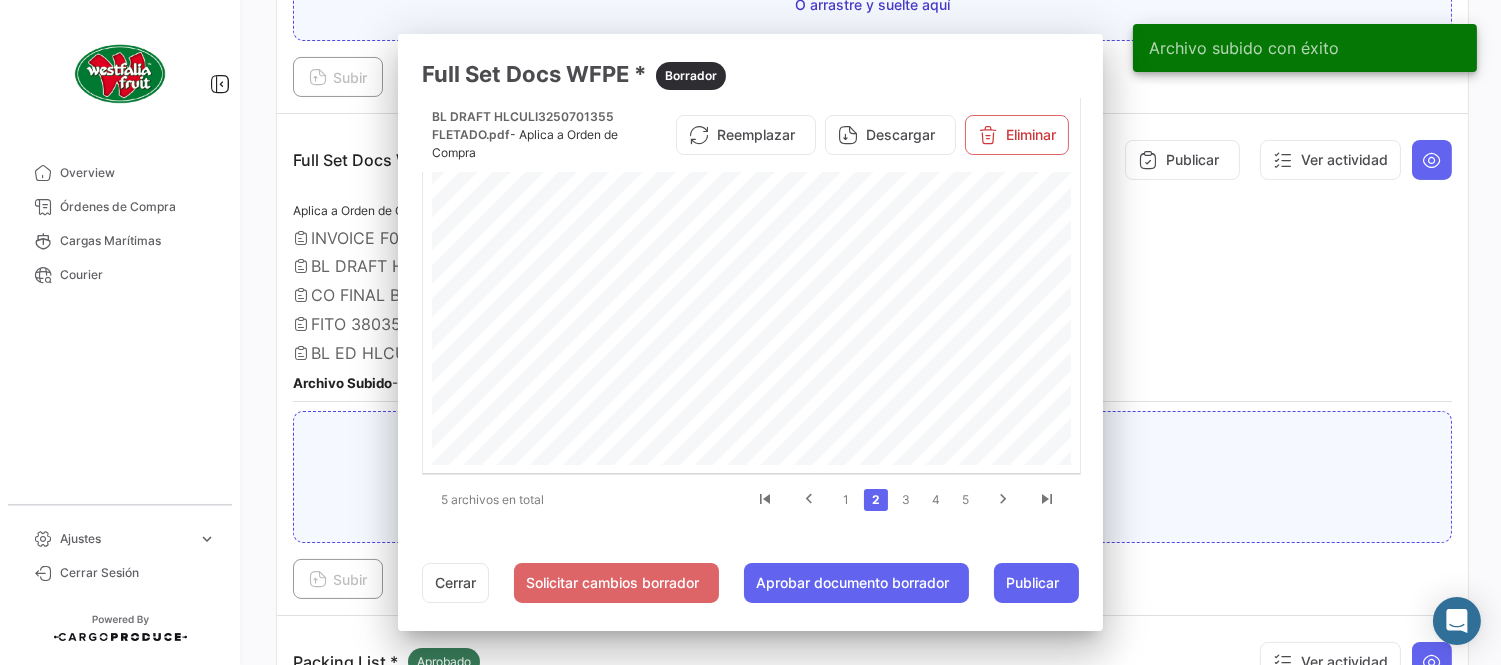 type 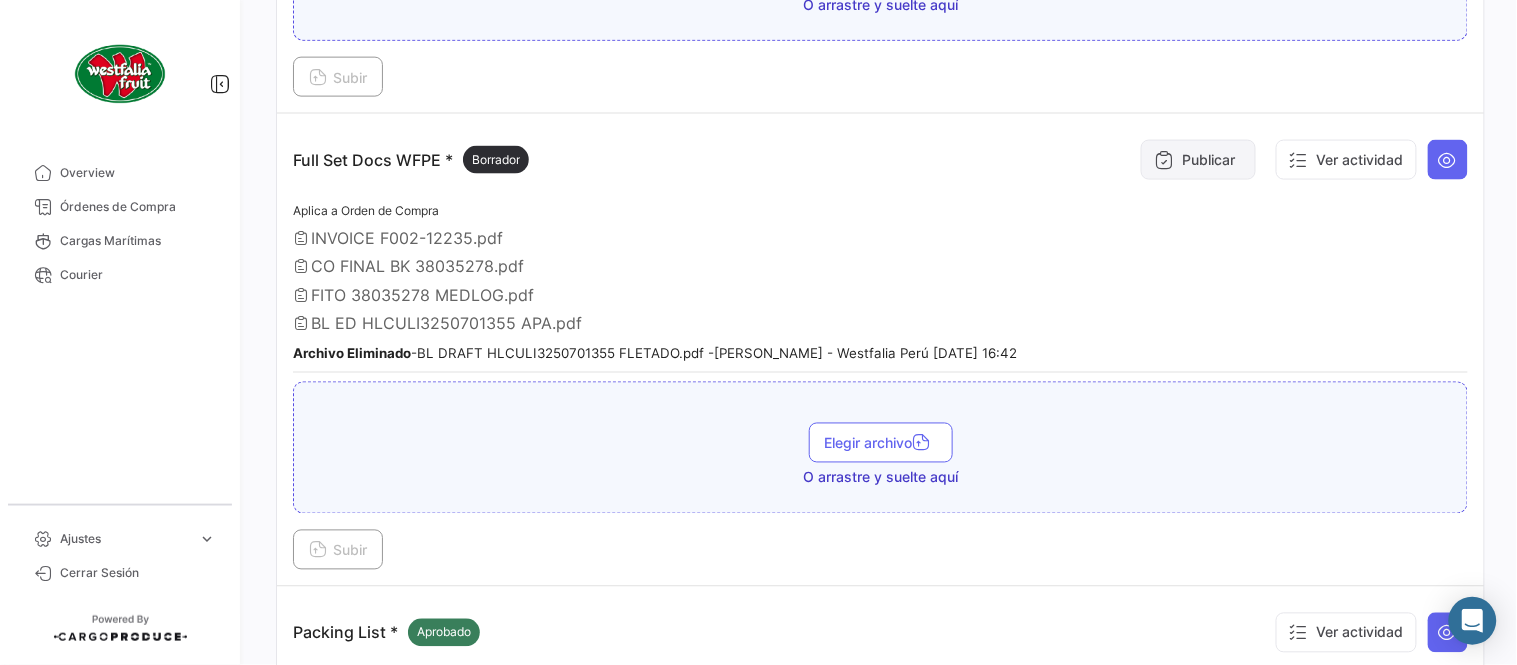 click on "Publicar" at bounding box center (1198, 160) 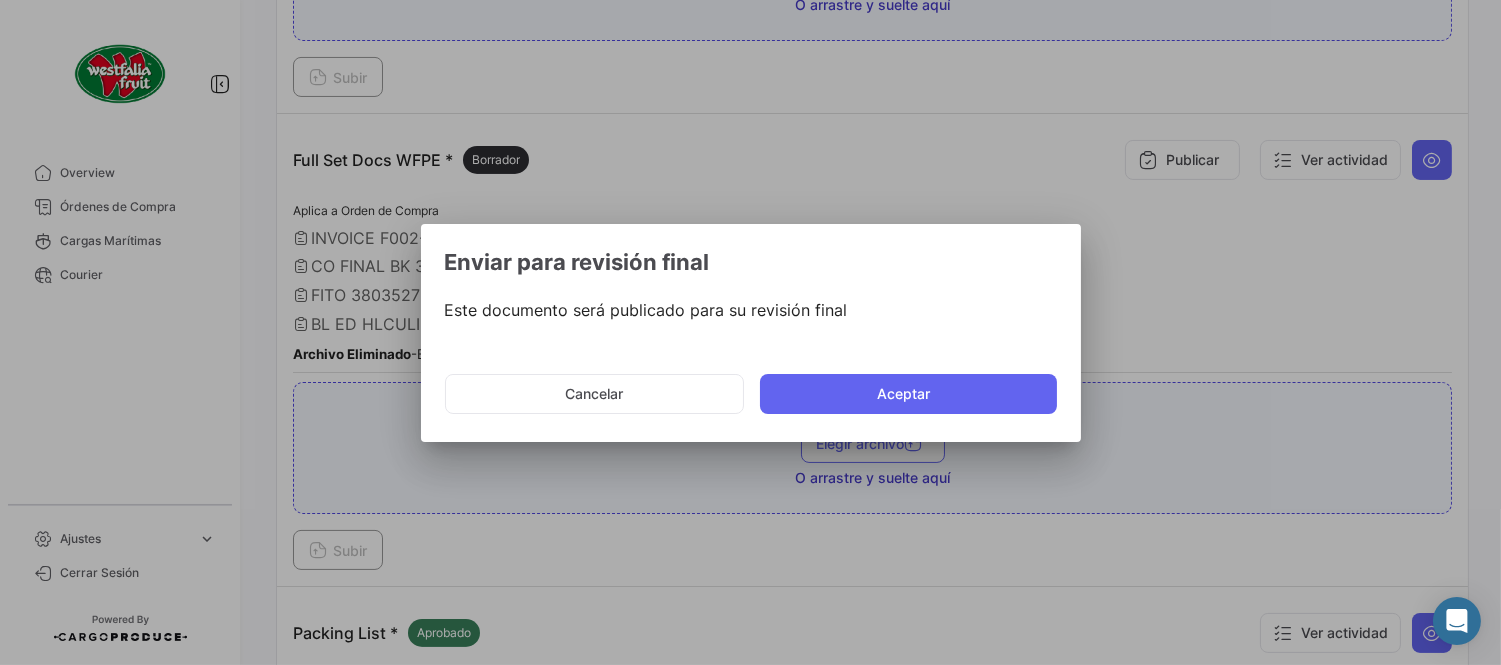 click on "Cancelar   Aceptar" 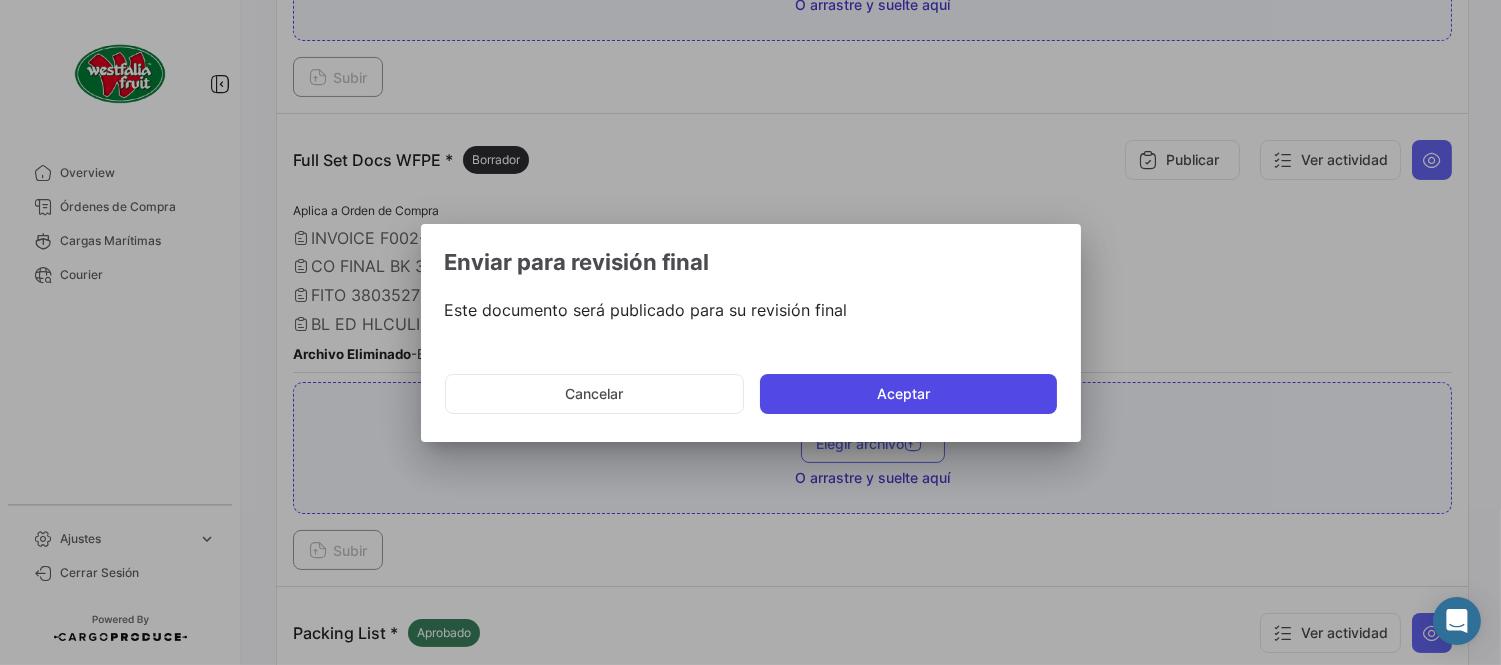 click on "Aceptar" 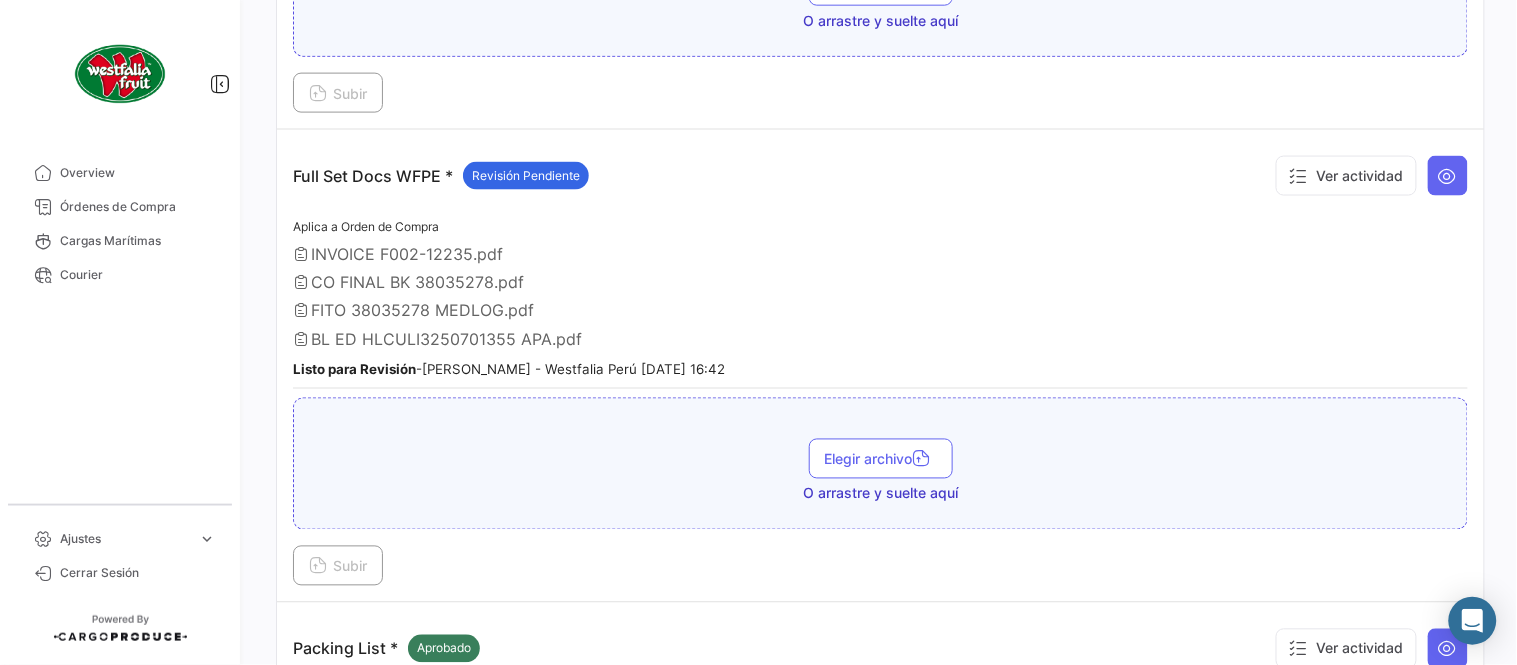 click on "CO FINAL BK 38035278.pdf" at bounding box center (880, 282) 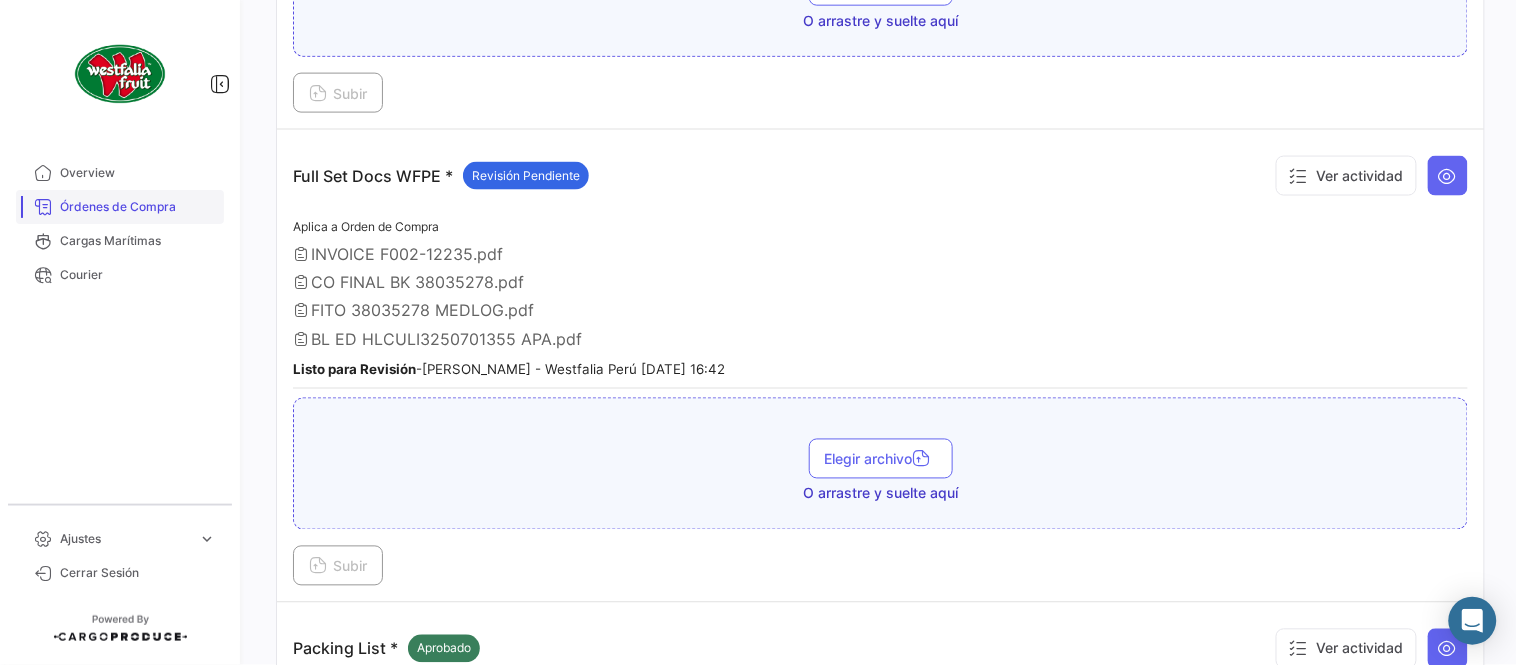 click on "Órdenes de Compra" at bounding box center (138, 207) 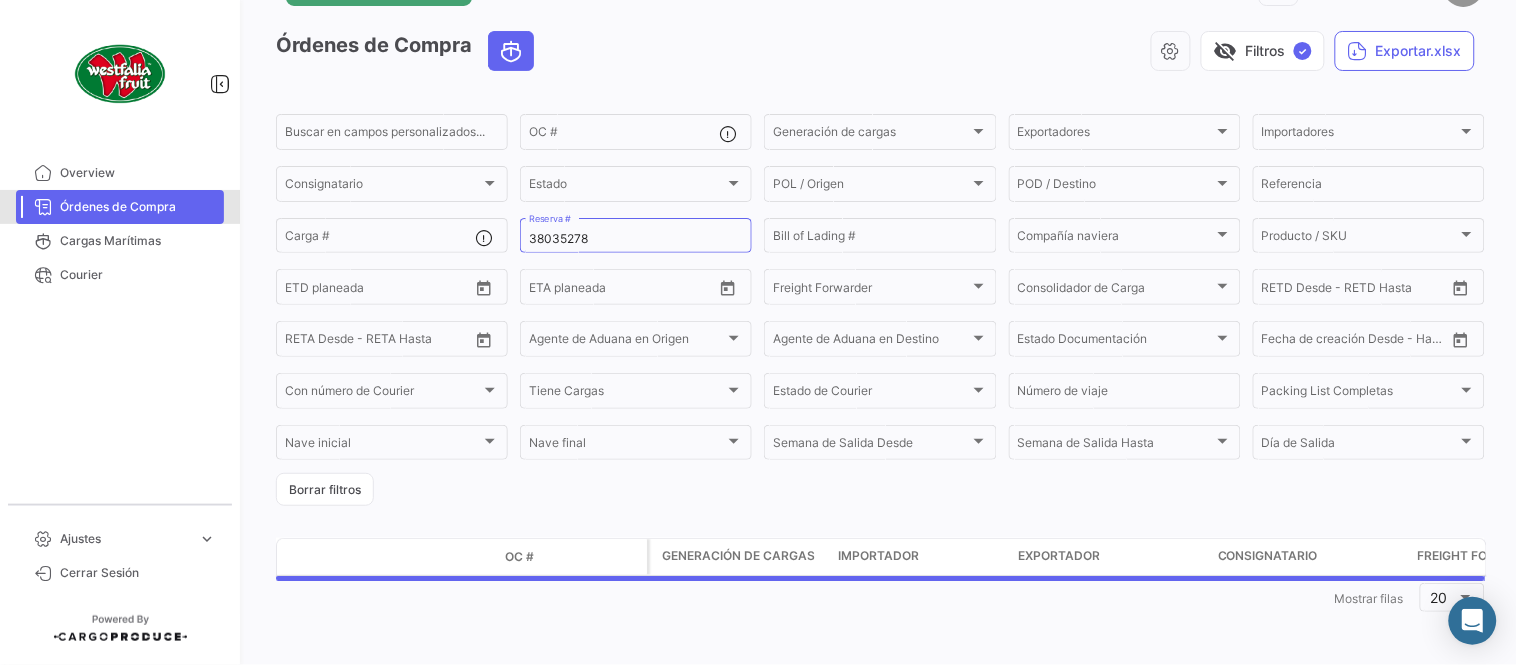 scroll, scrollTop: 0, scrollLeft: 0, axis: both 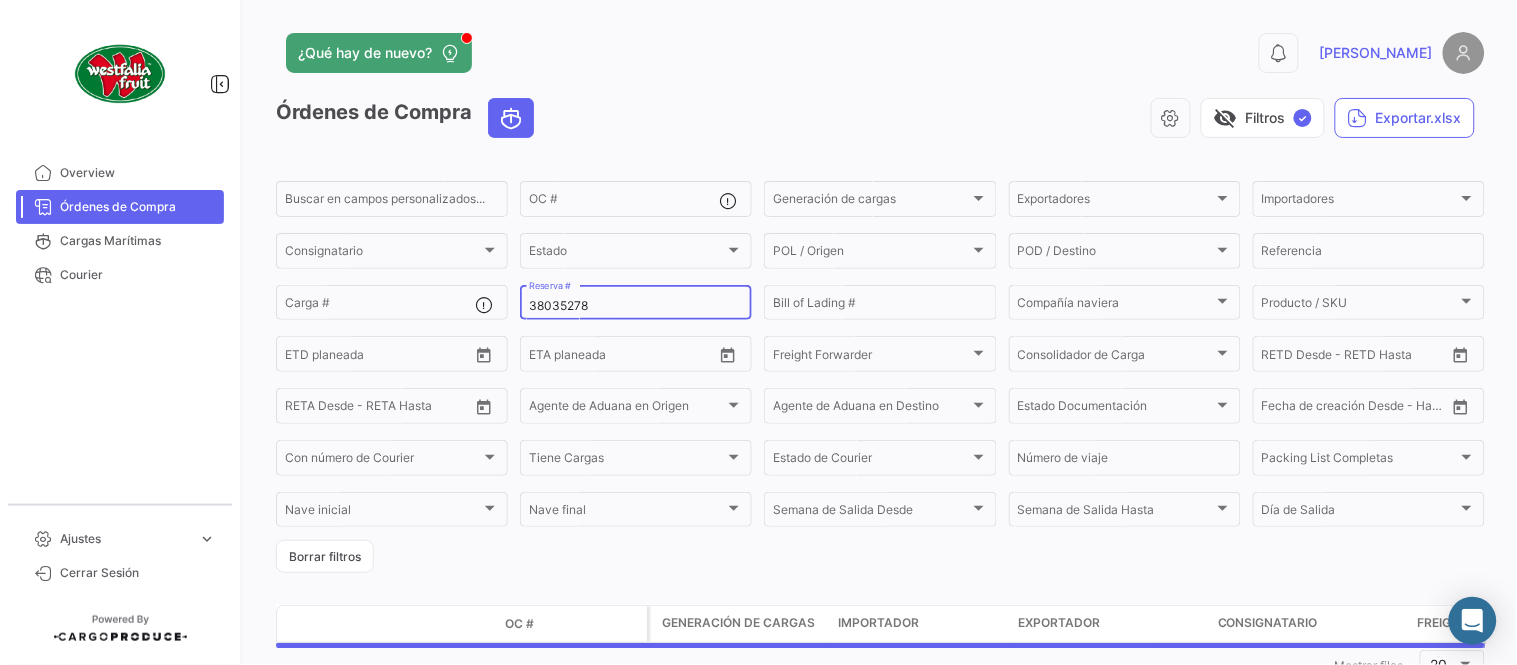 click on "38035278" at bounding box center [636, 306] 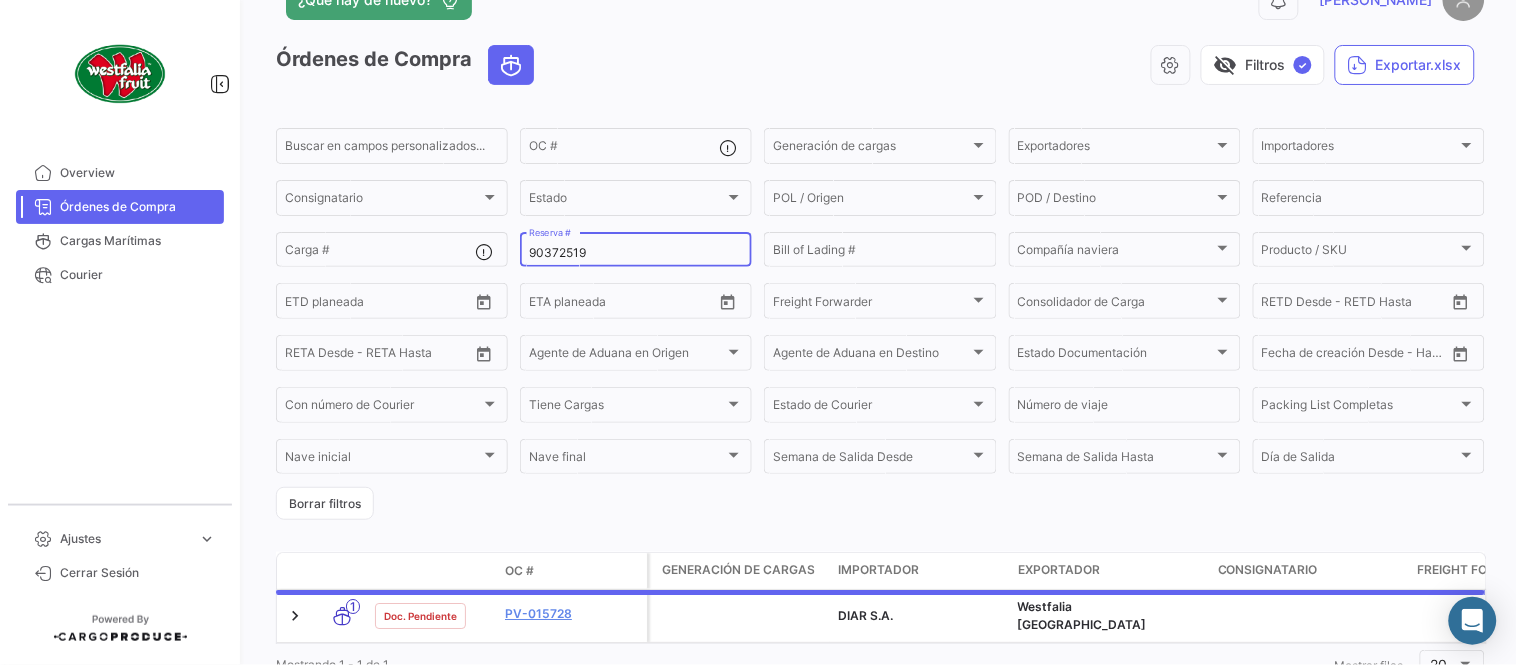 scroll, scrollTop: 128, scrollLeft: 0, axis: vertical 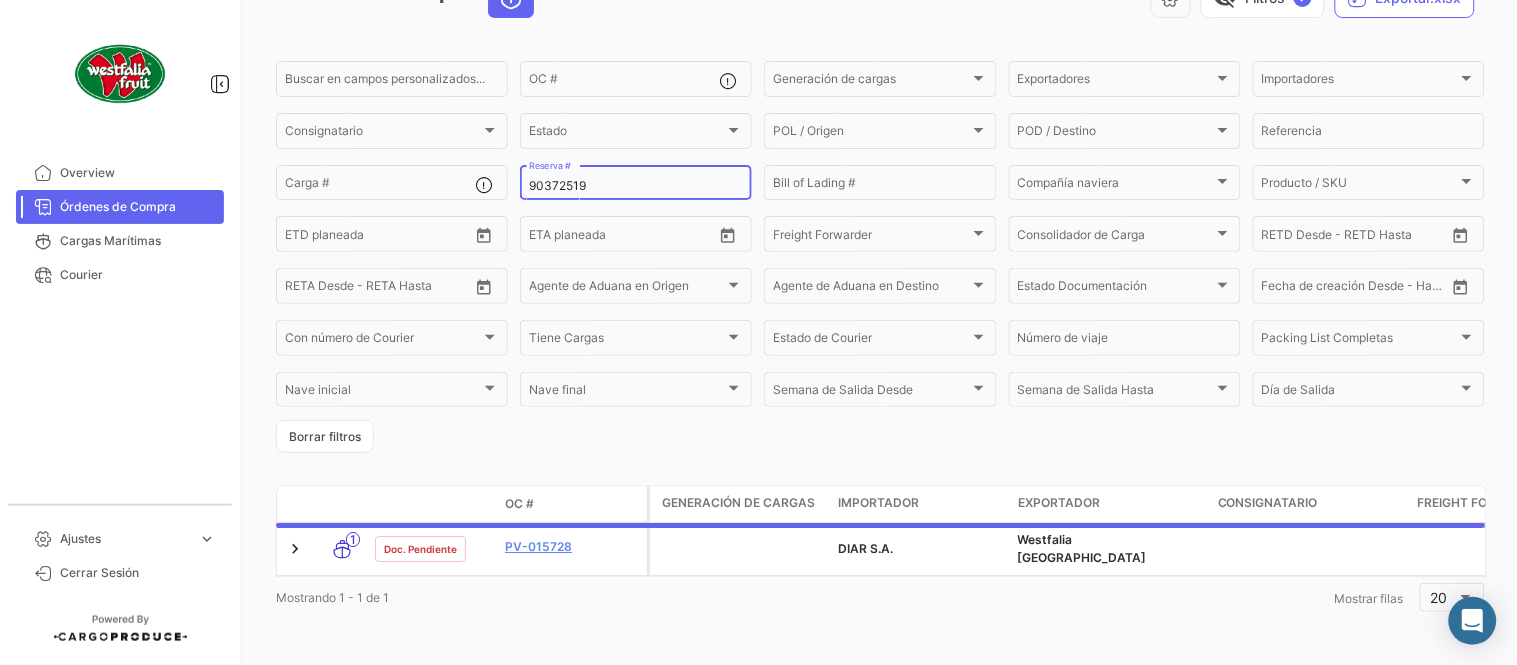 type on "90372519" 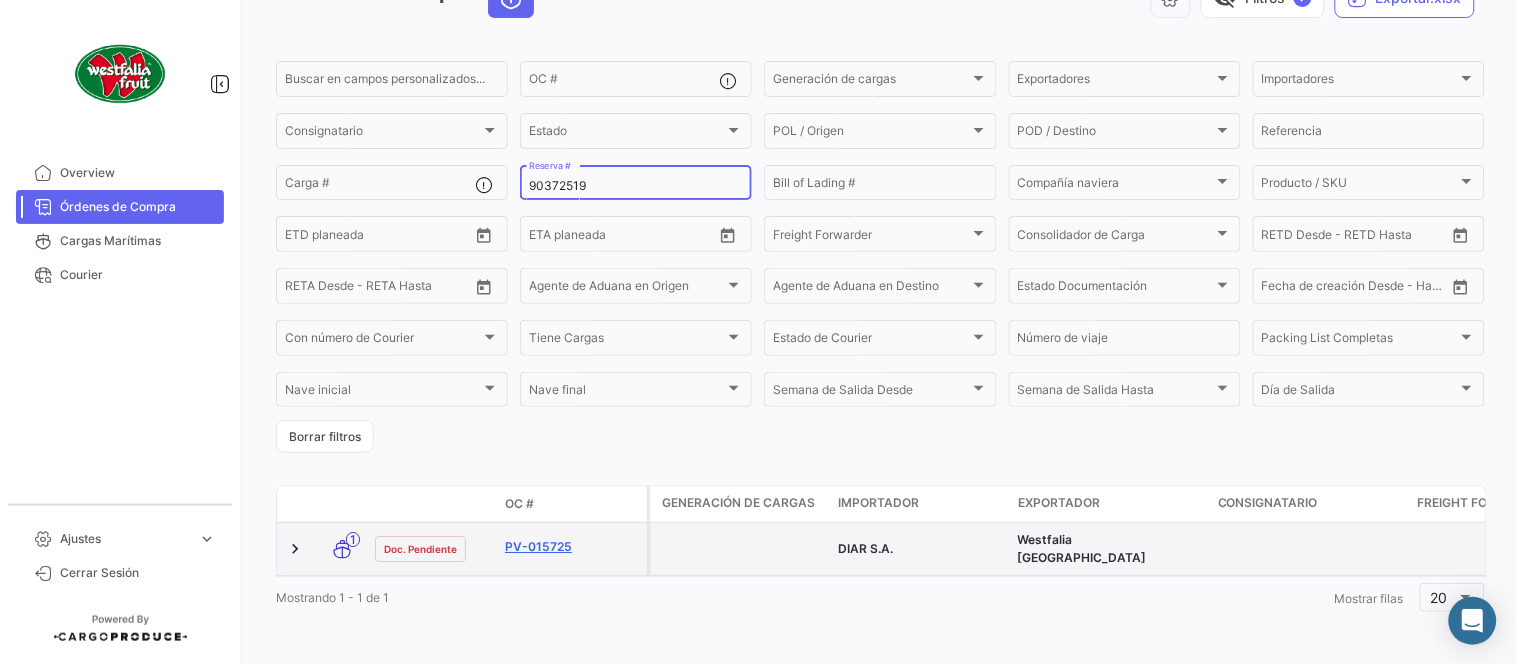 click on "PV-015725" 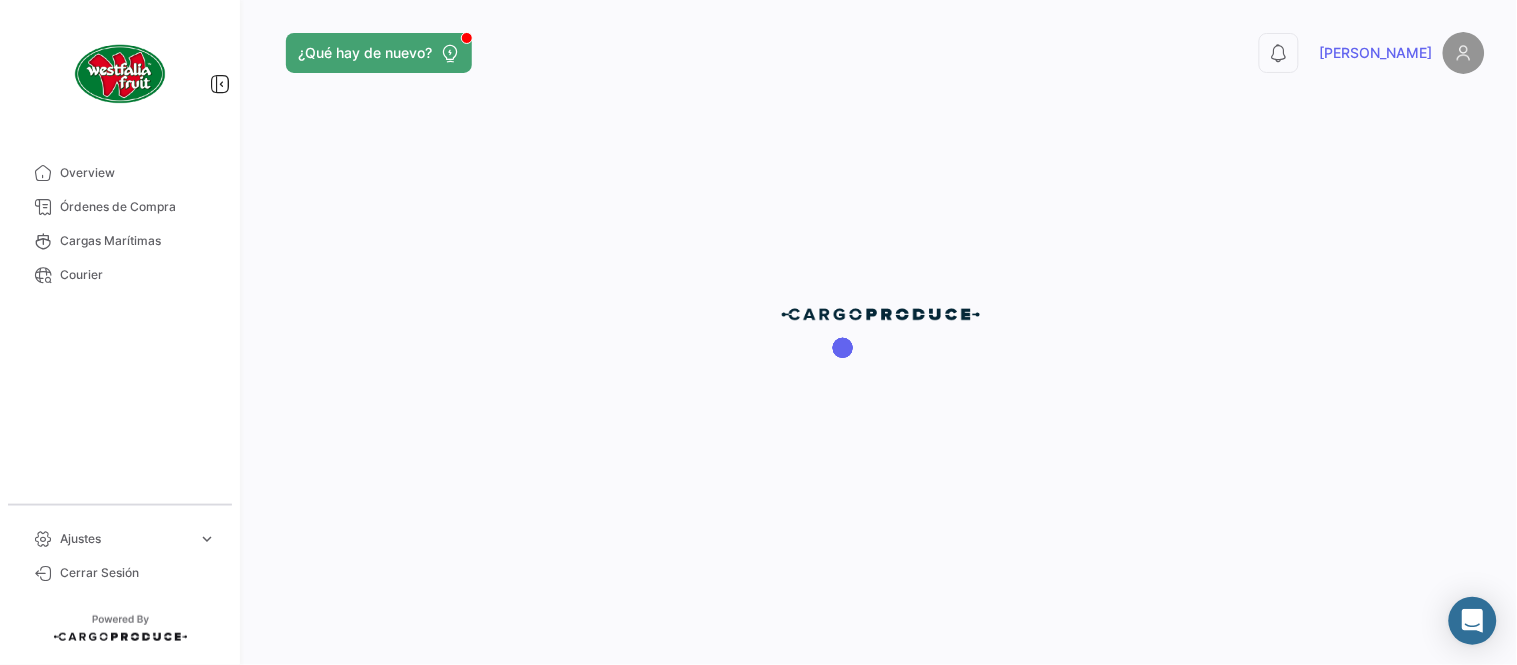 scroll, scrollTop: 0, scrollLeft: 0, axis: both 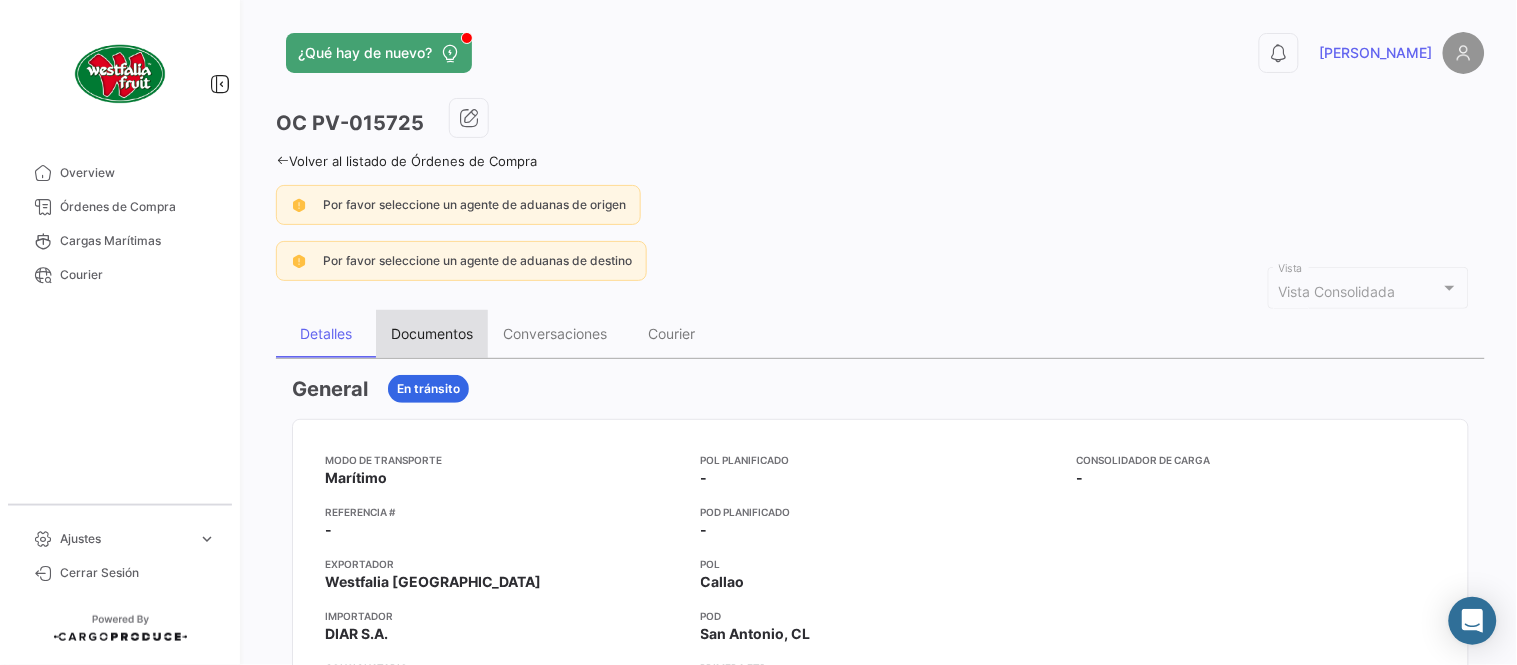 click on "Documentos" at bounding box center [432, 333] 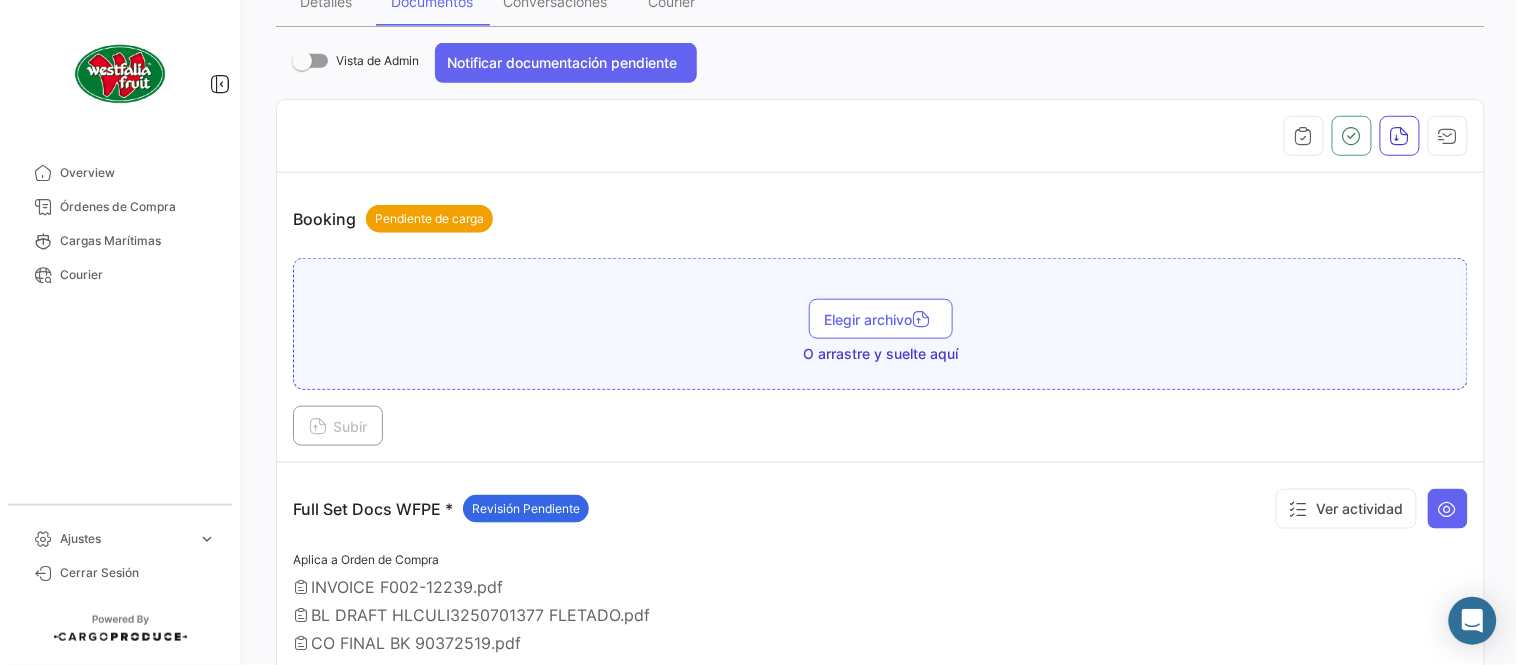 scroll, scrollTop: 554, scrollLeft: 0, axis: vertical 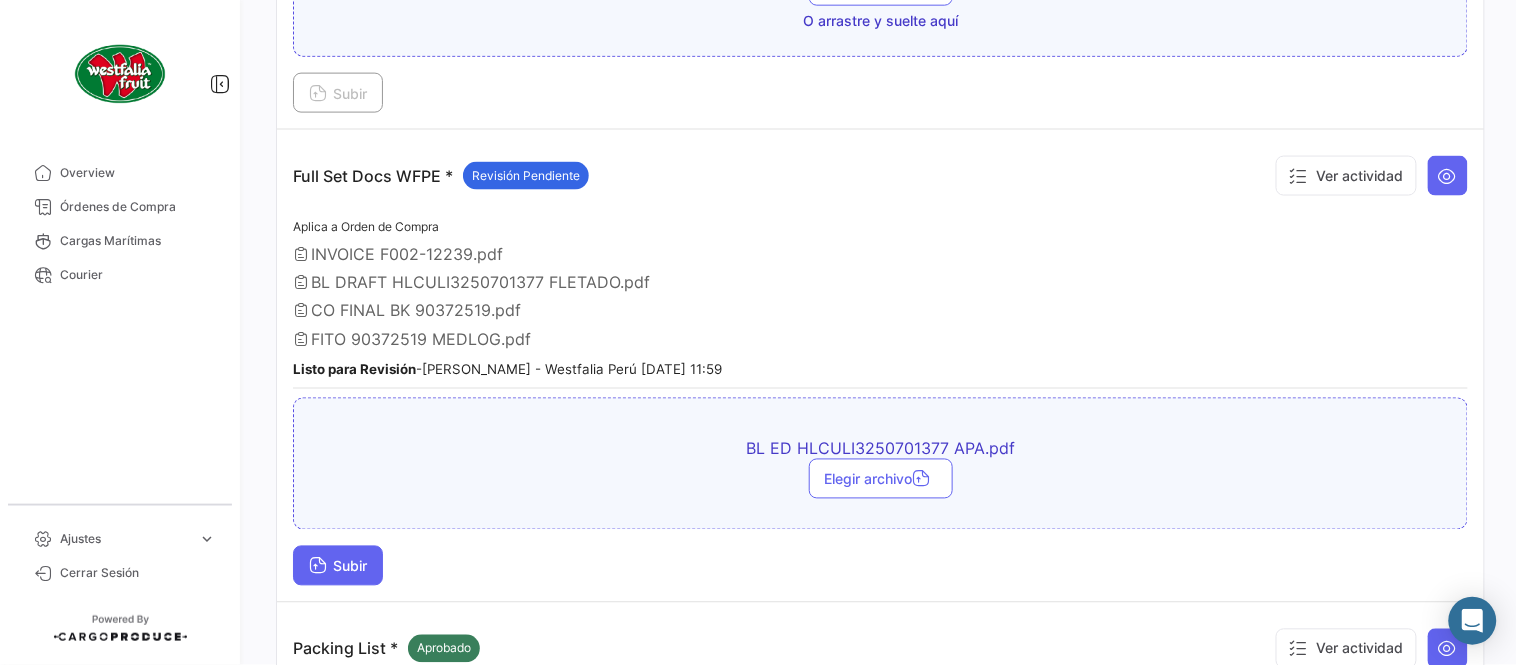 click on "Subir" at bounding box center (338, 566) 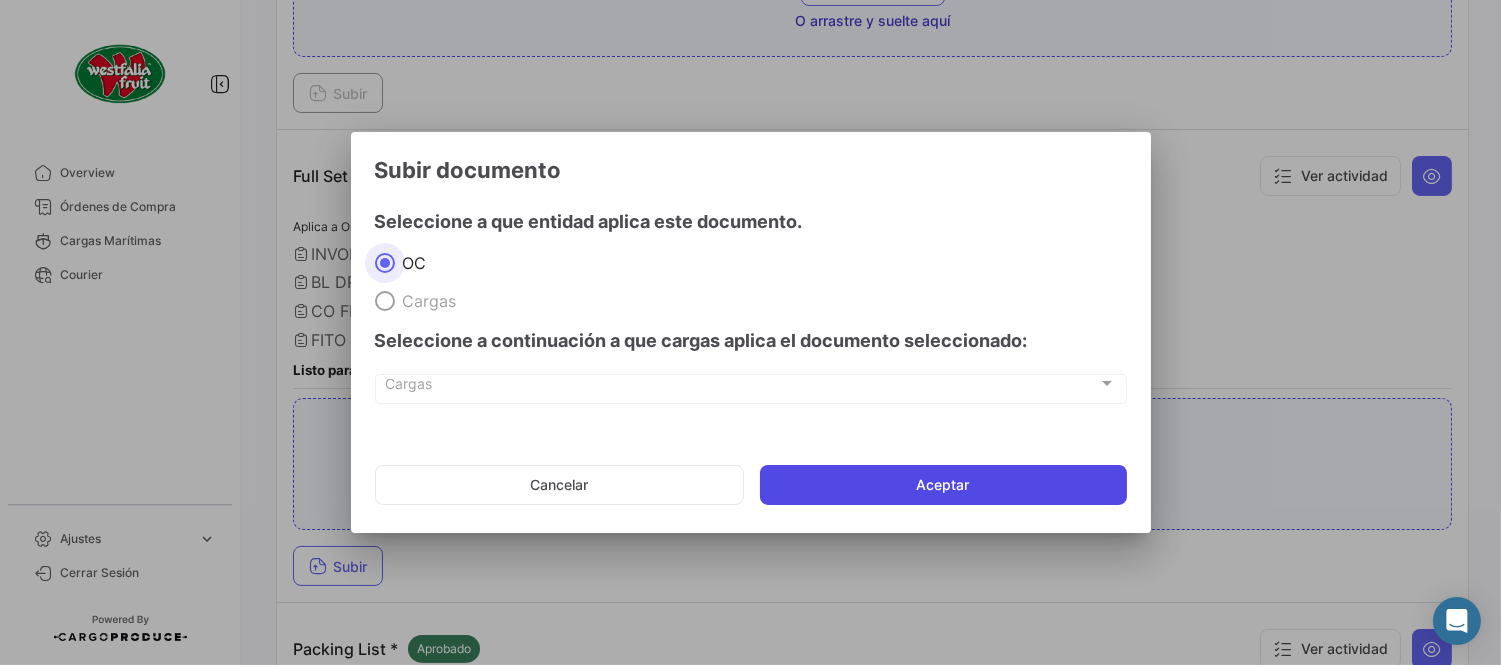 drag, startPoint x: 988, startPoint y: 485, endPoint x: 973, endPoint y: 485, distance: 15 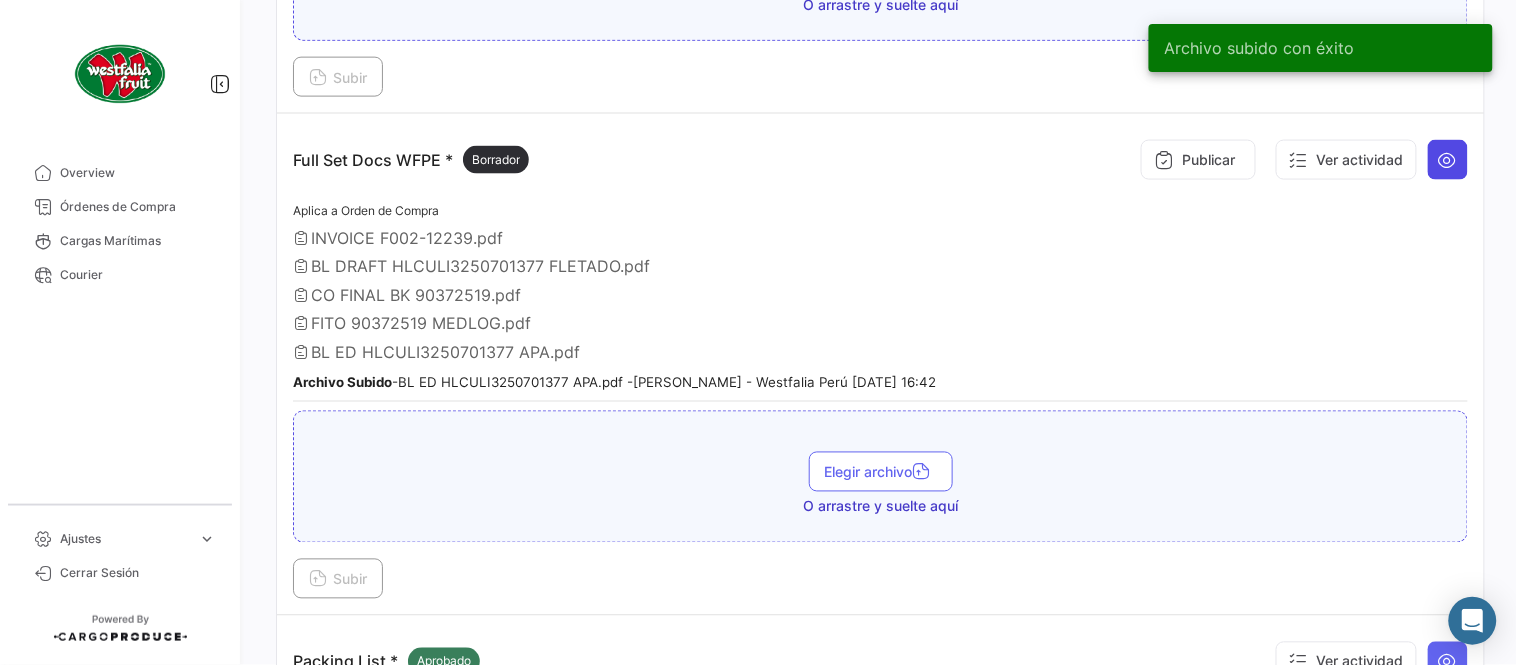 click at bounding box center [1448, 160] 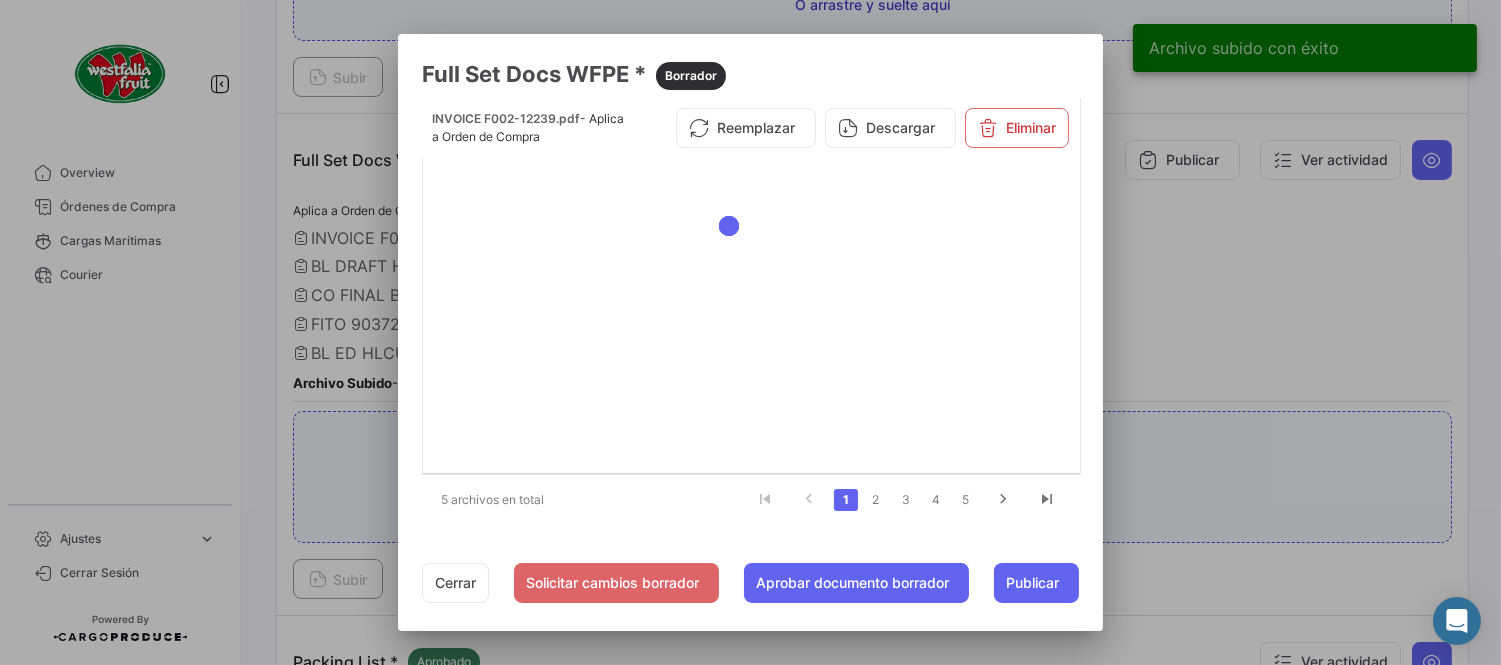 drag, startPoint x: 878, startPoint y: 491, endPoint x: 881, endPoint y: 481, distance: 10.440307 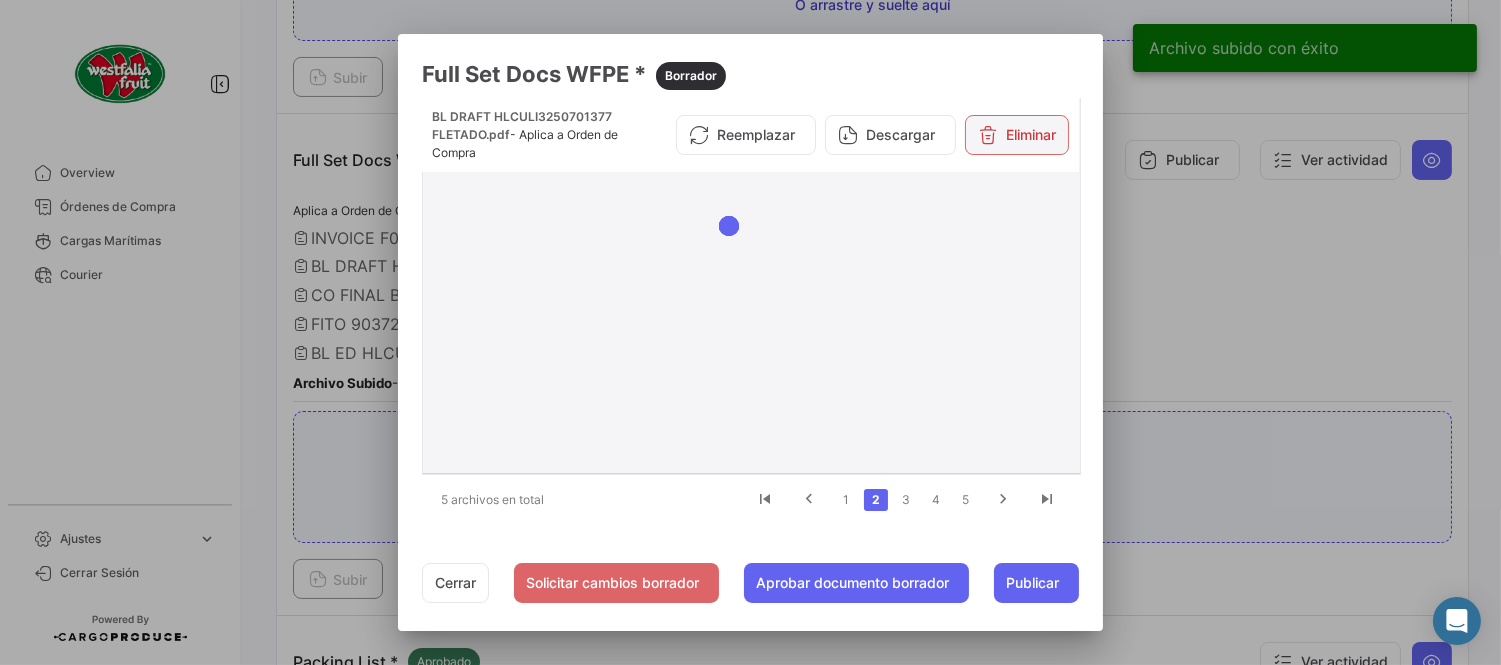 click on "Eliminar" at bounding box center (1017, 135) 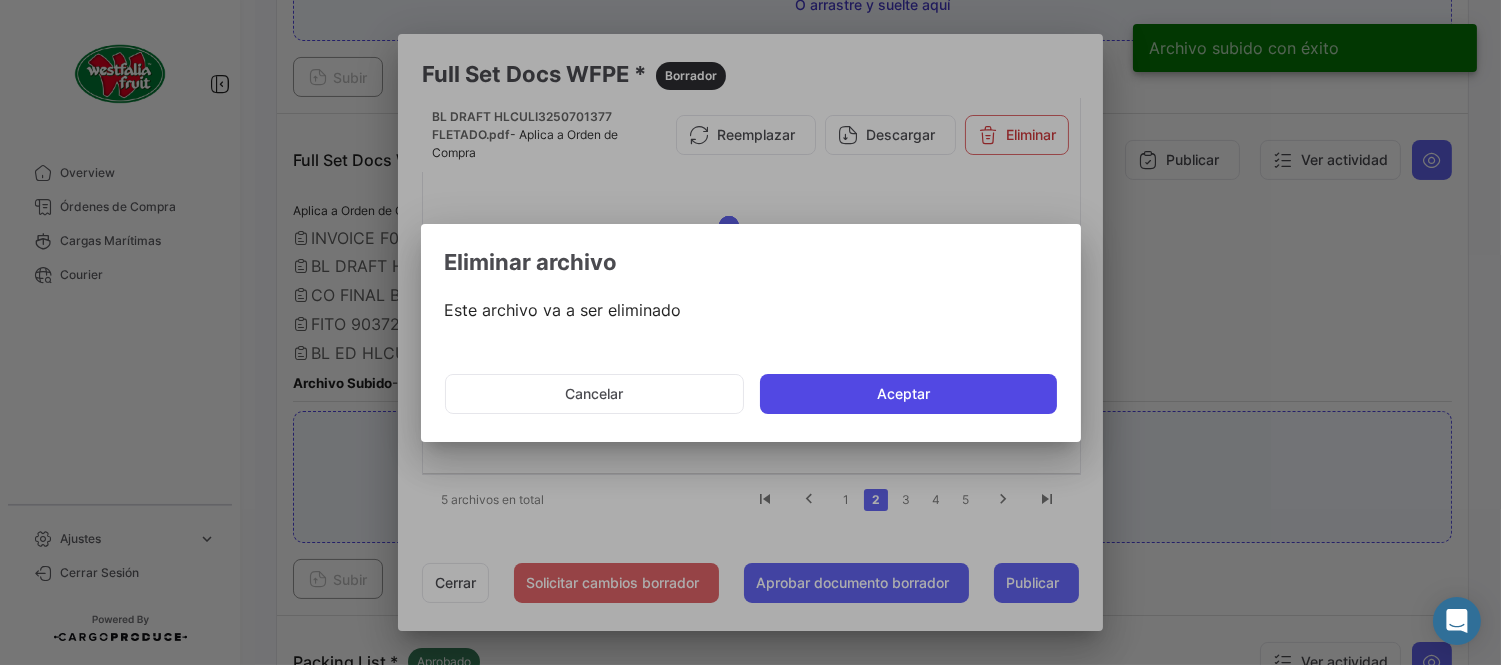 click on "Aceptar" 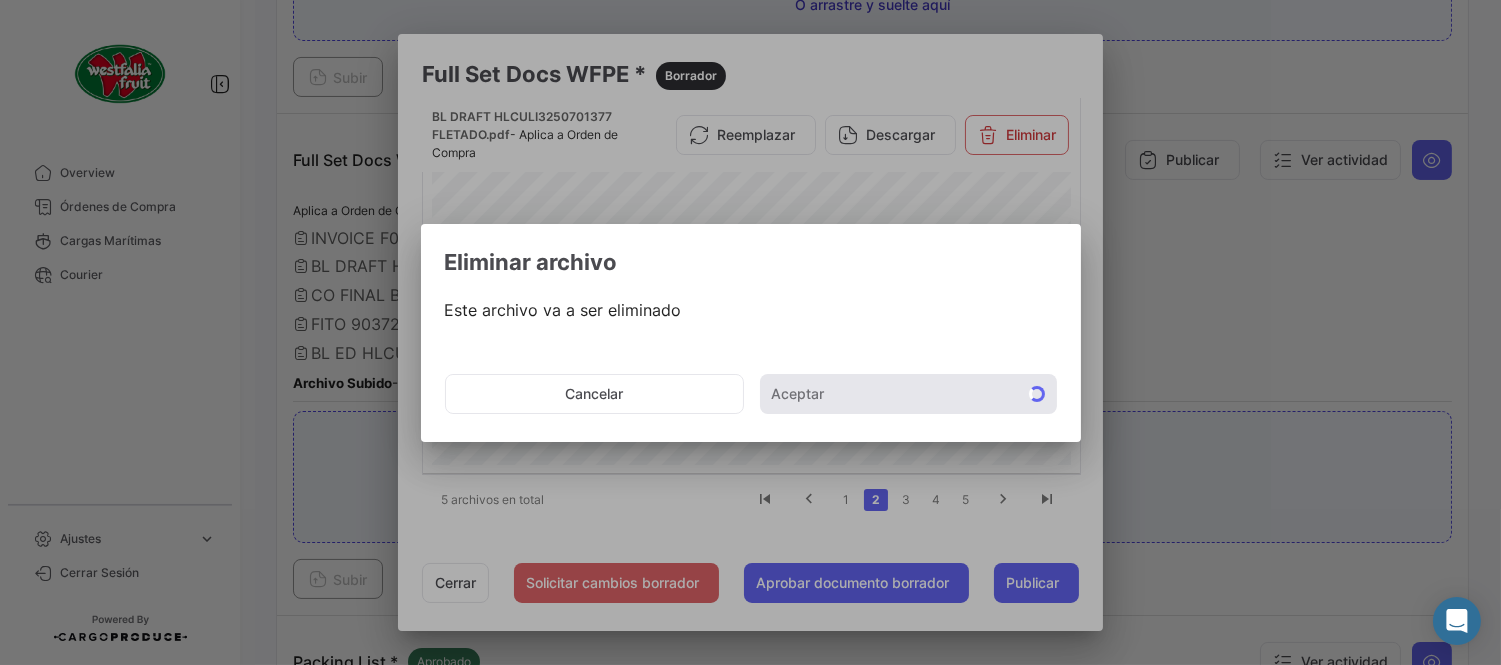 type 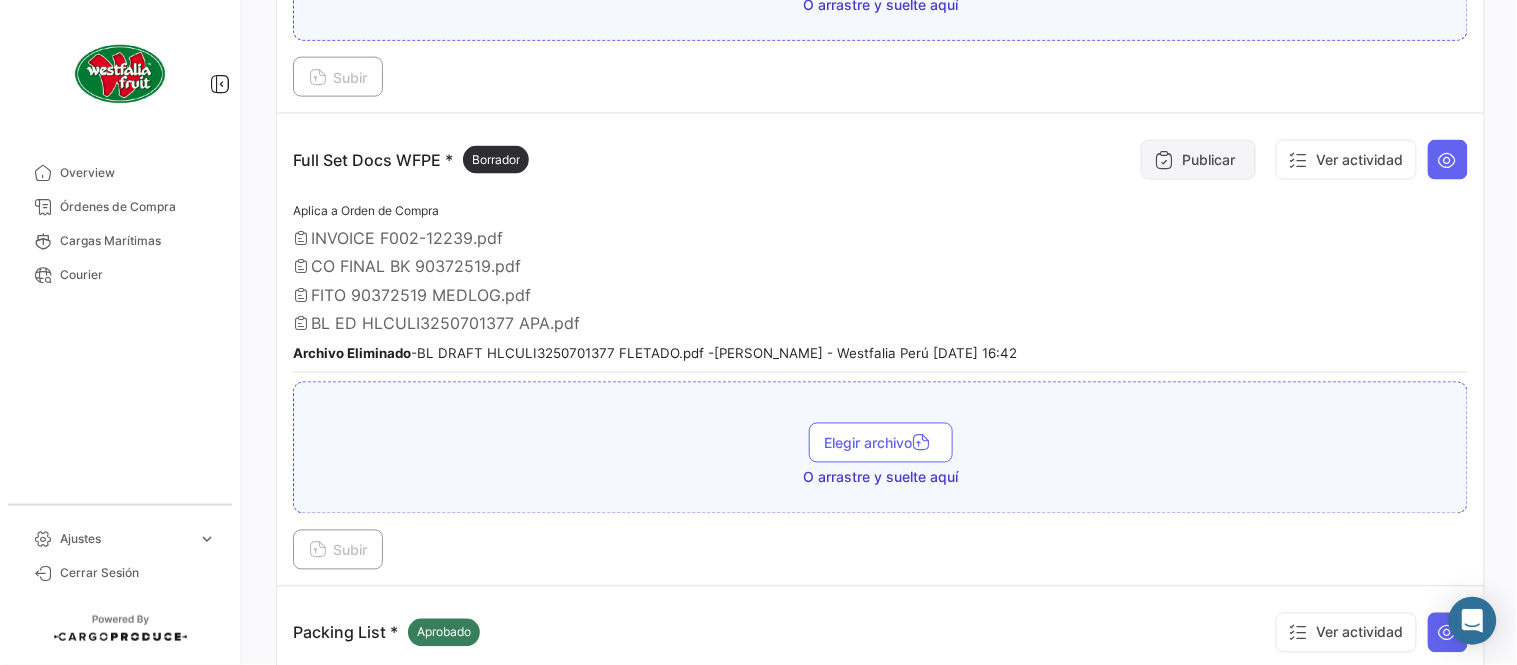 click on "Publicar" at bounding box center (1198, 160) 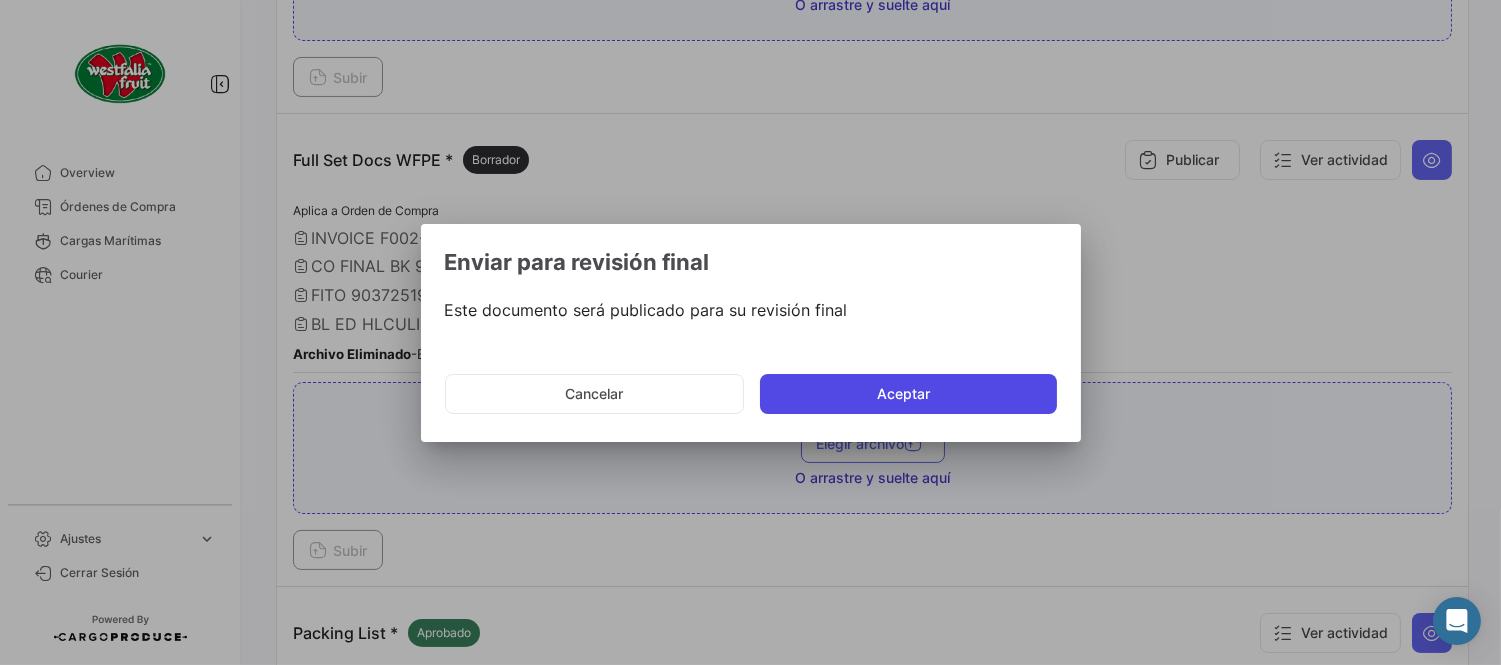 click on "Aceptar" 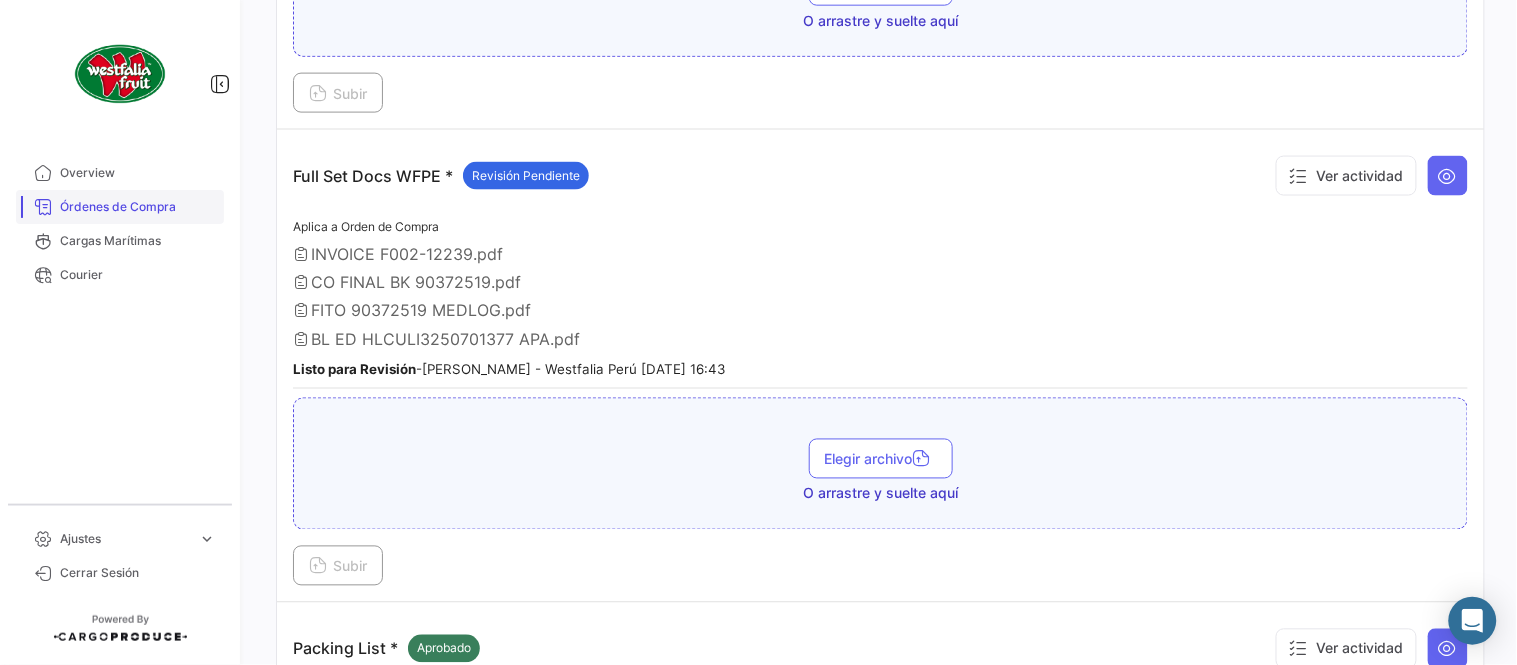 click on "Órdenes de Compra" at bounding box center (138, 207) 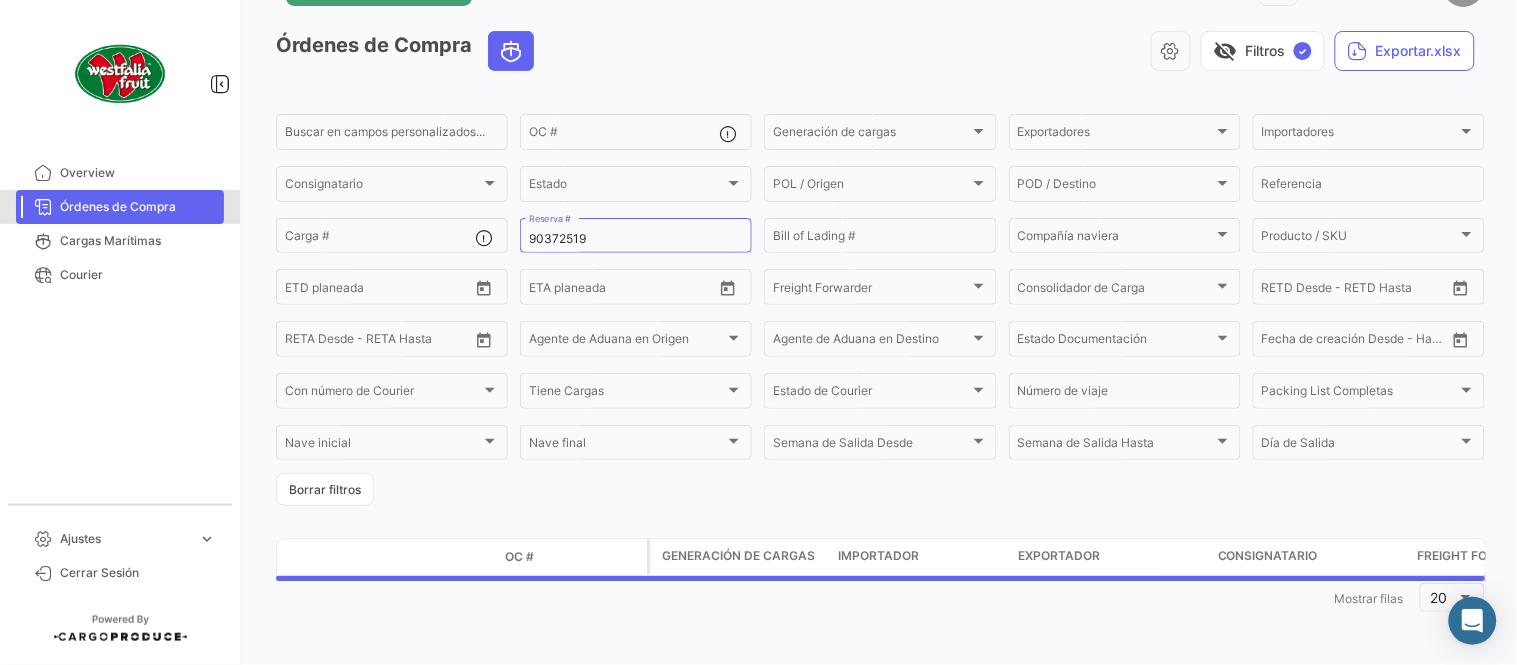 scroll, scrollTop: 0, scrollLeft: 0, axis: both 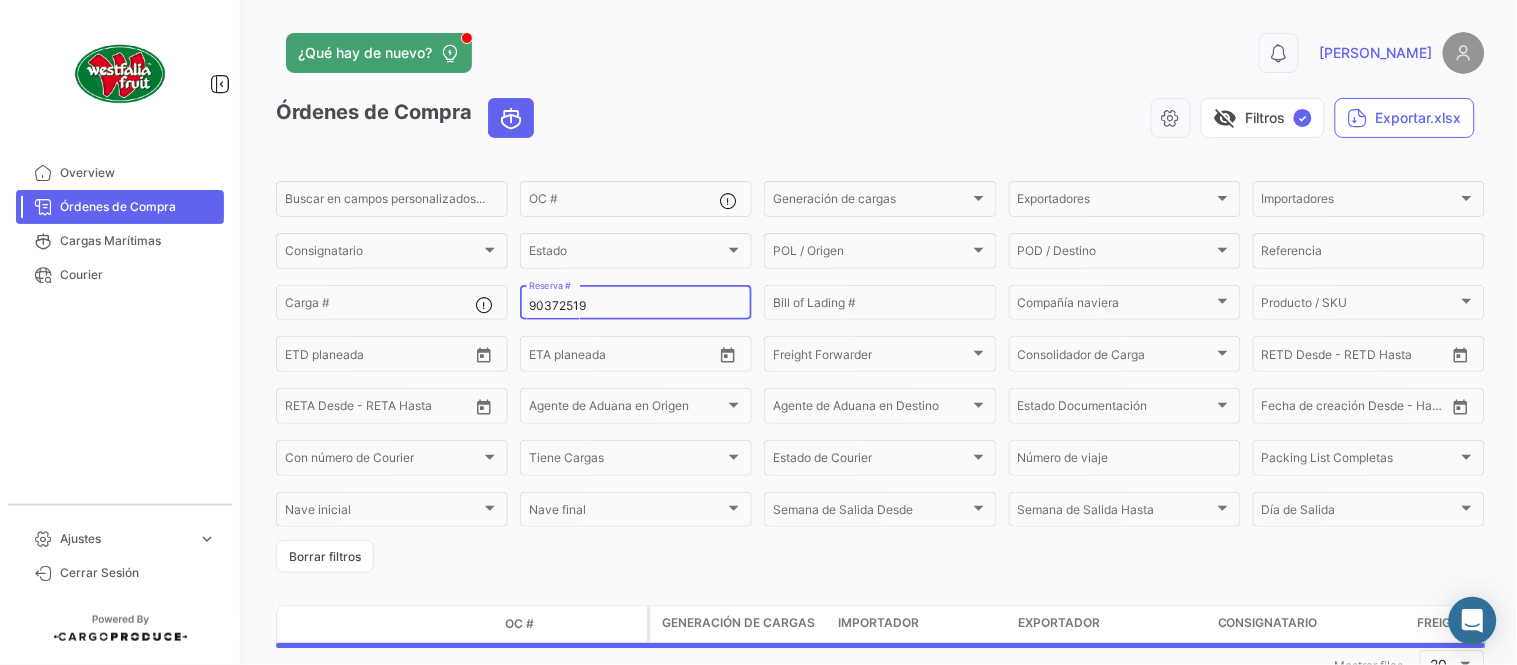 click on "90372519" at bounding box center (636, 306) 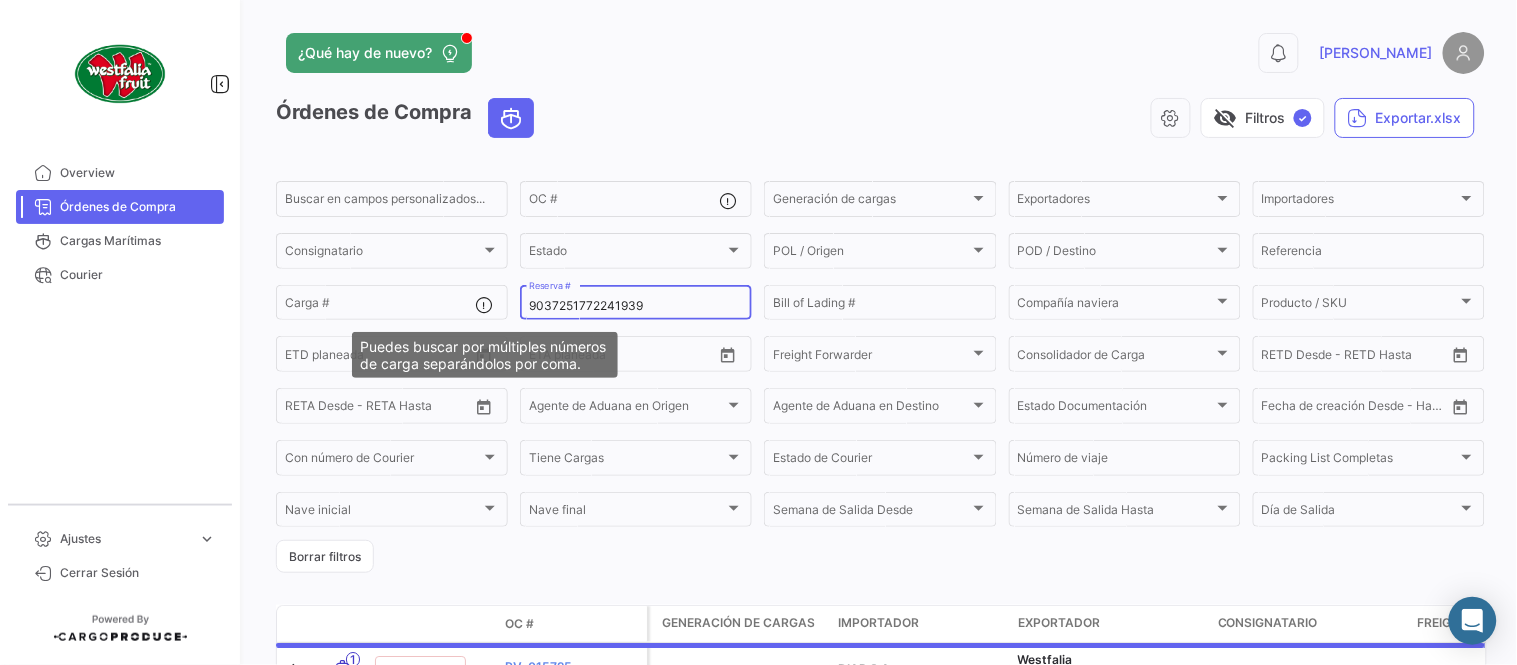 drag, startPoint x: 648, startPoint y: 312, endPoint x: 471, endPoint y: 317, distance: 177.0706 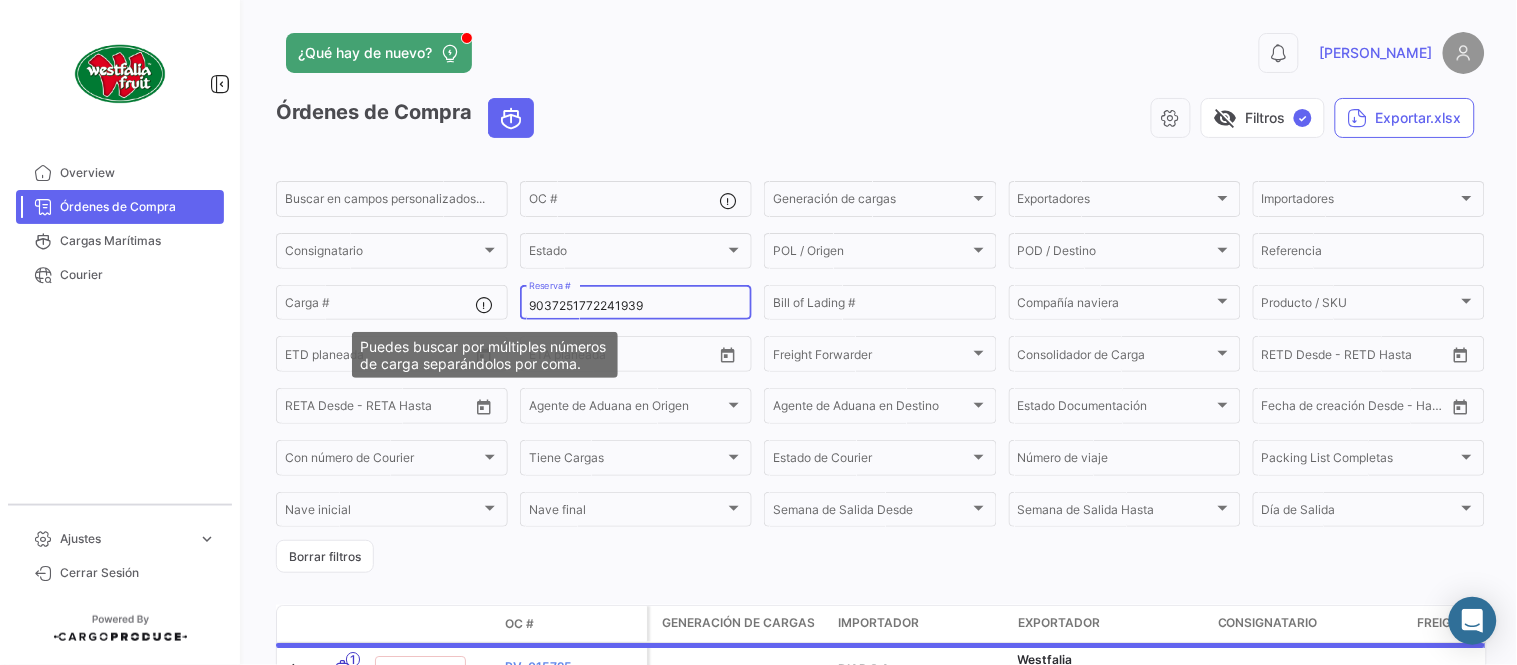 click on "Overview   Órdenes de Compra   Cargas Marítimas   Courier   Ajustes   expand_more   Plantillas OC   Plantillas OC   Cerrar Sesión   ¿Qué hay de nuevo?  0  [PERSON_NAME] de Compra   visibility_off   Filtros  ✓  Exportar.xlsx  Buscar en [PERSON_NAME] personalizados...  OC #  Generación [PERSON_NAME] Generación [PERSON_NAME] Exportadores Exportadores Importadores Importadores Consignatario Consignatario Estado Estado POL / Origen  POL / Origen  POD / Destino POD / Destino  Referencia  Carga # 9037251772241939 Reserva # Bill of Lading # Compañía naviera Compañía naviera Producto / SKU Producto / SKU Desde –  ETD planeada  Desde –  ETA planeada  Freight Forwarder Freight Forwarder Consolidador de Carga Consolidador de Carga Desde –  RETD Desde - RETD Hasta  Desde –  [PERSON_NAME] Desde - [PERSON_NAME] Hasta  Agente de Aduana en Origen Agente de Aduana en Origen Agente de Aduana en Destino Agente de Aduana en Destino Estado Documentación Estado Documentación Desde –  Fecha de creación Desde - Hasta  OC # 1" at bounding box center (758, 332) 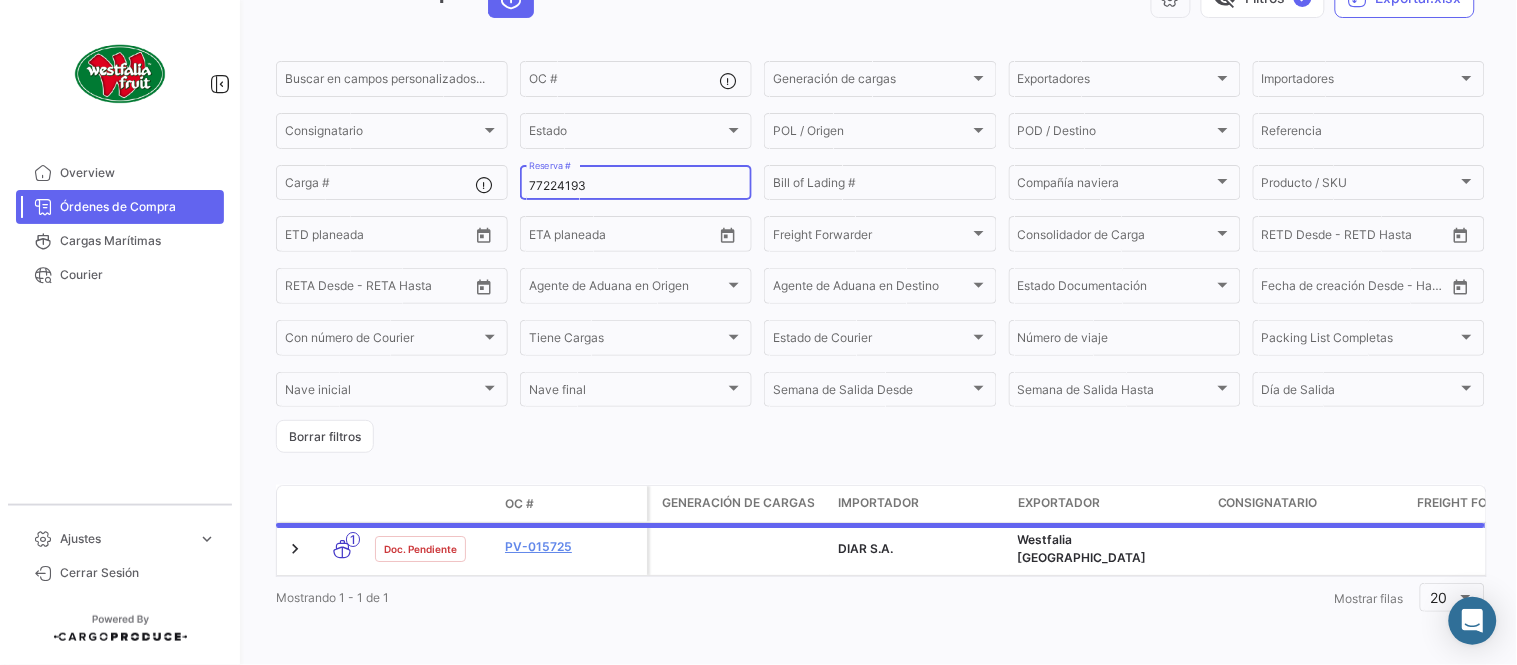 scroll, scrollTop: 128, scrollLeft: 0, axis: vertical 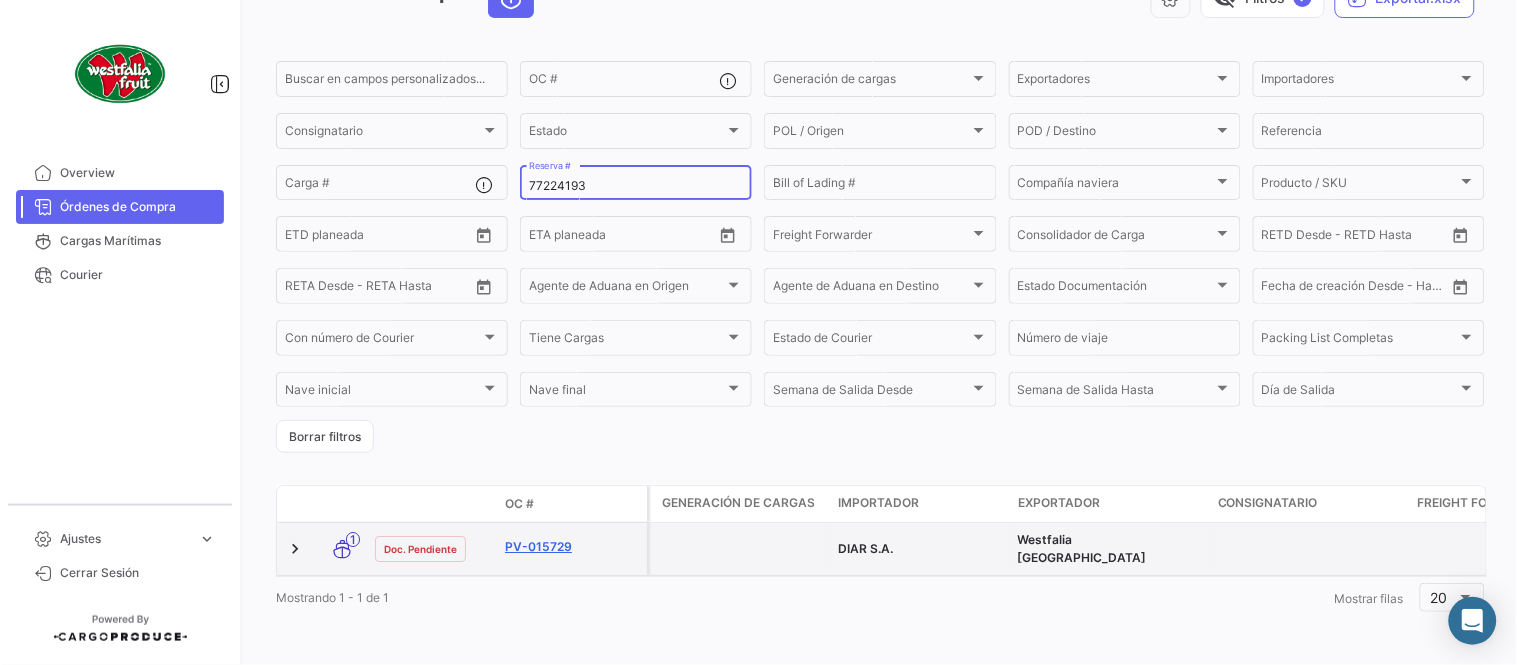 type on "77224193" 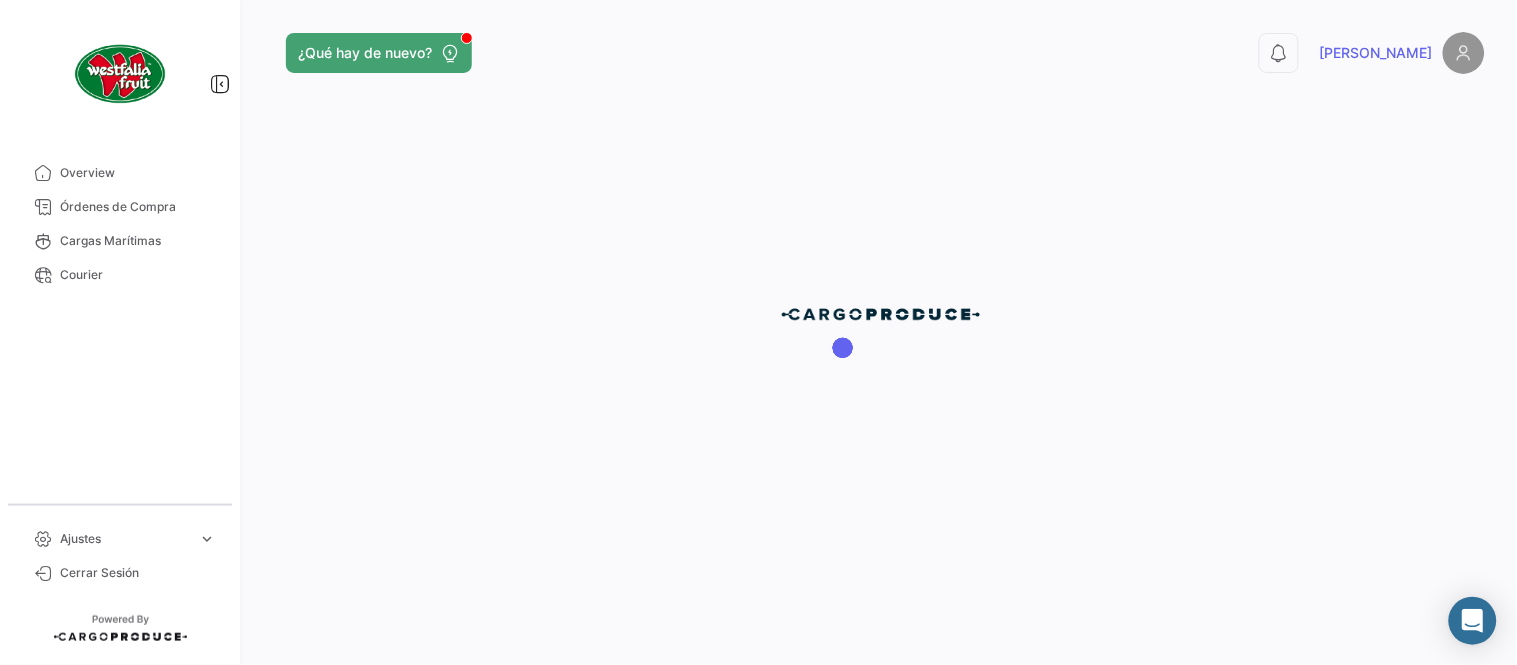 scroll, scrollTop: 0, scrollLeft: 0, axis: both 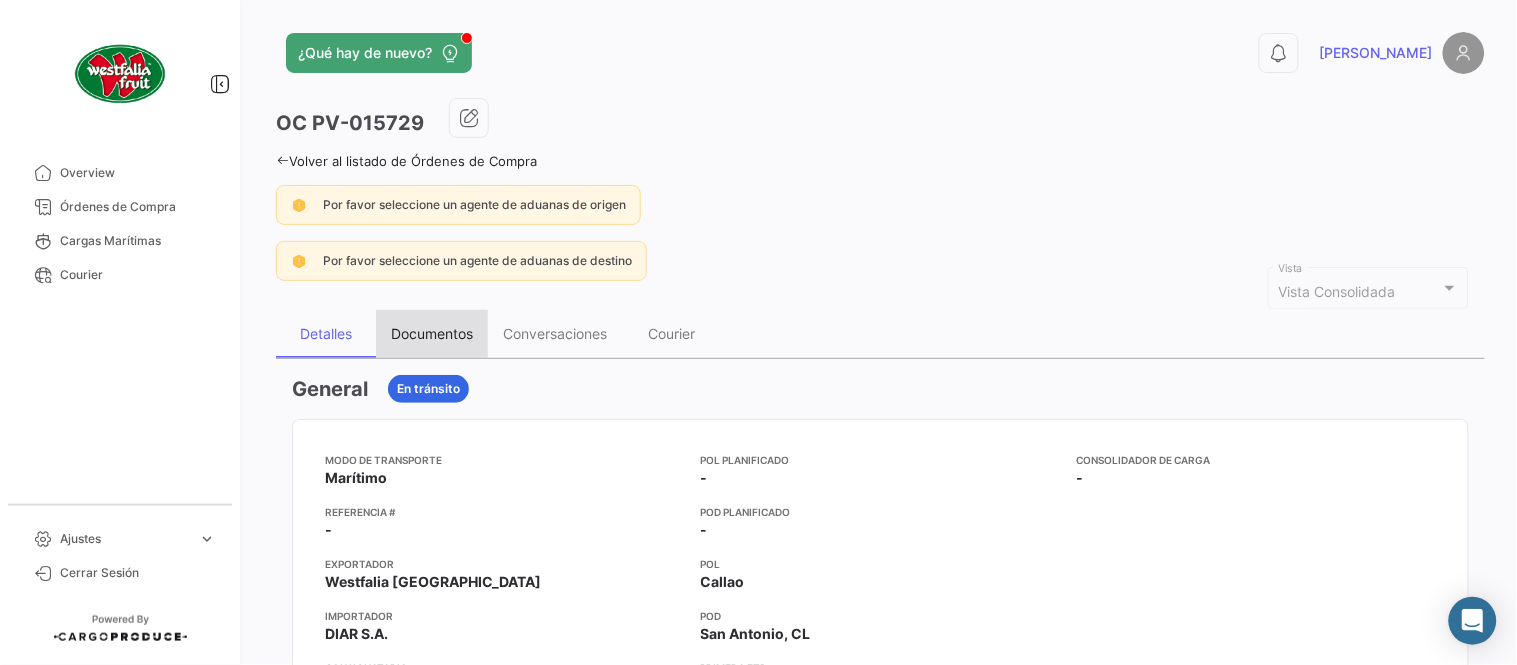 click on "Documentos" at bounding box center [432, 334] 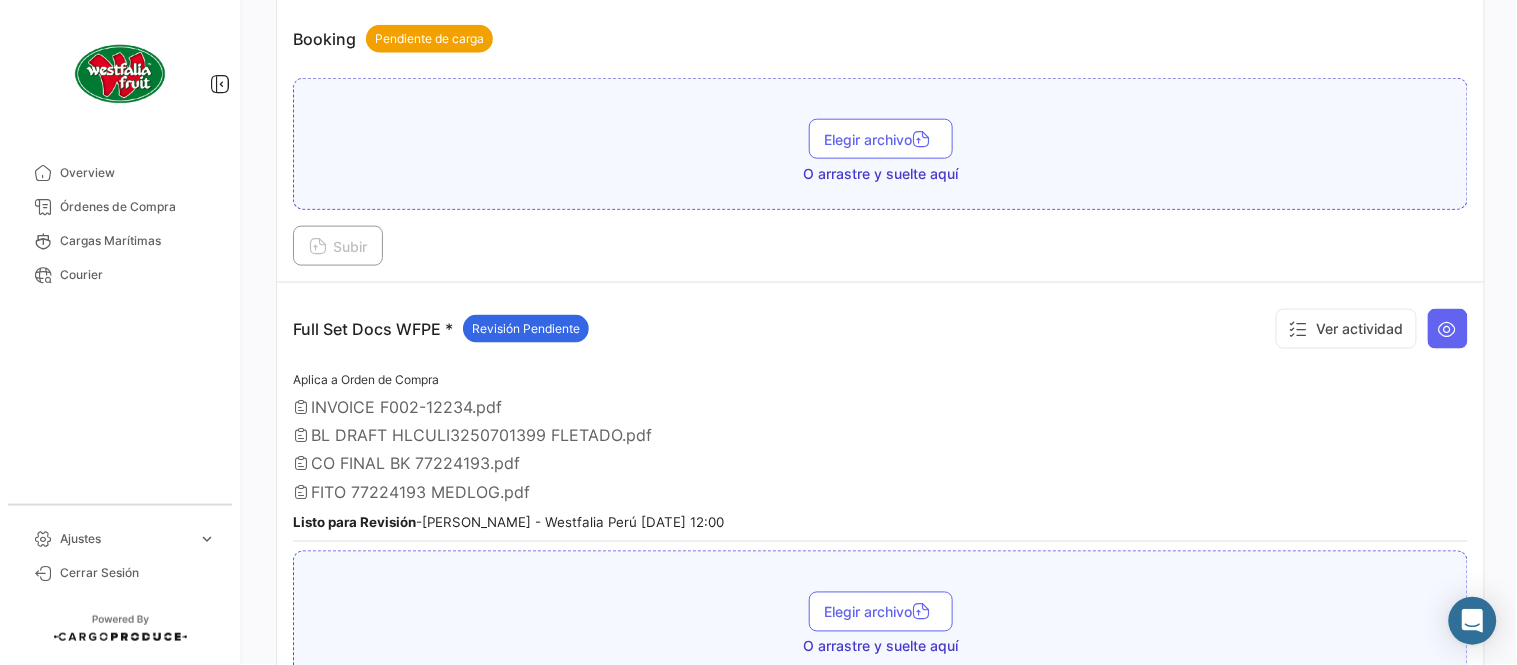 scroll, scrollTop: 777, scrollLeft: 0, axis: vertical 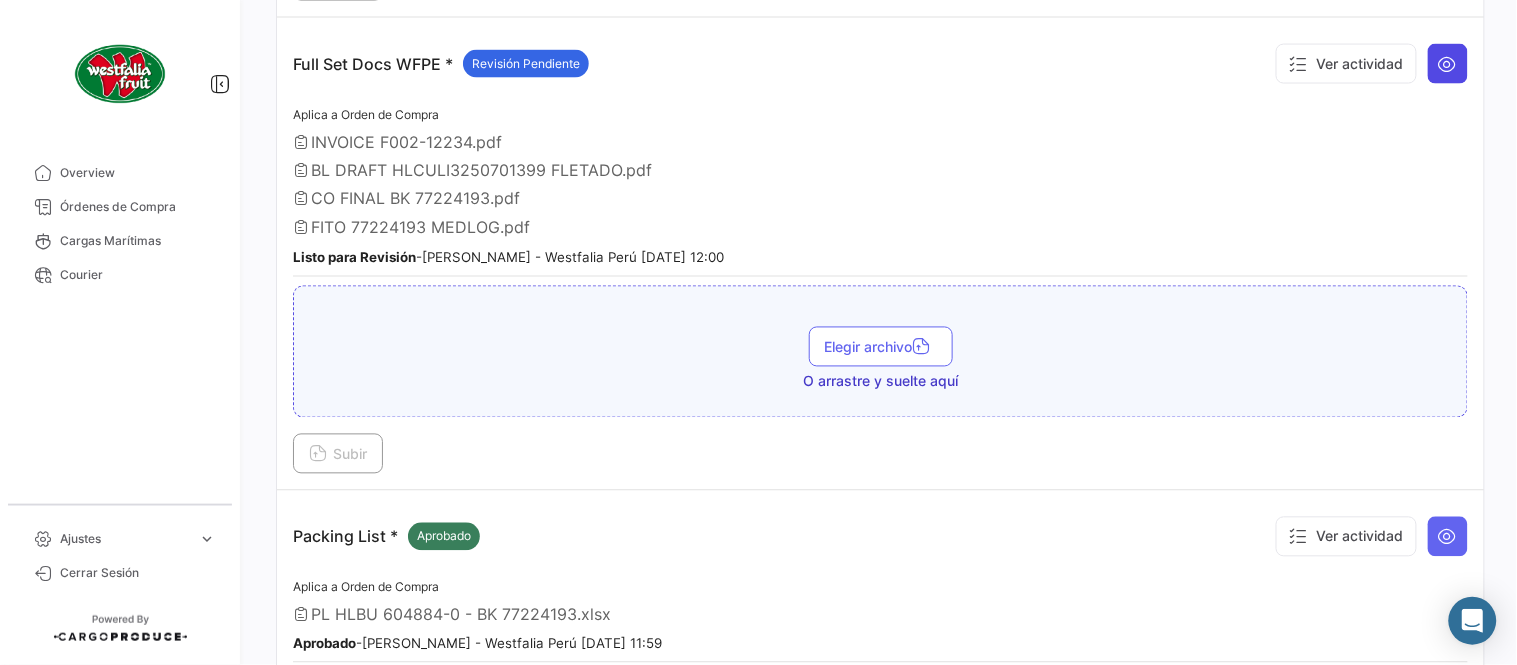 click at bounding box center (1448, 64) 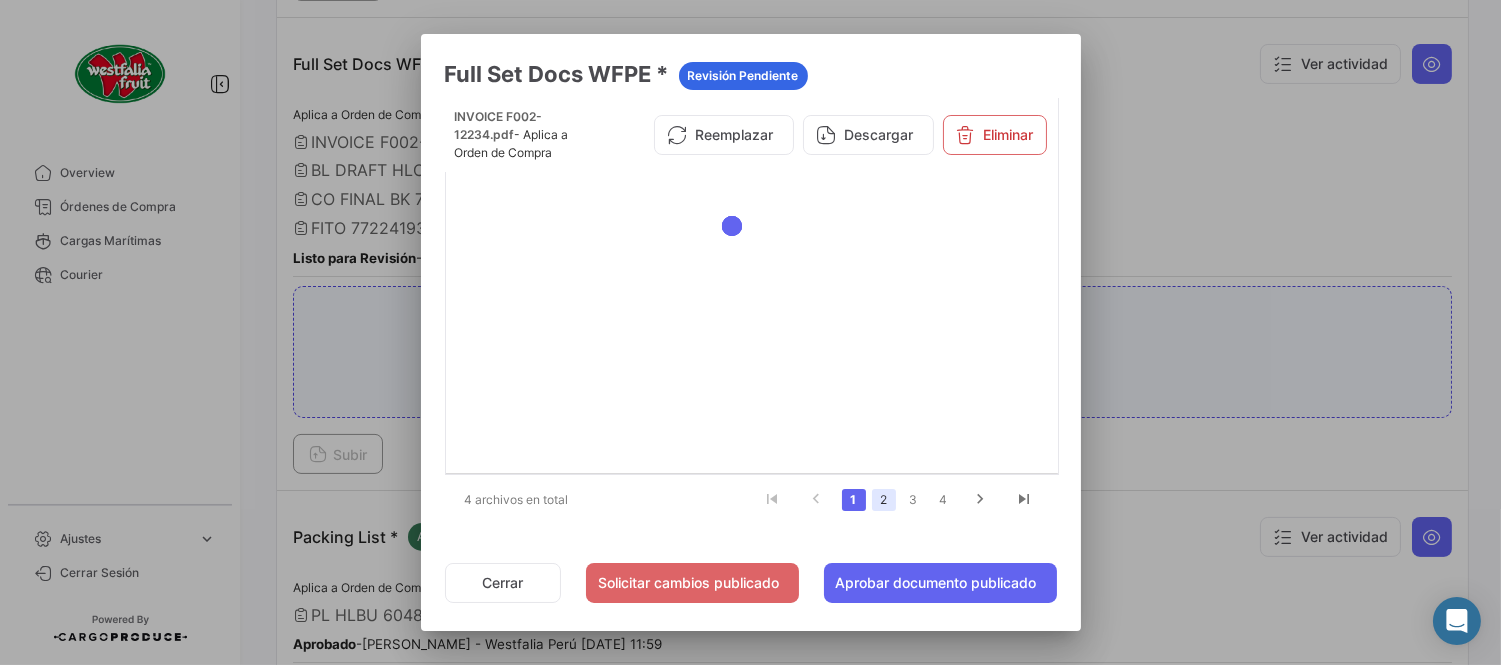 click on "2" 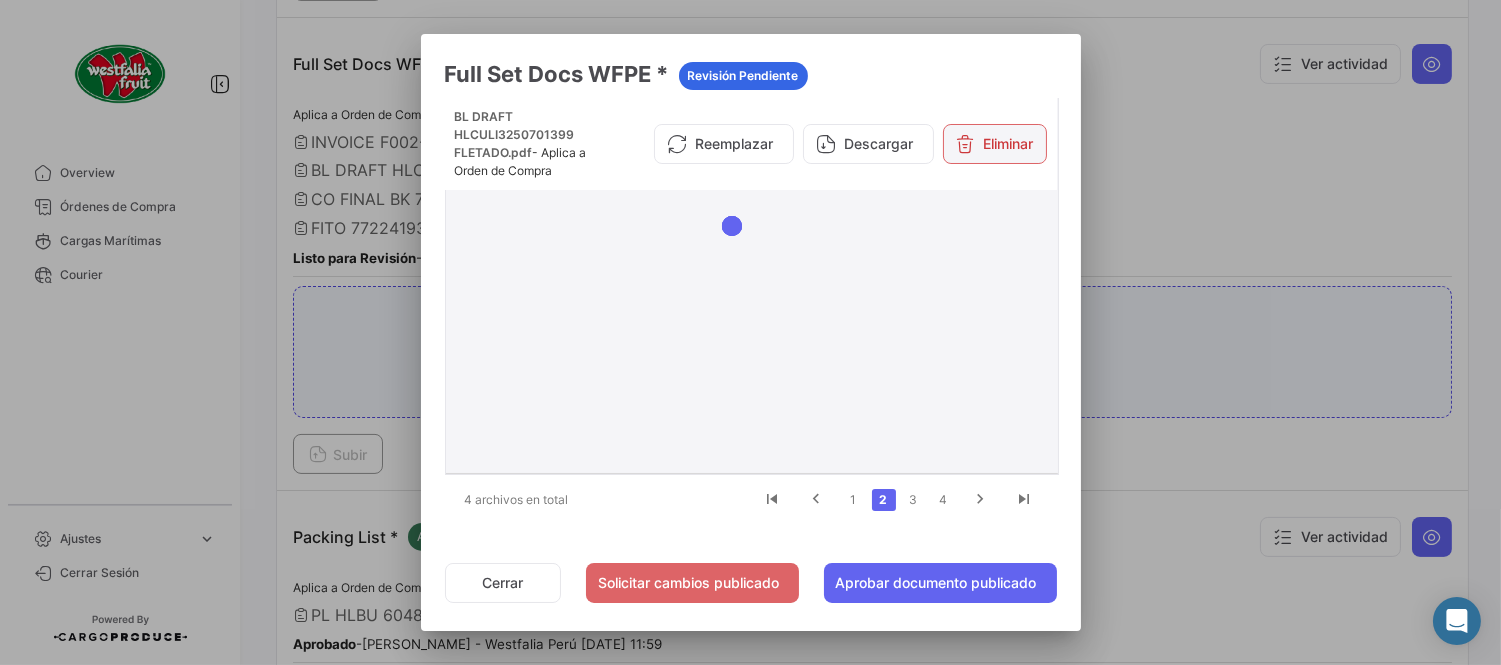 click on "Eliminar" at bounding box center [995, 144] 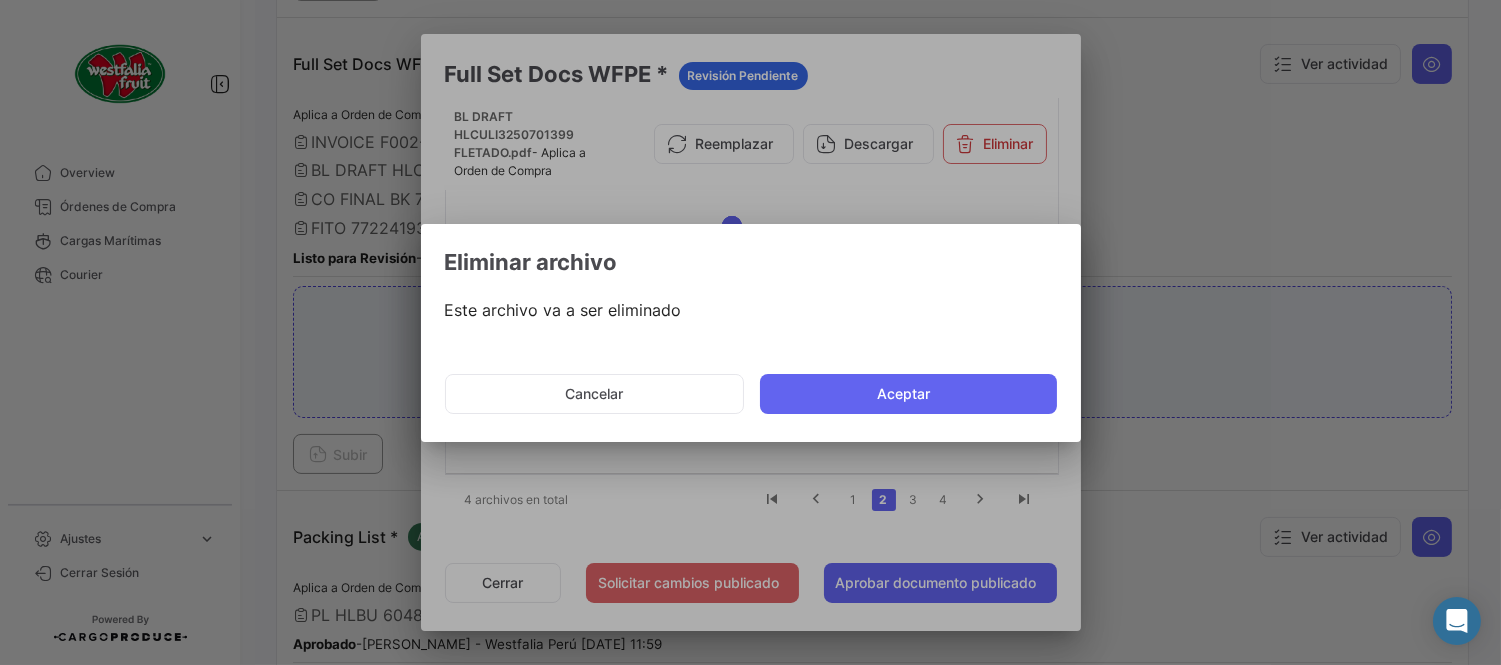 click on "Aceptar" 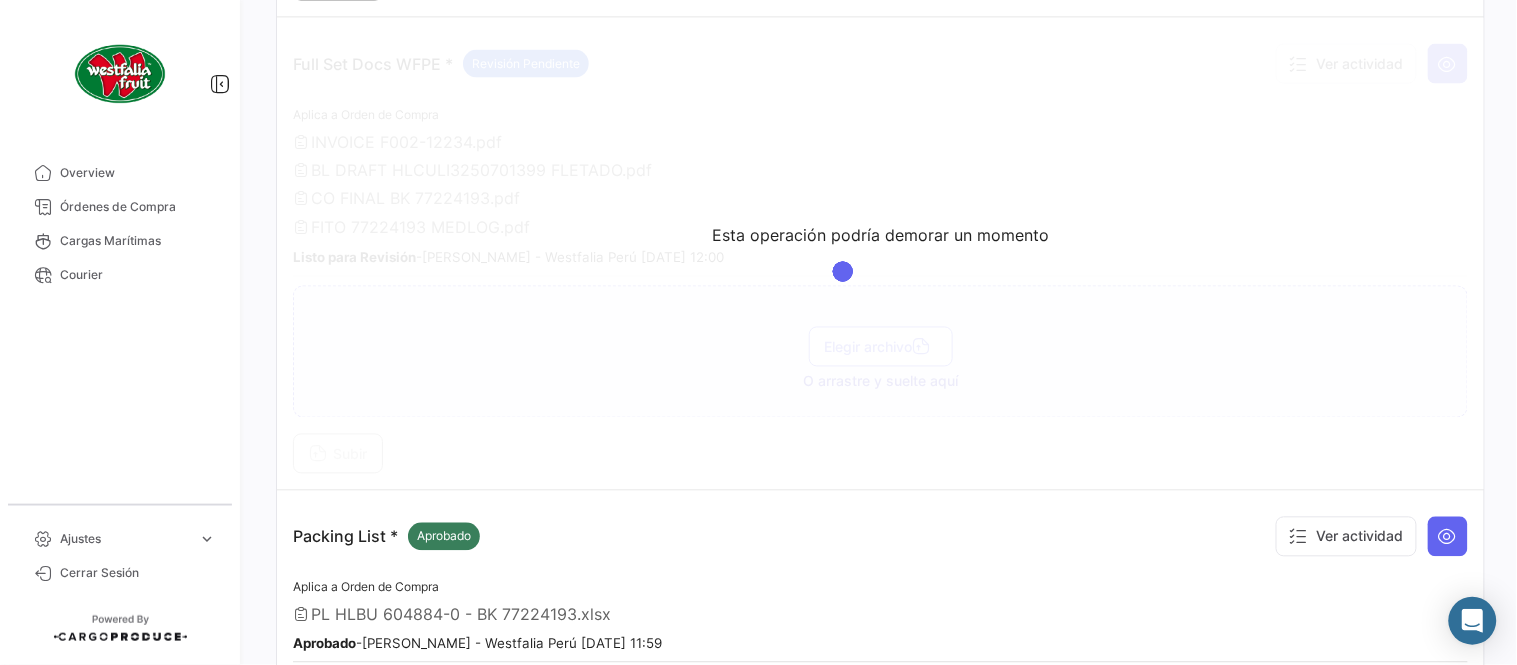 type 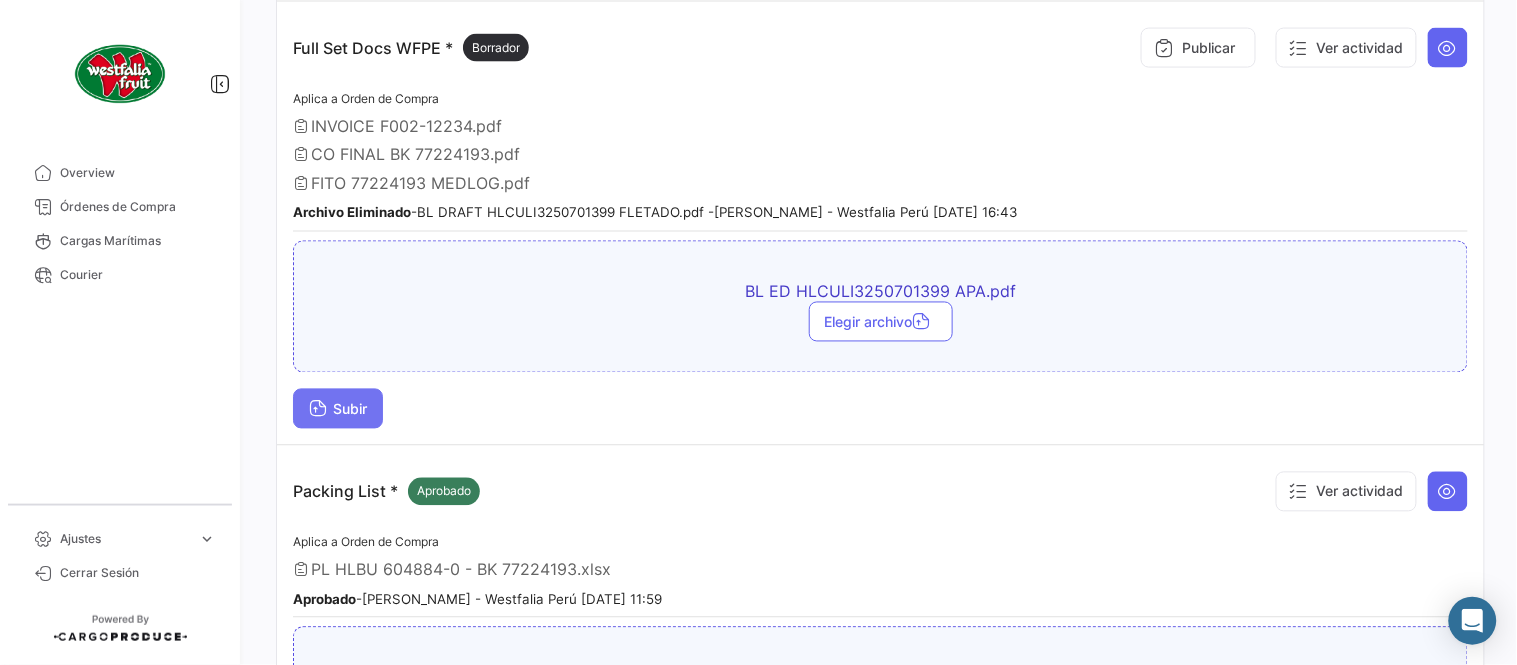 click on "Subir" at bounding box center [338, 409] 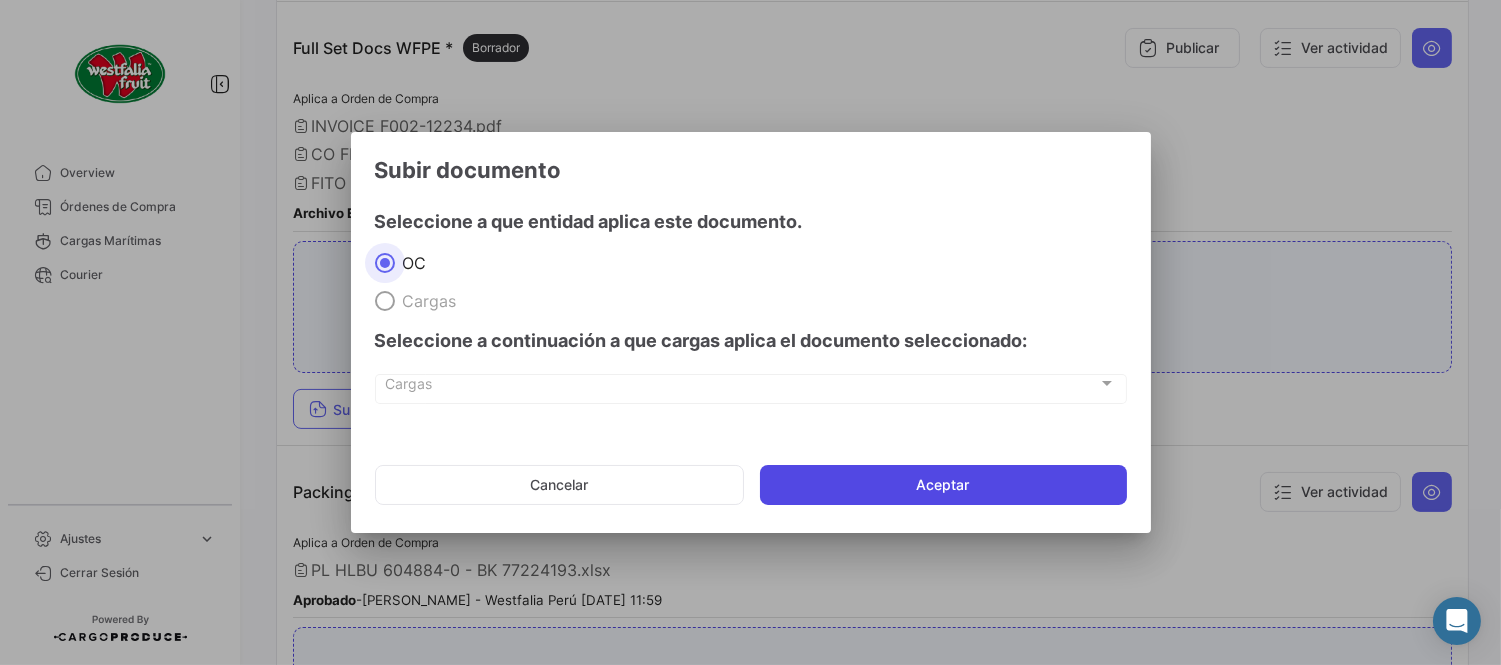 click on "Aceptar" 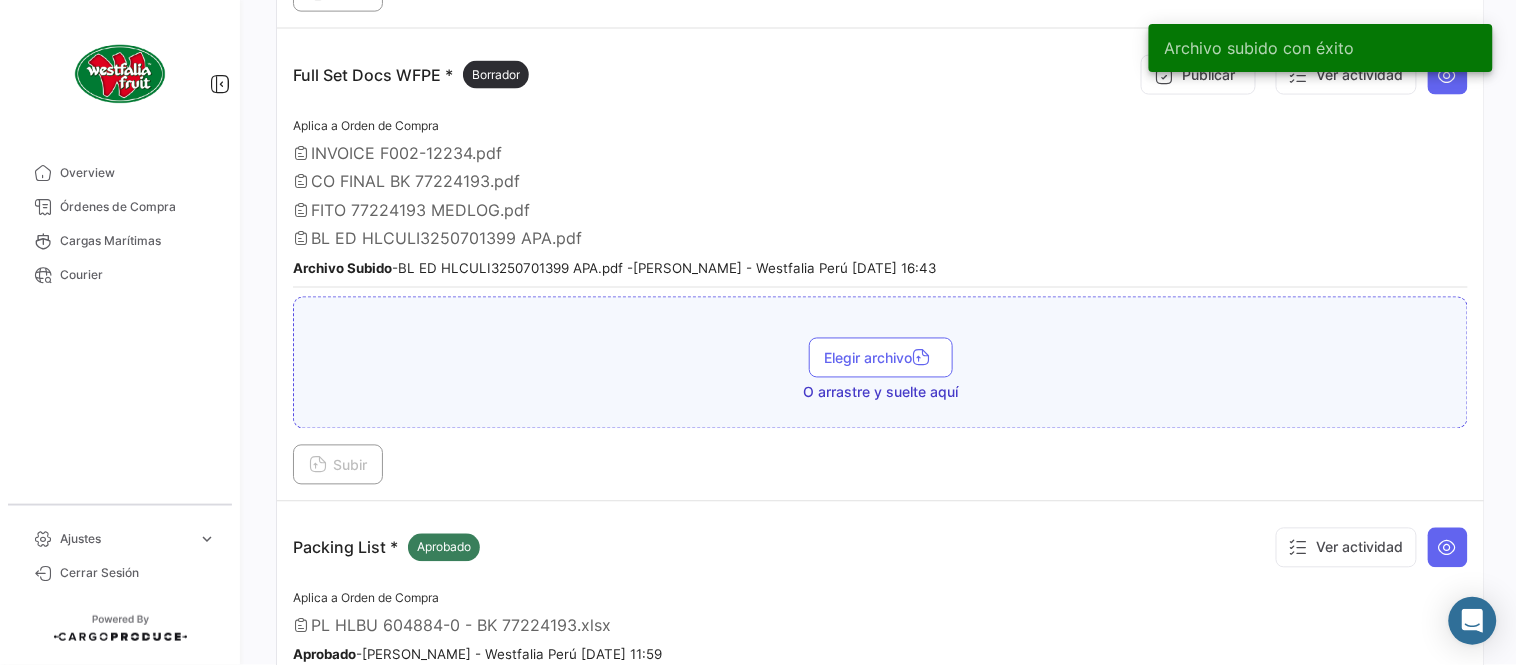 scroll, scrollTop: 666, scrollLeft: 0, axis: vertical 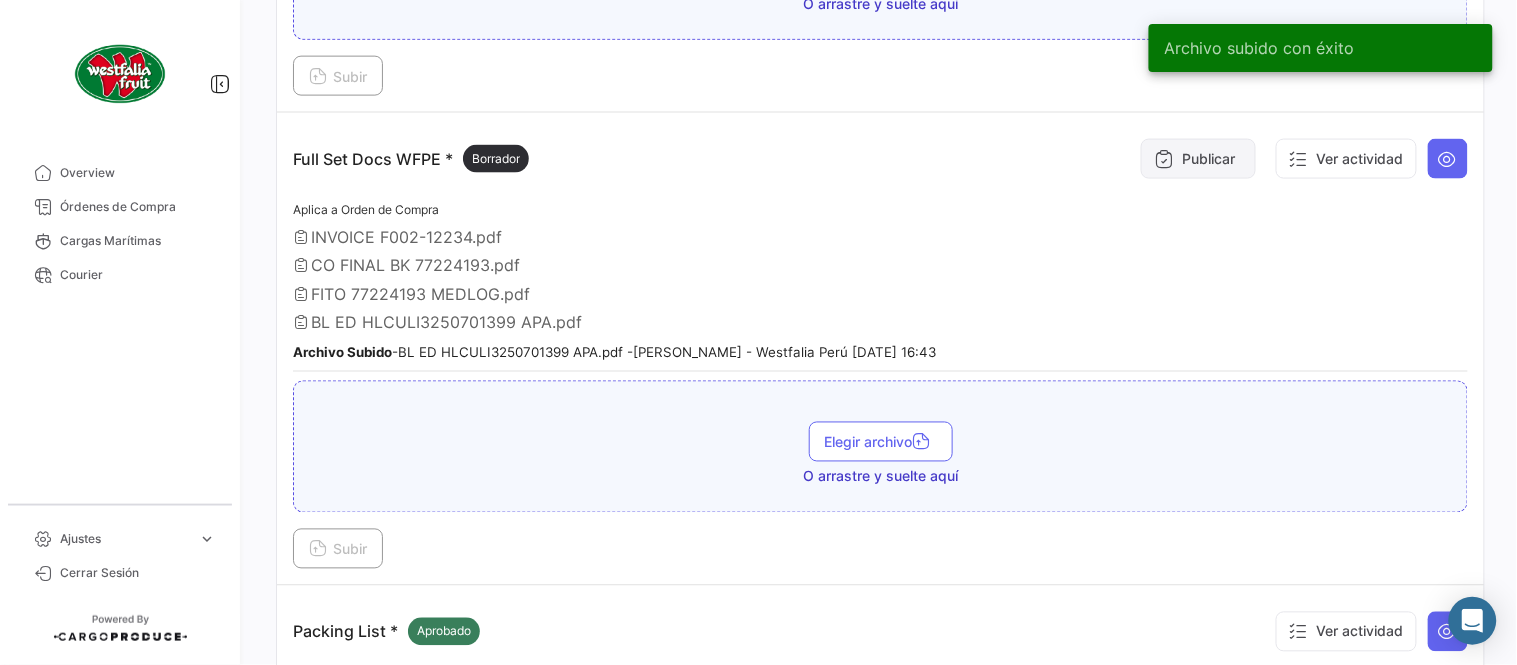 click on "Publicar" at bounding box center (1198, 159) 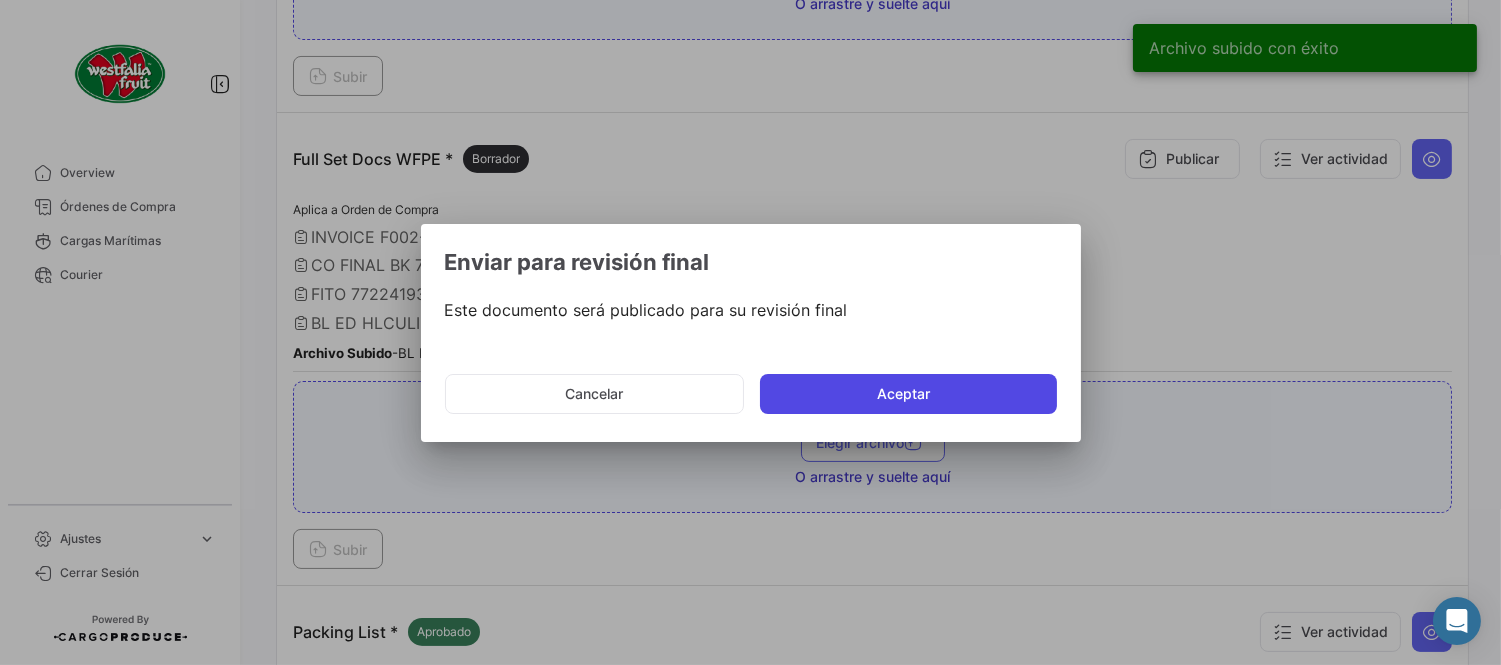click on "Aceptar" 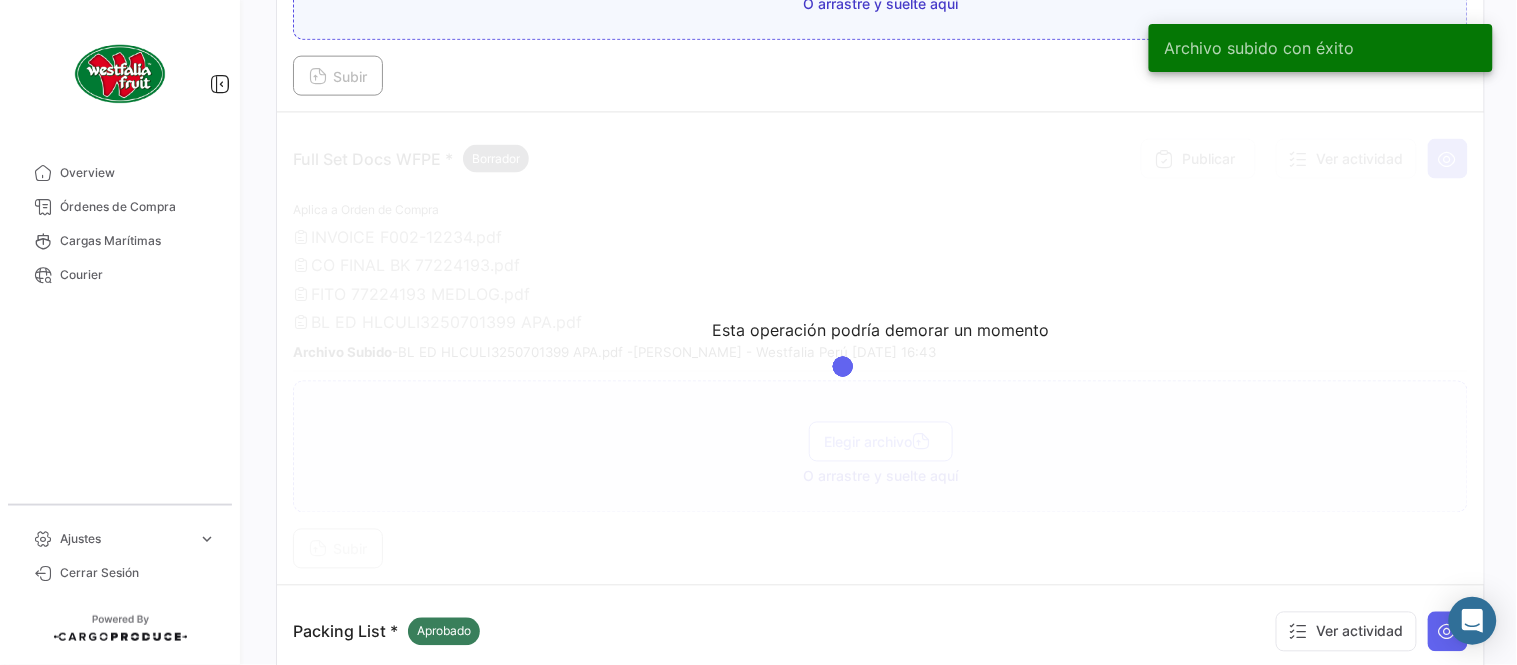 click on "Esta operación podría demorar un momento" at bounding box center (880, 349) 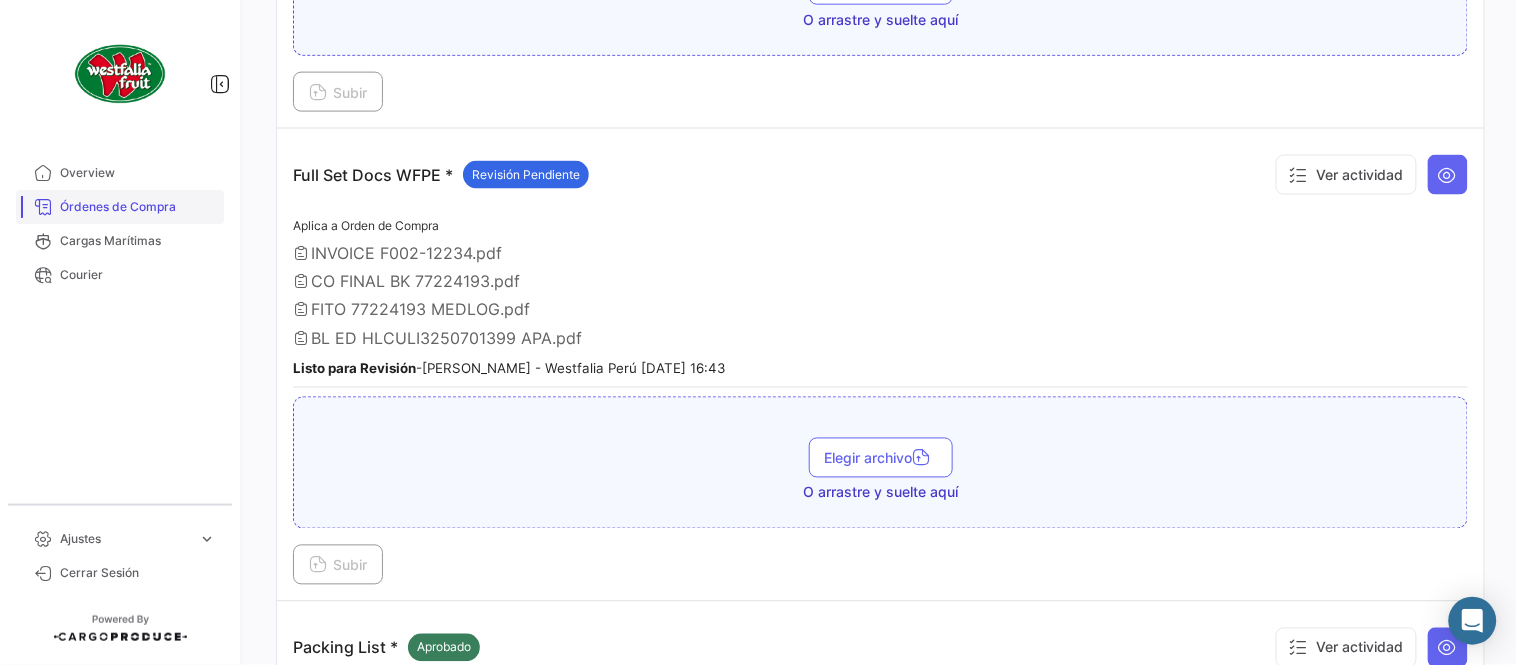 click on "Órdenes de Compra" at bounding box center [138, 207] 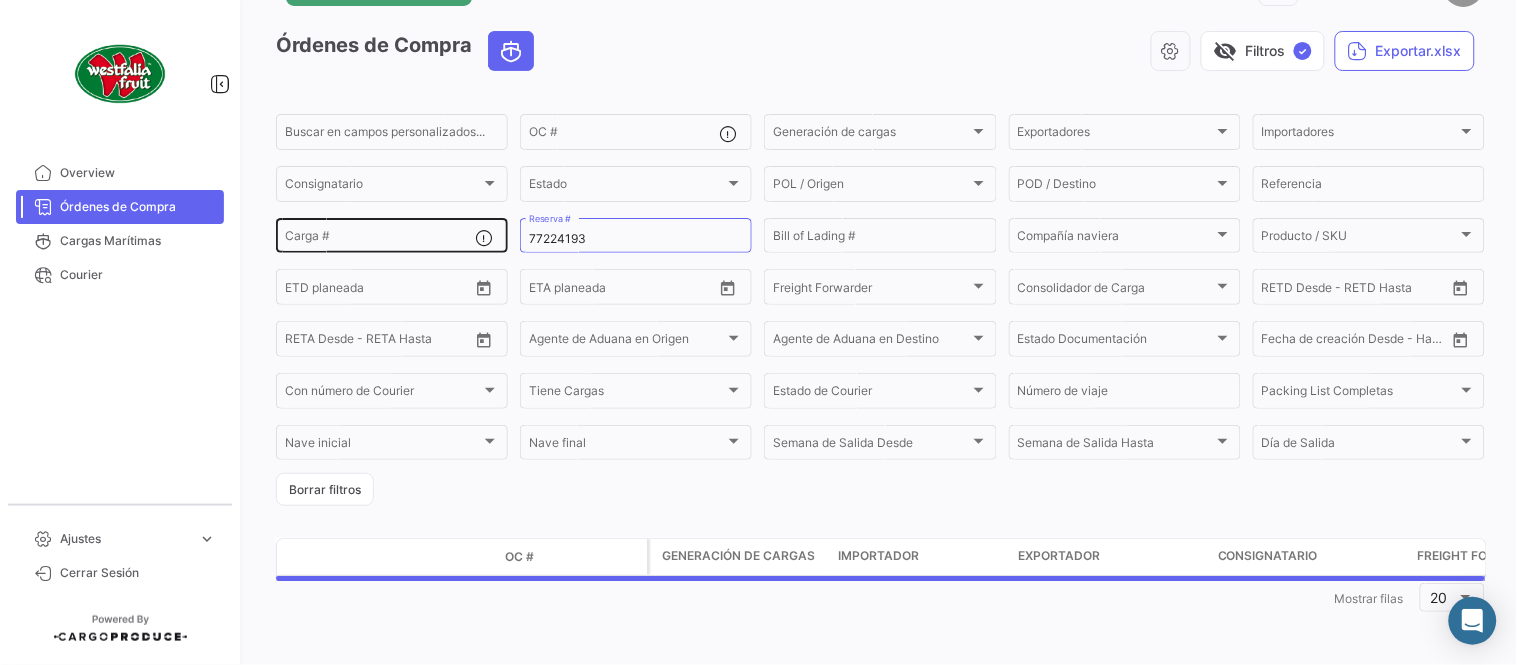 scroll, scrollTop: 0, scrollLeft: 0, axis: both 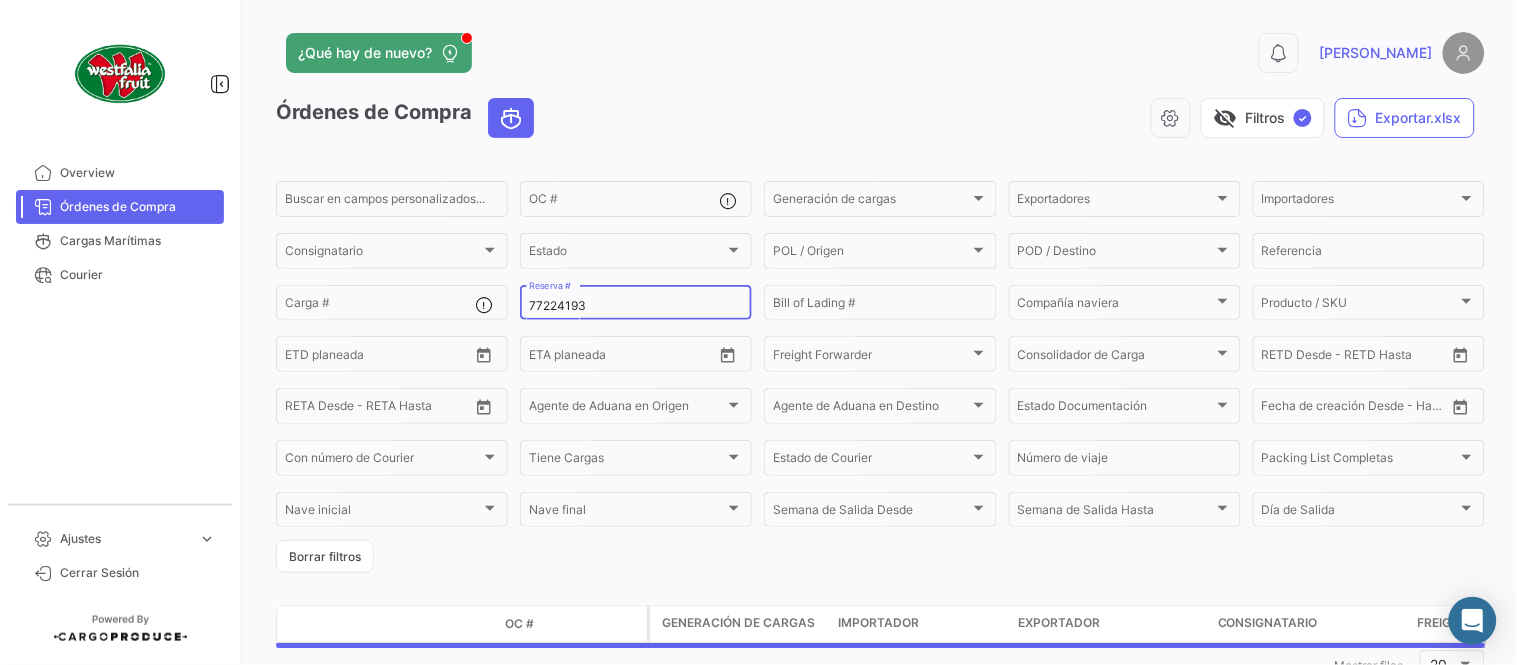 click on "77224193" at bounding box center [636, 306] 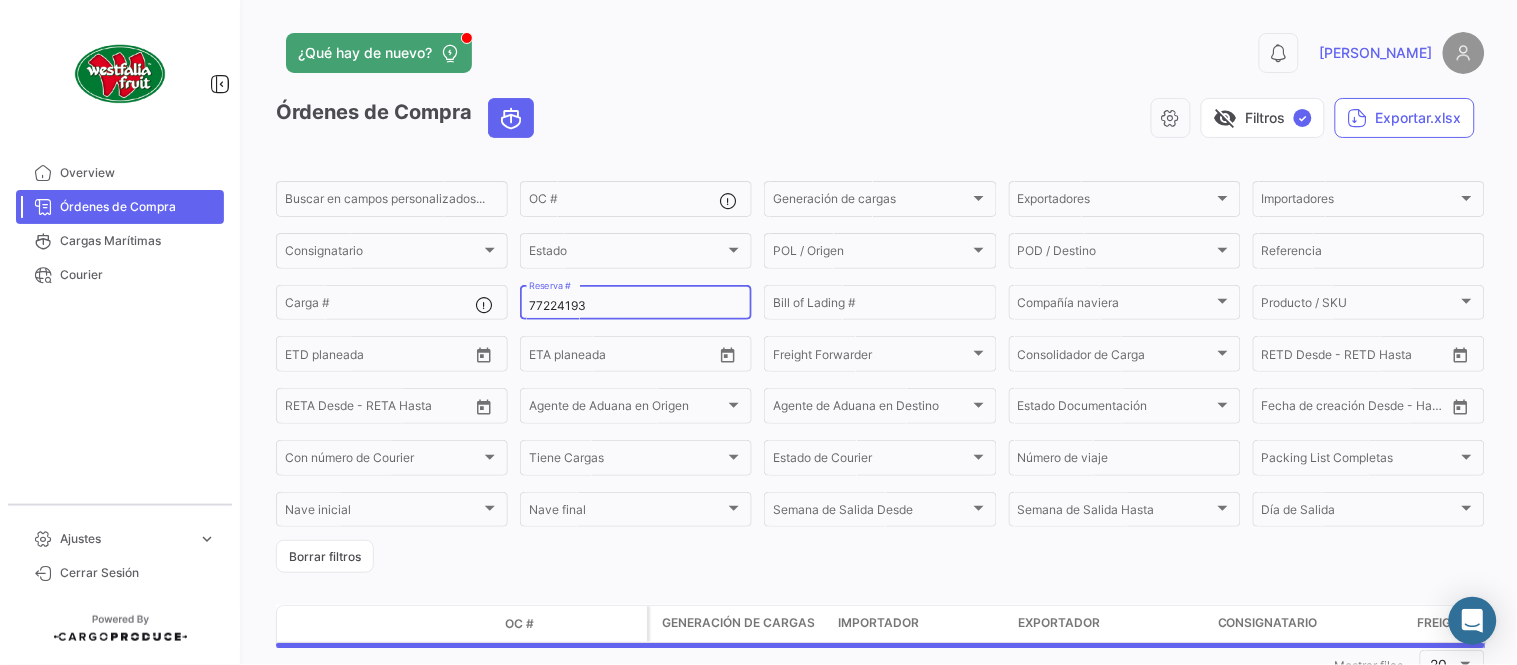 click on "77224193" at bounding box center (636, 306) 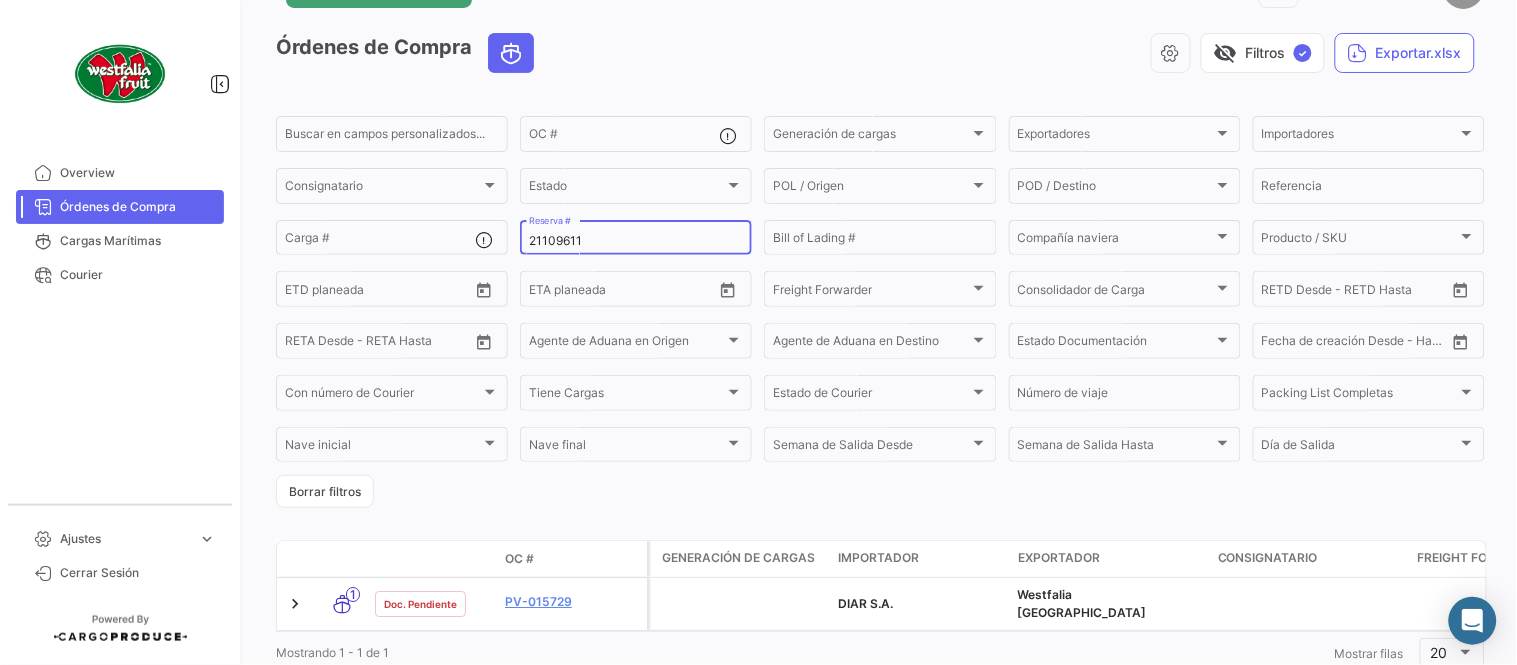 scroll, scrollTop: 128, scrollLeft: 0, axis: vertical 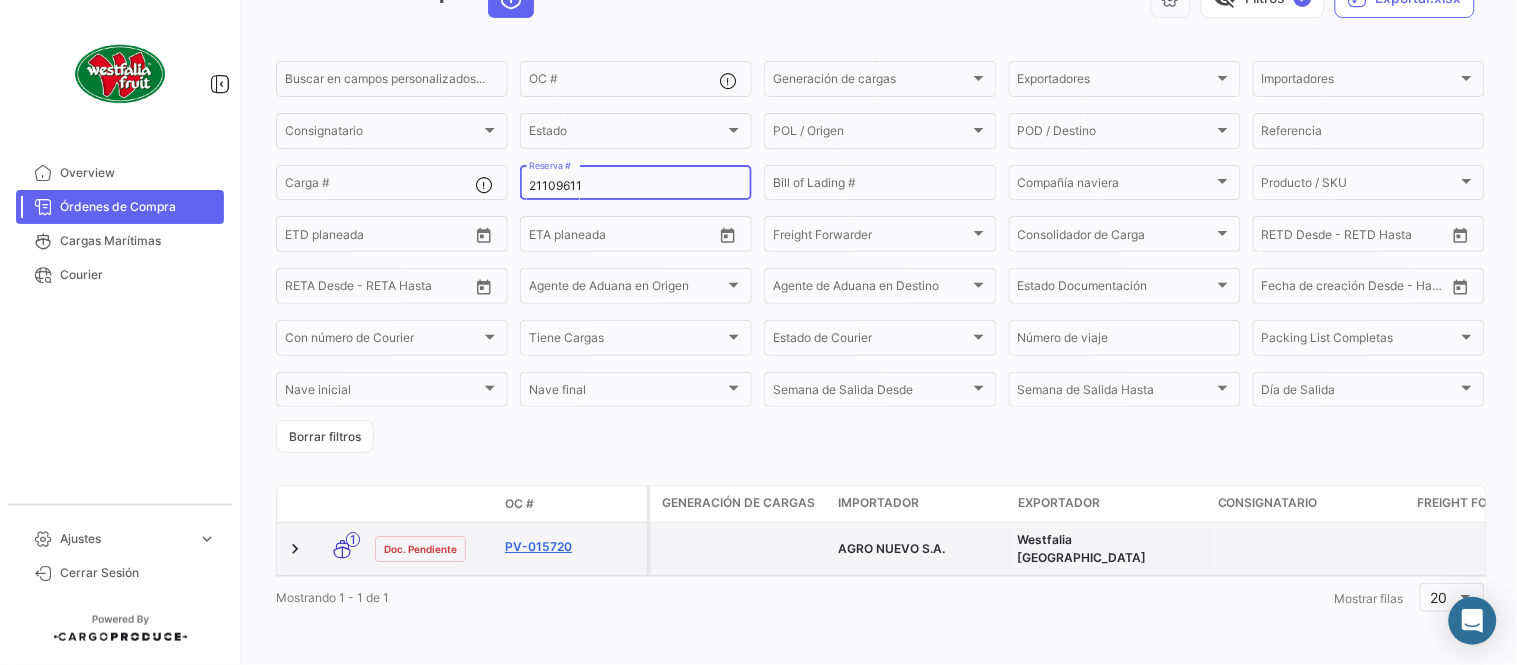 type on "21109611" 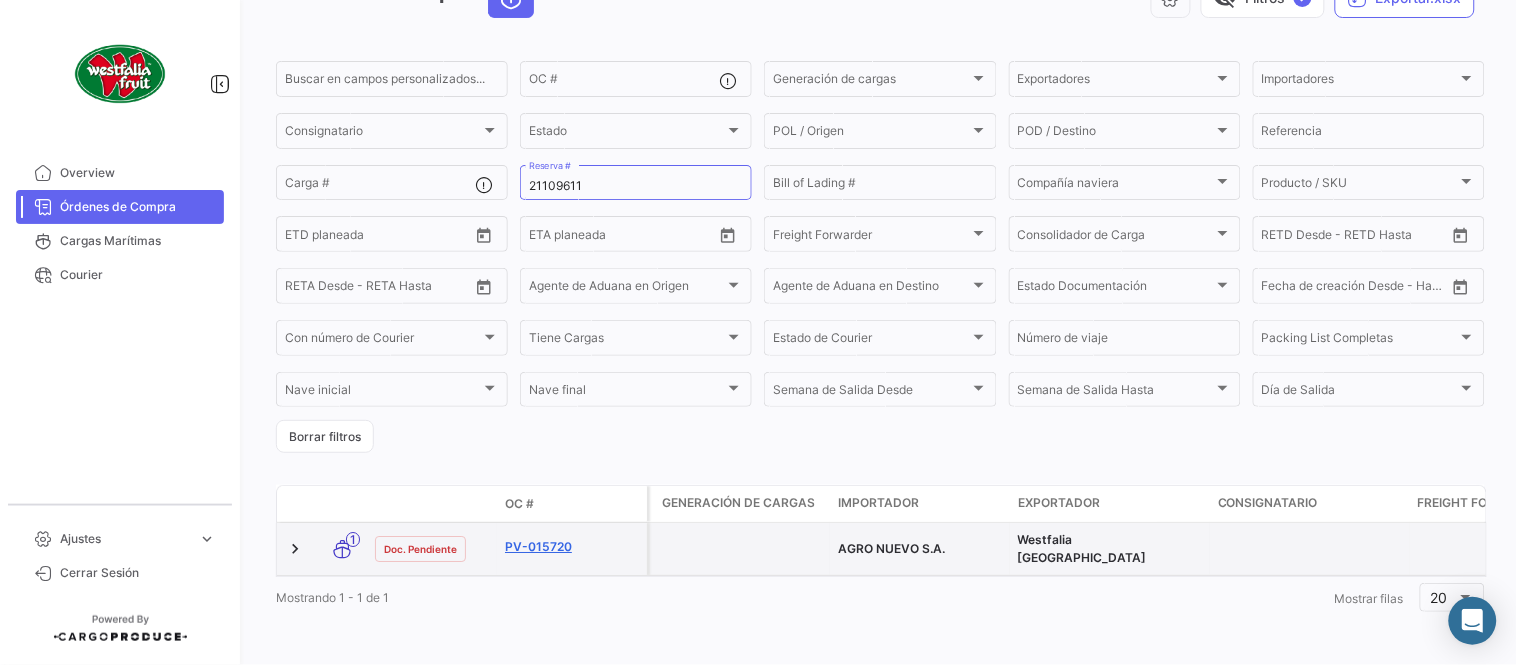 click on "PV-015720" 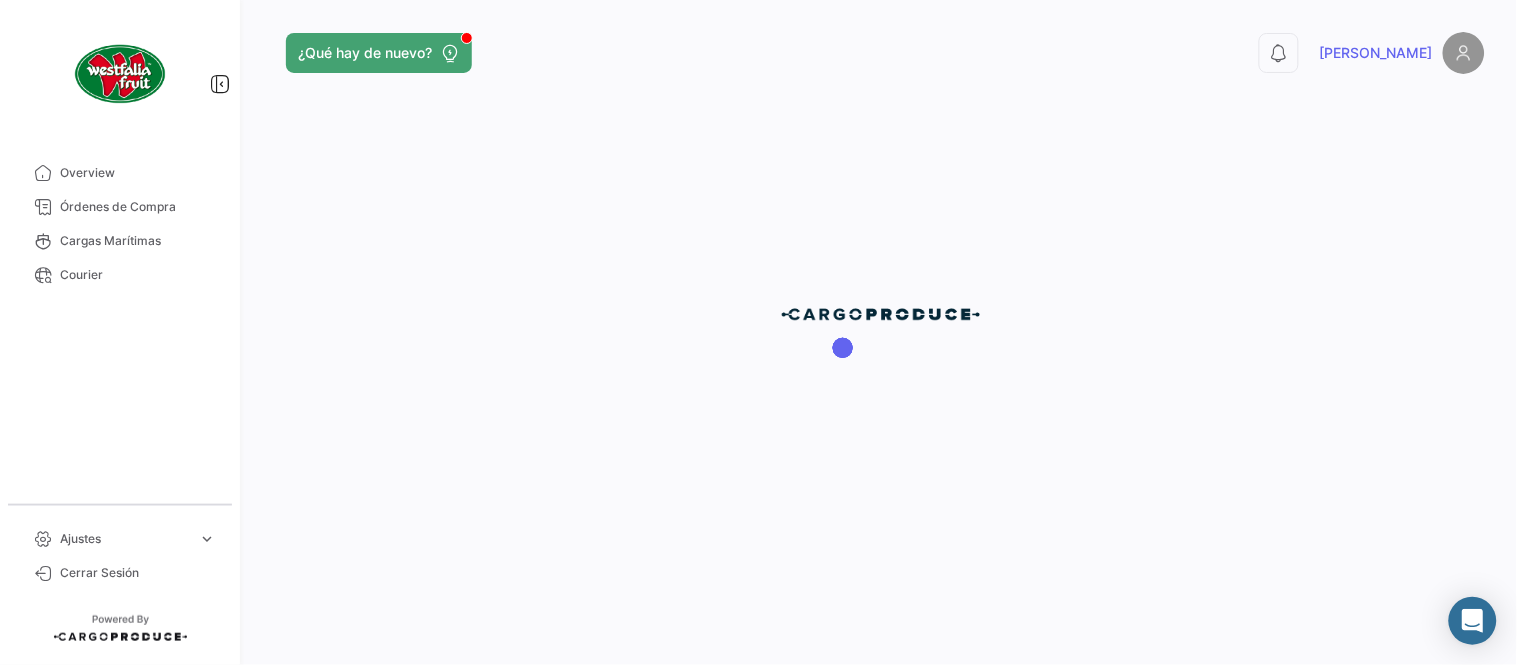 scroll, scrollTop: 0, scrollLeft: 0, axis: both 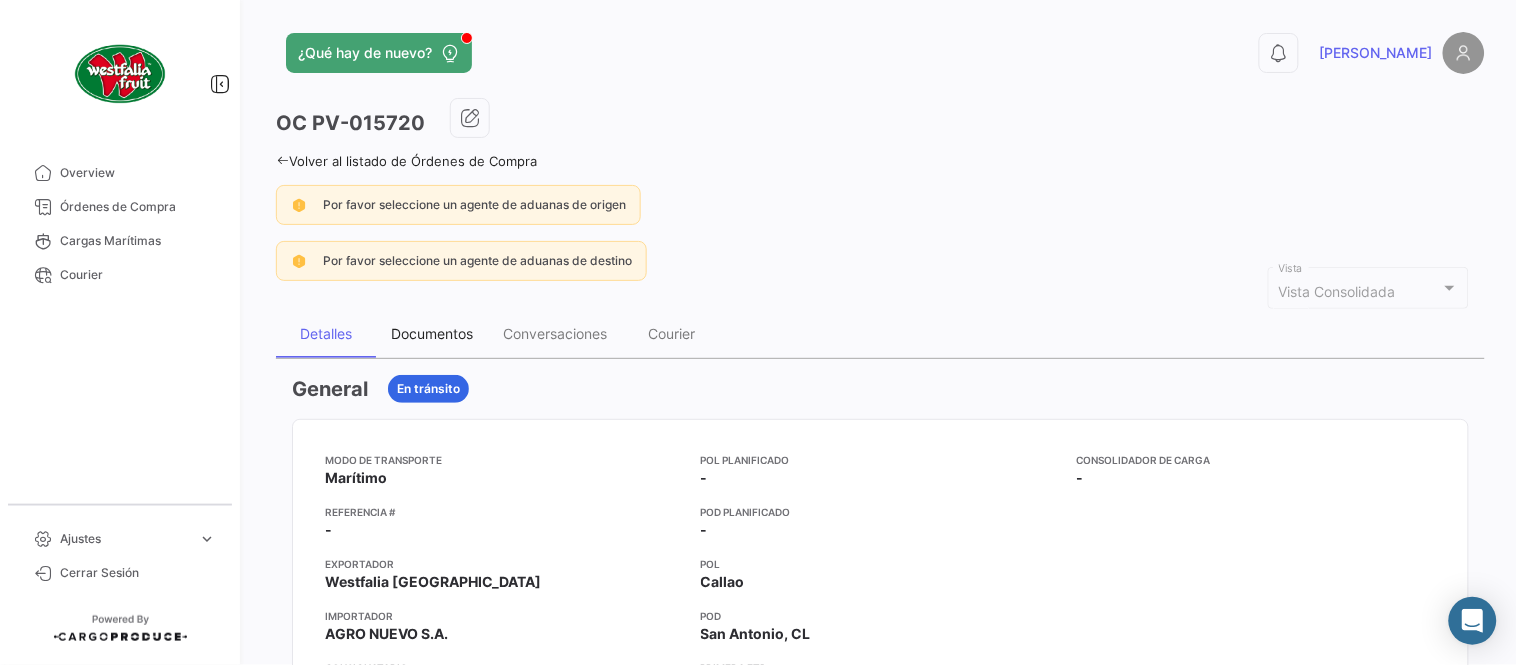click on "Documentos" at bounding box center (432, 334) 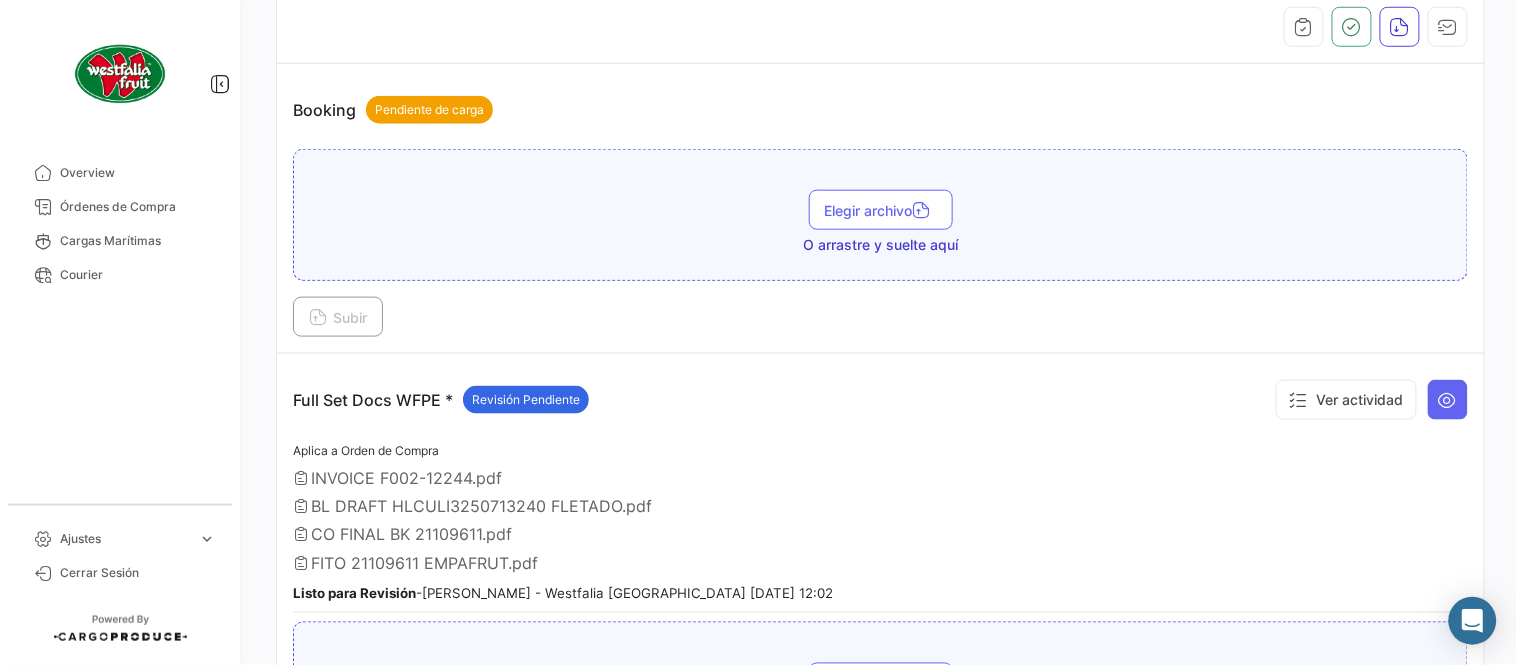 scroll, scrollTop: 665, scrollLeft: 0, axis: vertical 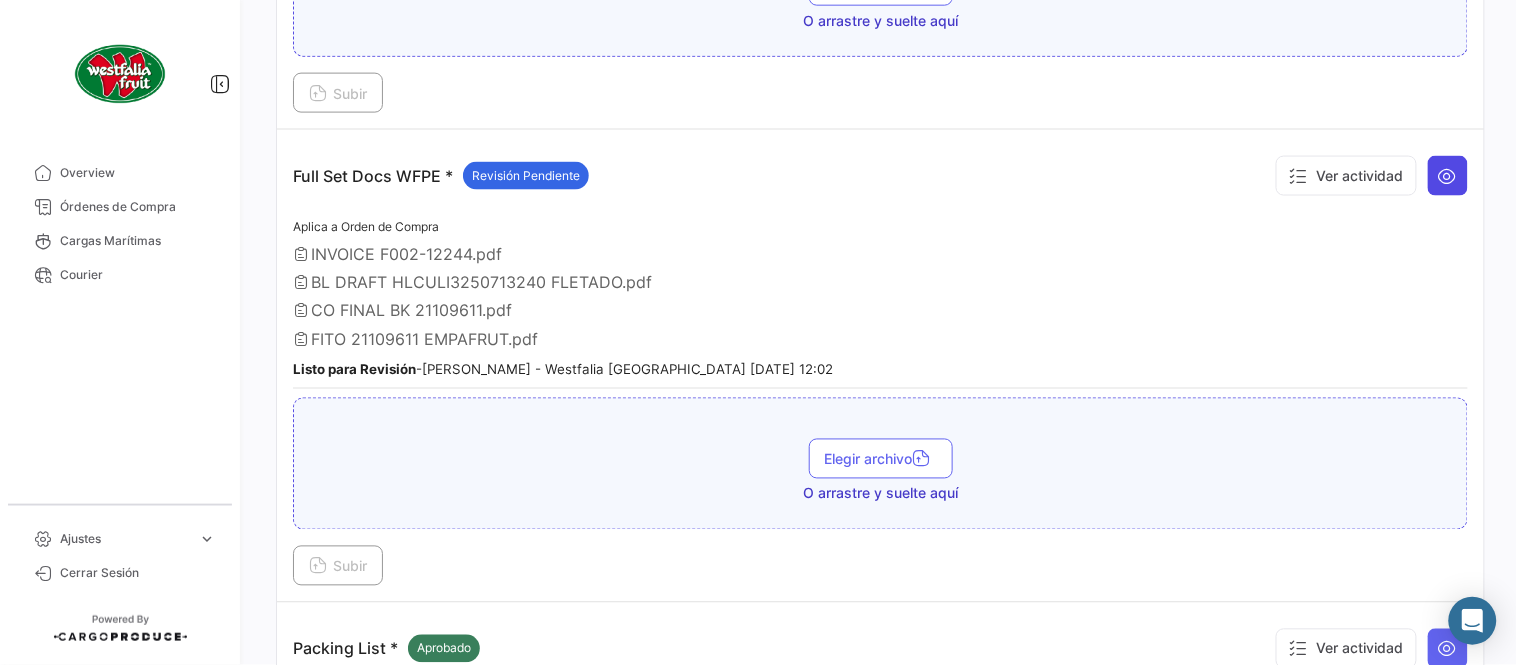 click at bounding box center [1448, 176] 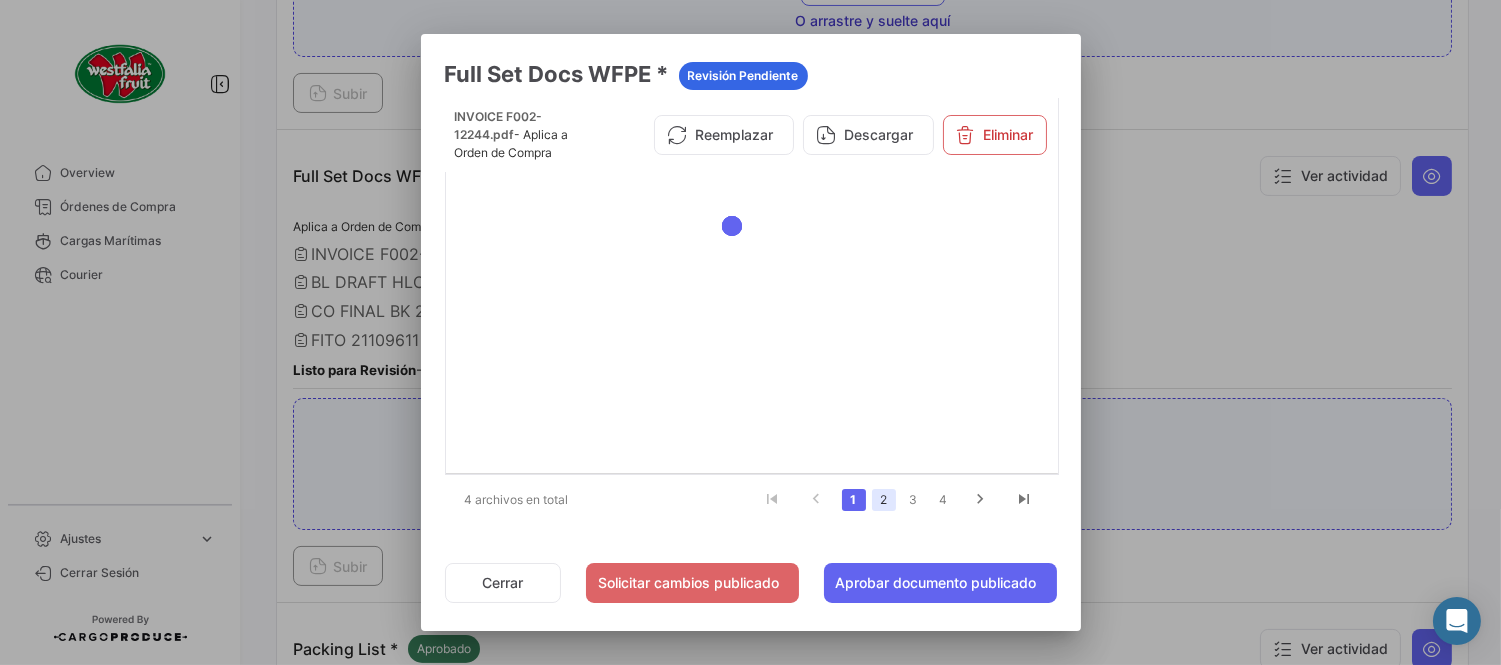 click on "2" 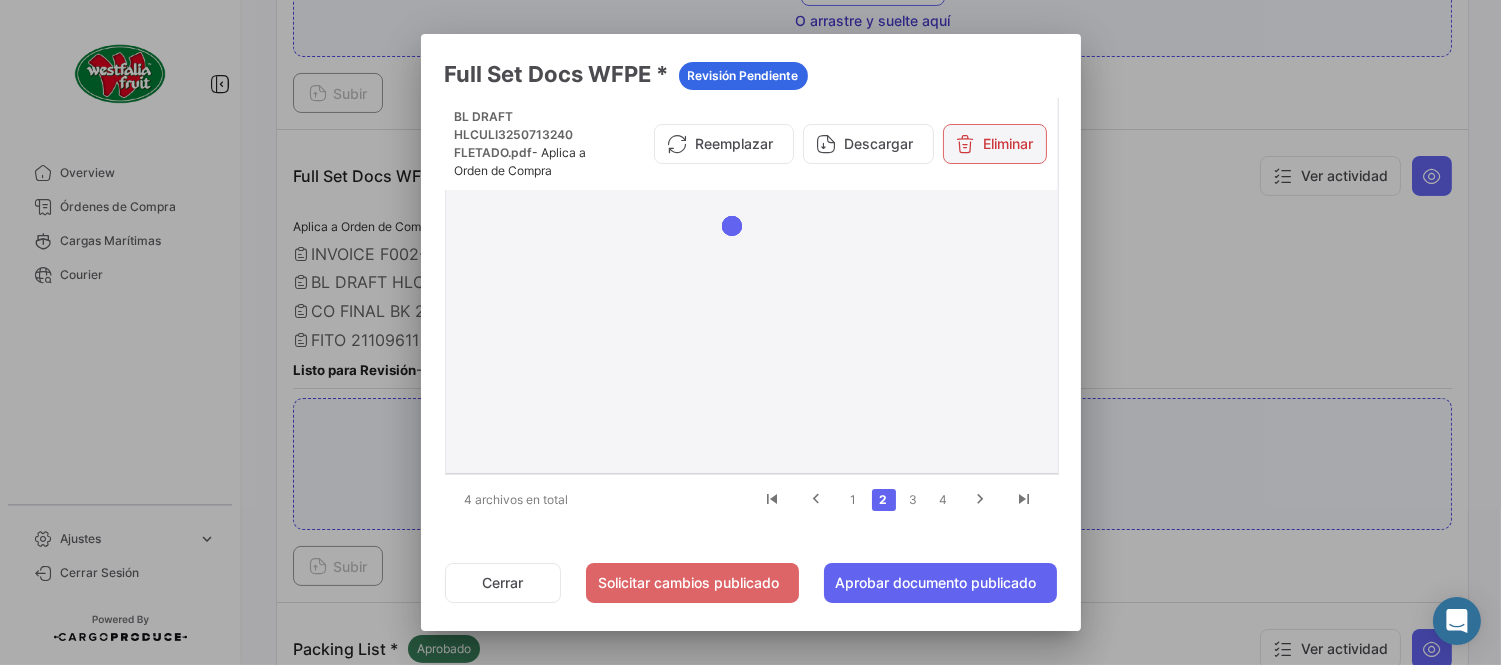 click on "Eliminar" at bounding box center [995, 144] 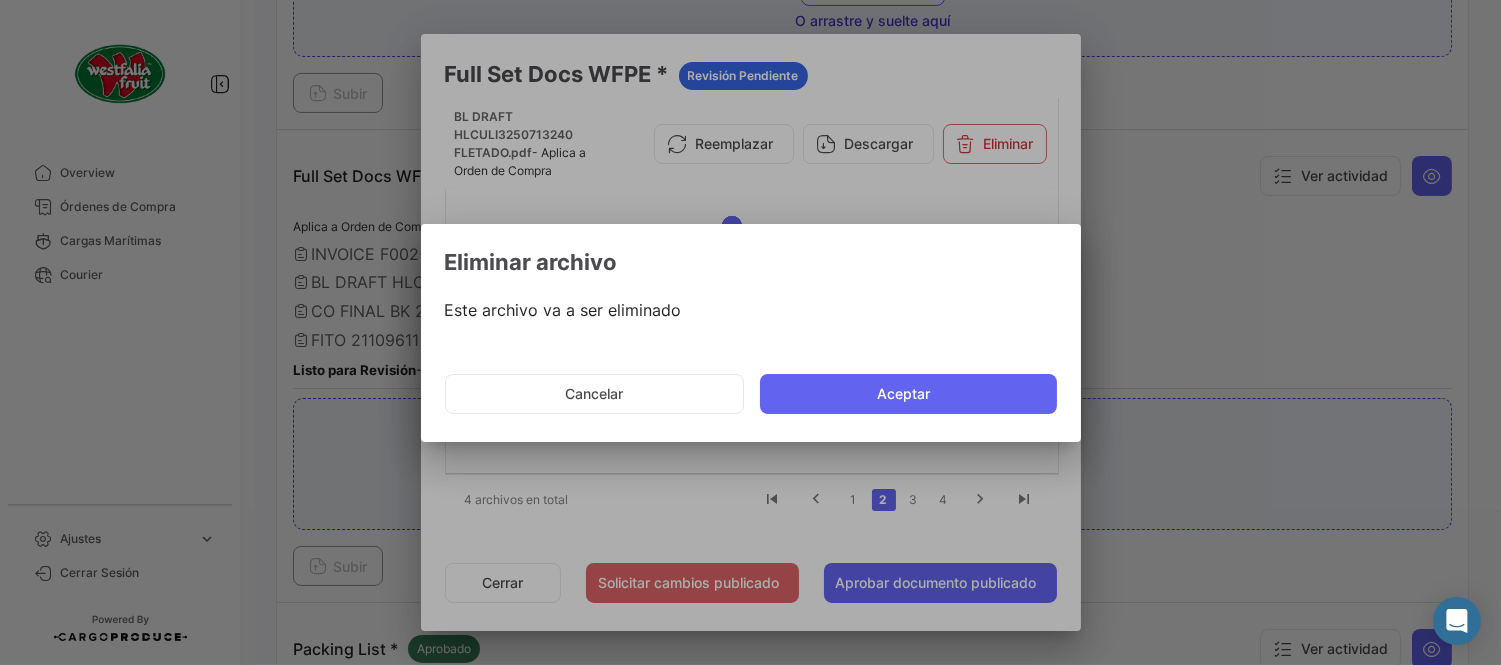 drag, startPoint x: 892, startPoint y: 395, endPoint x: 870, endPoint y: 391, distance: 22.36068 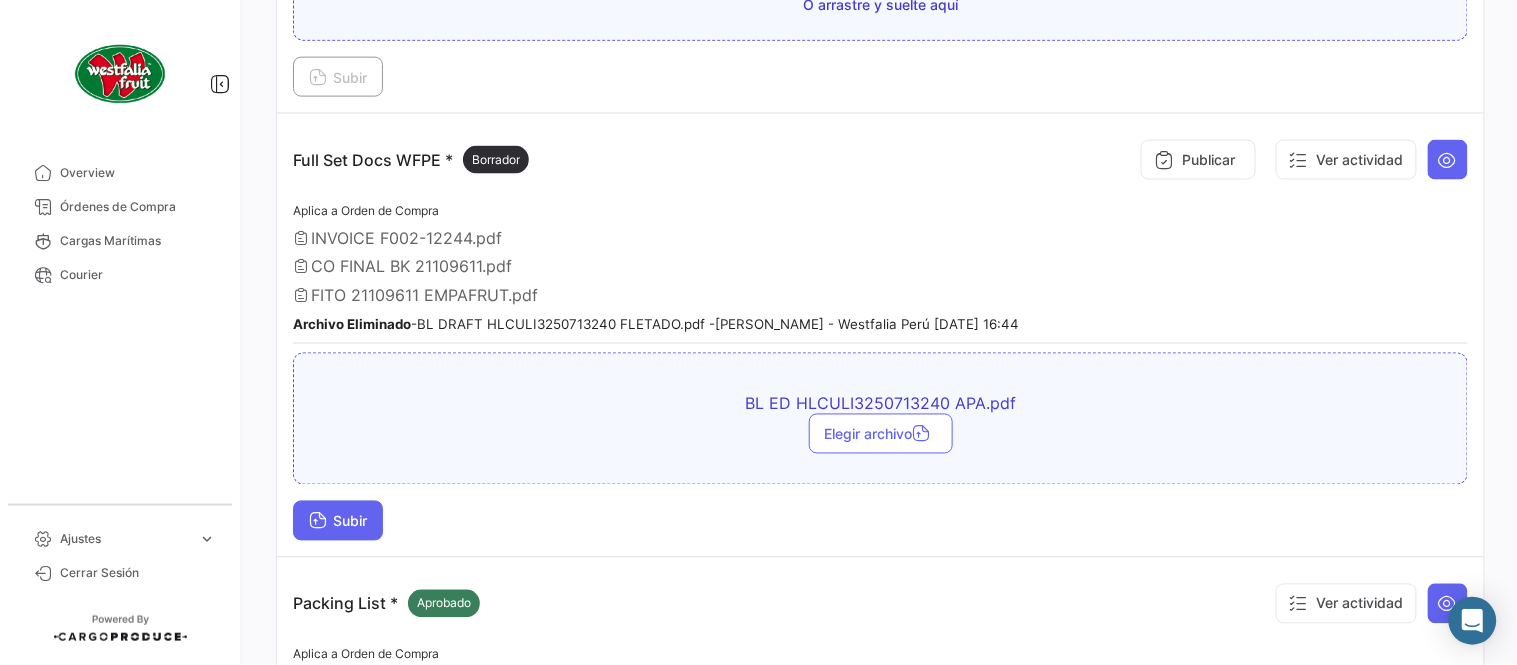 click on "Subir" at bounding box center [338, 521] 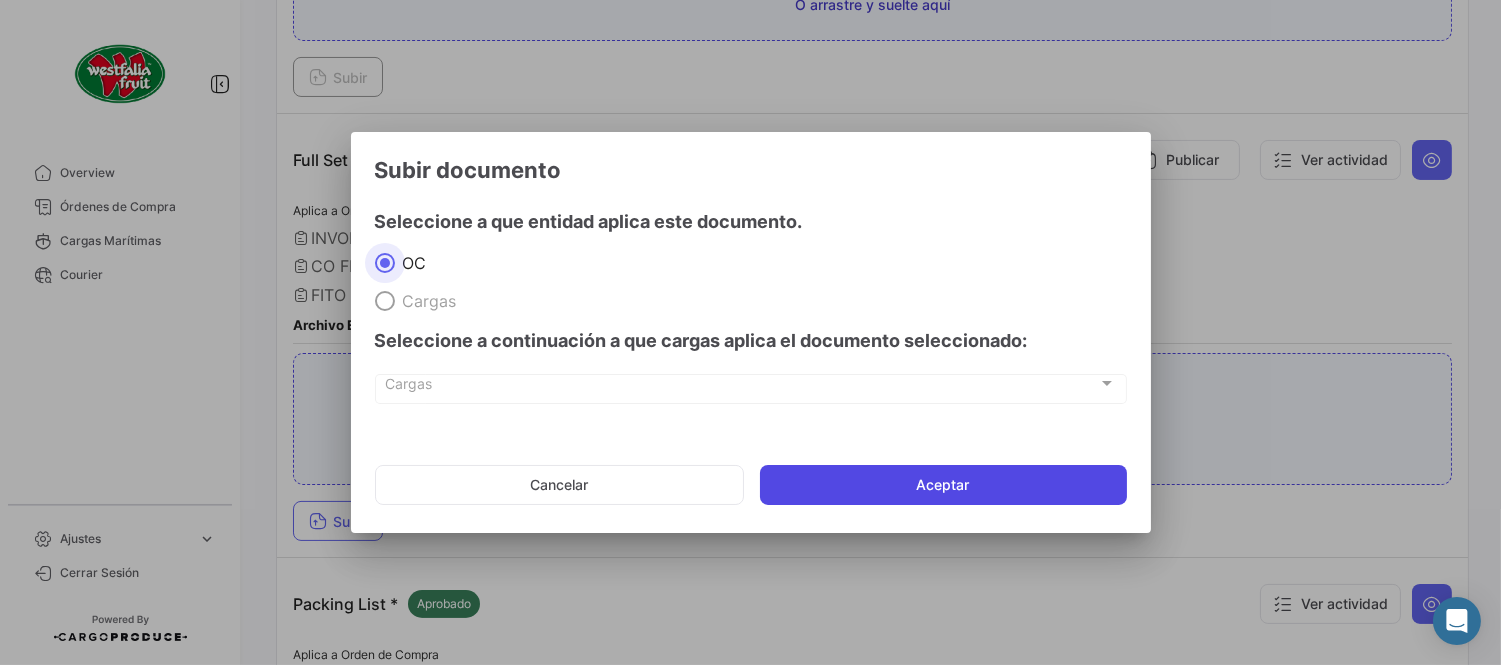 drag, startPoint x: 811, startPoint y: 495, endPoint x: 824, endPoint y: 502, distance: 14.764823 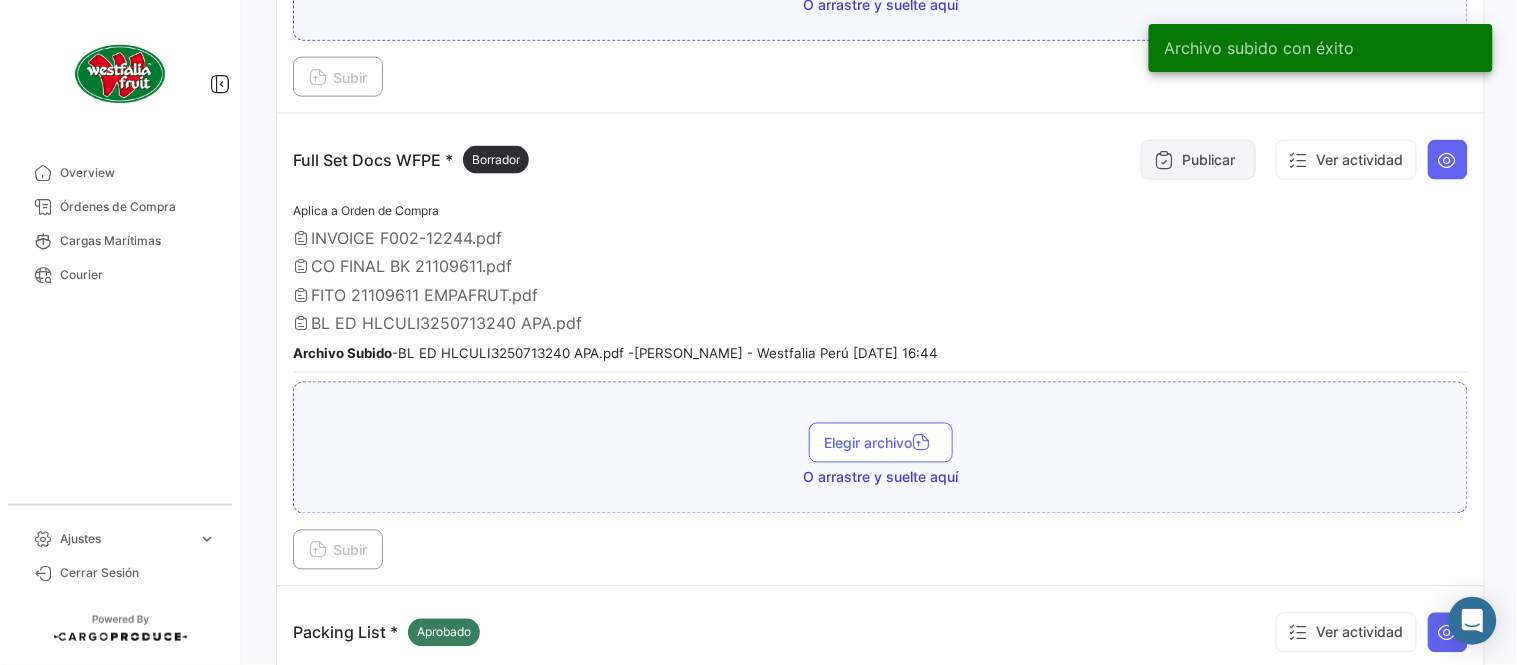 click on "Publicar" at bounding box center [1198, 160] 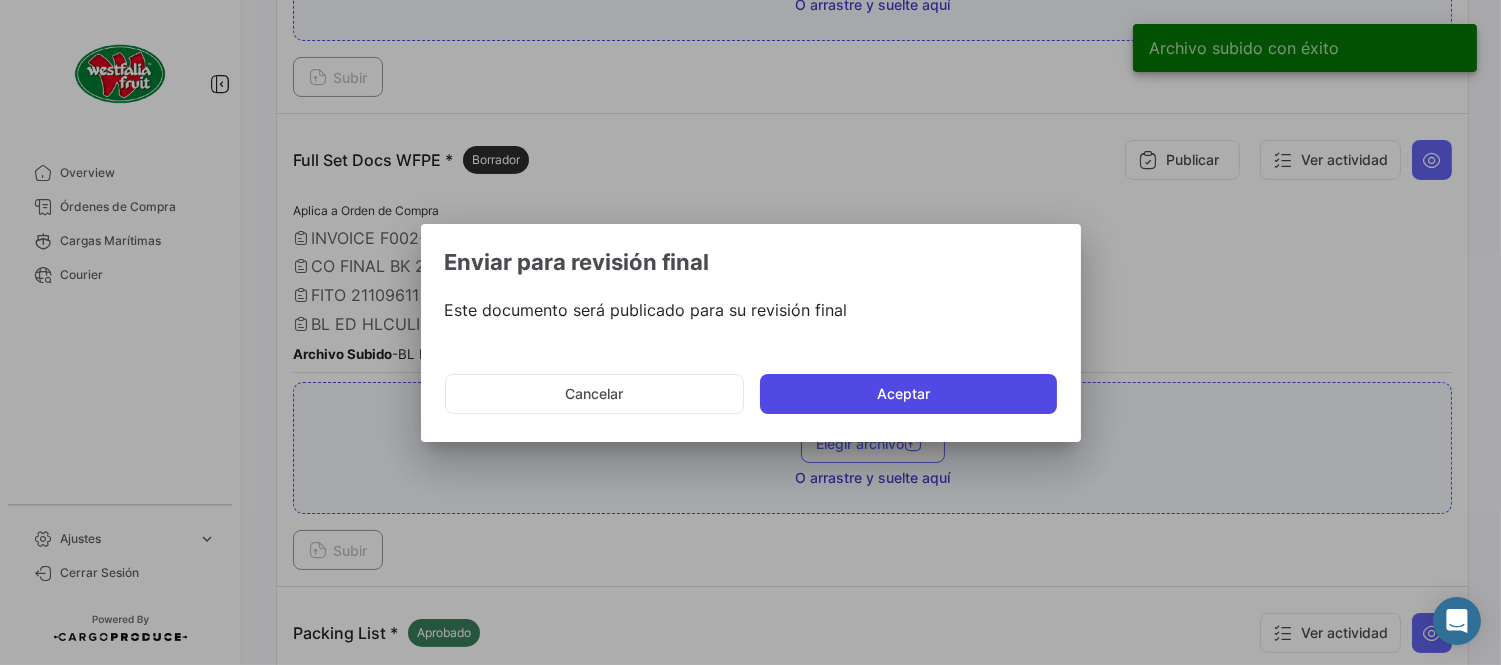 click on "Aceptar" 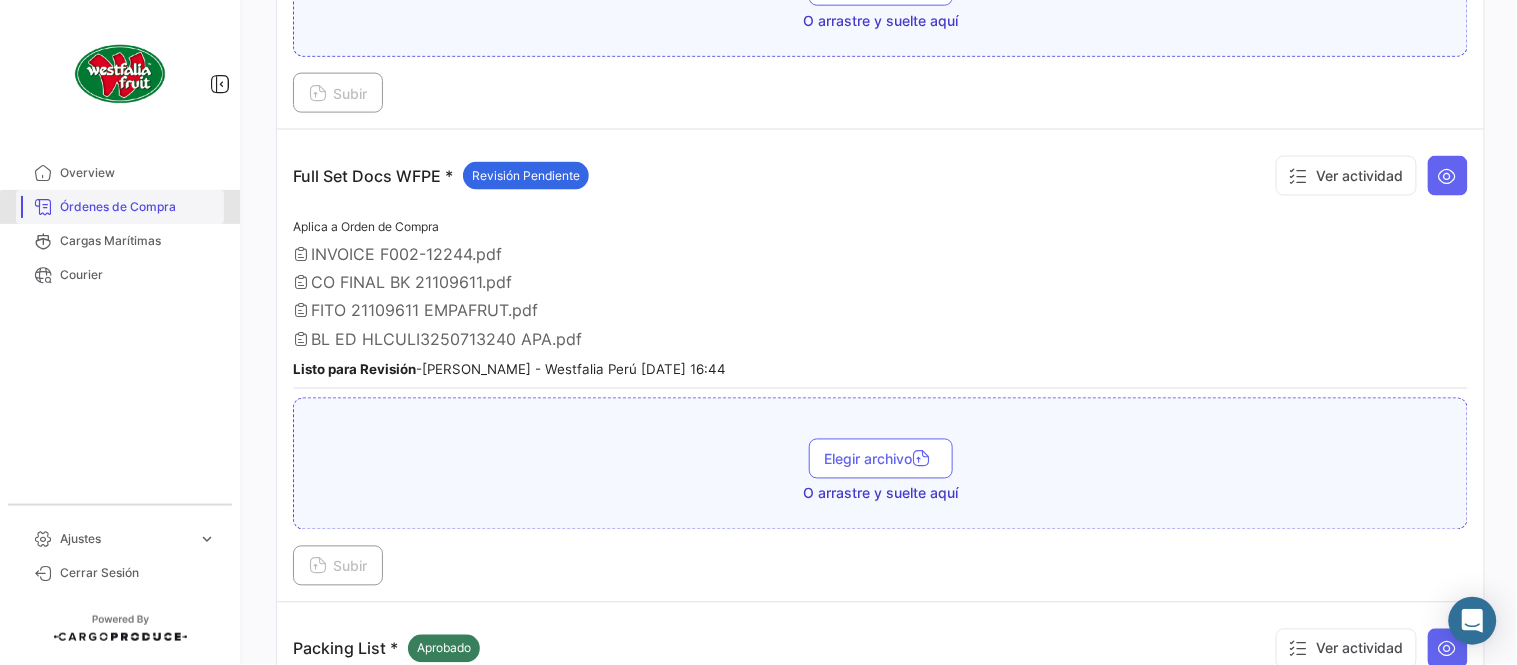 click on "Órdenes de Compra" at bounding box center [138, 207] 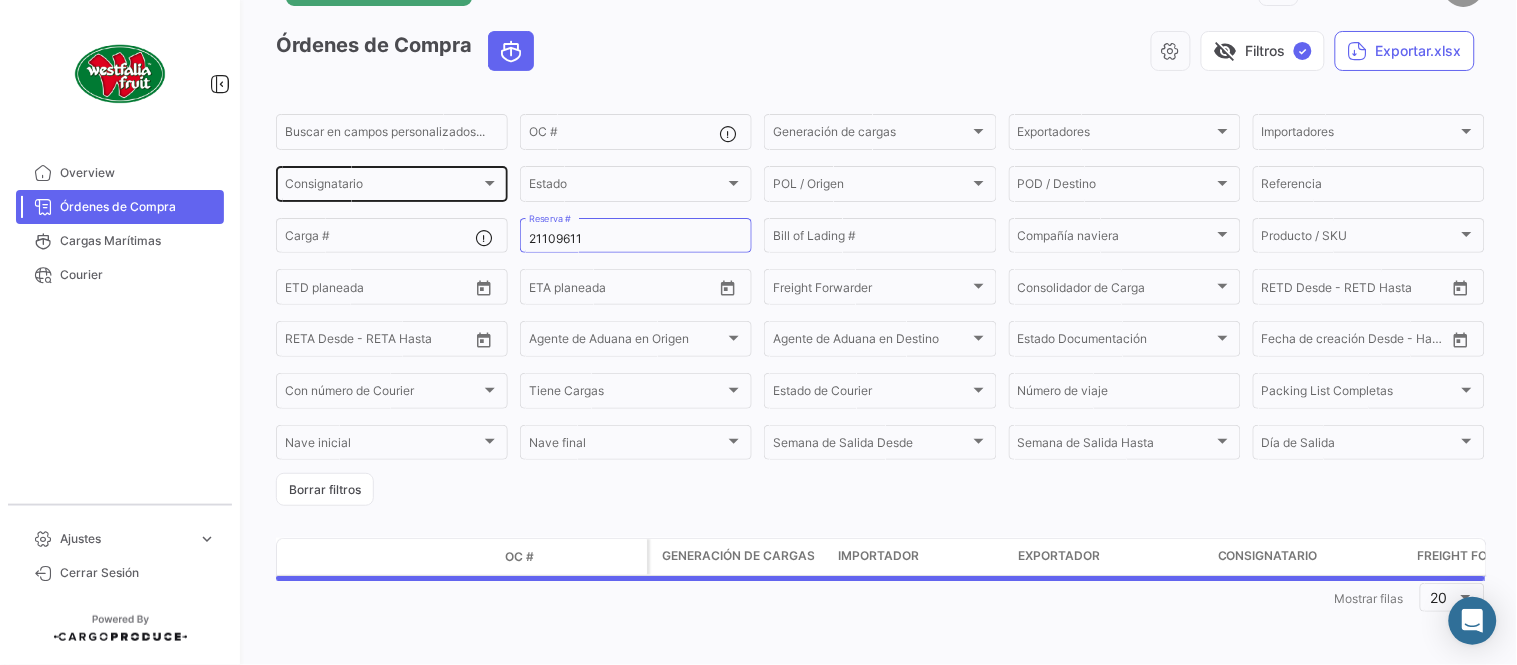 scroll, scrollTop: 0, scrollLeft: 0, axis: both 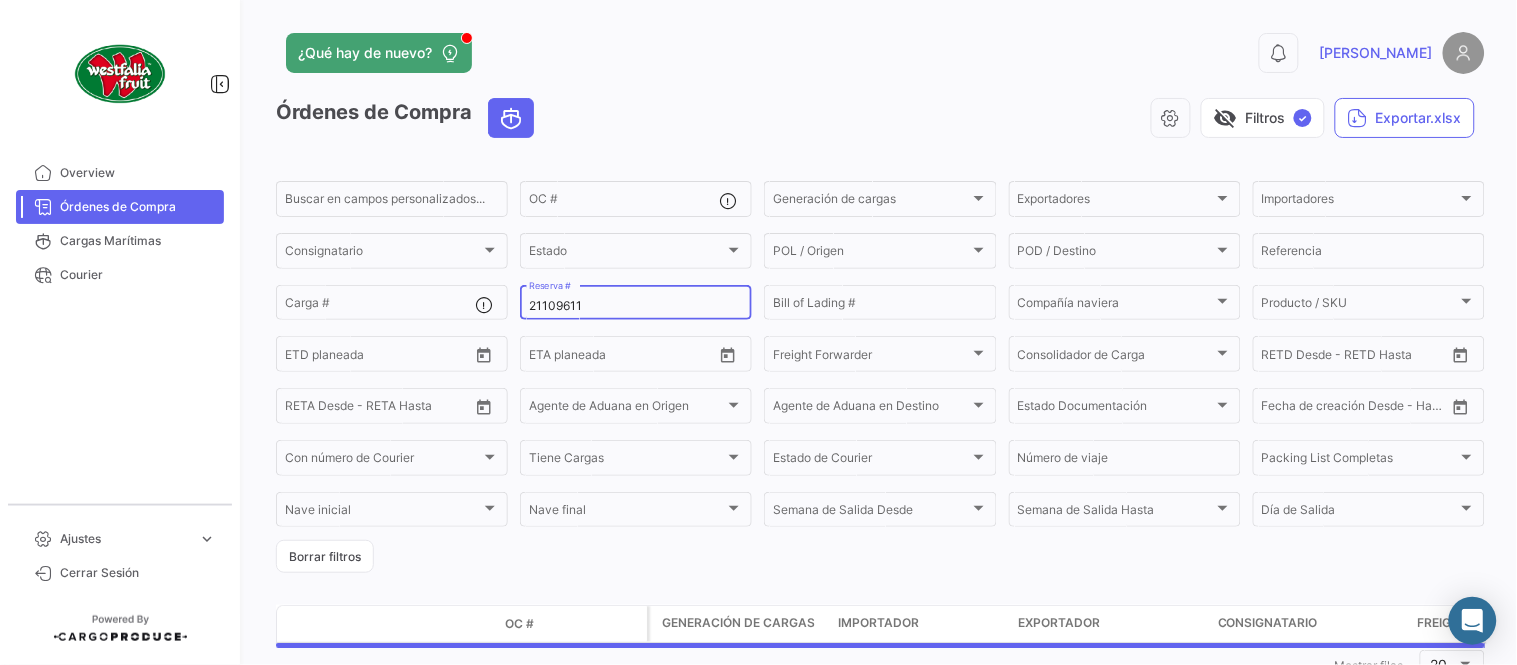 click on "21109611" at bounding box center [636, 306] 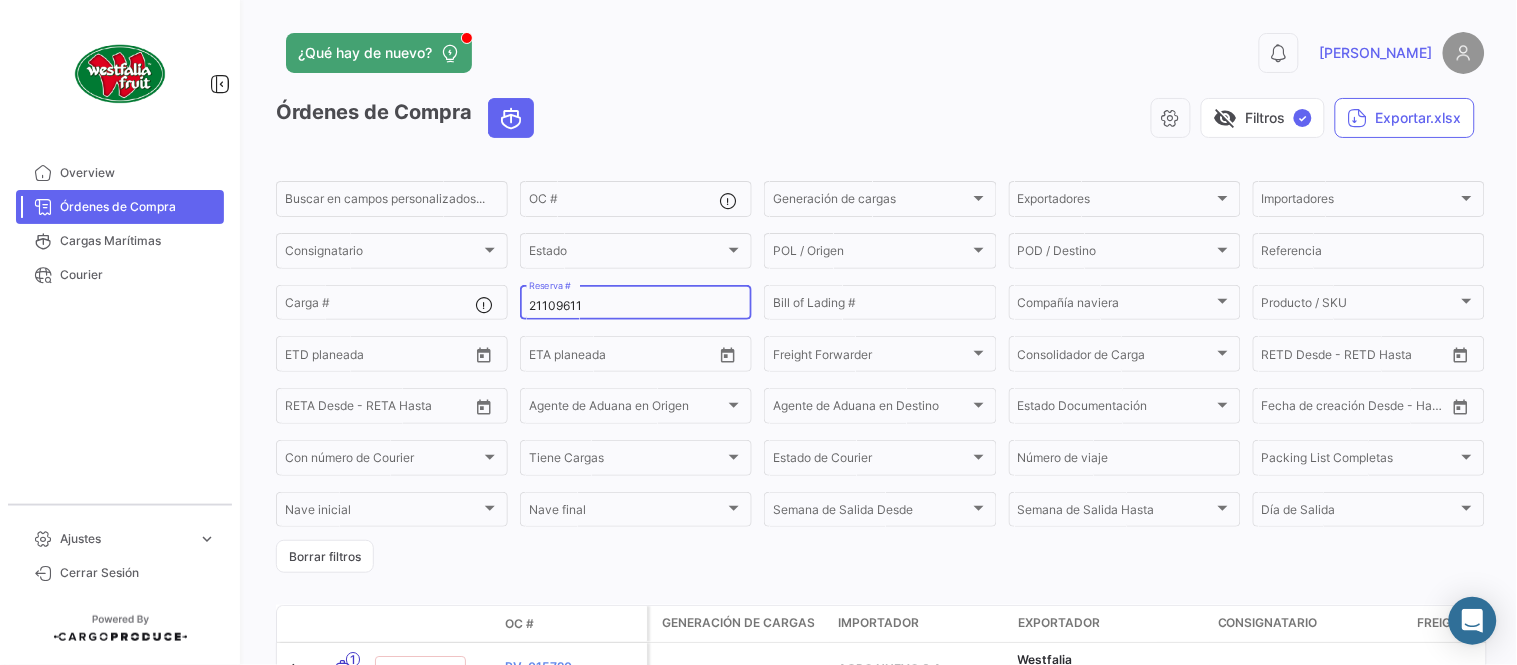 click on "21109611" at bounding box center (636, 306) 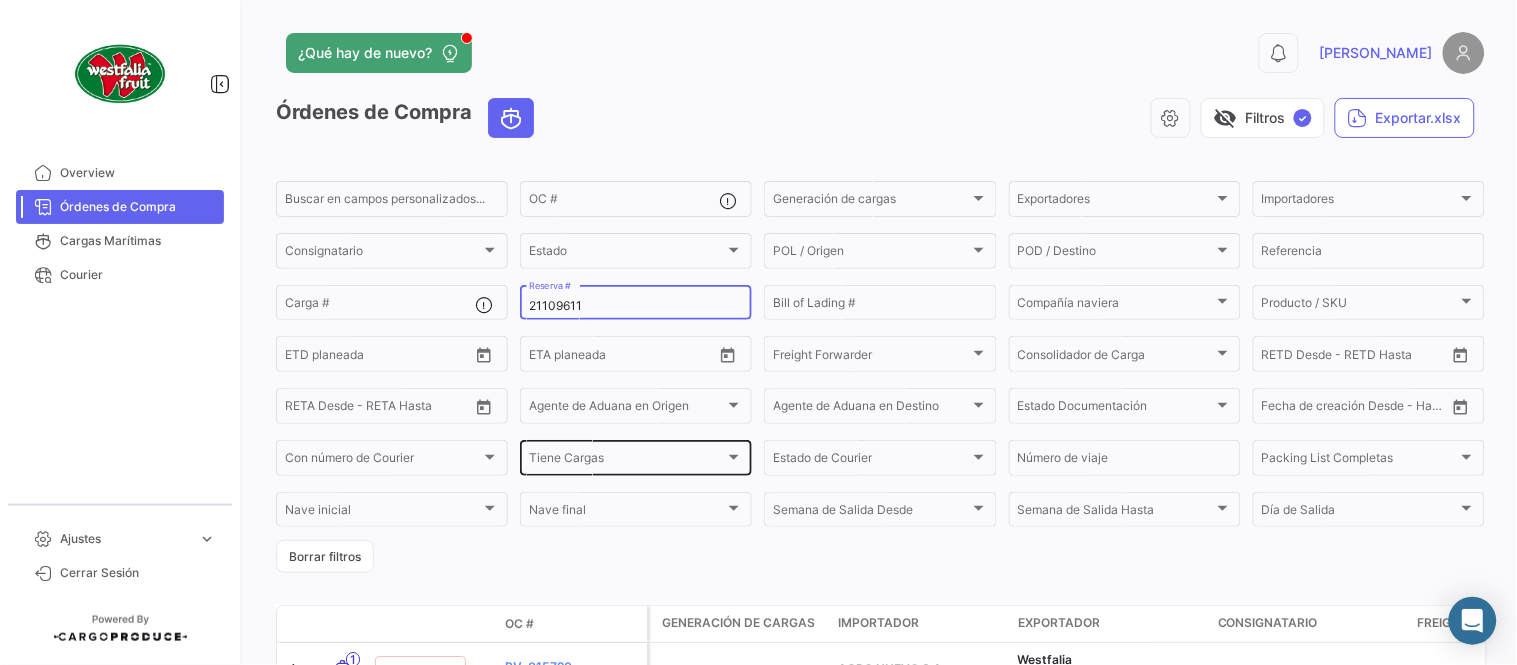 paste on "35718994" 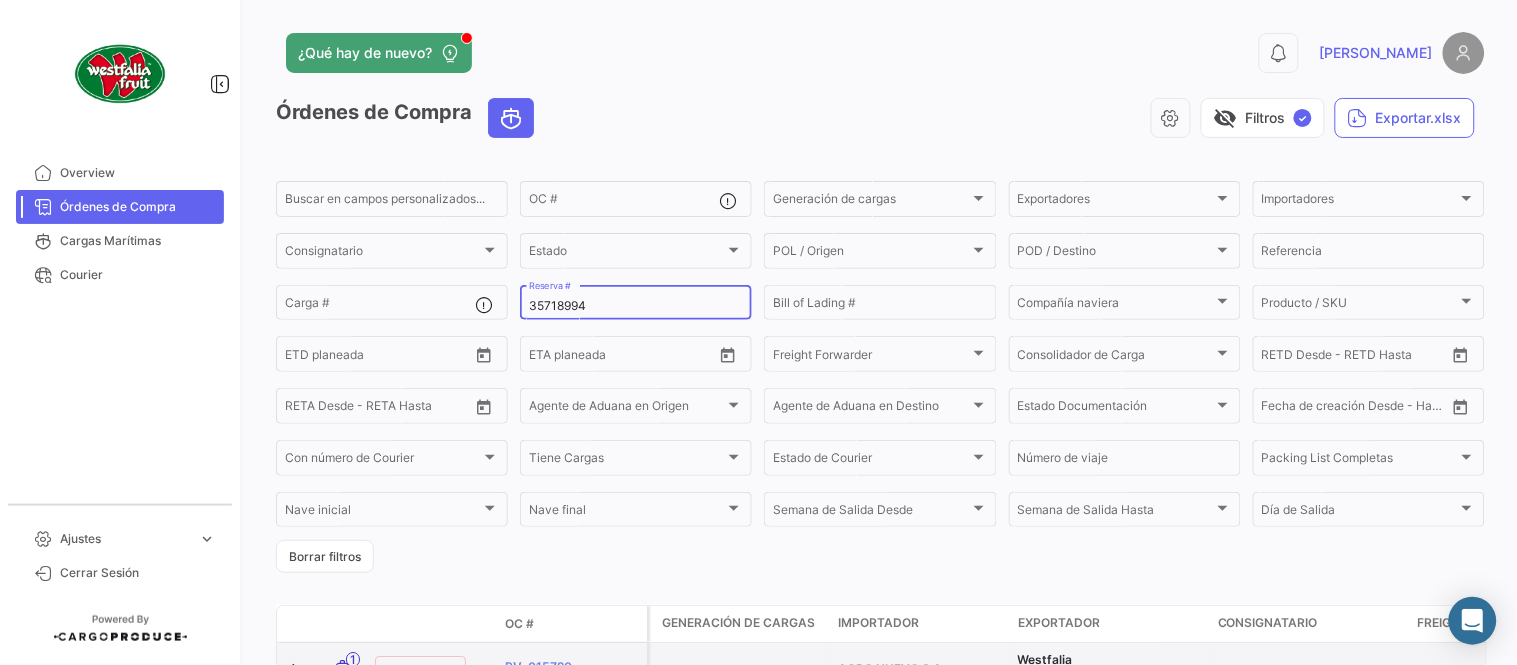 type on "35718994" 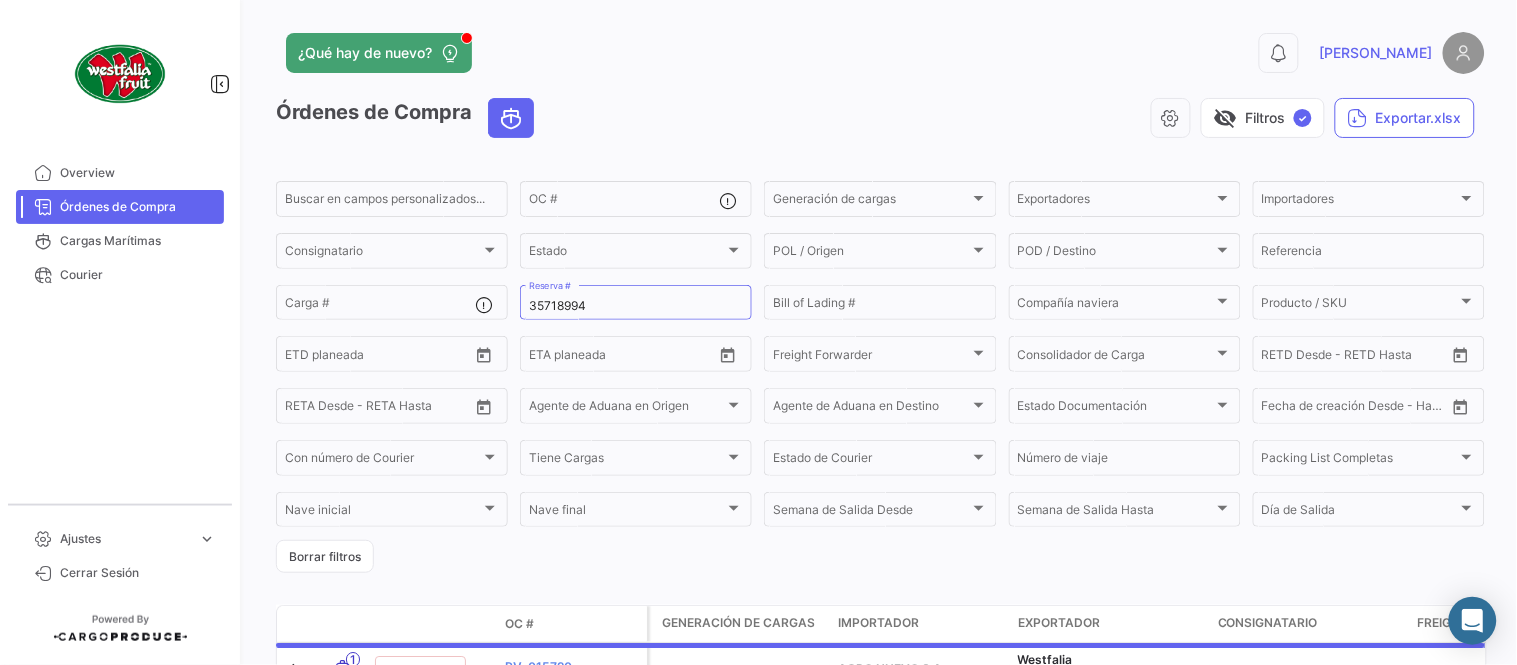 click on "¿Qué hay de nuevo?  0  [PERSON_NAME]" 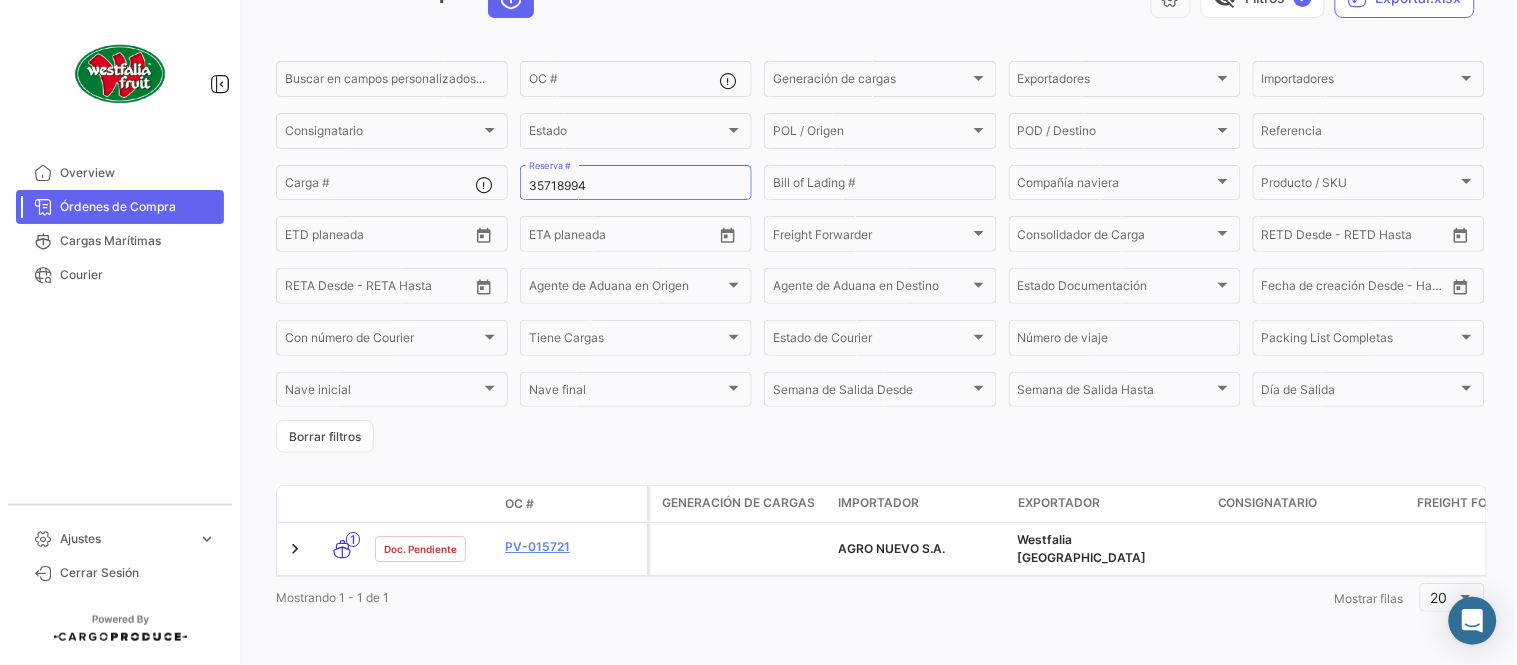 scroll, scrollTop: 128, scrollLeft: 0, axis: vertical 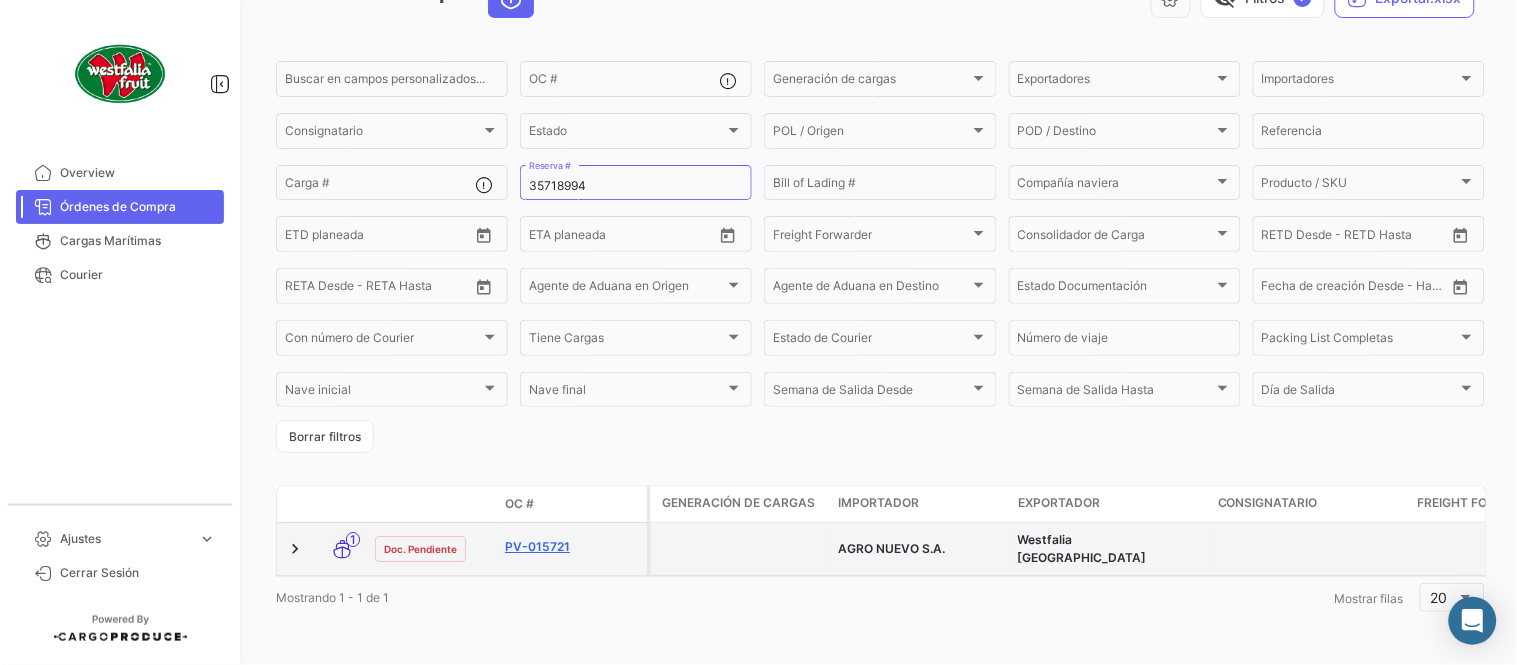 click on "PV-015721" 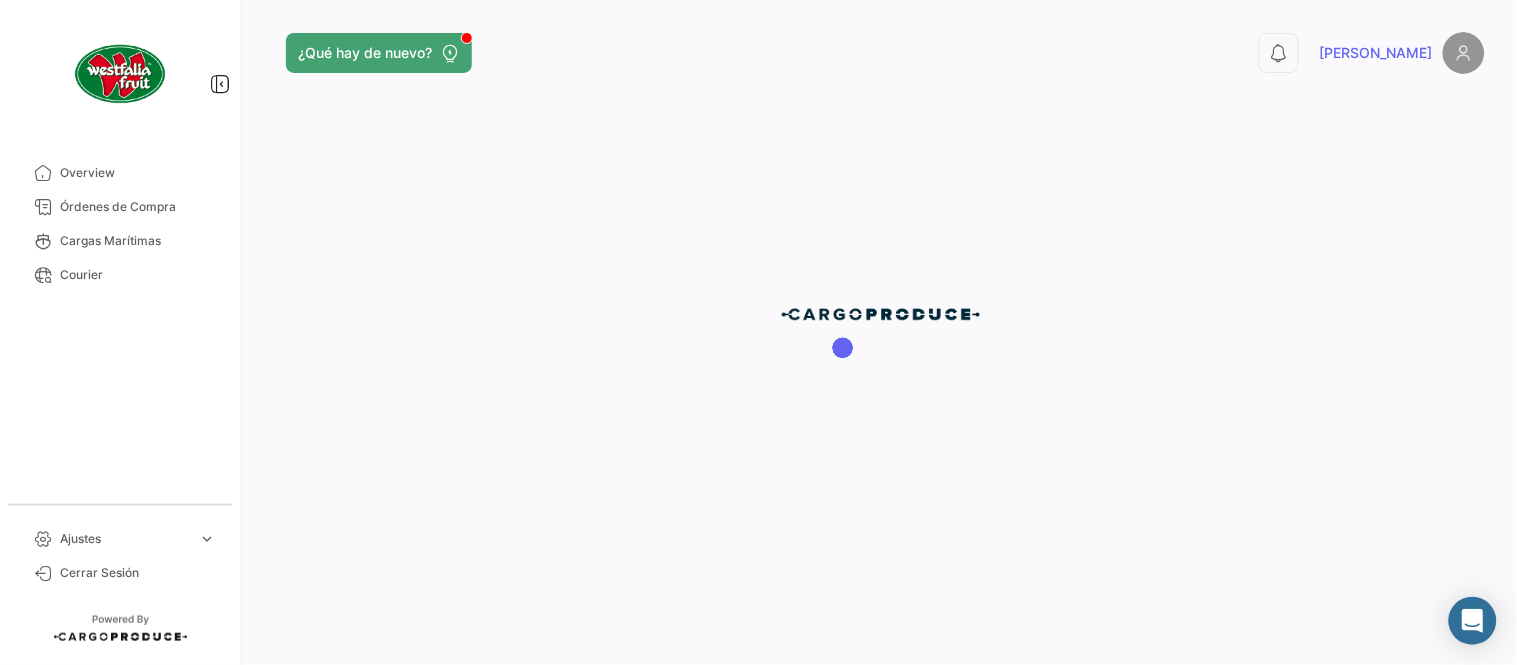 scroll, scrollTop: 0, scrollLeft: 0, axis: both 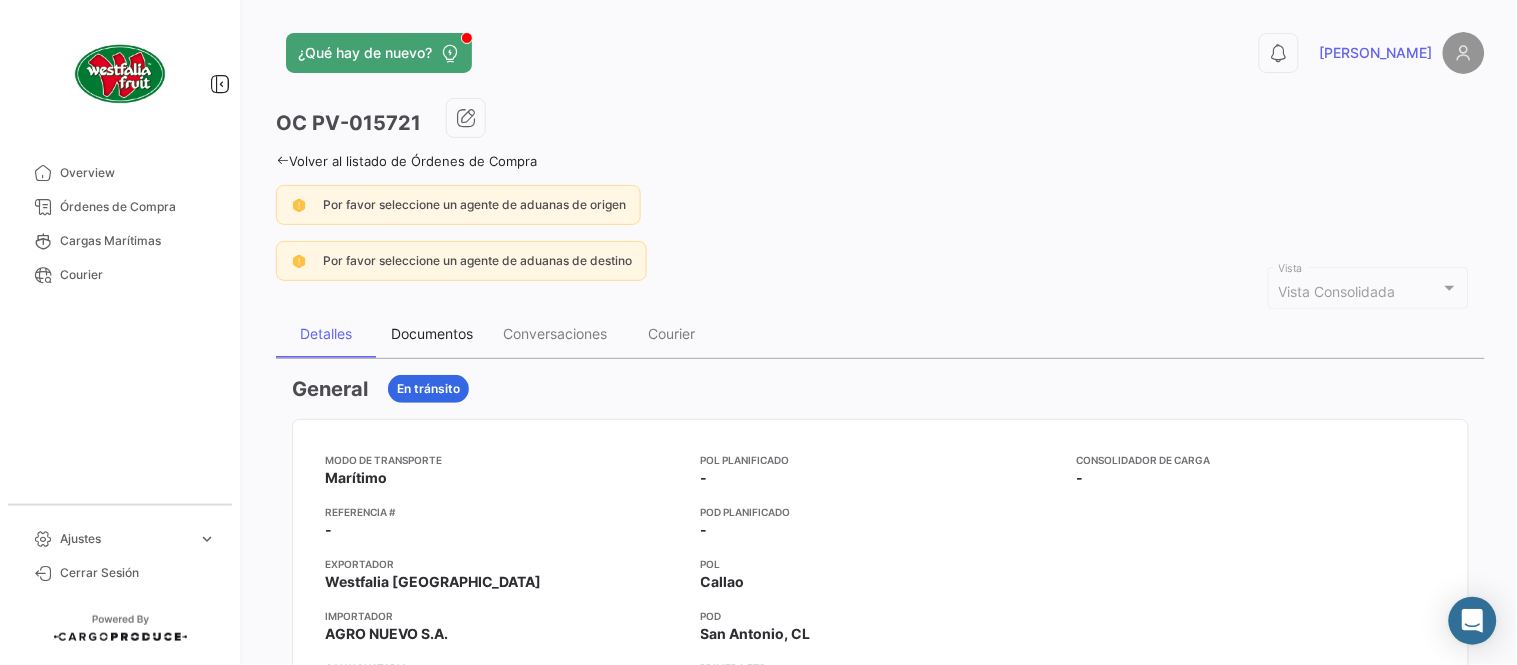 click on "Documentos" at bounding box center [432, 333] 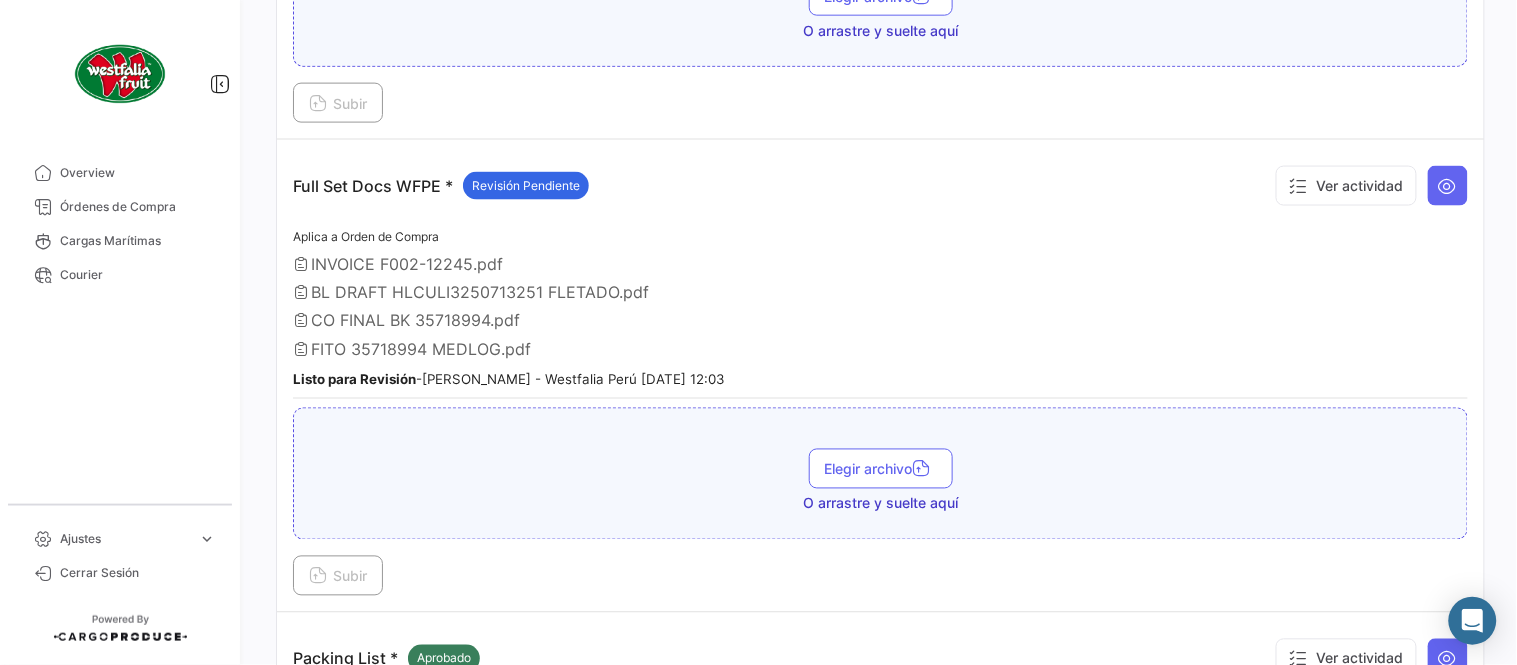 scroll, scrollTop: 665, scrollLeft: 0, axis: vertical 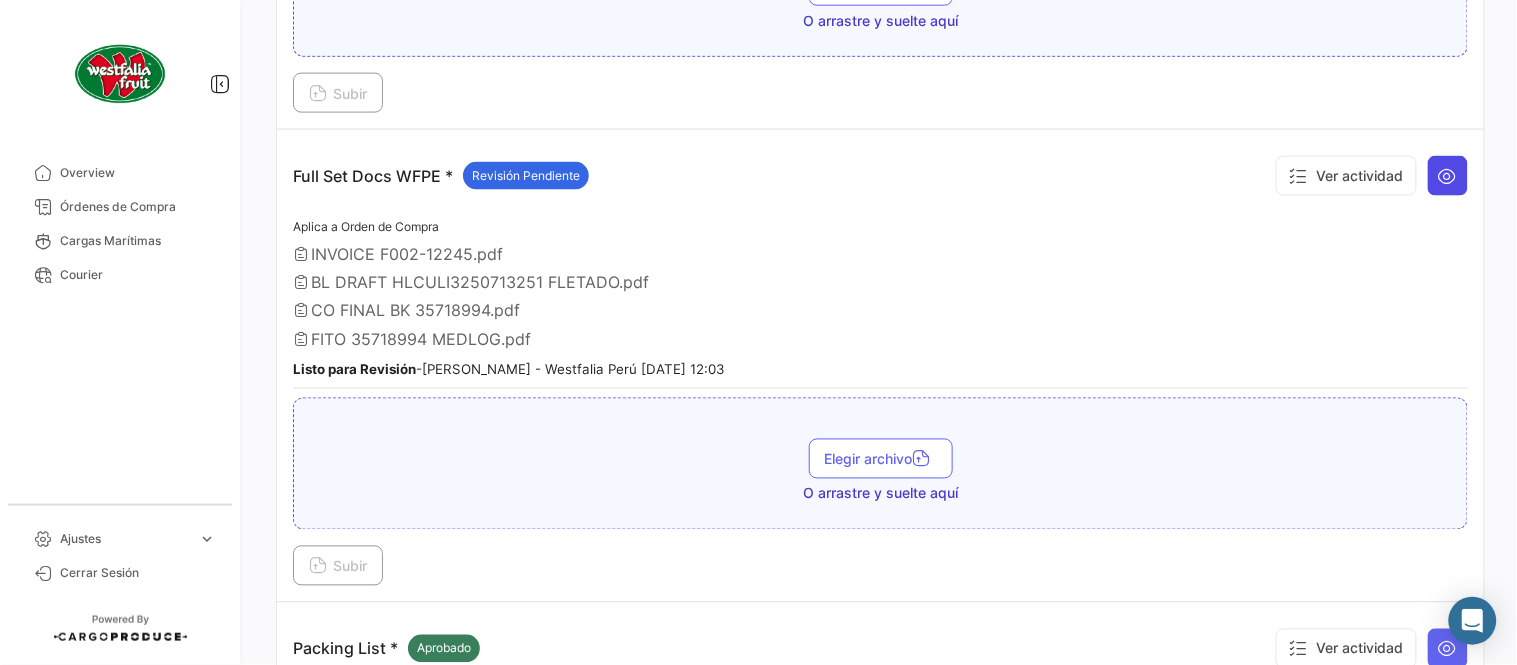 click at bounding box center [1448, 176] 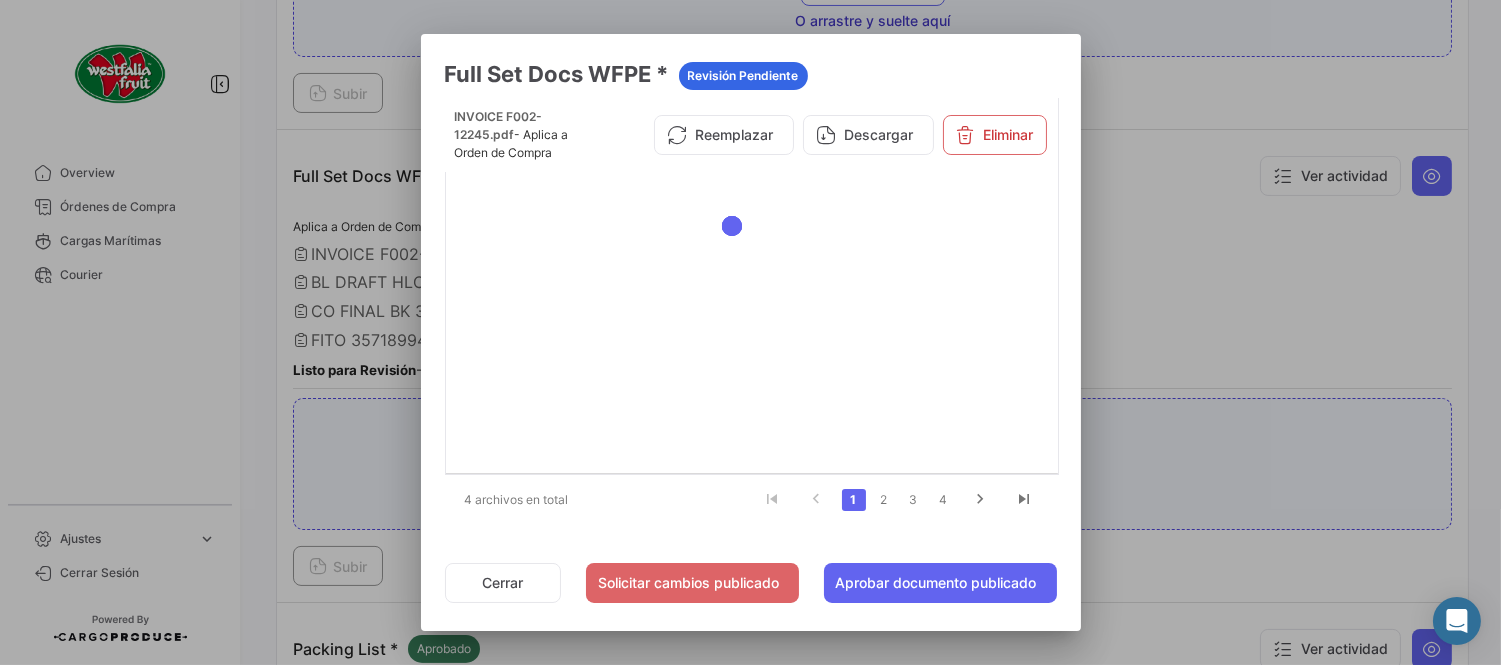click on "2" 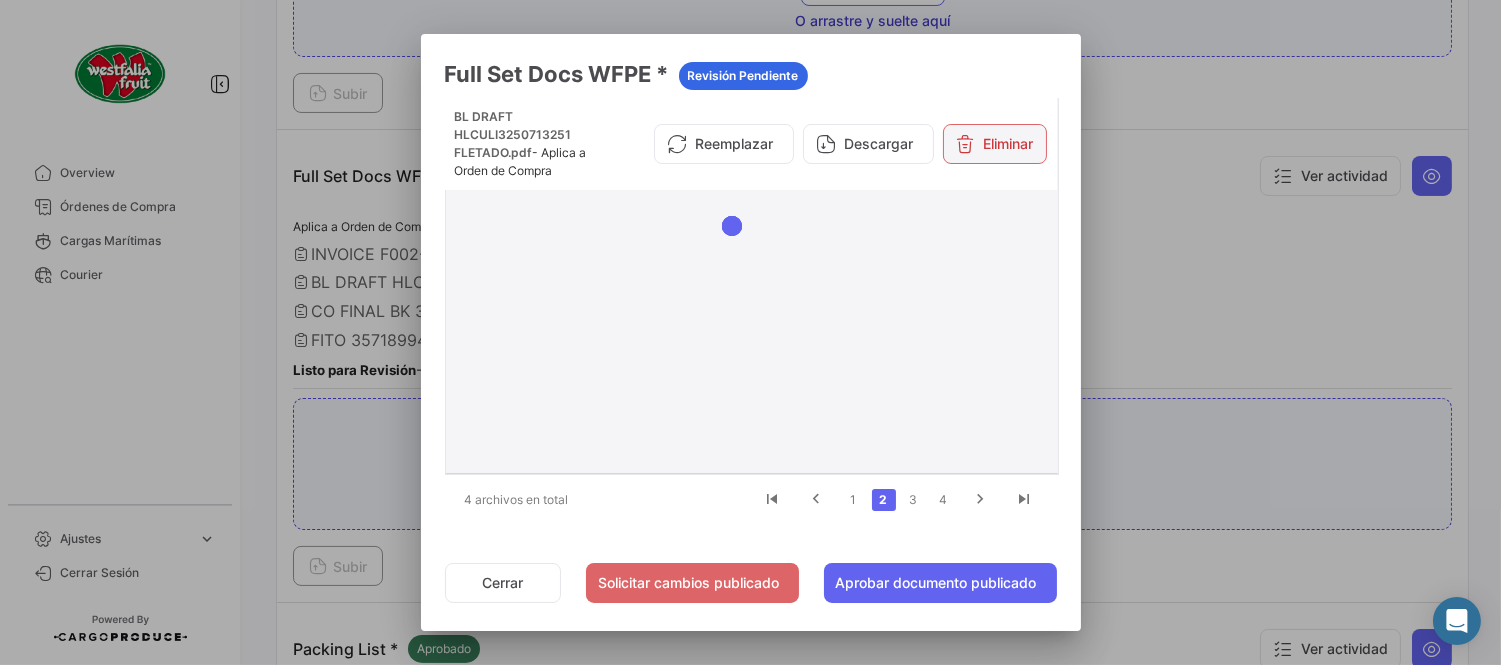 click on "Eliminar" at bounding box center [995, 144] 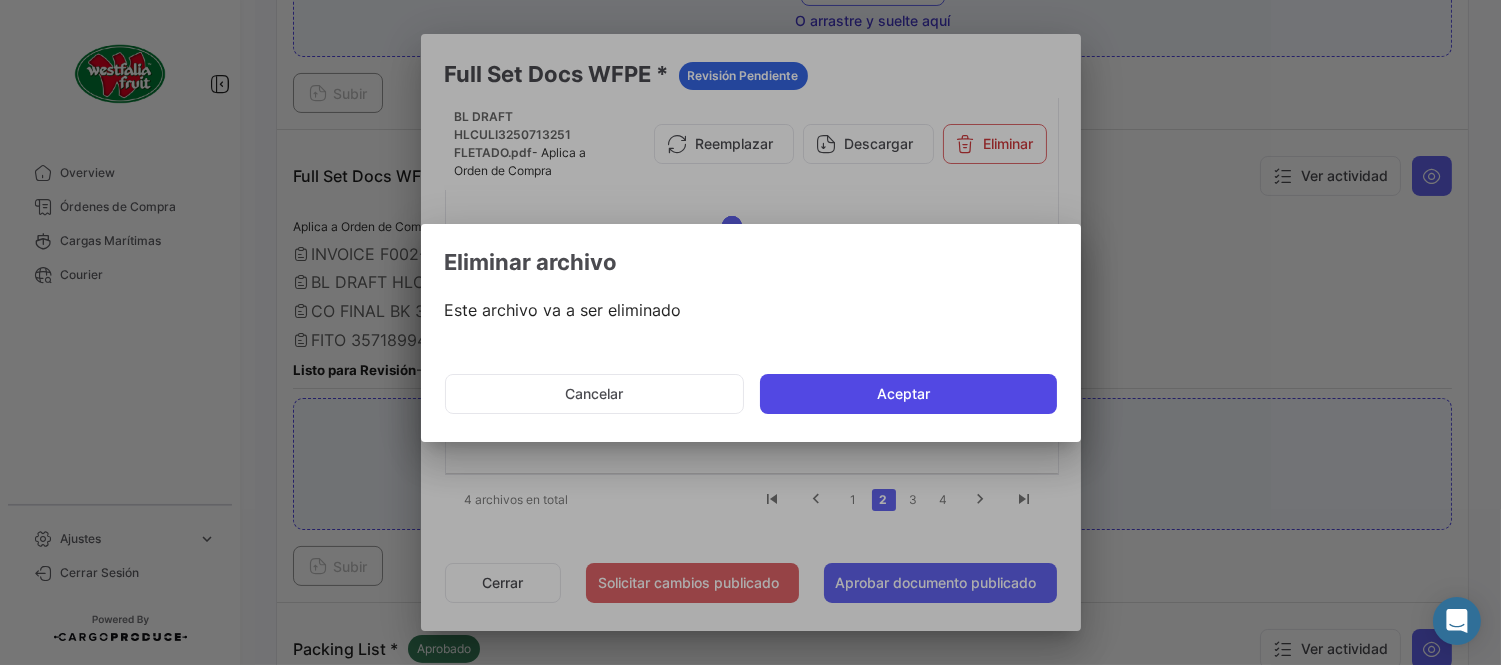 click on "Aceptar" 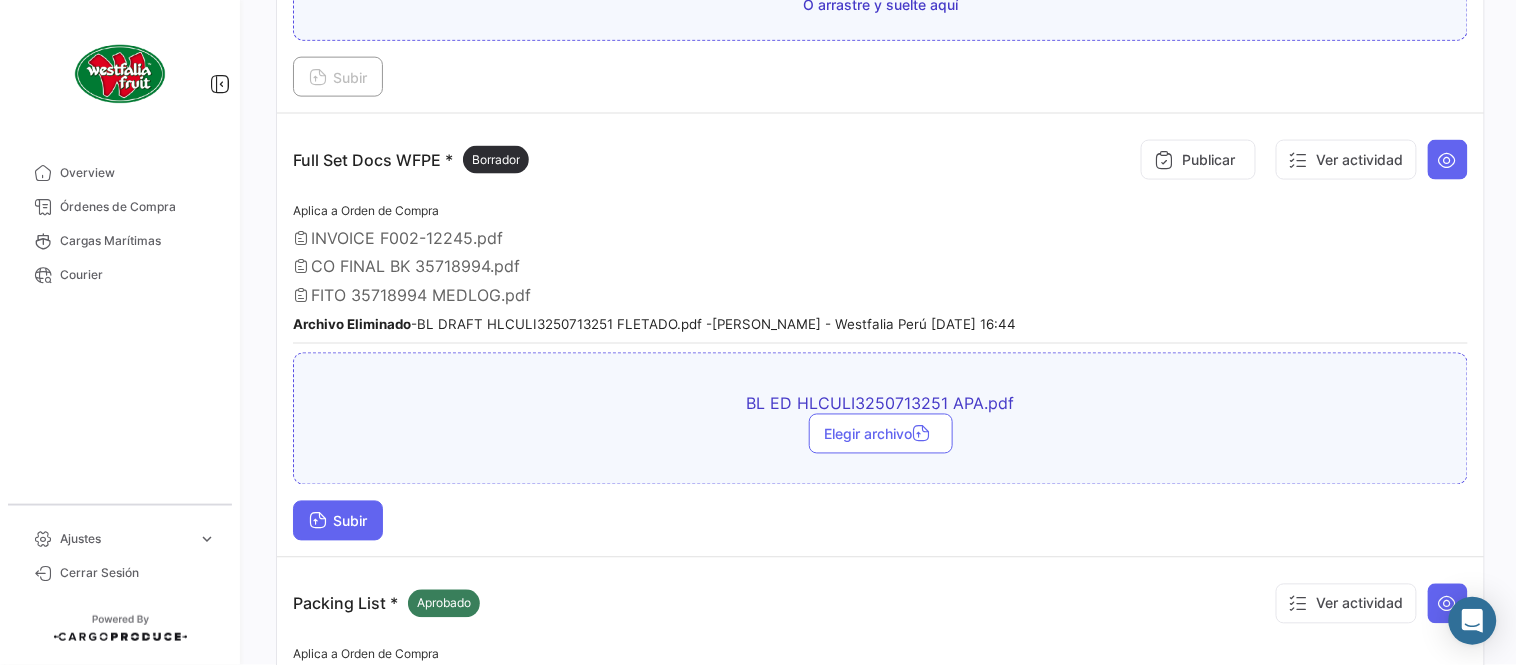 click on "Subir" at bounding box center [338, 521] 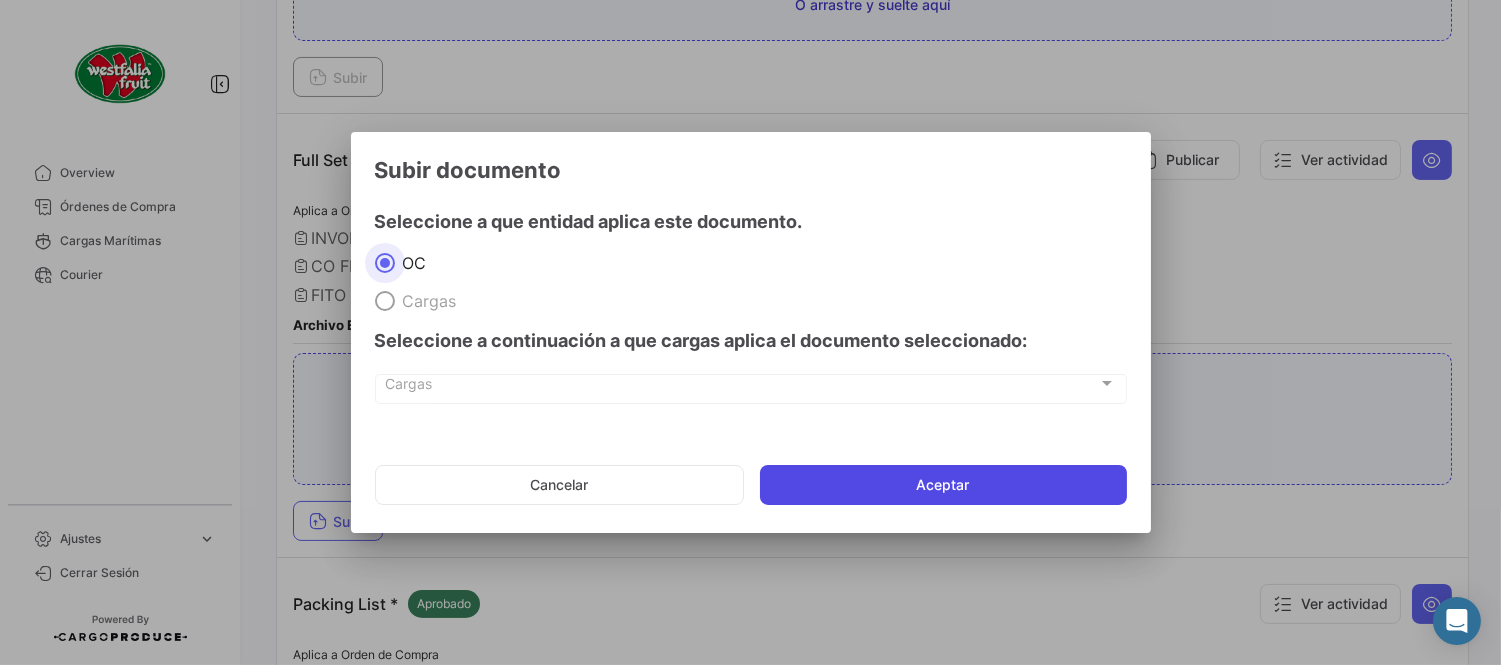 click on "Aceptar" 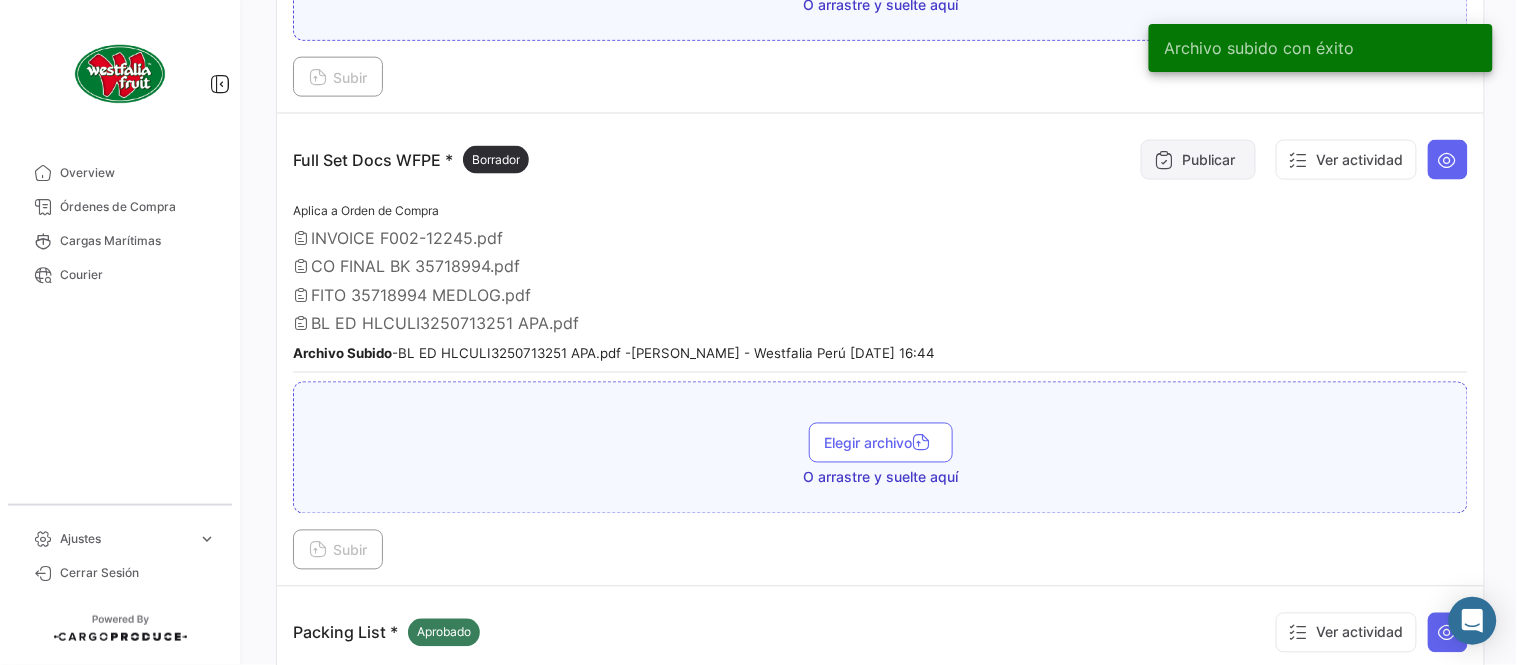 click at bounding box center [1164, 160] 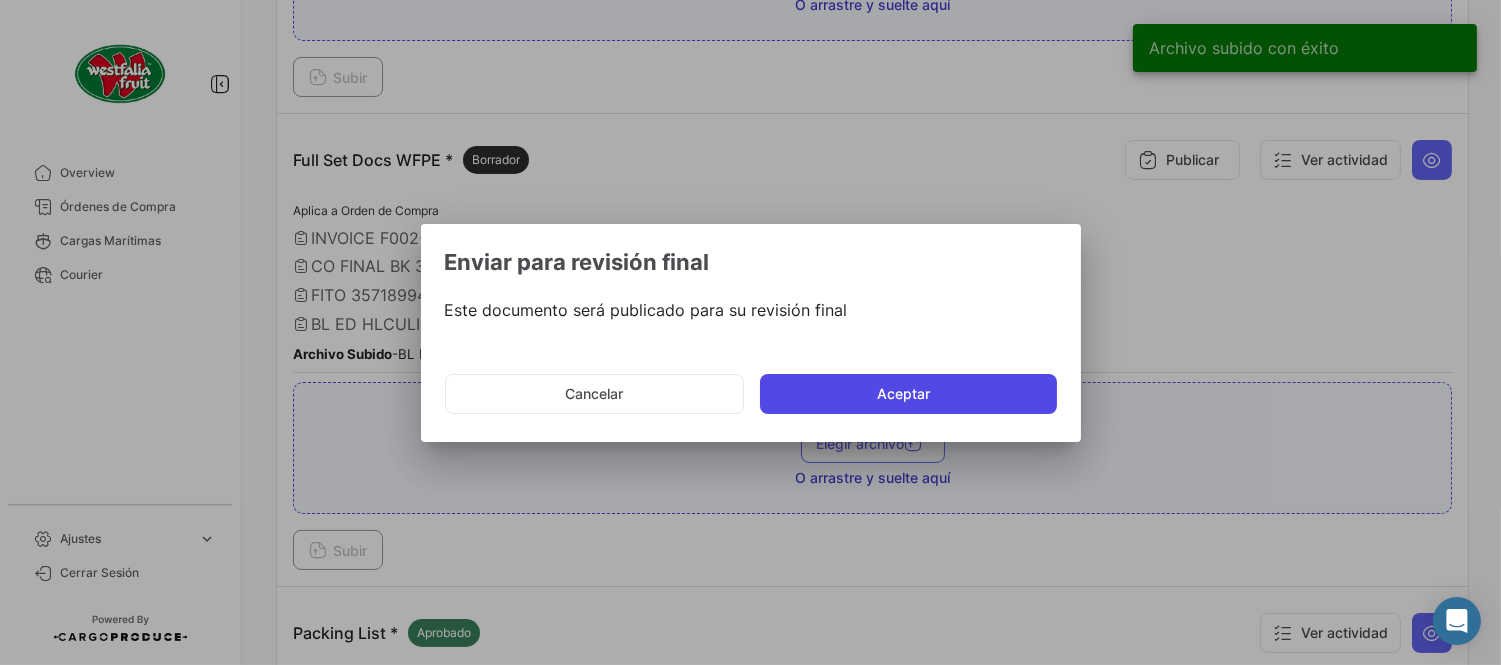 click on "Aceptar" 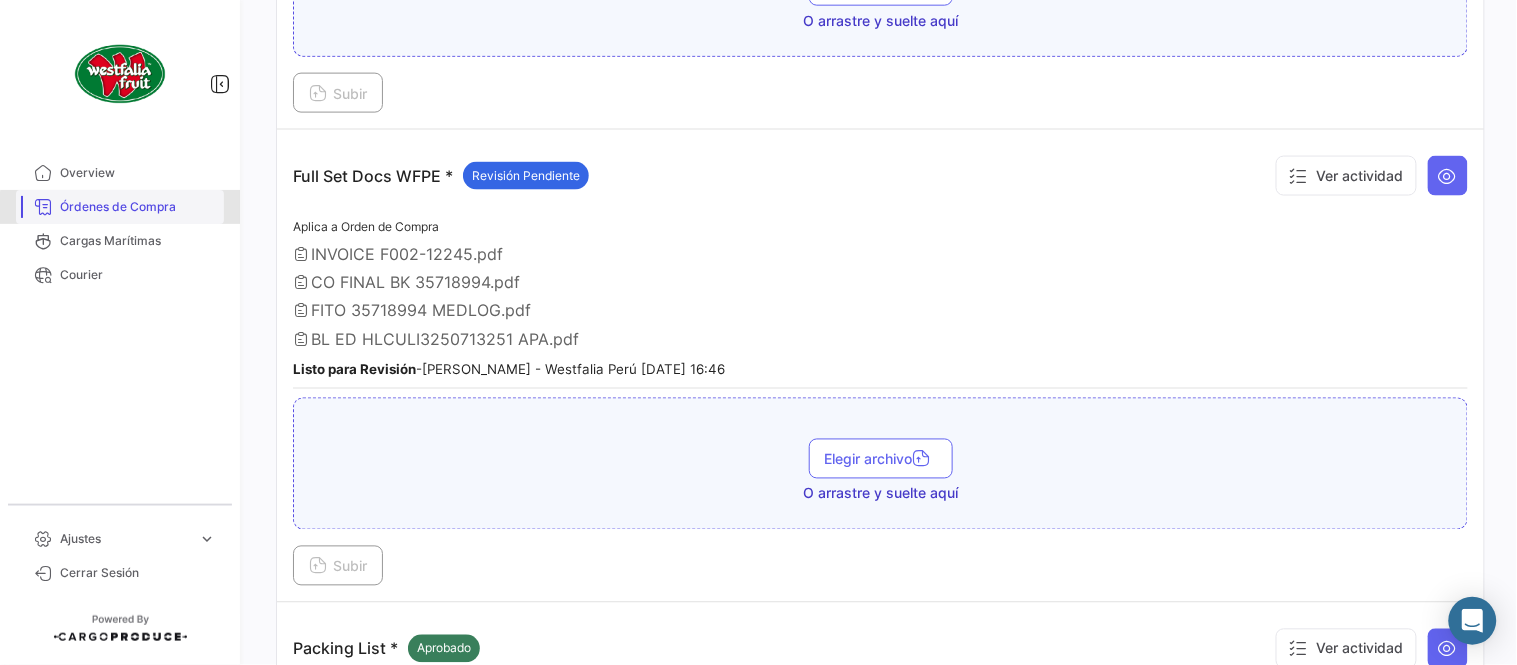 click on "Órdenes de Compra" at bounding box center (138, 207) 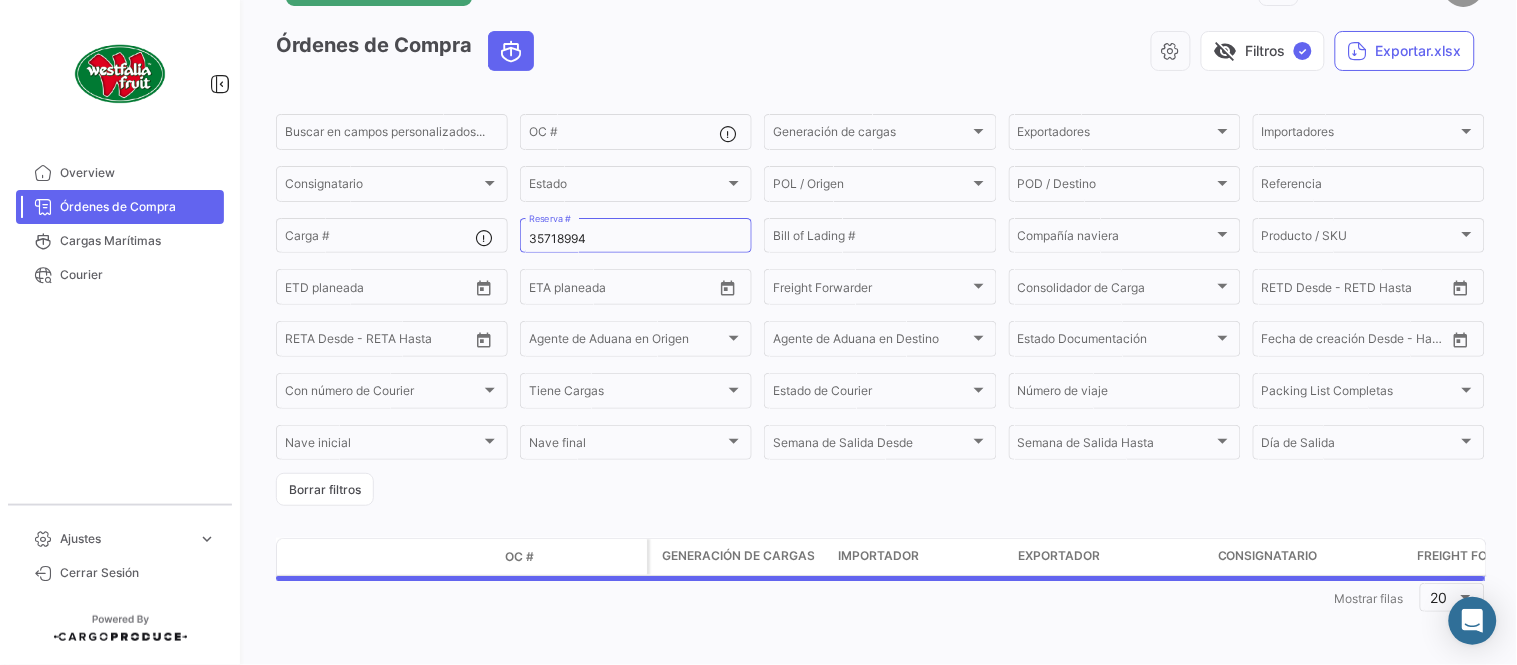 scroll, scrollTop: 0, scrollLeft: 0, axis: both 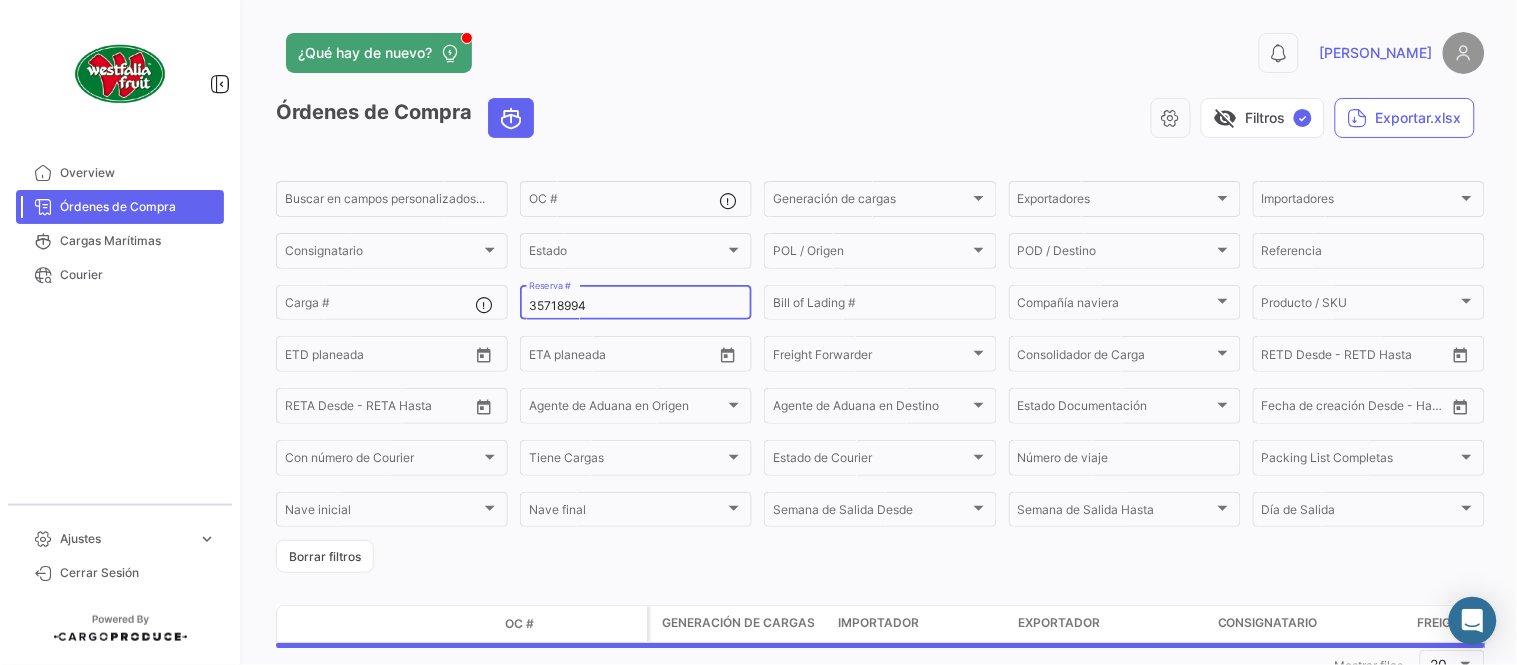 click on "35718994" at bounding box center (636, 306) 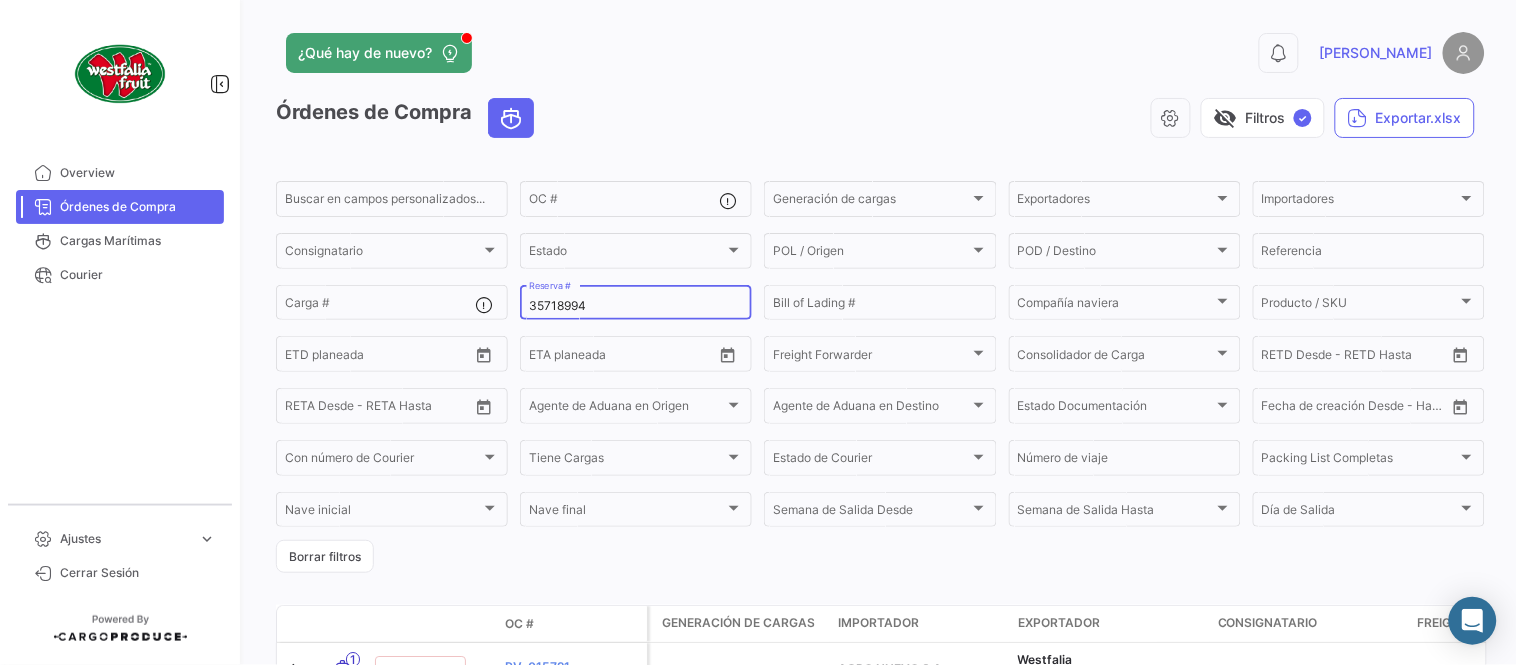 paste on "LMM0532558" 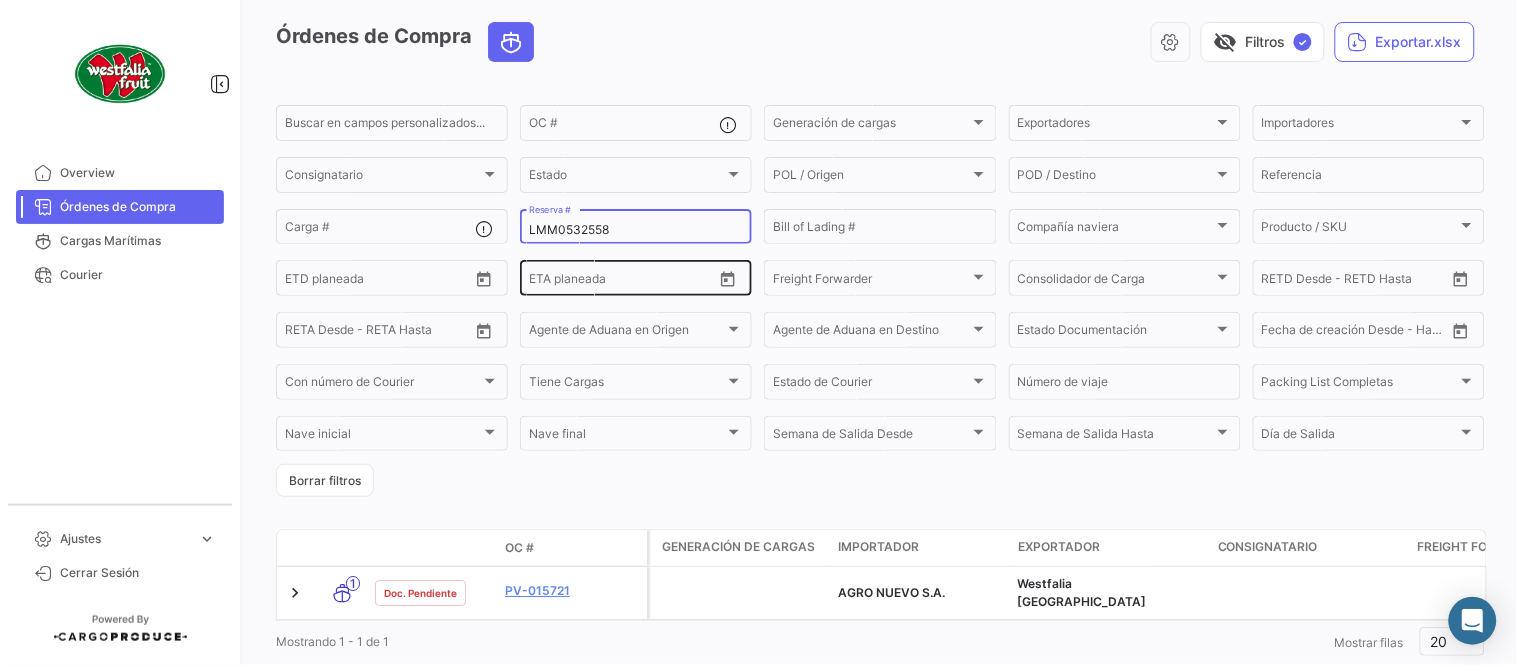 scroll, scrollTop: 111, scrollLeft: 0, axis: vertical 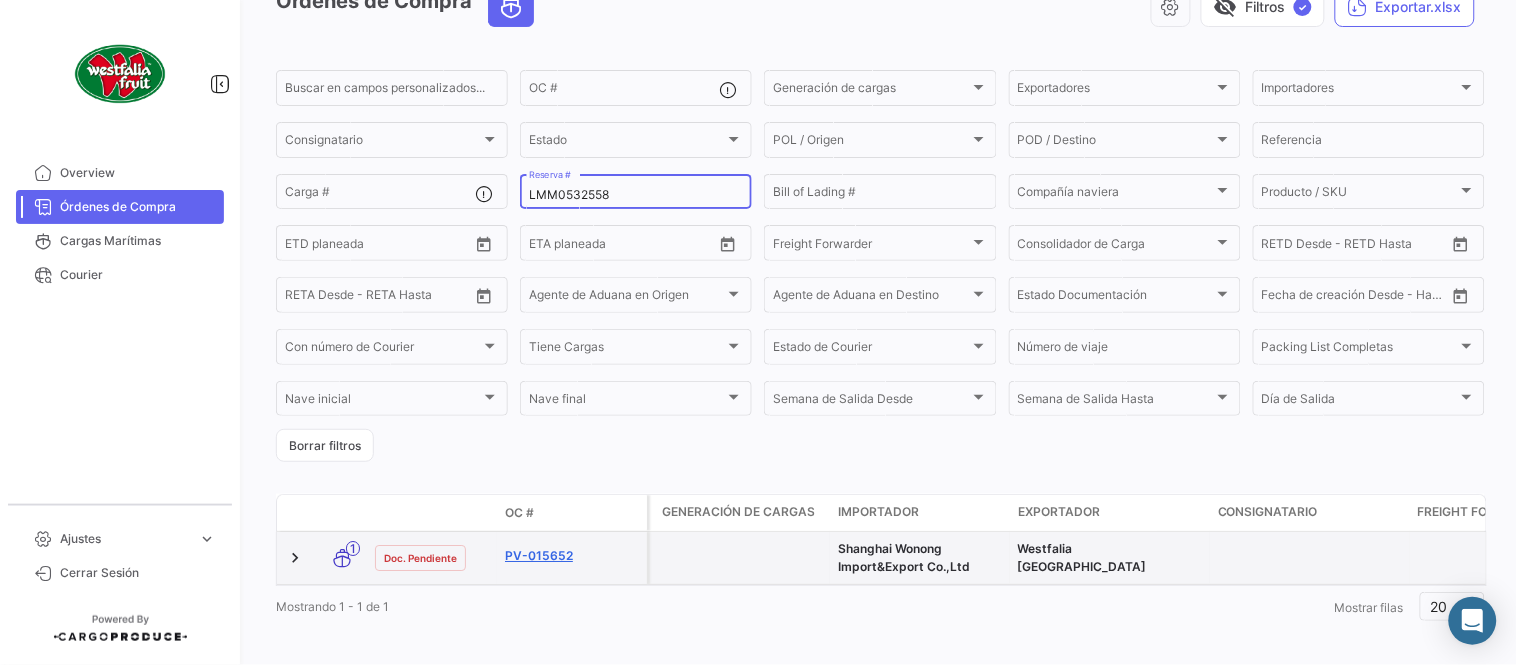type on "LMM0532558" 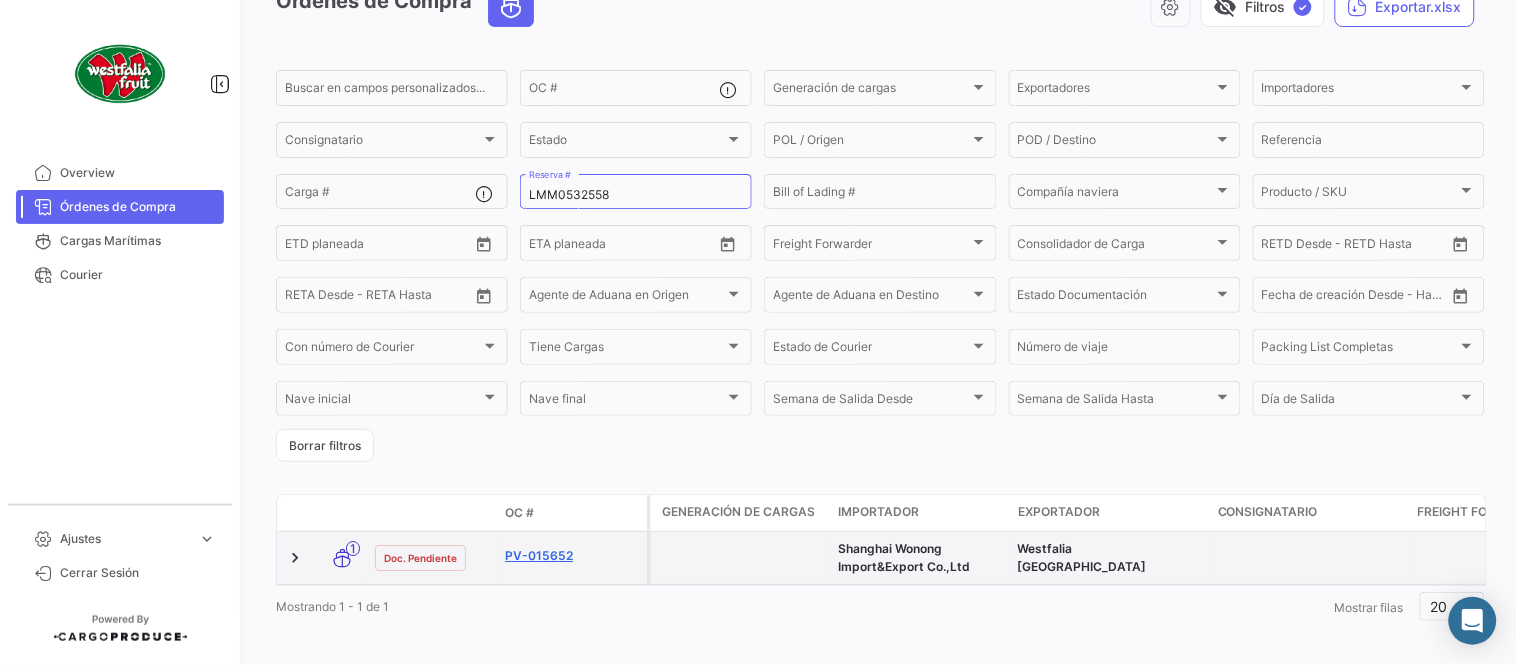 click on "PV-015652" 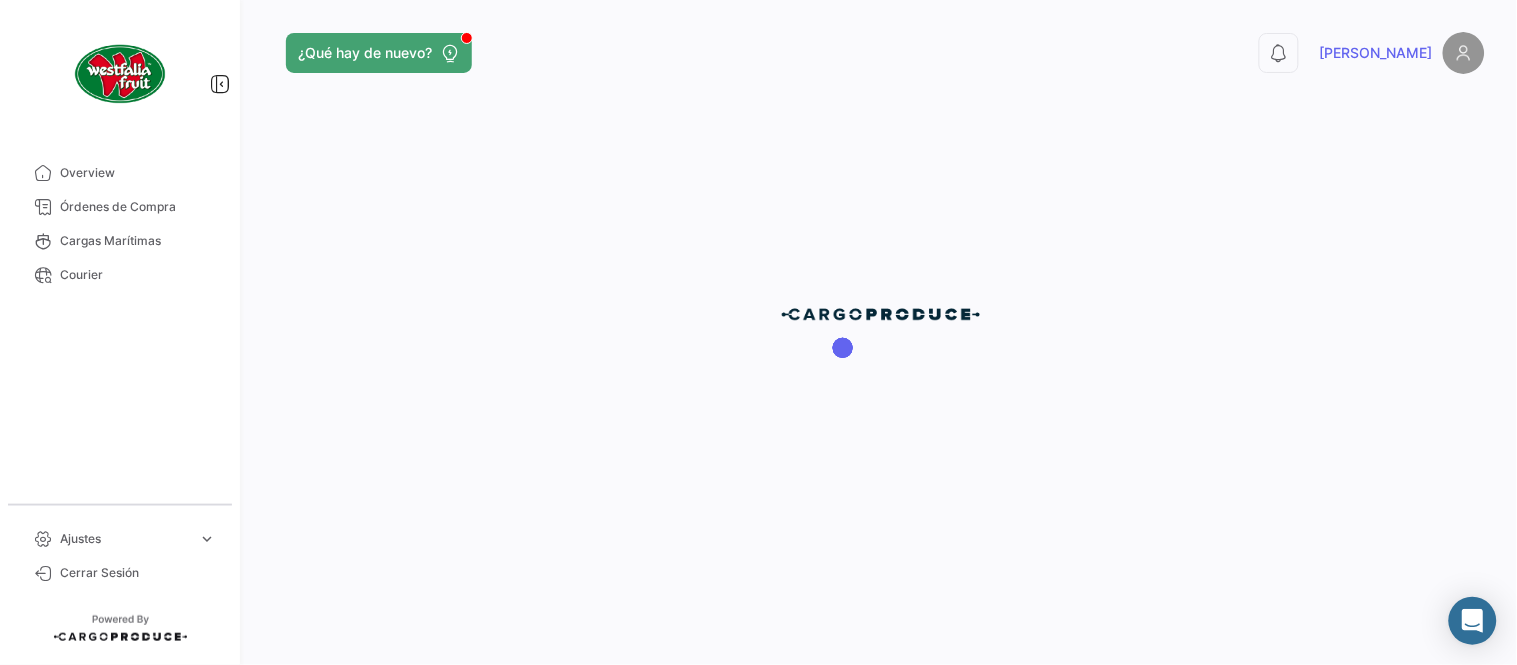 scroll, scrollTop: 0, scrollLeft: 0, axis: both 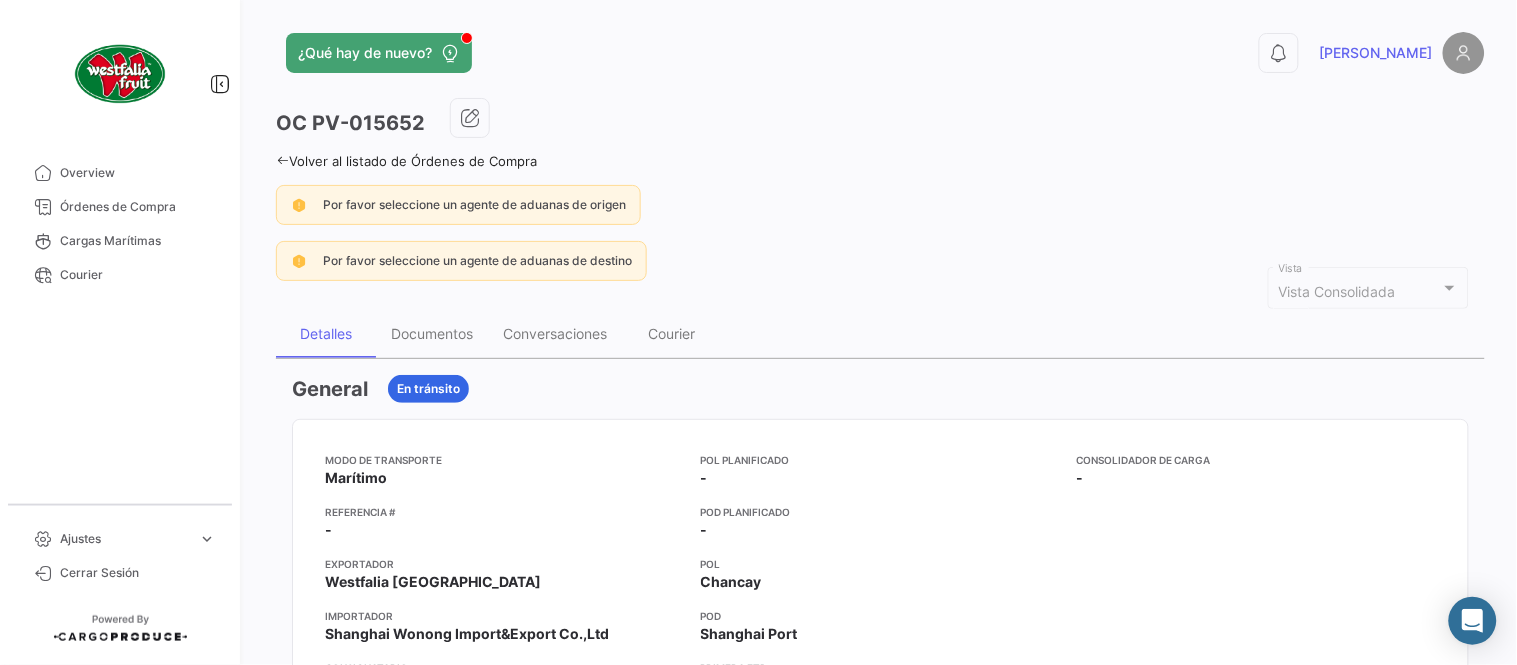 drag, startPoint x: 885, startPoint y: 98, endPoint x: 803, endPoint y: 116, distance: 83.95237 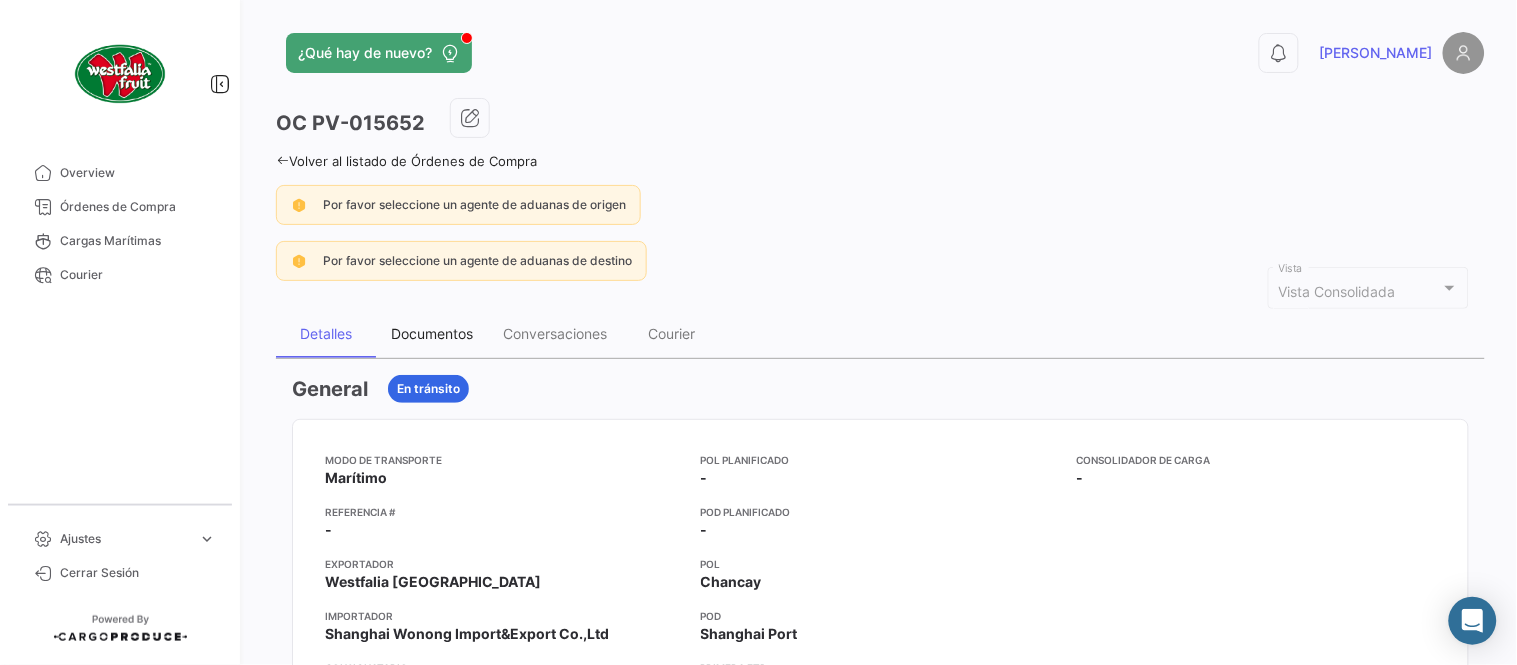 click on "Documentos" at bounding box center [432, 333] 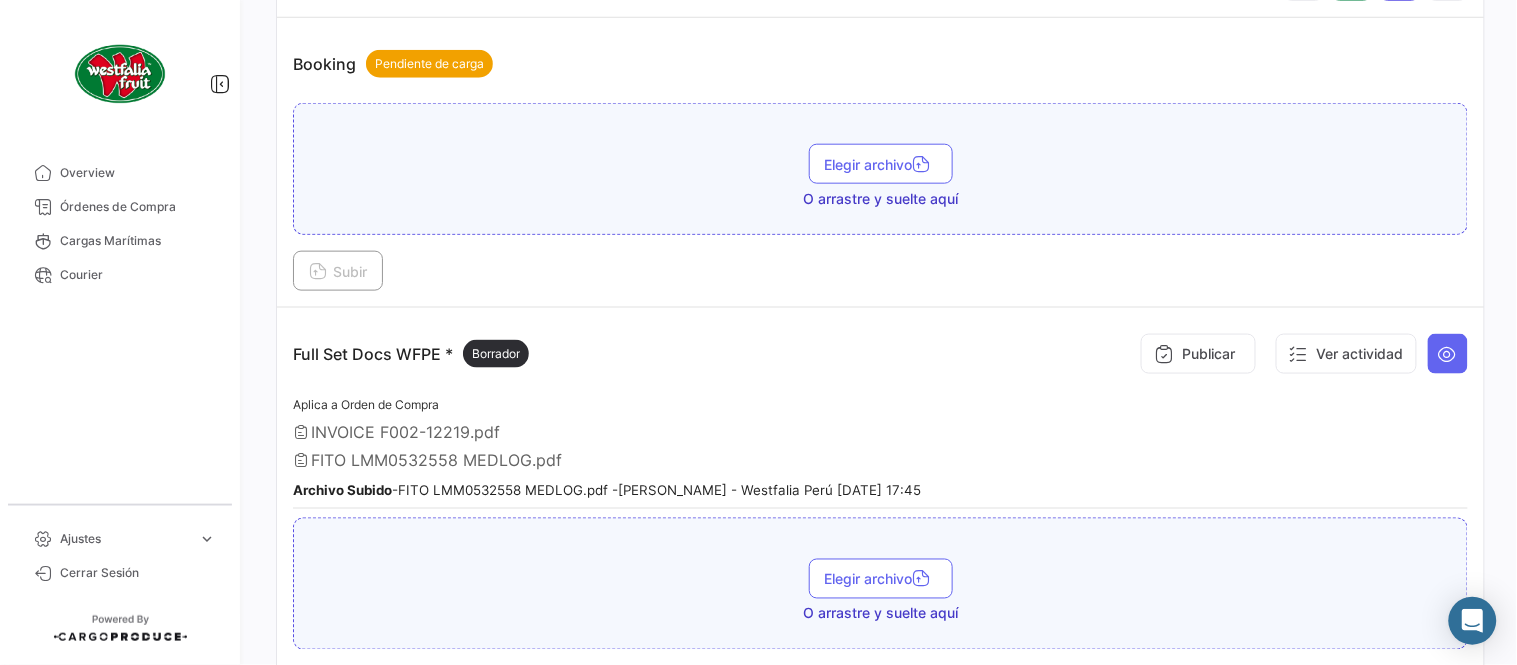 scroll, scrollTop: 554, scrollLeft: 0, axis: vertical 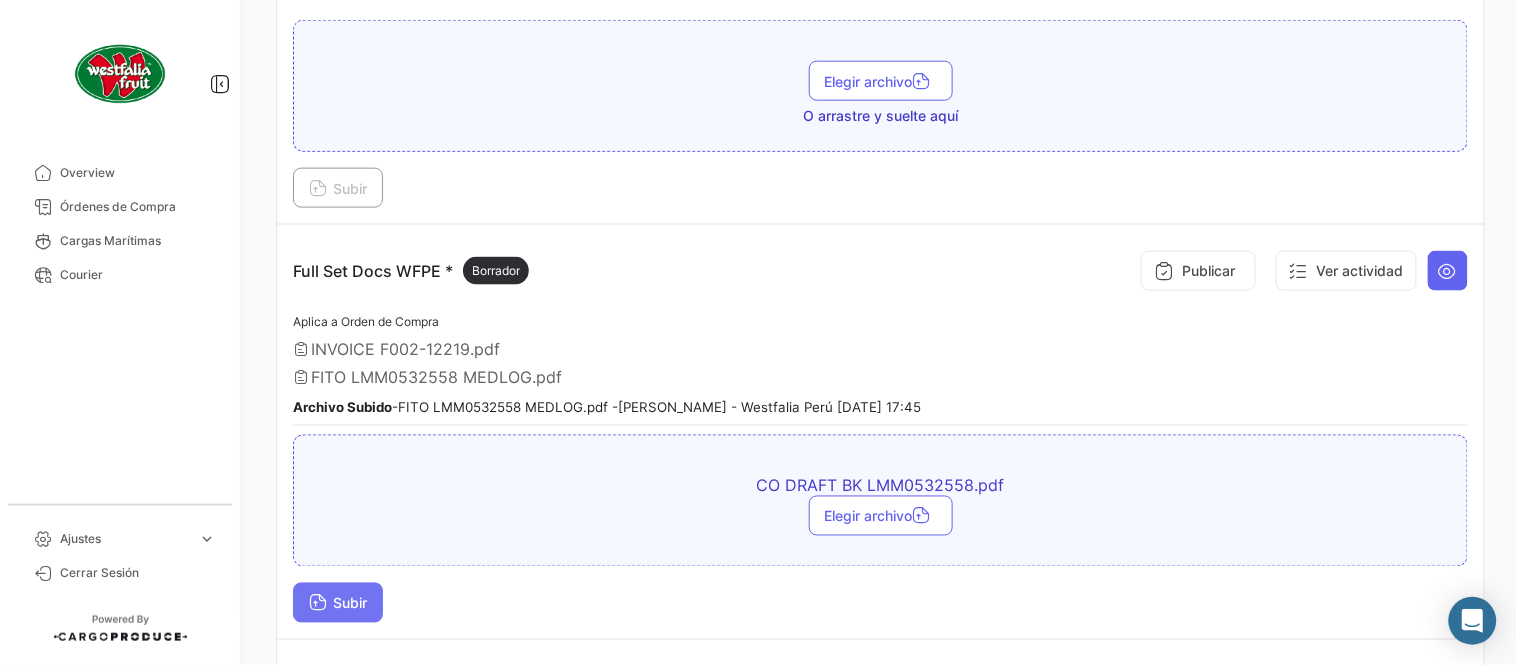 click on "Subir" at bounding box center [338, 603] 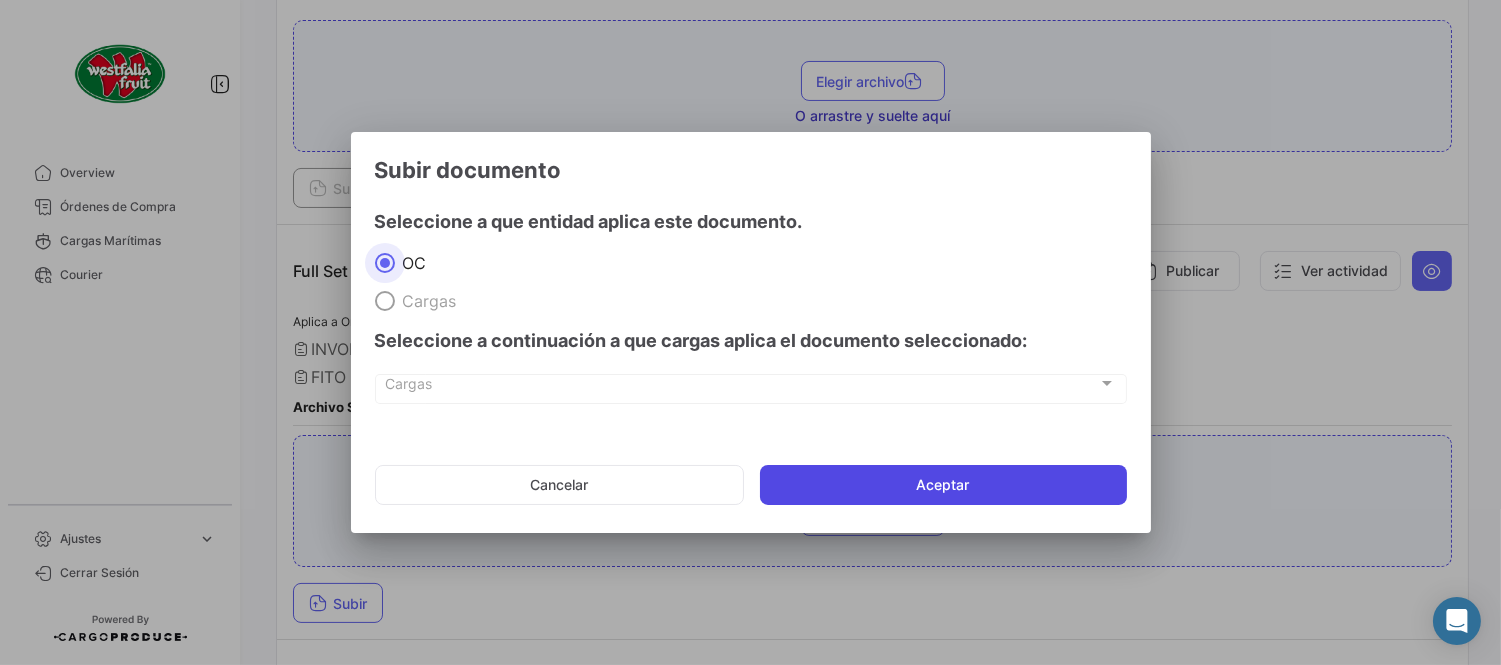 click on "Aceptar" 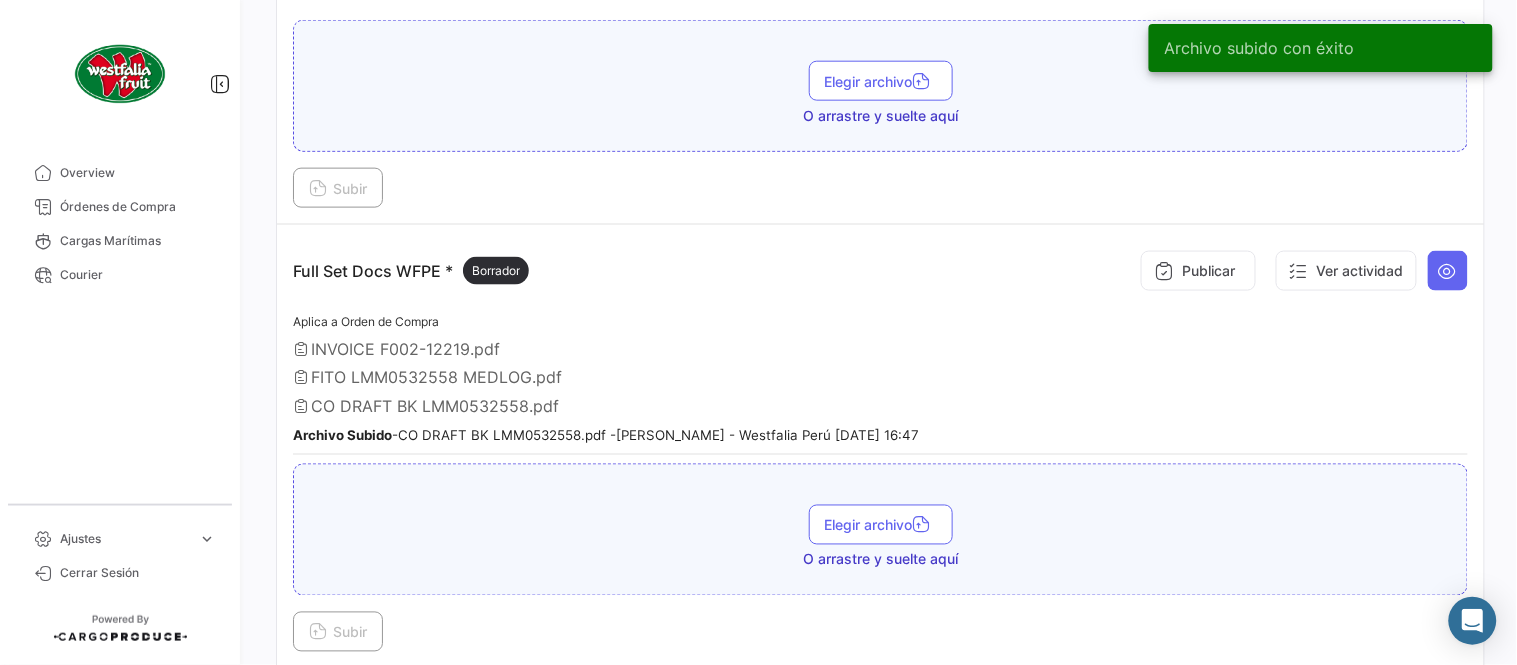 click on "Publicar" at bounding box center (1198, 271) 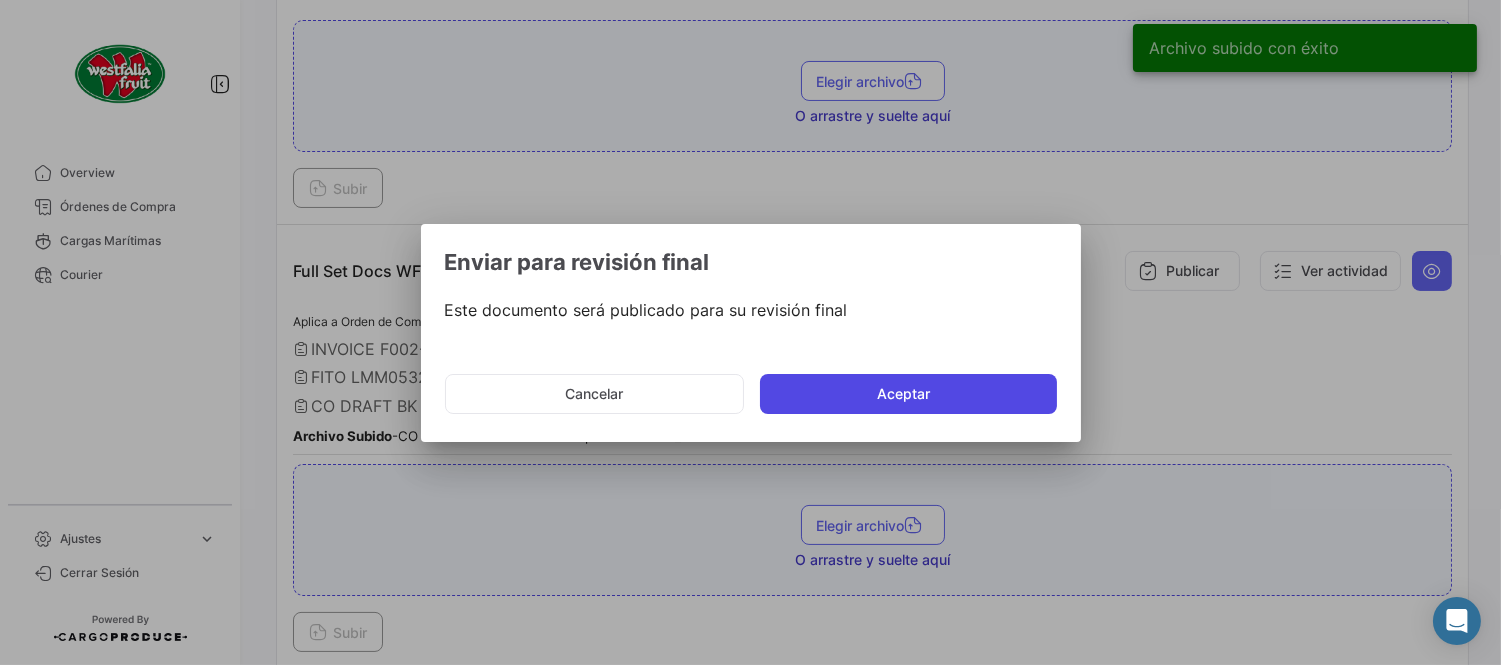 click on "Aceptar" 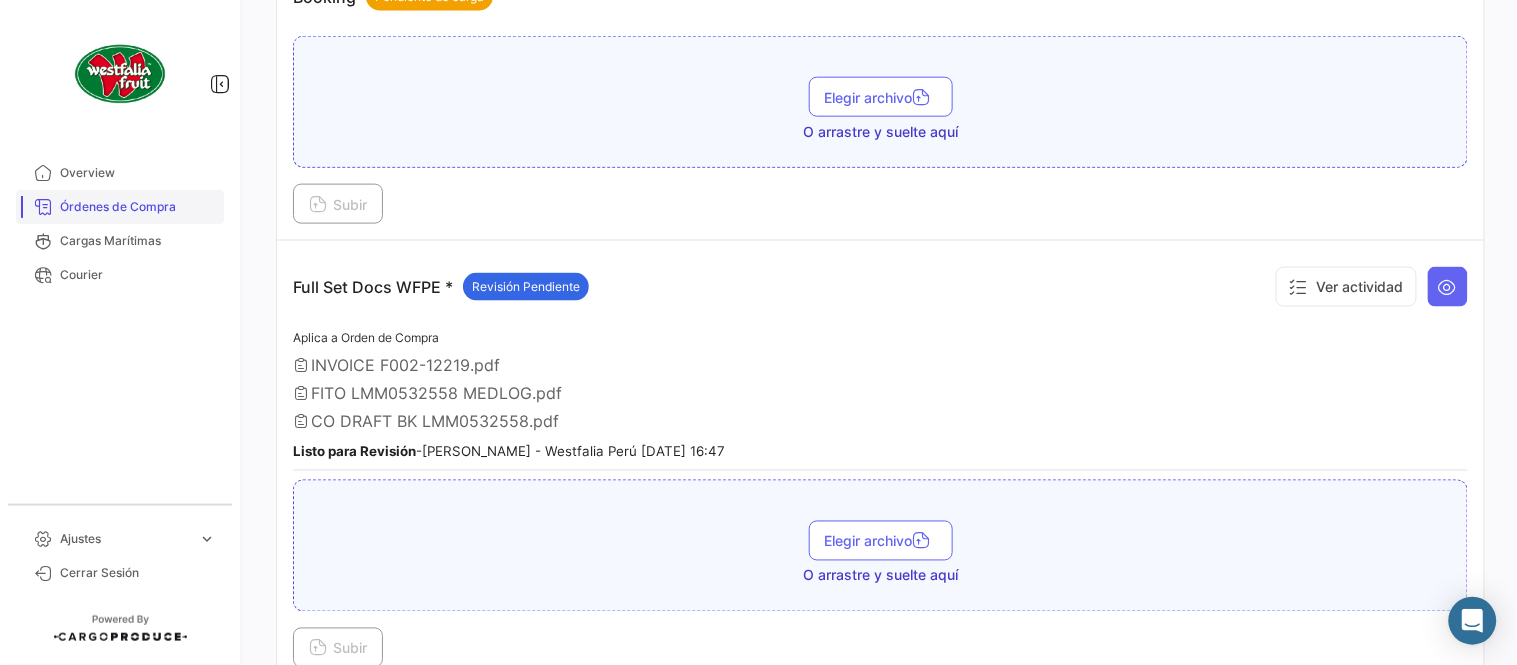 click on "Órdenes de Compra" at bounding box center [120, 207] 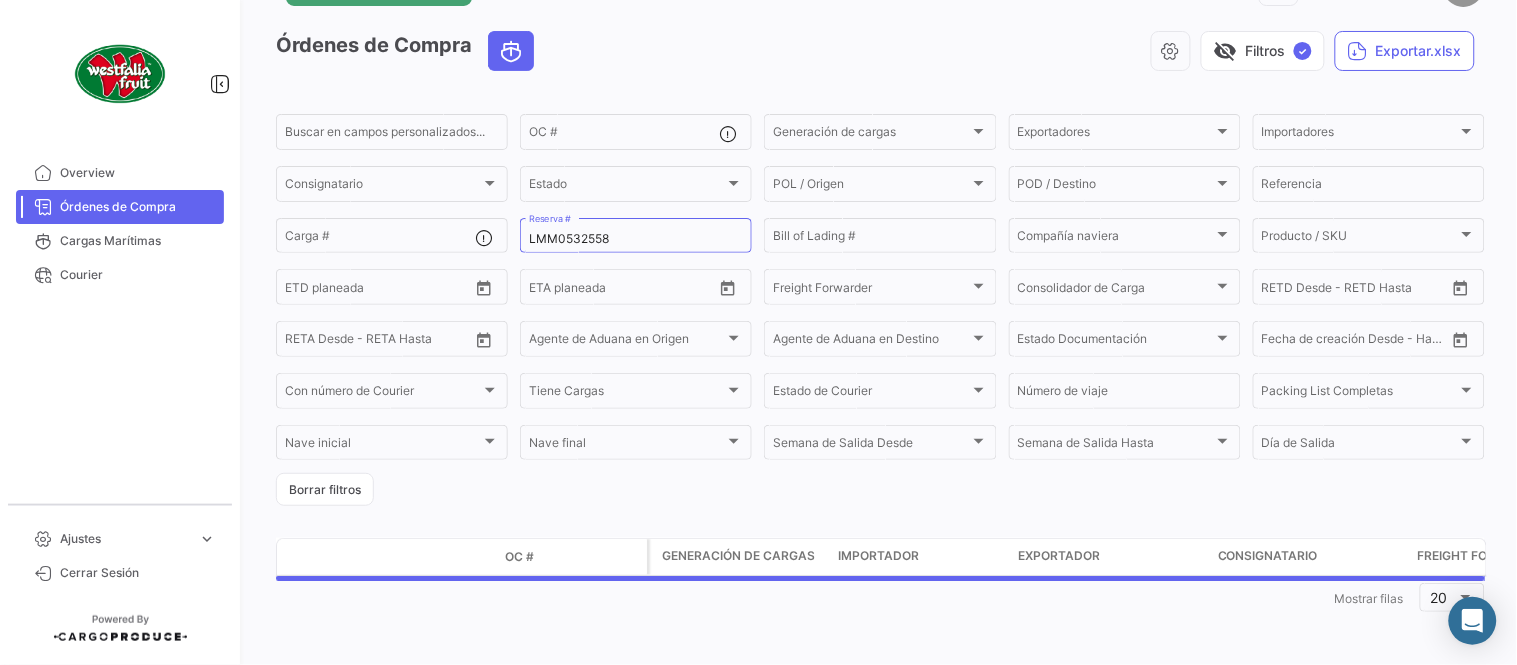 scroll, scrollTop: 0, scrollLeft: 0, axis: both 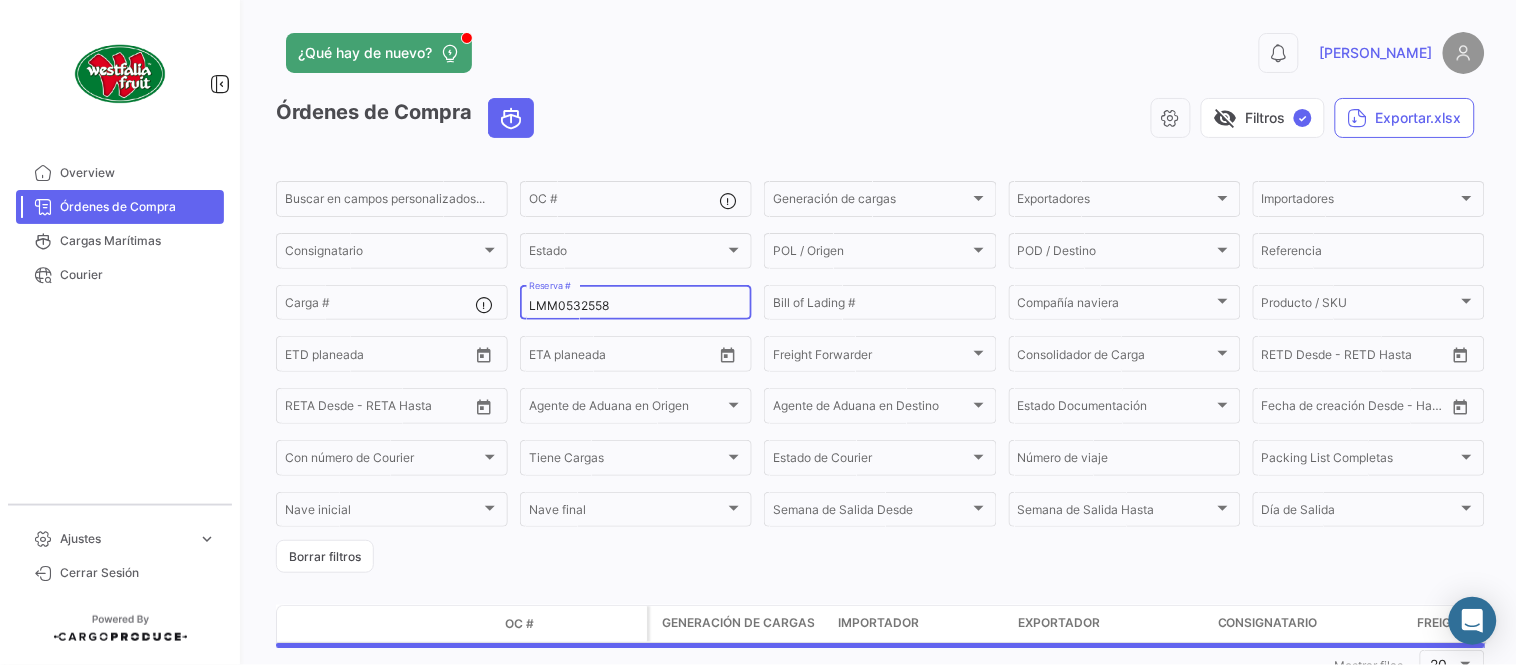 click on "LMM0532558" at bounding box center (636, 306) 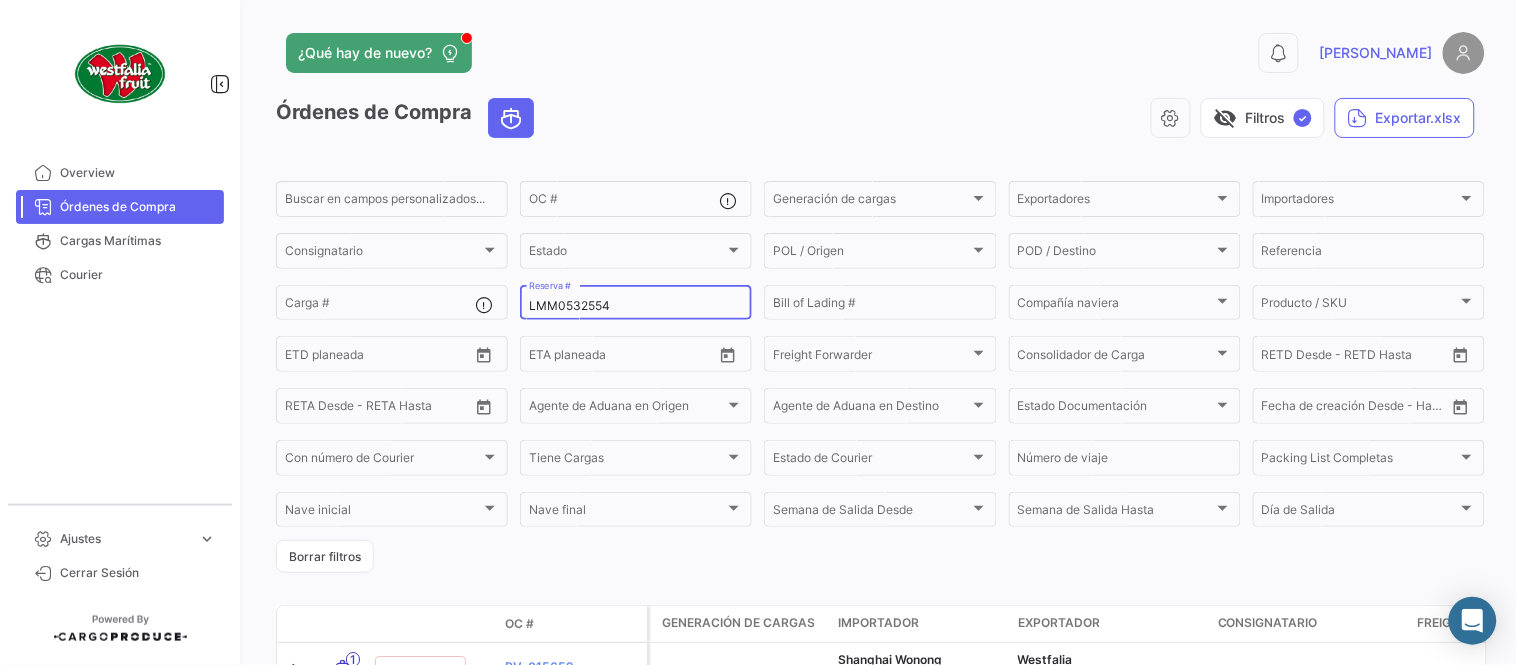 type on "LMM0532554" 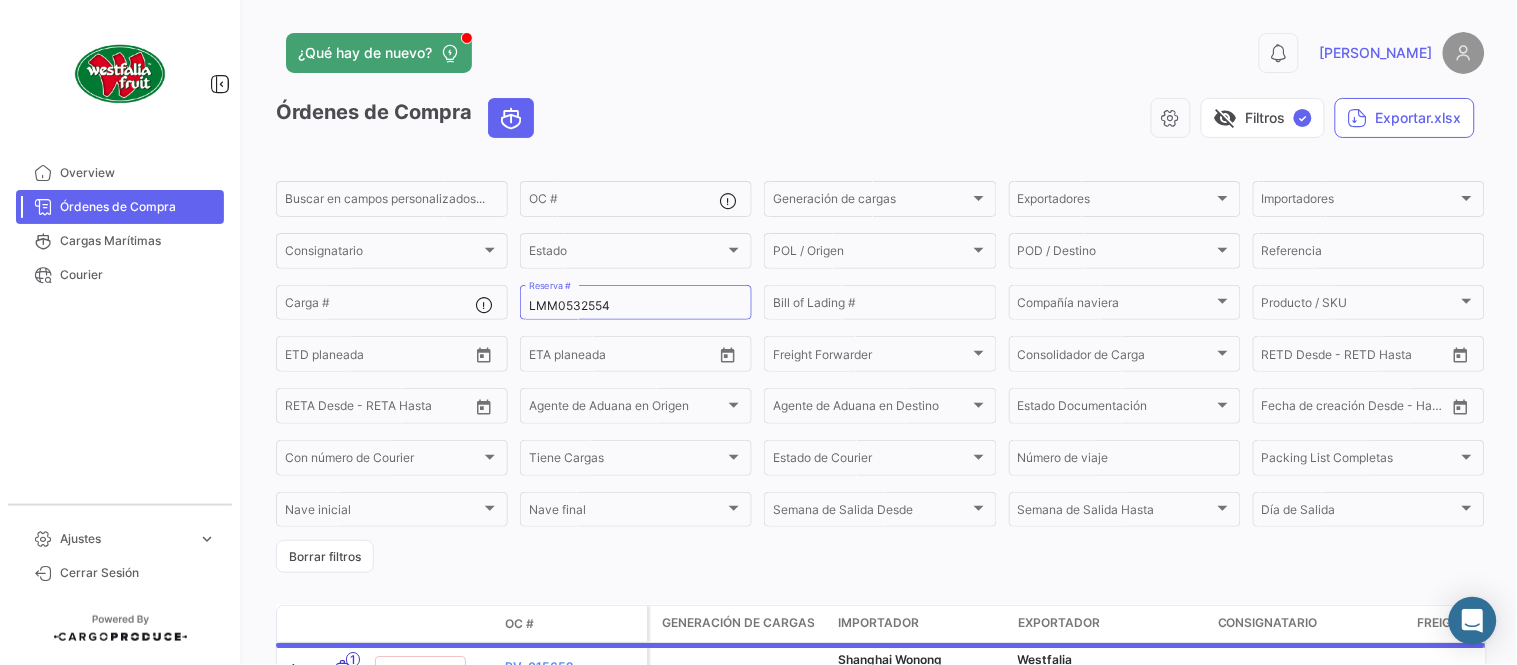 click on "¿Qué hay de nuevo?  0  [PERSON_NAME]" 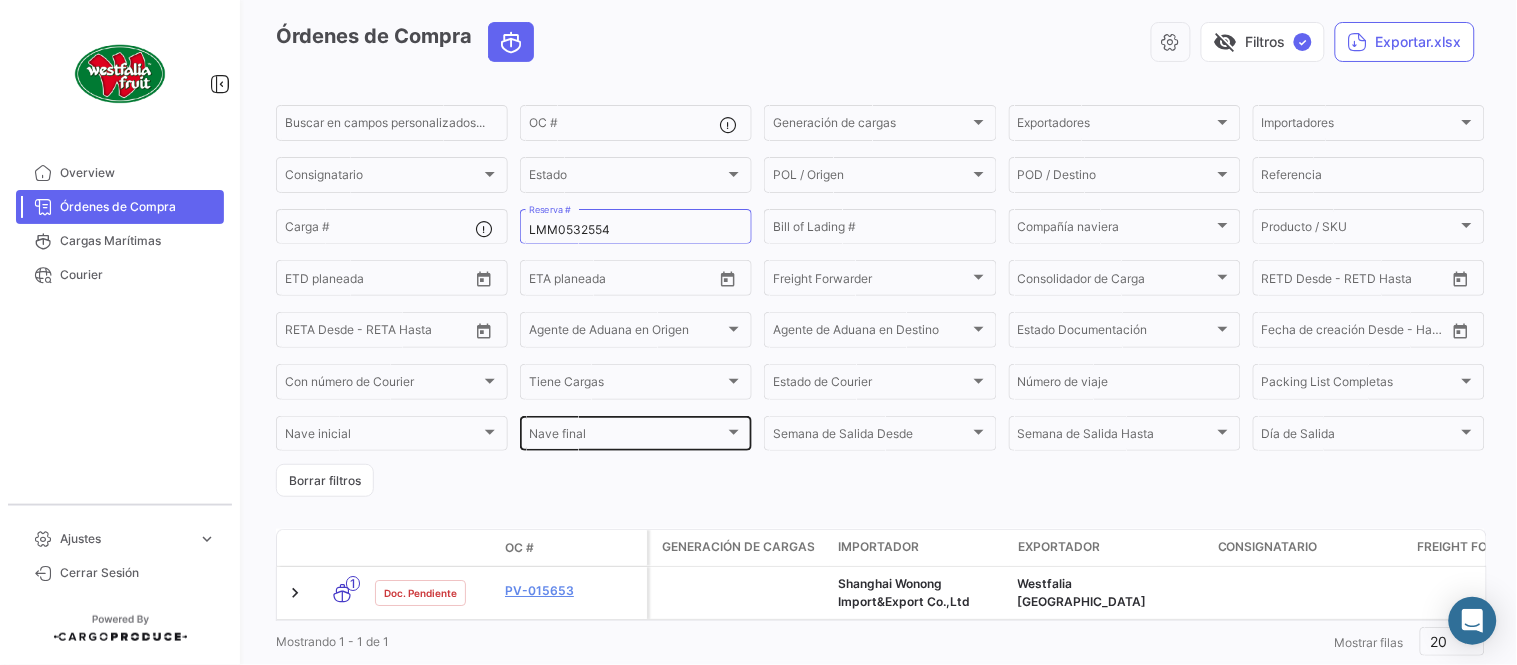 scroll, scrollTop: 136, scrollLeft: 0, axis: vertical 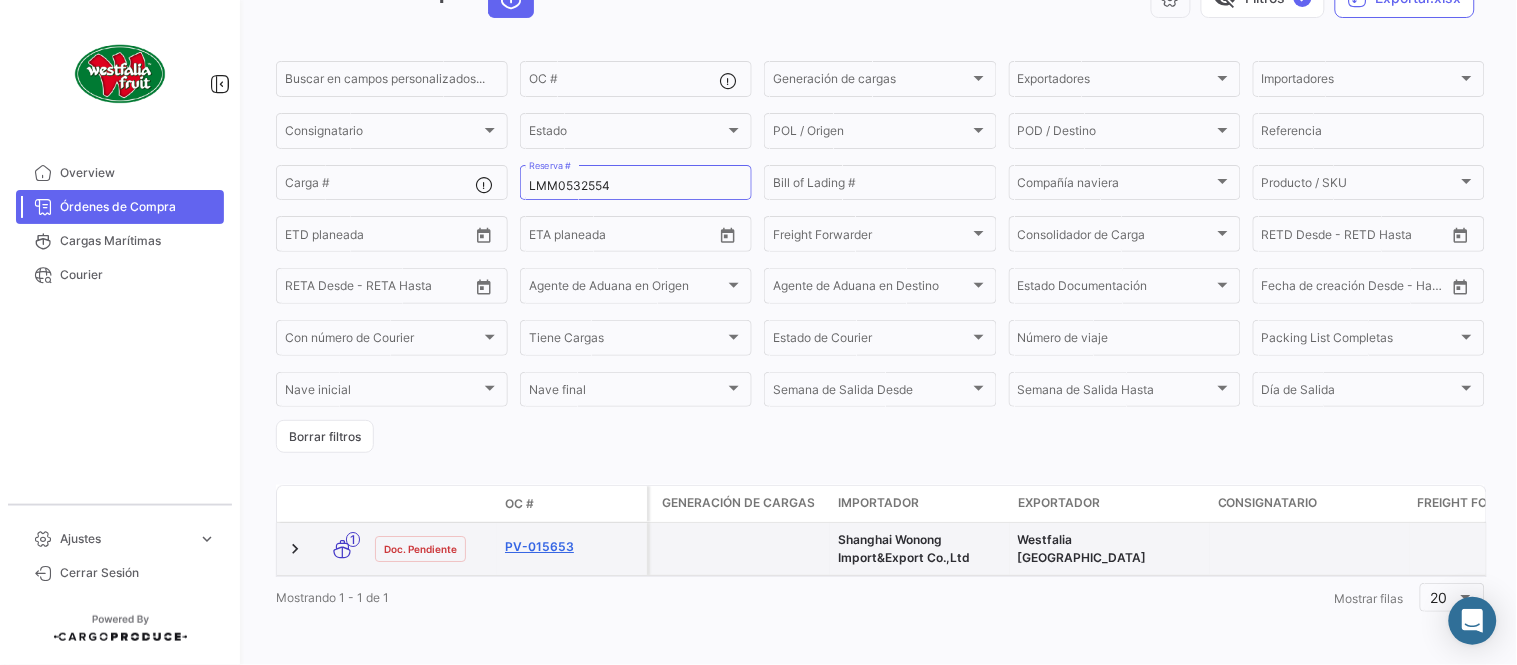 click on "PV-015653" 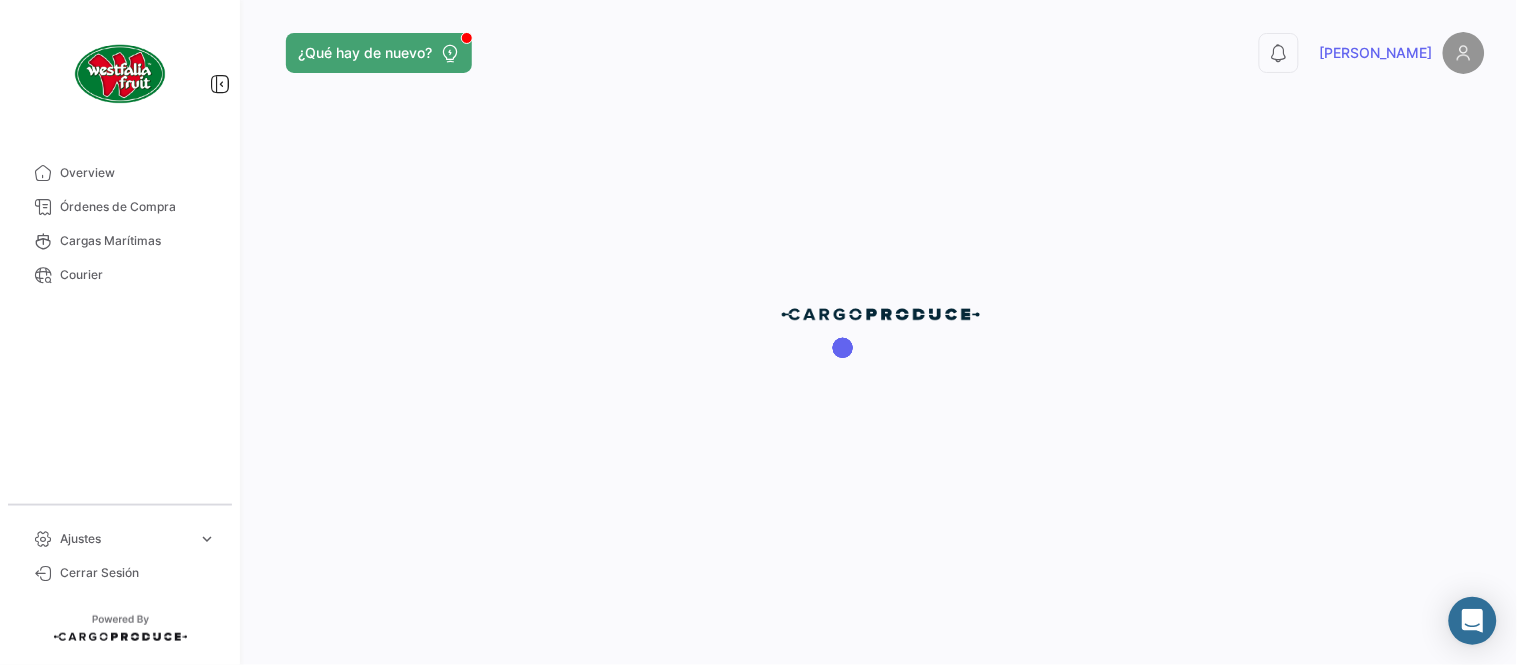 scroll, scrollTop: 0, scrollLeft: 0, axis: both 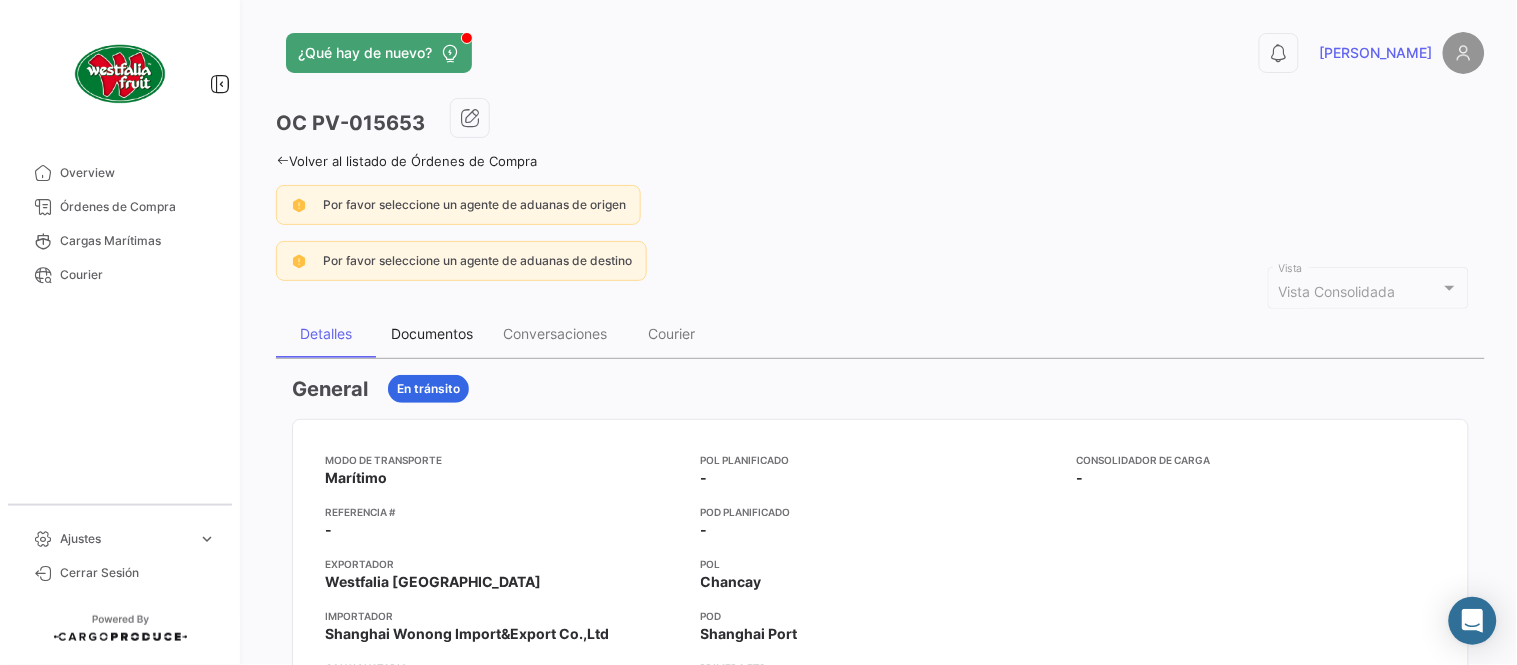 click on "Documentos" at bounding box center [432, 334] 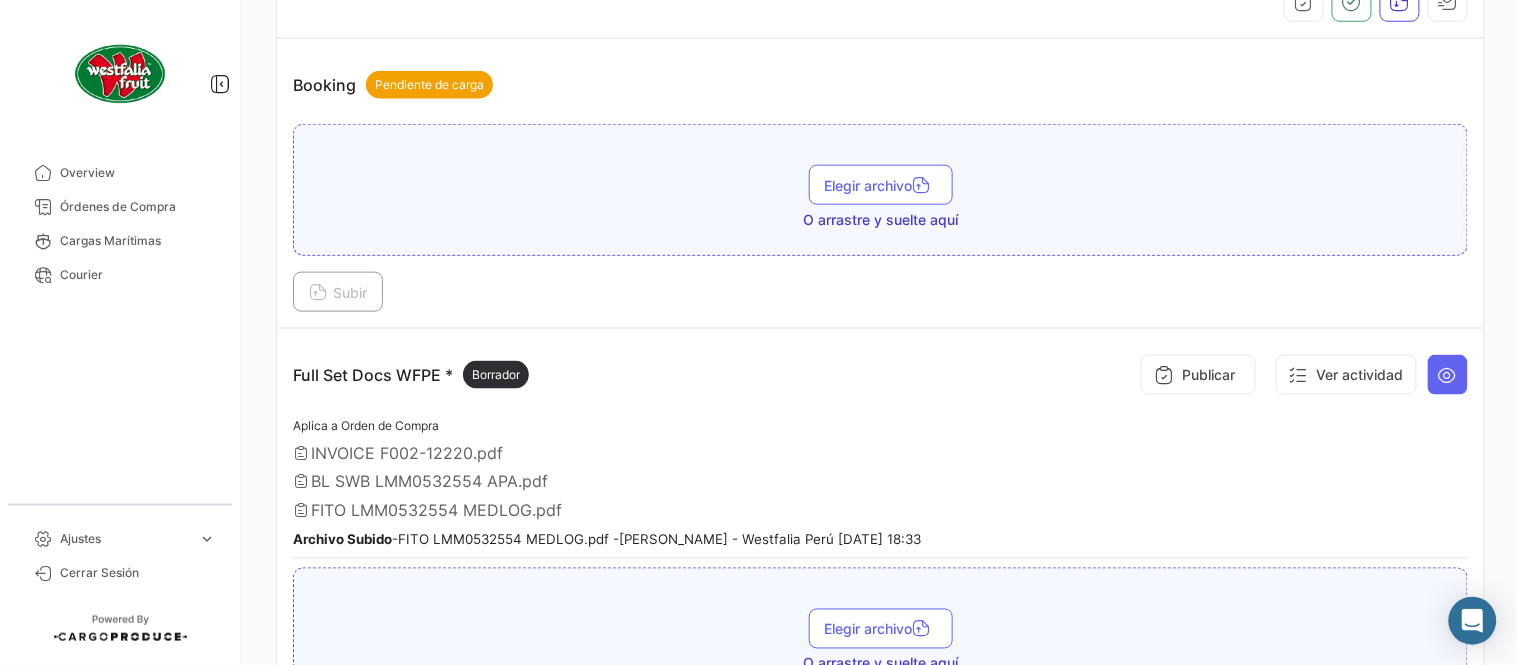 scroll, scrollTop: 555, scrollLeft: 0, axis: vertical 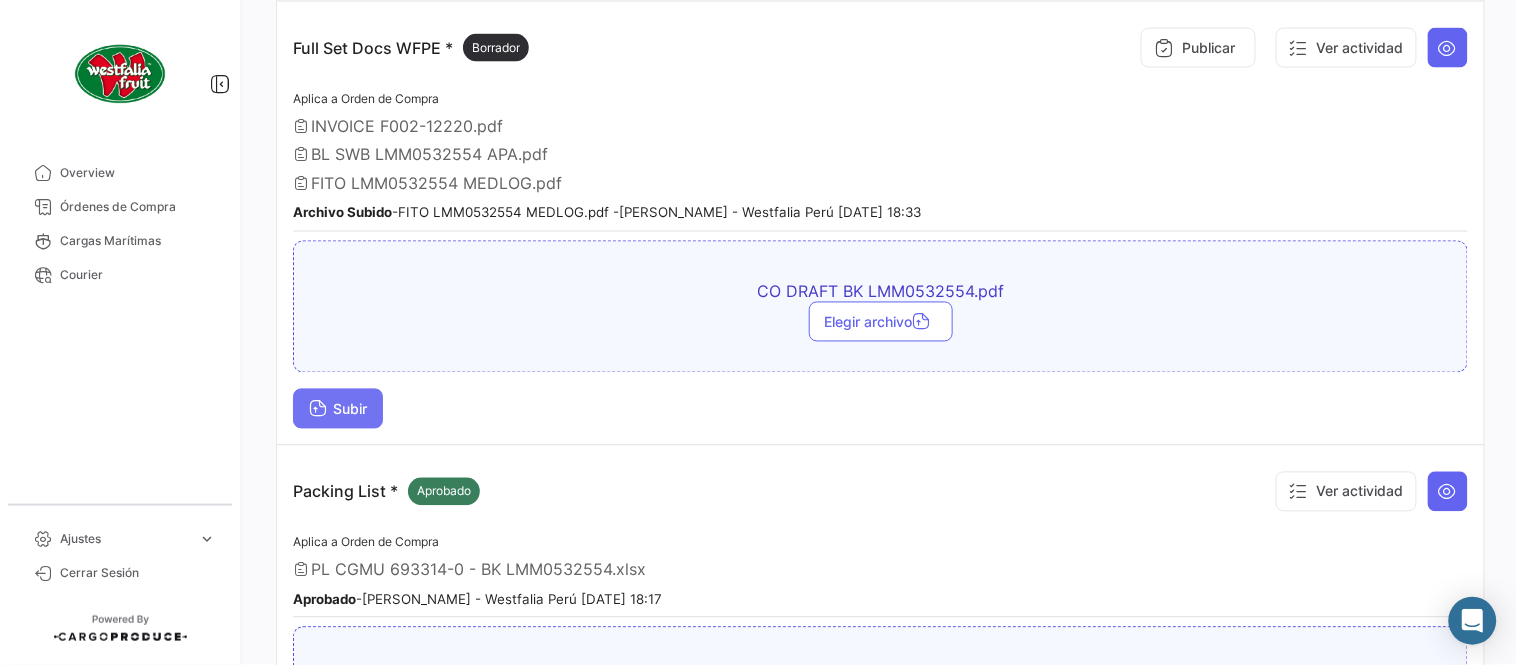 click on "Subir" at bounding box center (338, 409) 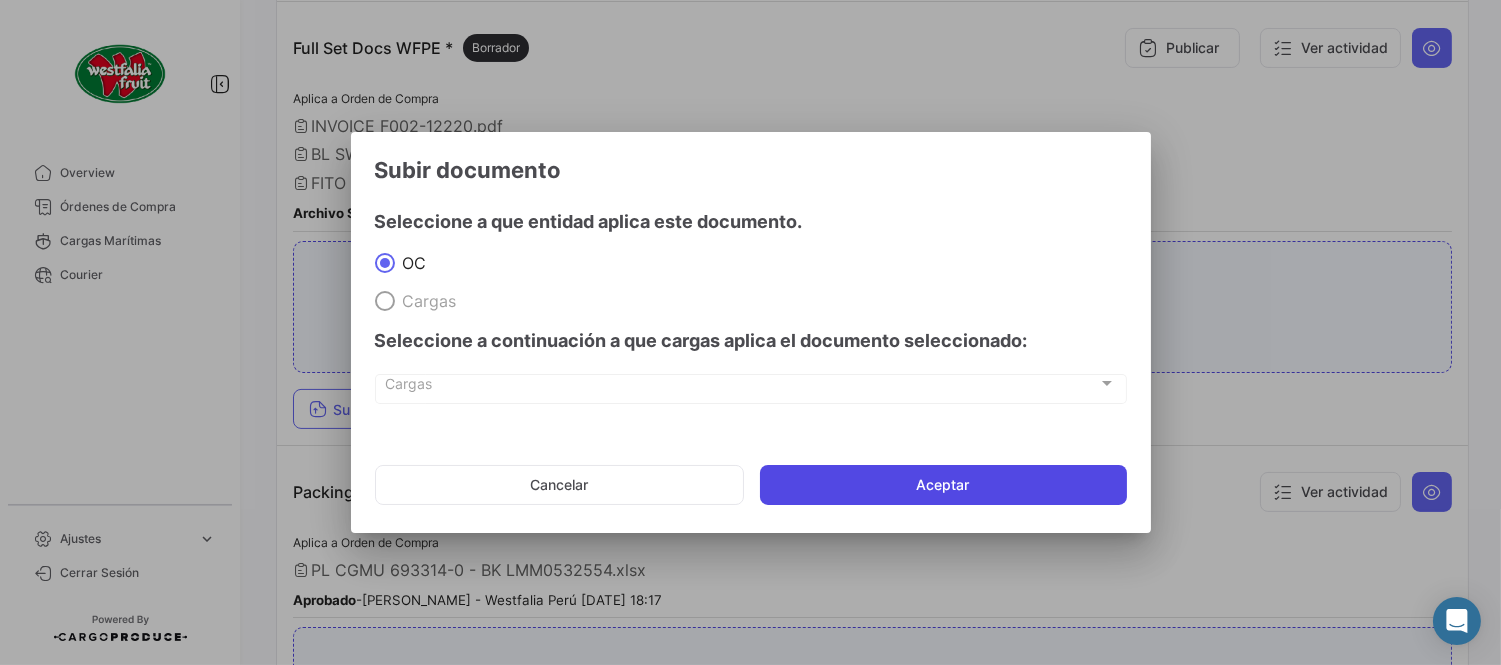 drag, startPoint x: 827, startPoint y: 474, endPoint x: 843, endPoint y: 473, distance: 16.03122 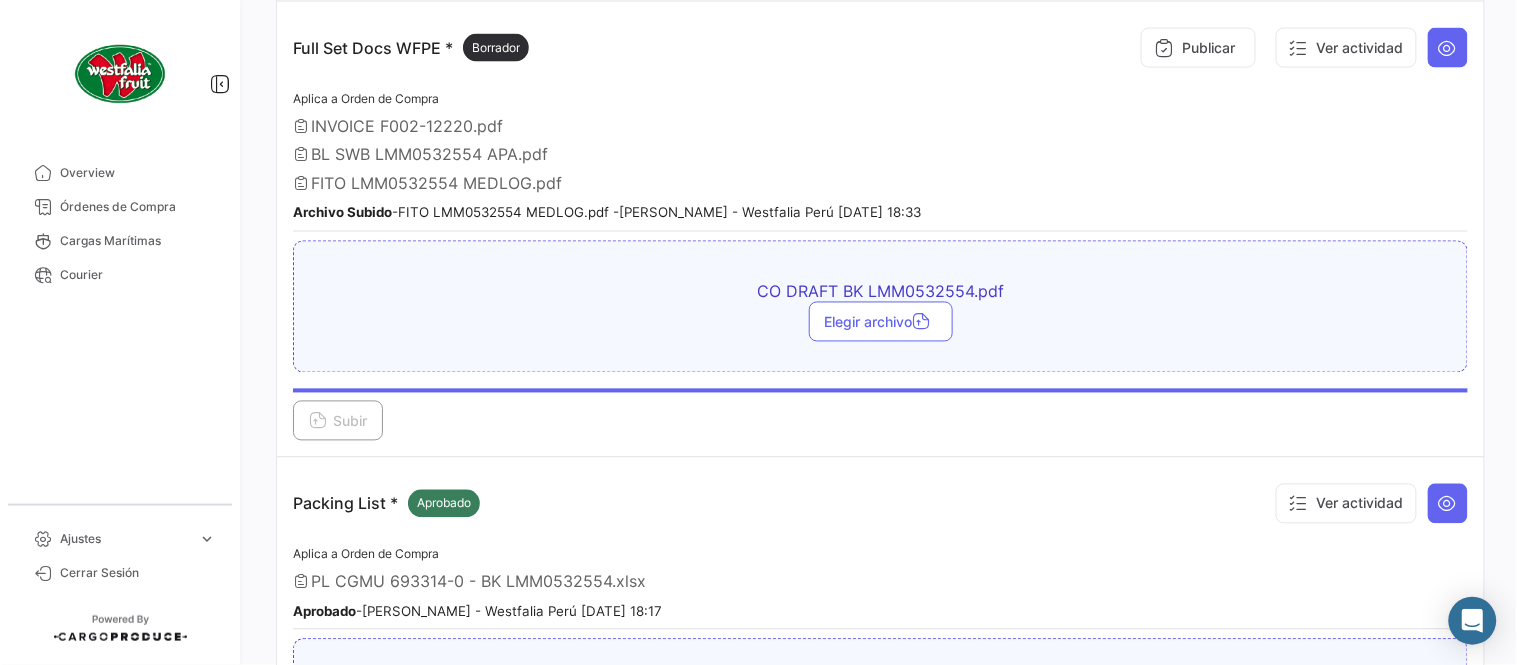 scroll, scrollTop: 666, scrollLeft: 0, axis: vertical 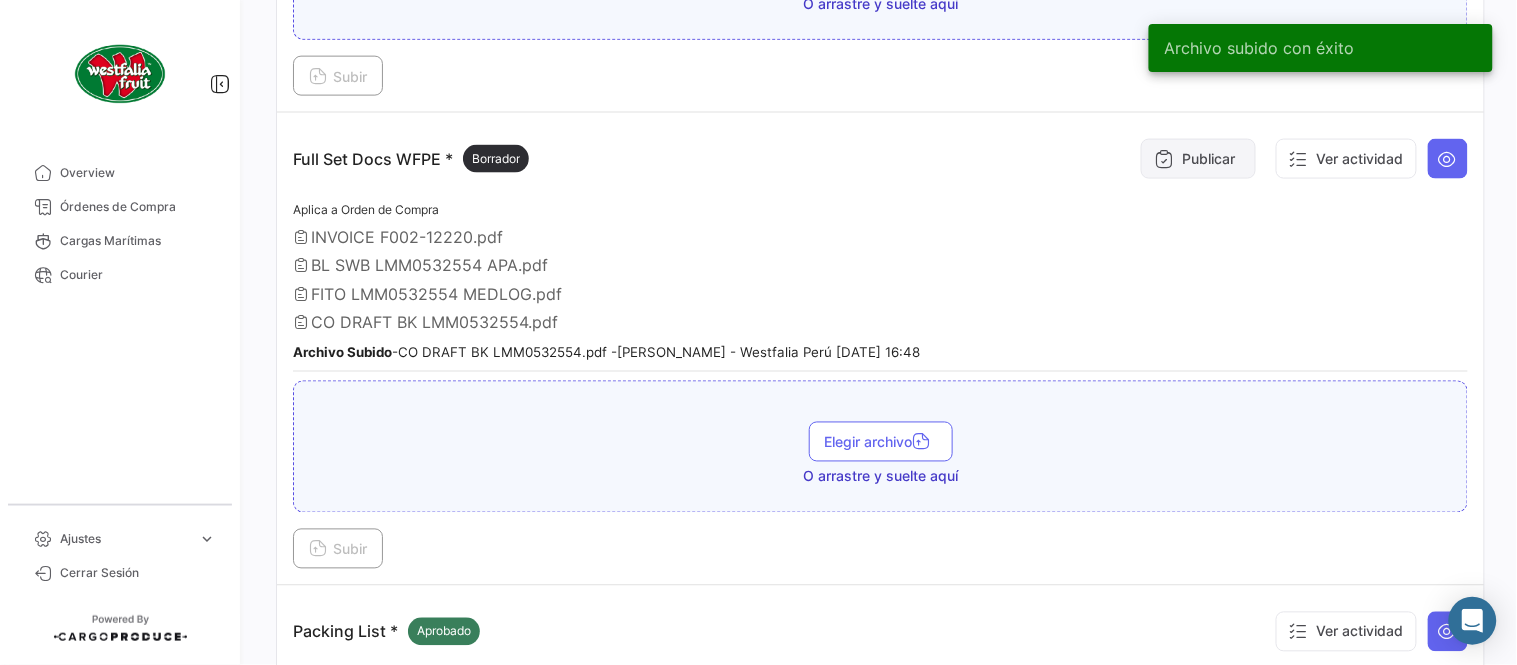 click on "Publicar" at bounding box center (1198, 159) 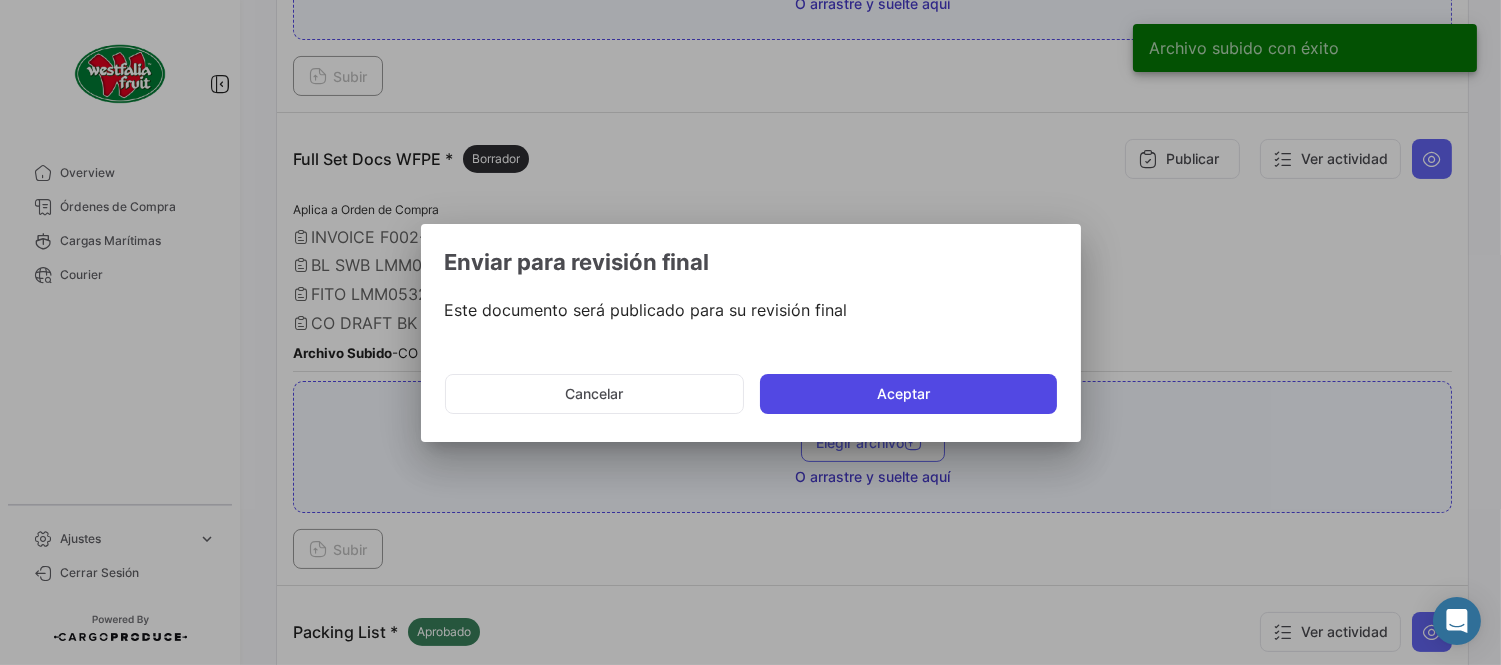 click on "Aceptar" 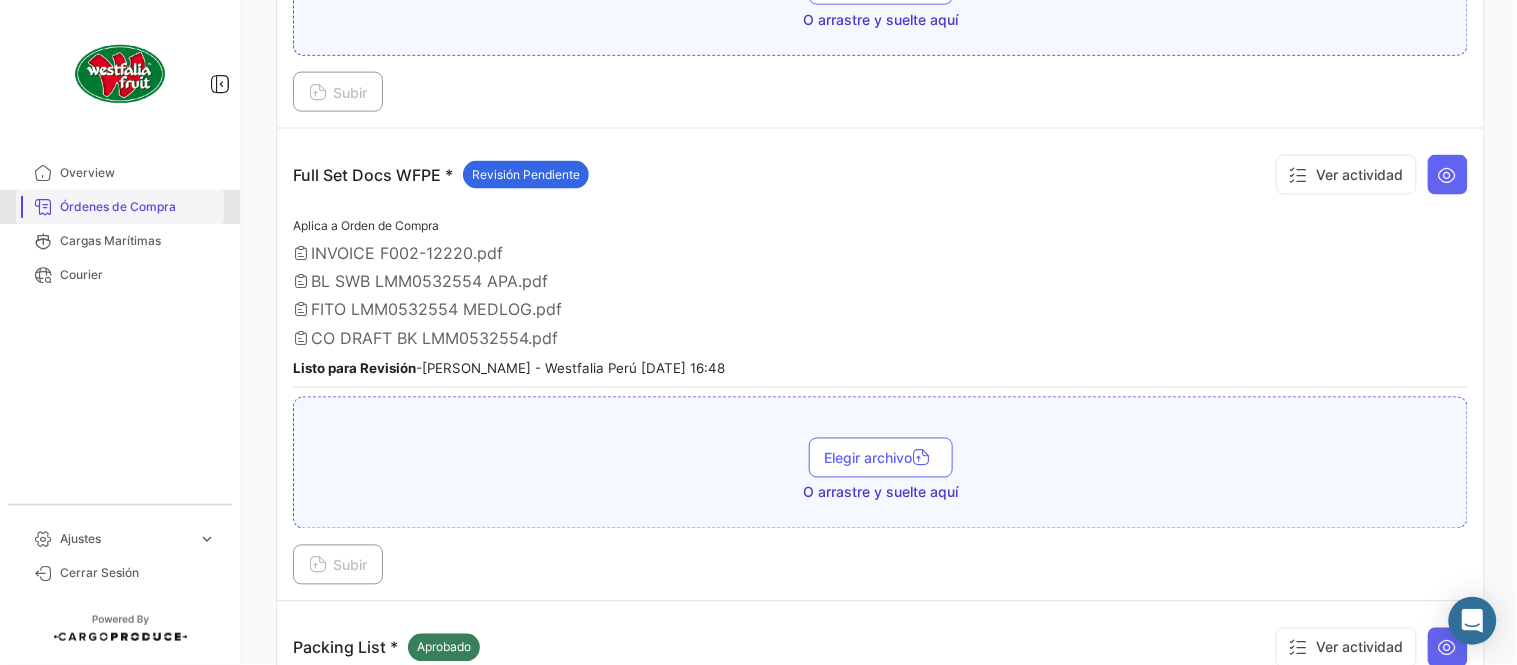click on "Órdenes de Compra" at bounding box center (120, 207) 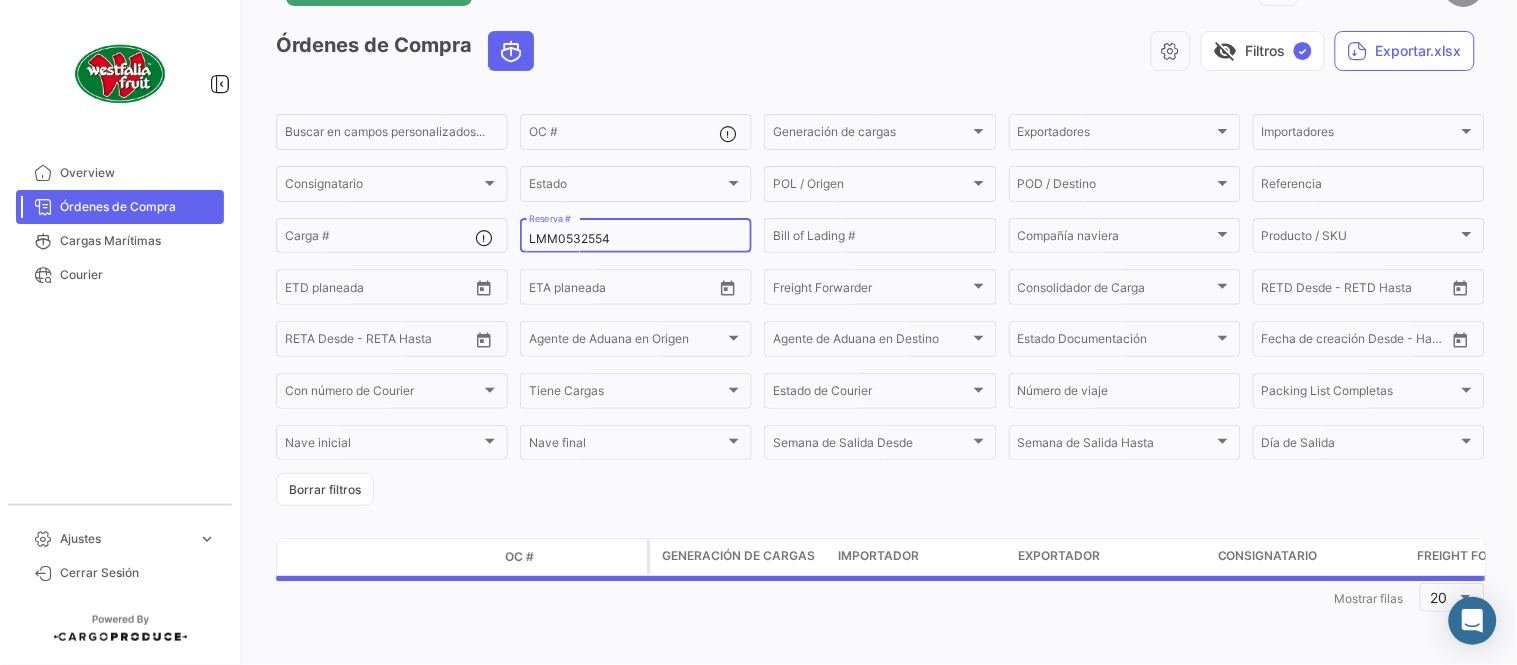 scroll, scrollTop: 0, scrollLeft: 0, axis: both 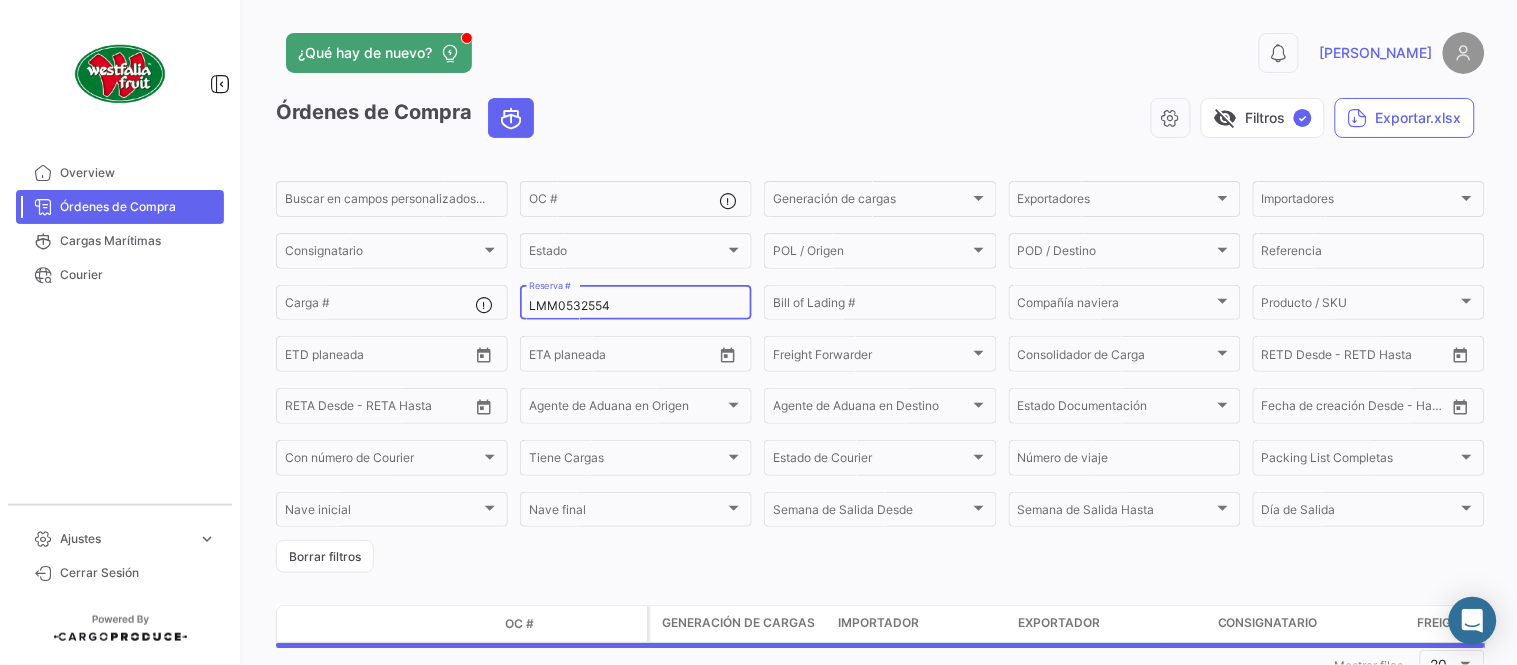 click on "LMM0532554" at bounding box center [636, 306] 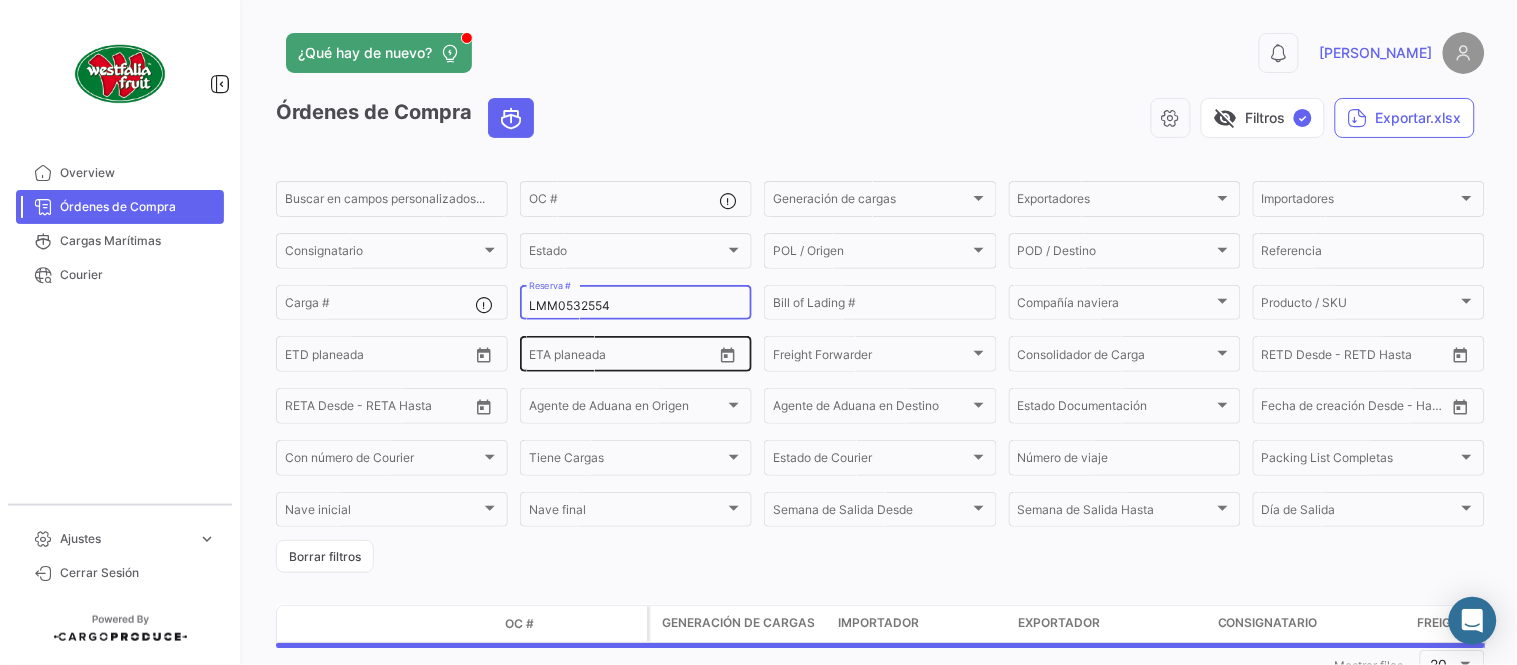 paste on "2" 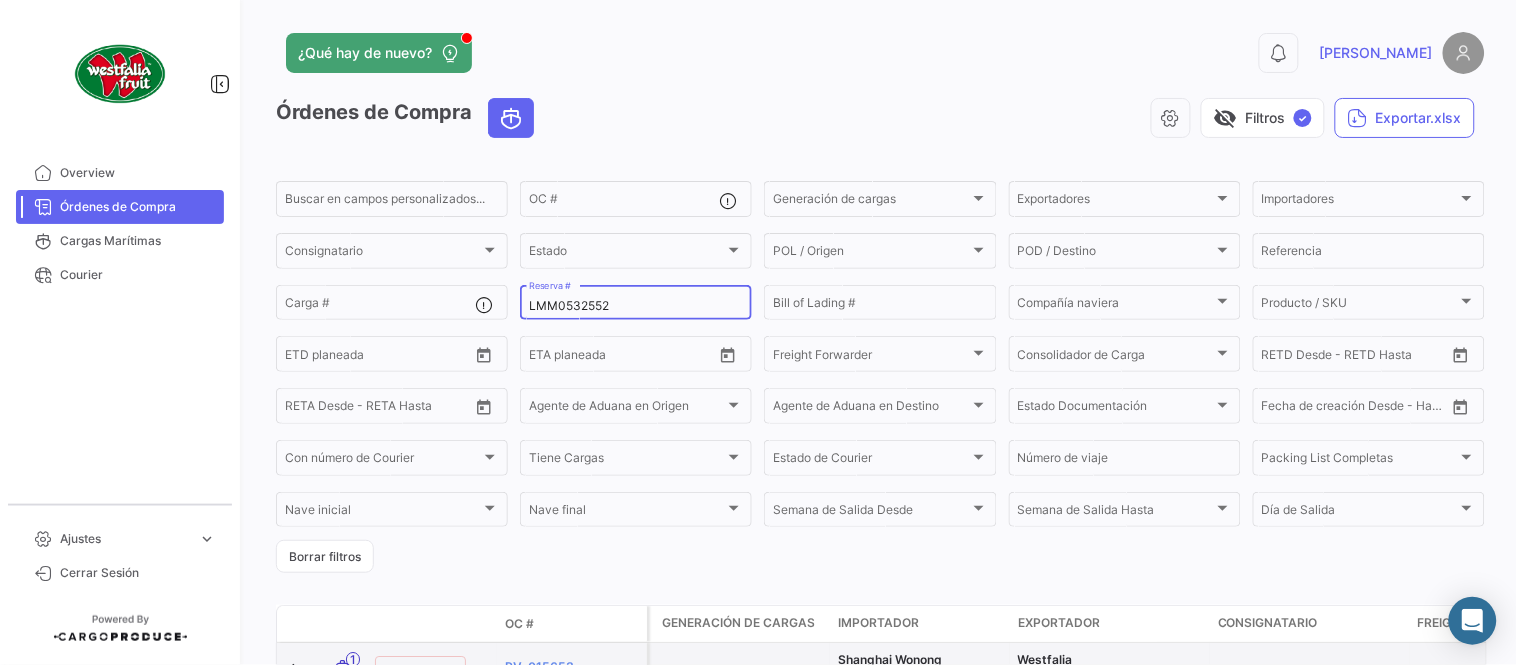 type on "LMM0532552" 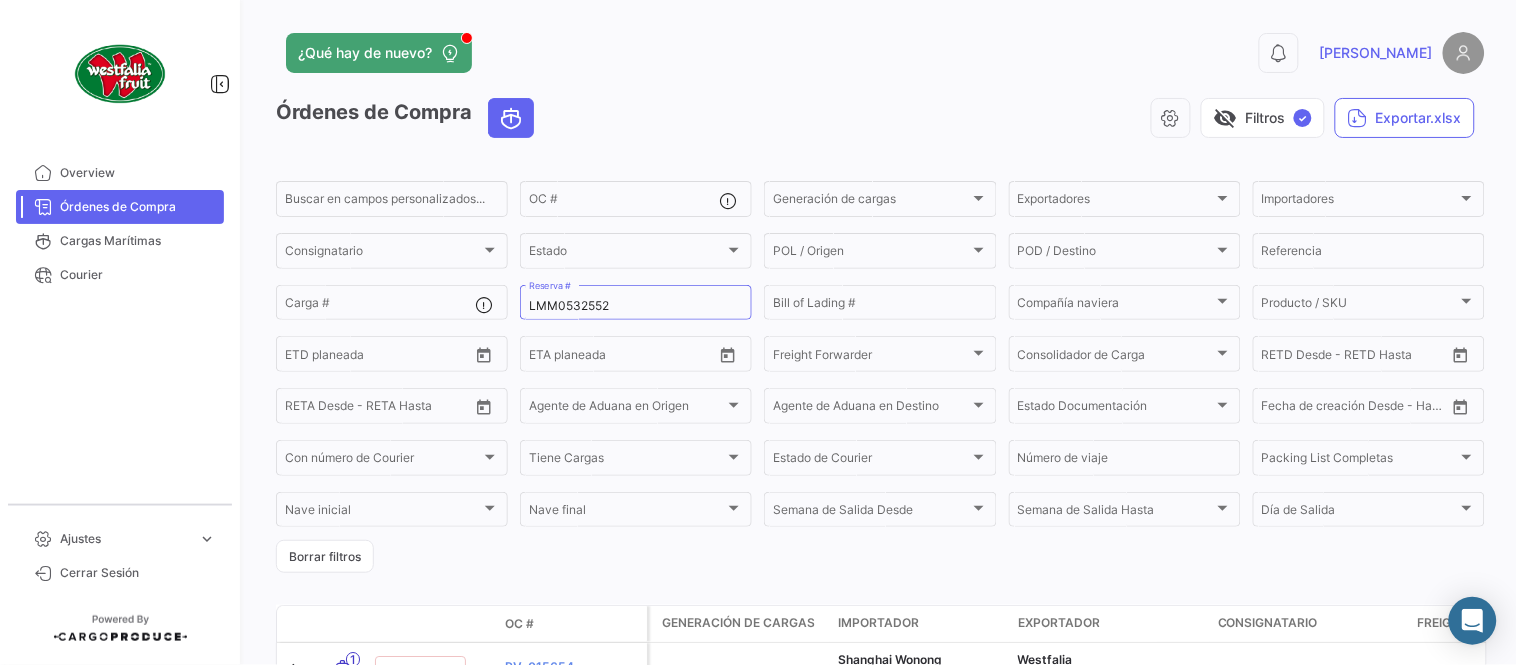 click on "¿Qué hay de nuevo?  0  [PERSON_NAME] de Compra   visibility_off   Filtros  ✓  Exportar.xlsx  Buscar en [PERSON_NAME] personalizados...  OC #  Generación [PERSON_NAME] Generación [PERSON_NAME] Exportadores Exportadores Importadores Importadores Consignatario Consignatario Estado Estado POL / Origen  POL / Origen  POD / Destino POD / Destino  Referencia  Carga # LMM0532552 Reserva # Bill of Lading # Compañía naviera Compañía naviera Producto / SKU Producto / SKU Desde –  ETD planeada  Desde –  ETA planeada  Freight Forwarder Freight Forwarder Consolidador de Carga Consolidador de Carga Desde –  RETD Desde - RETD Hasta  Desde –  [PERSON_NAME] Desde - [PERSON_NAME] Hasta  Agente de Aduana en Origen Agente de Aduana en Origen Agente de Aduana en Destino Agente de Aduana en Destino Estado Documentación Estado Documentación Desde –  Fecha de creación Desde - Hasta  Con número de Courier Con número de Courier Tiene Cargas Tiene Cargas Estado de Courier Estado de Courier Número de viaje Packing List Completas [PERSON_NAME] final" 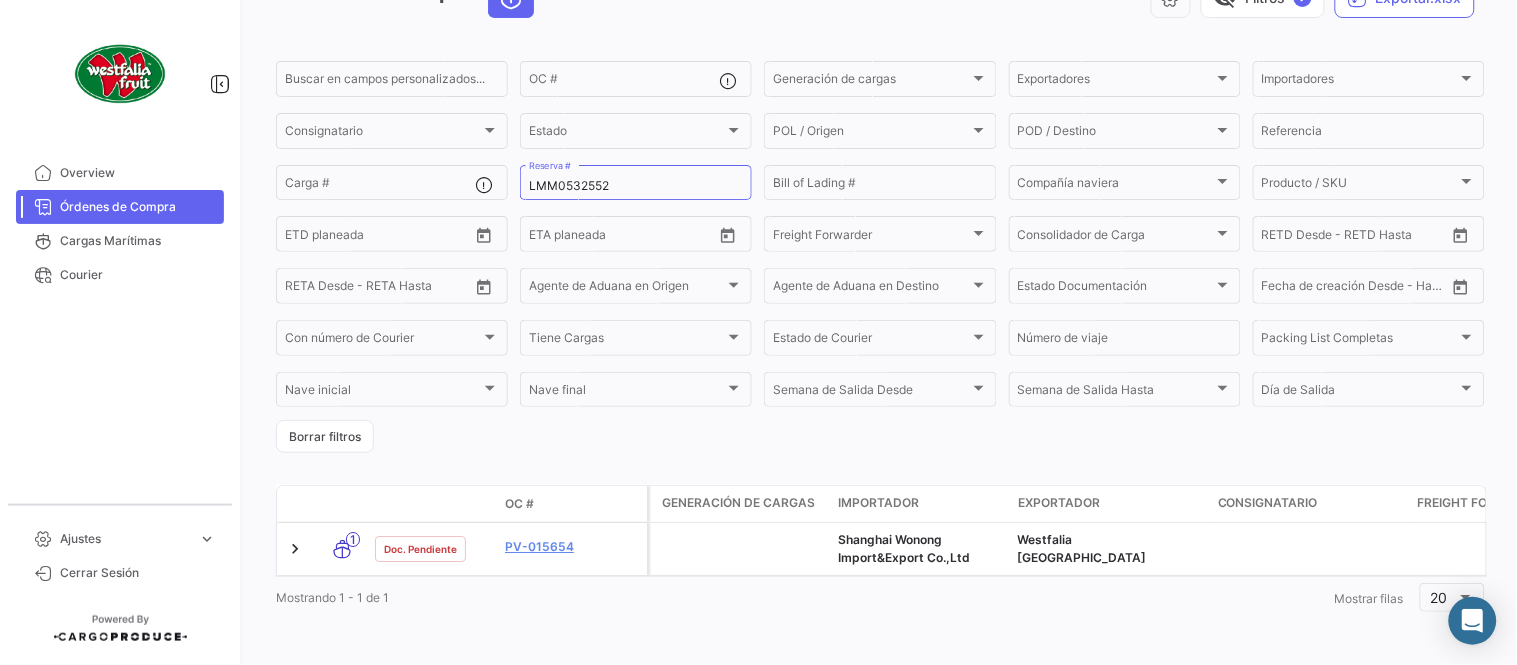 scroll, scrollTop: 136, scrollLeft: 0, axis: vertical 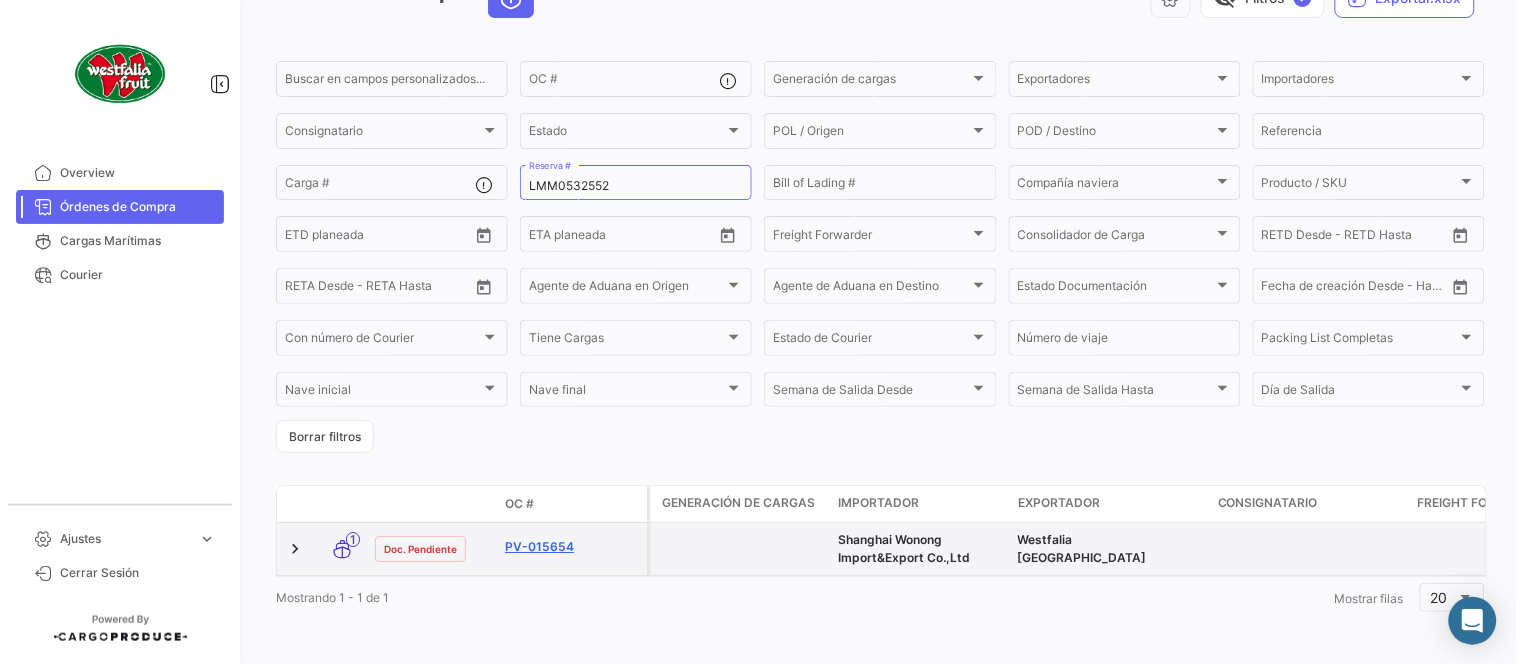 click on "PV-015654" 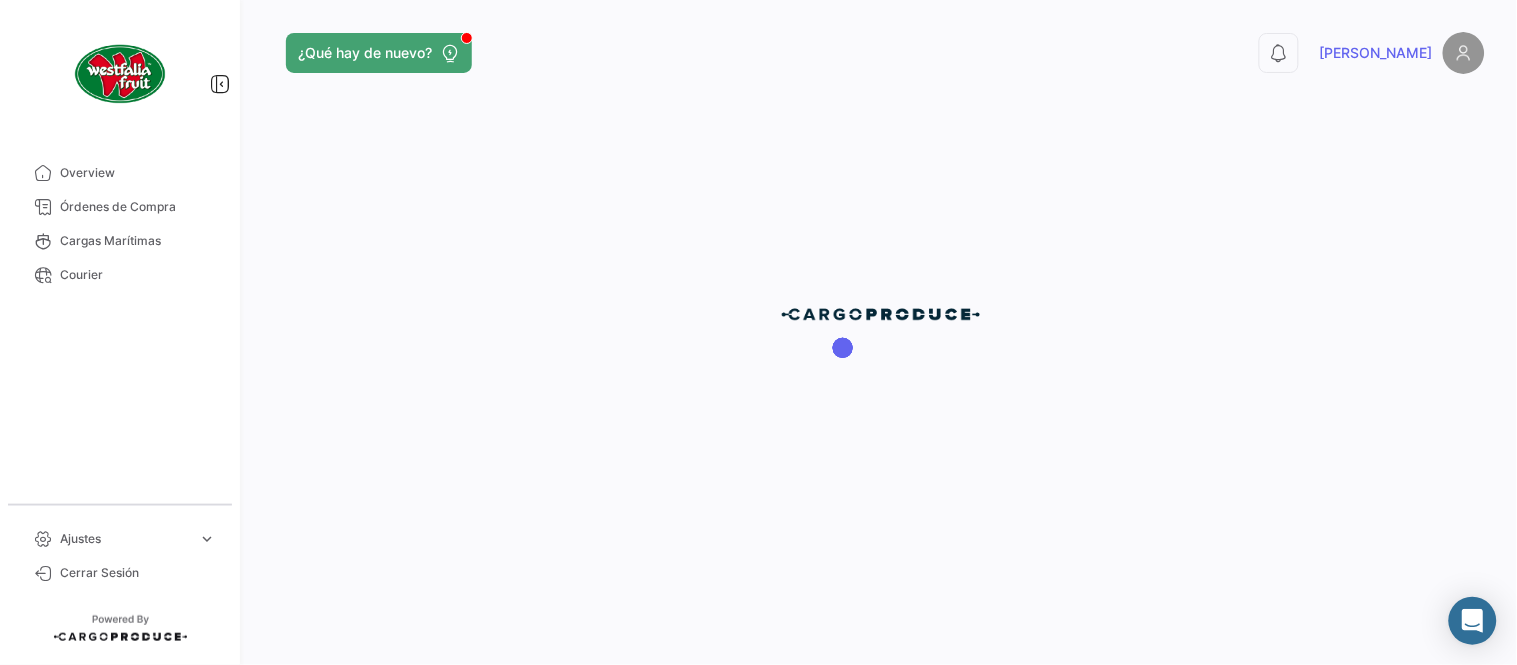 scroll, scrollTop: 0, scrollLeft: 0, axis: both 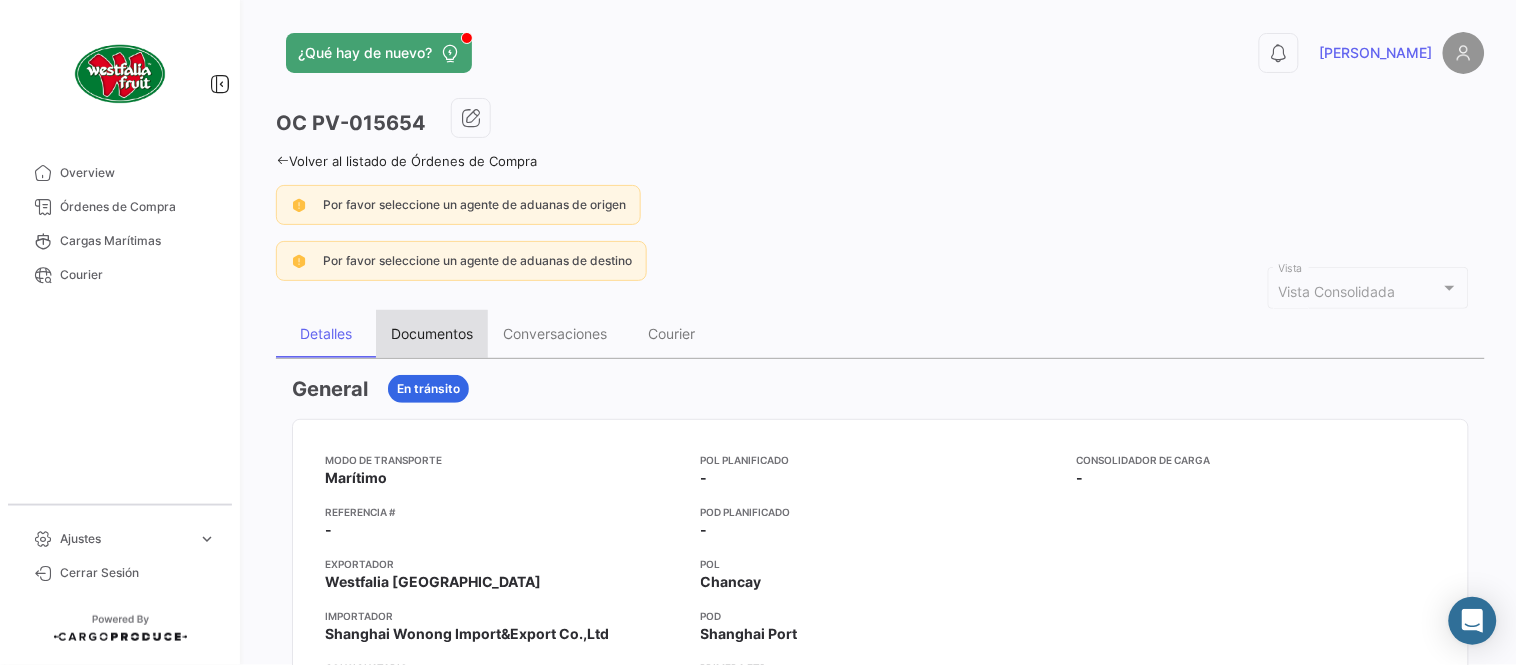 click on "Documentos" at bounding box center [432, 333] 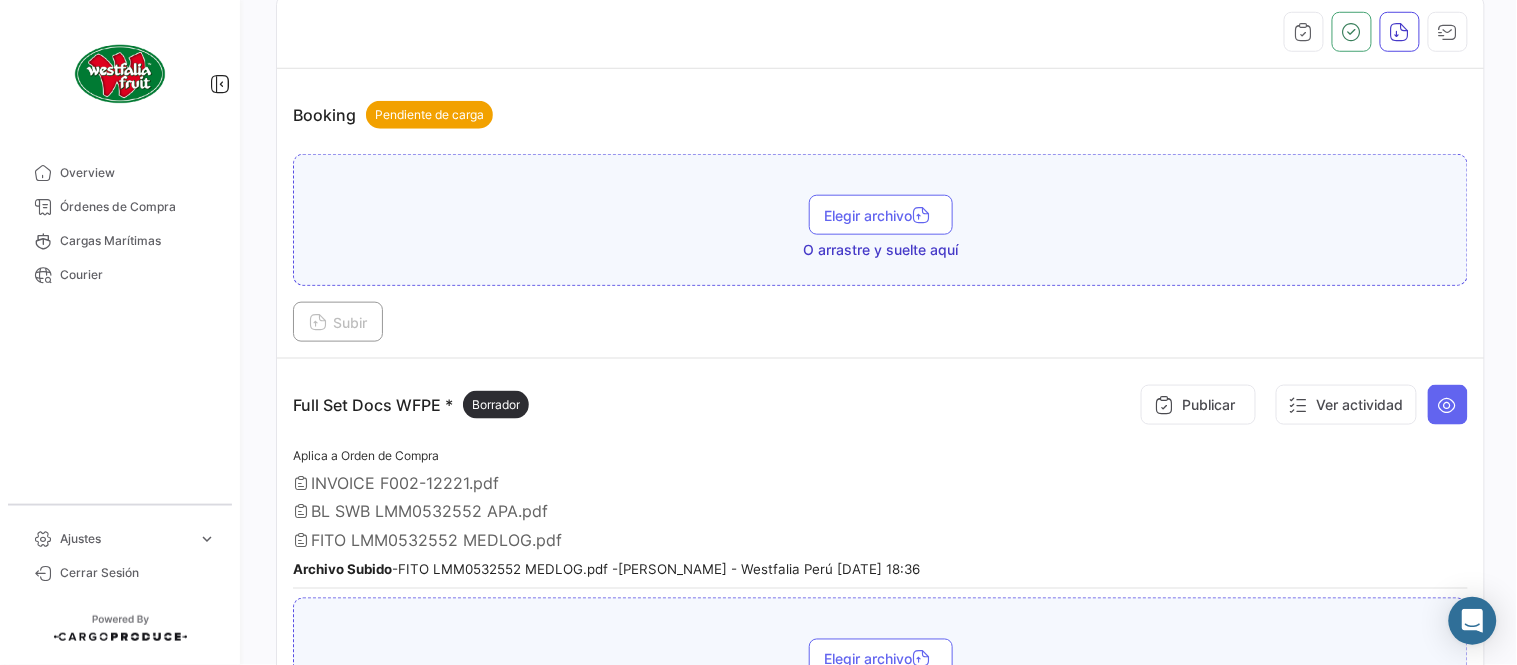 scroll, scrollTop: 554, scrollLeft: 0, axis: vertical 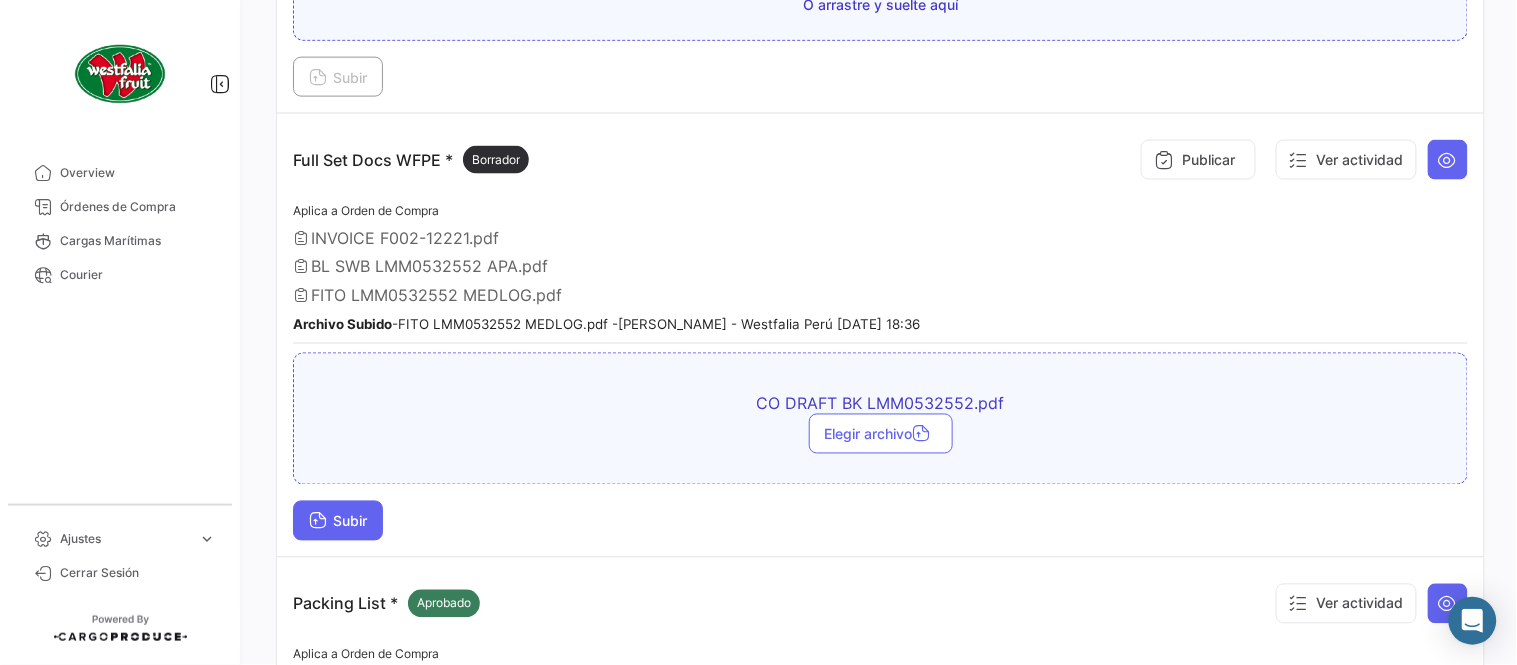 click on "Subir" at bounding box center (338, 521) 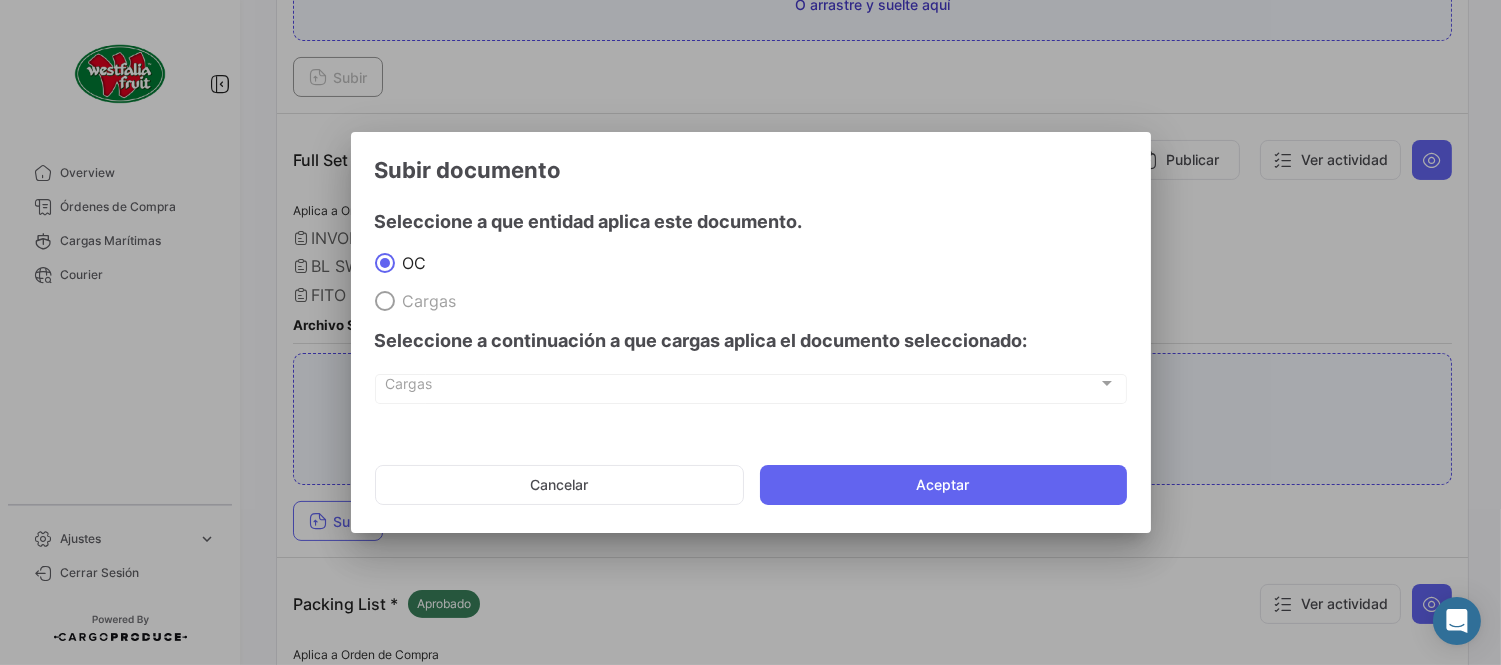 click on "Cancelar   Aceptar" 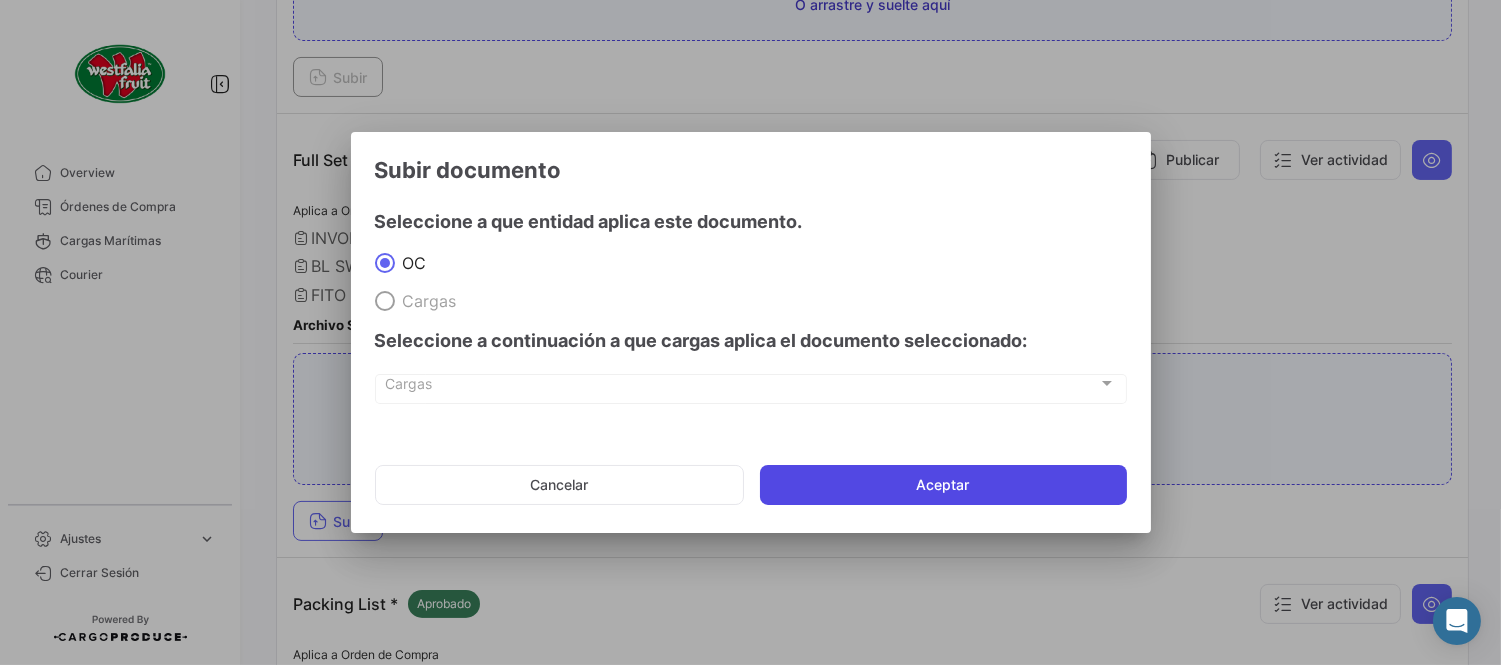 click on "Aceptar" 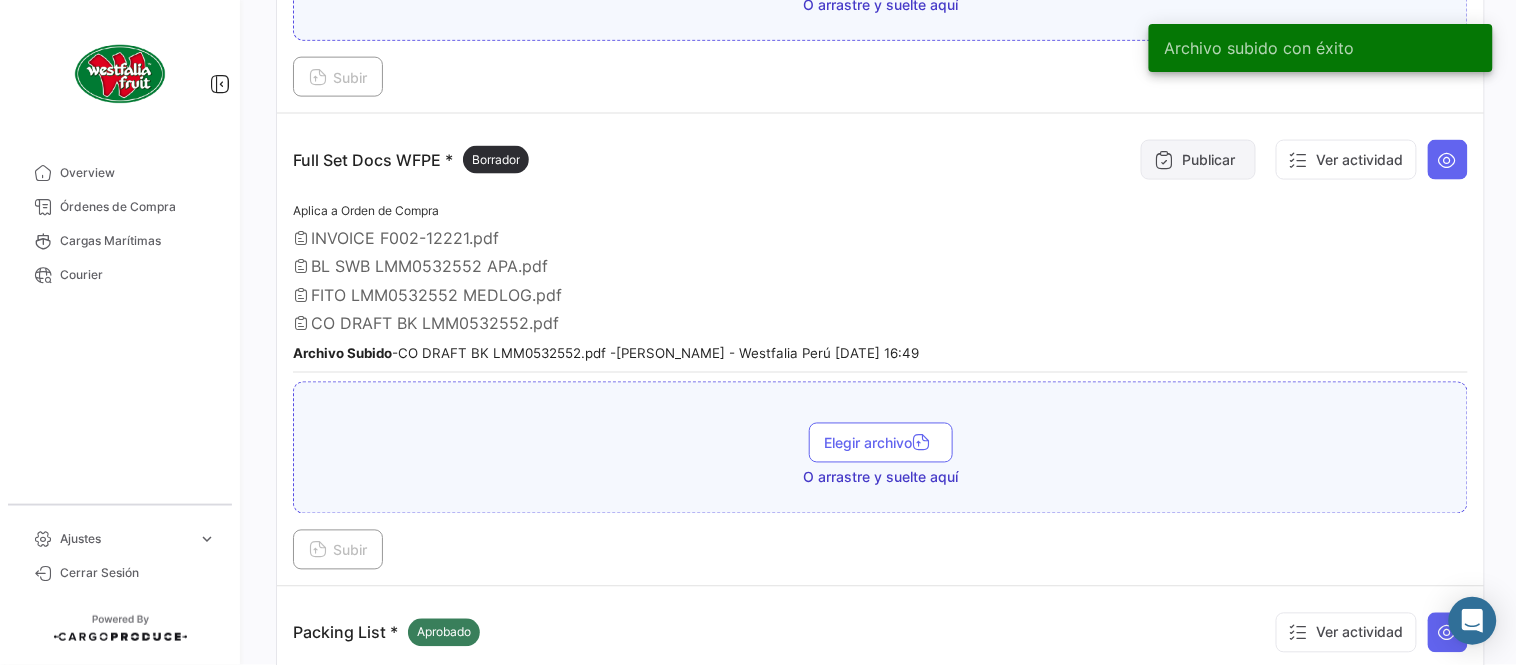 click on "Publicar" at bounding box center (1198, 160) 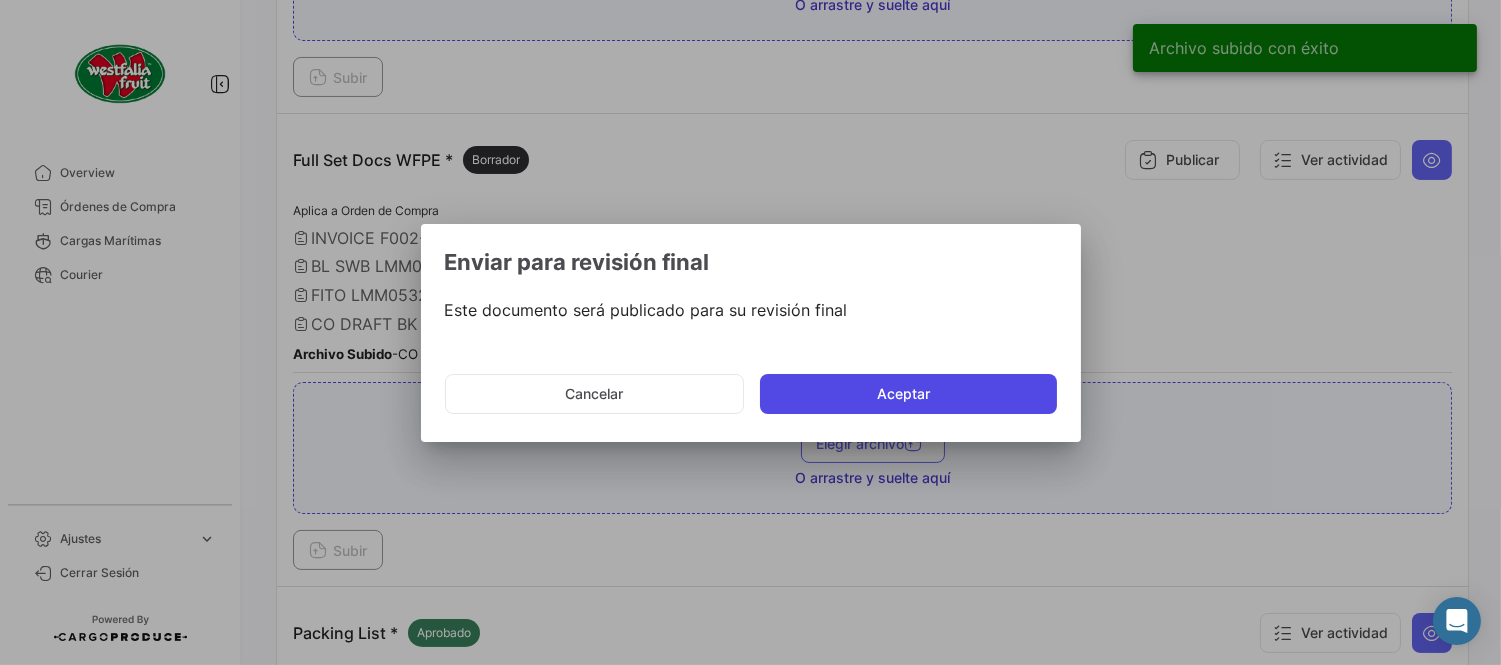 click on "Aceptar" 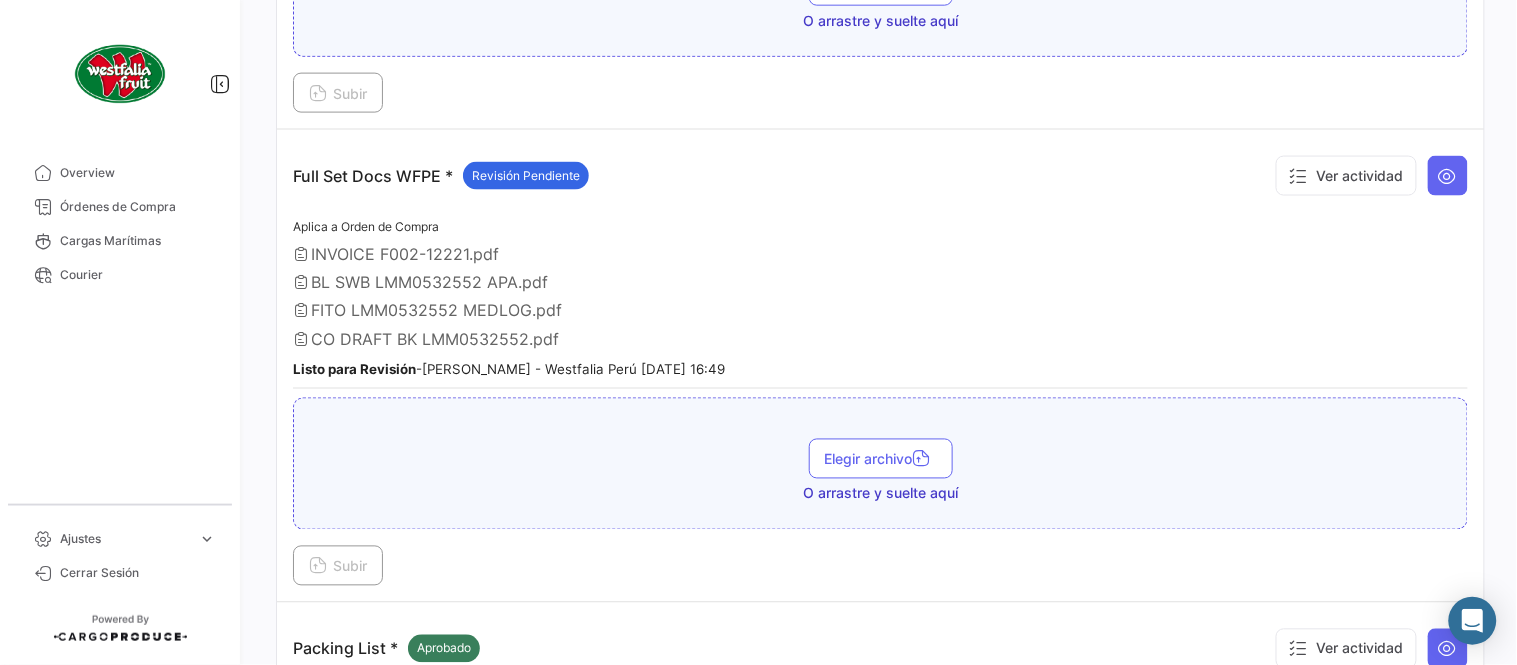 drag, startPoint x: 1035, startPoint y: 217, endPoint x: 1015, endPoint y: 205, distance: 23.323807 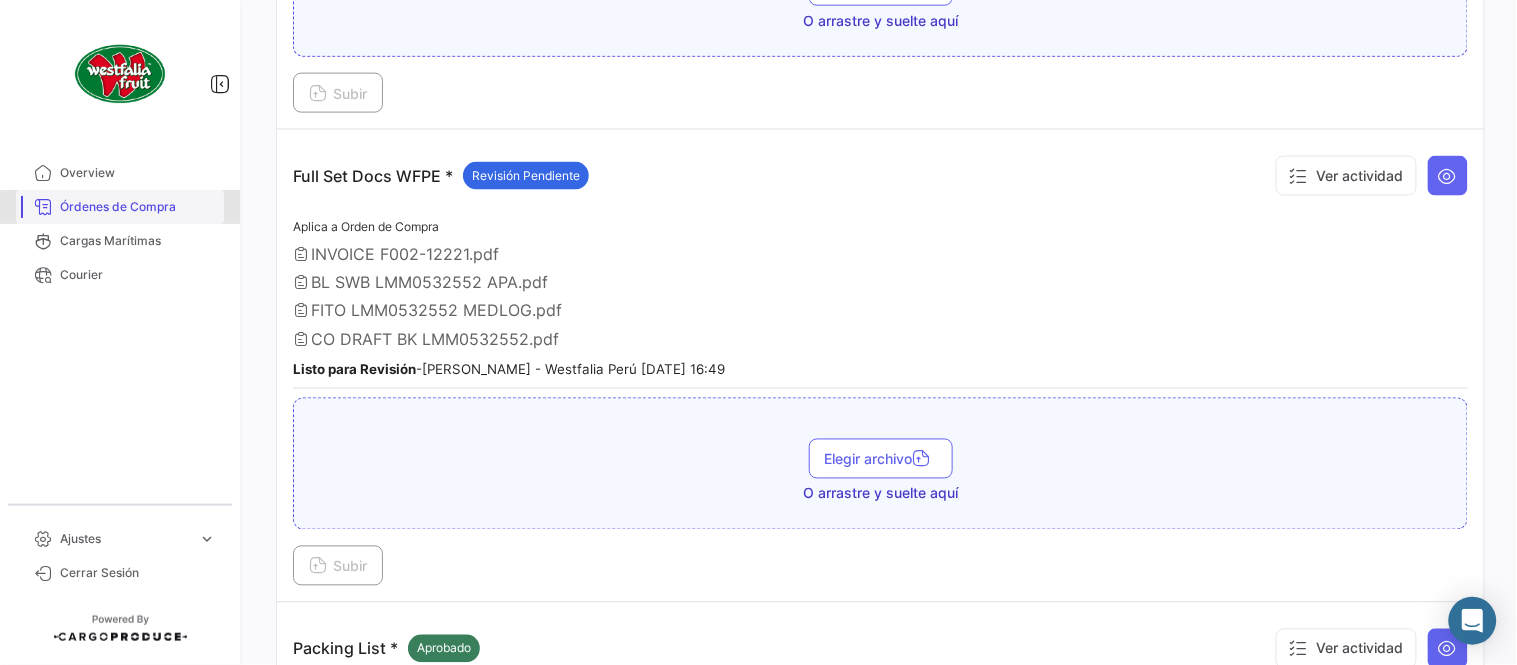 click on "Órdenes de Compra" at bounding box center [120, 207] 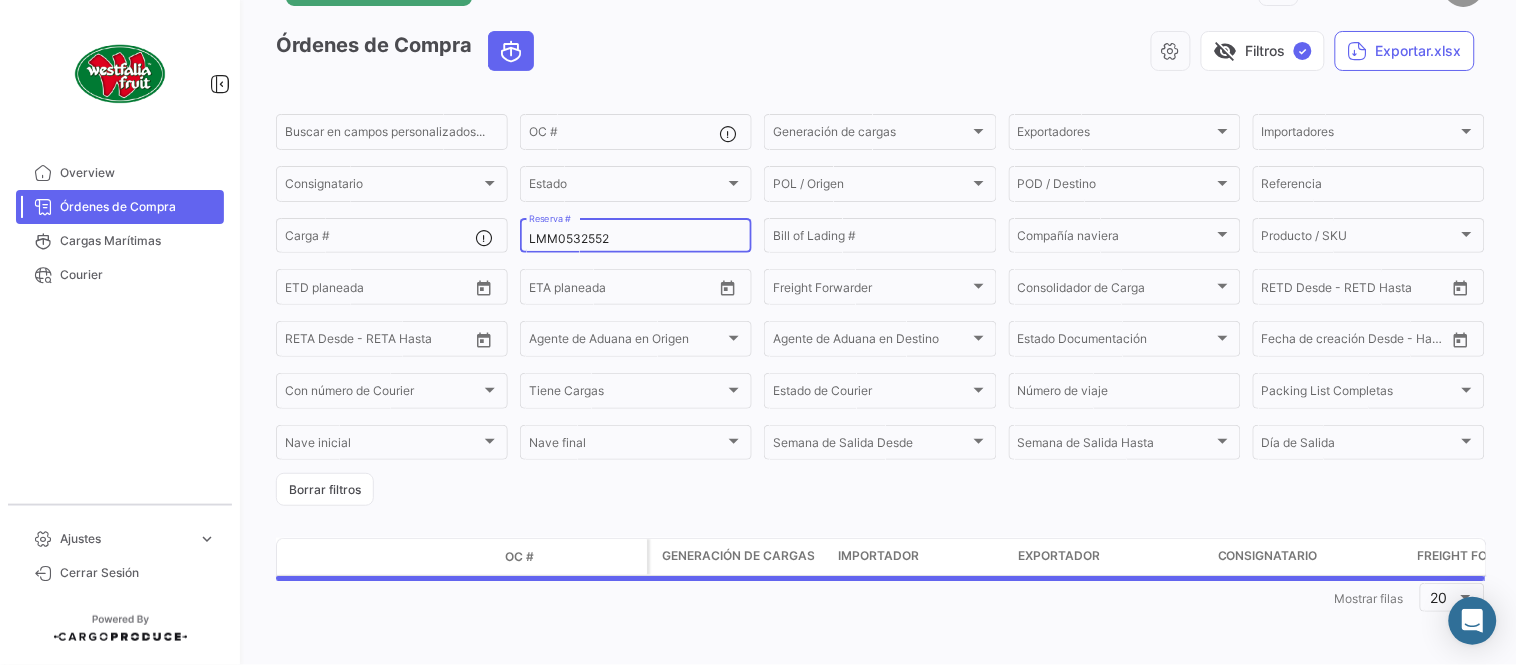 scroll, scrollTop: 0, scrollLeft: 0, axis: both 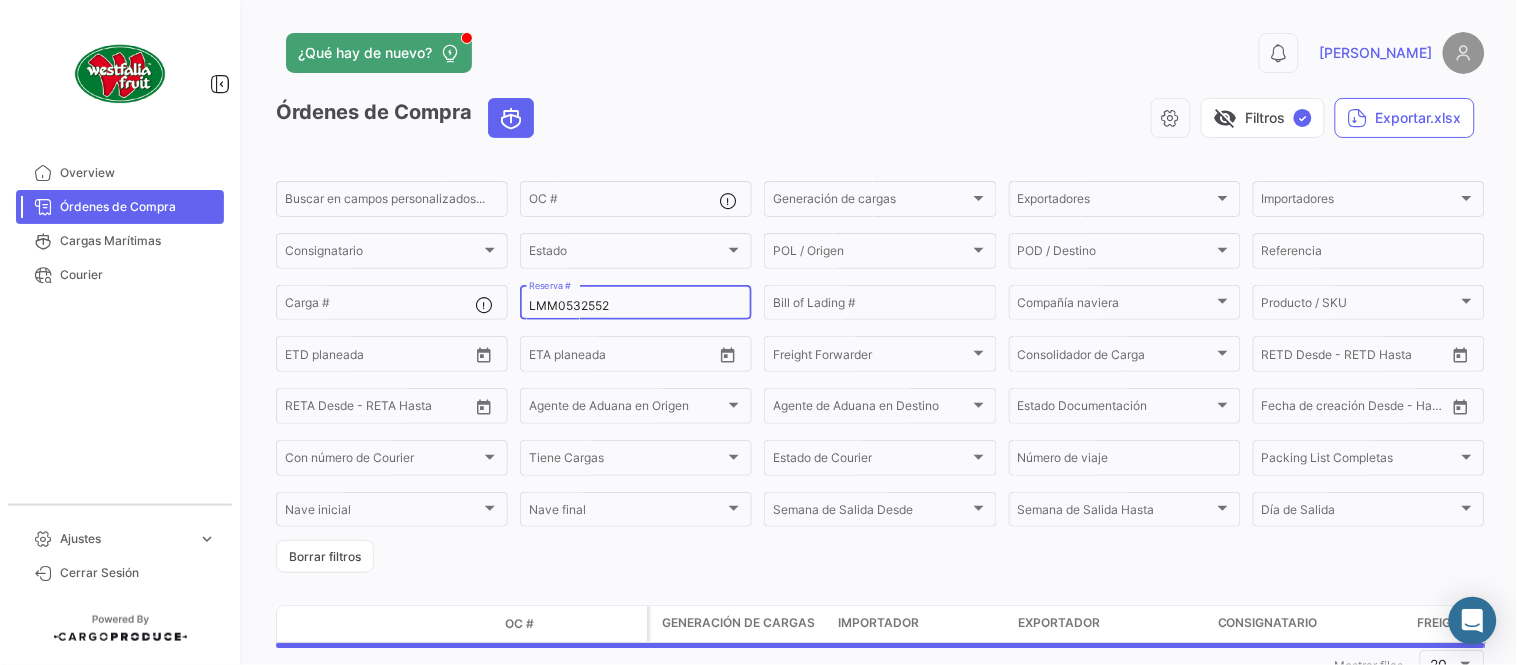 click on "LMM0532552" at bounding box center (636, 306) 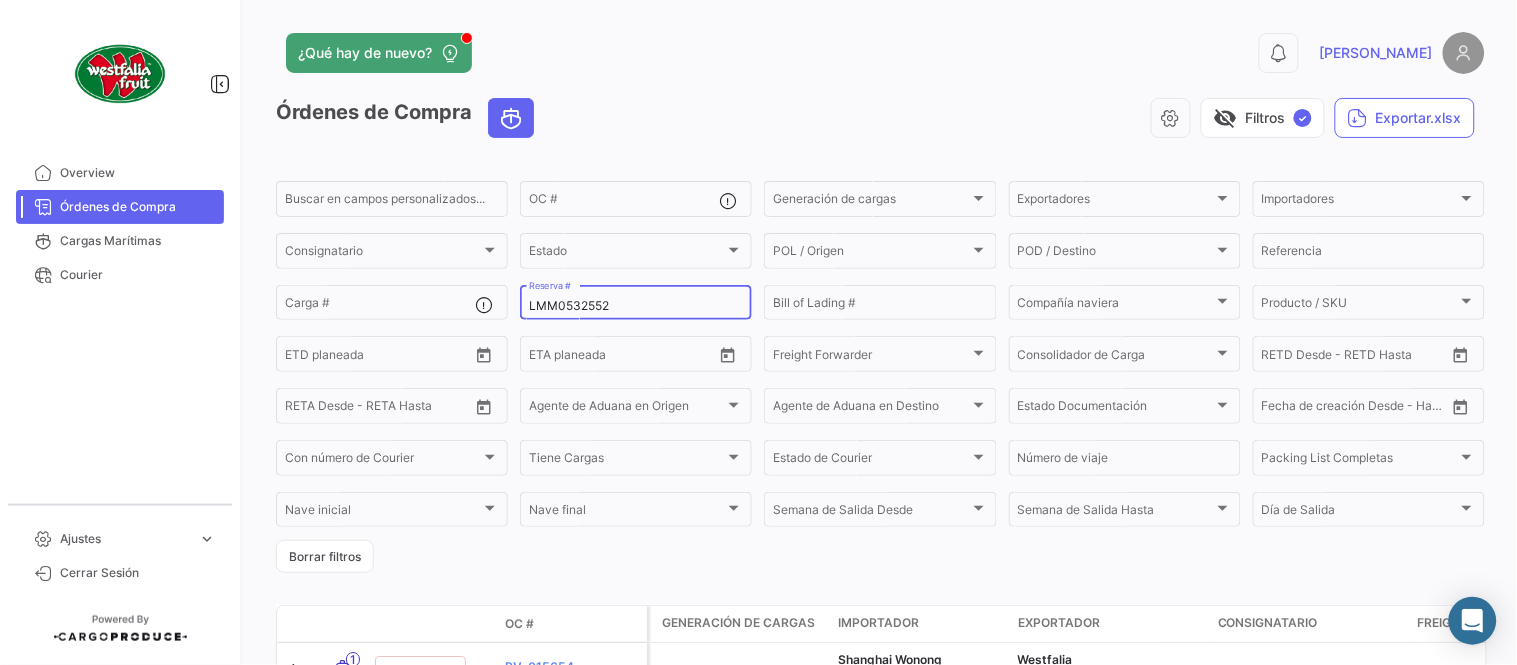 paste on "6" 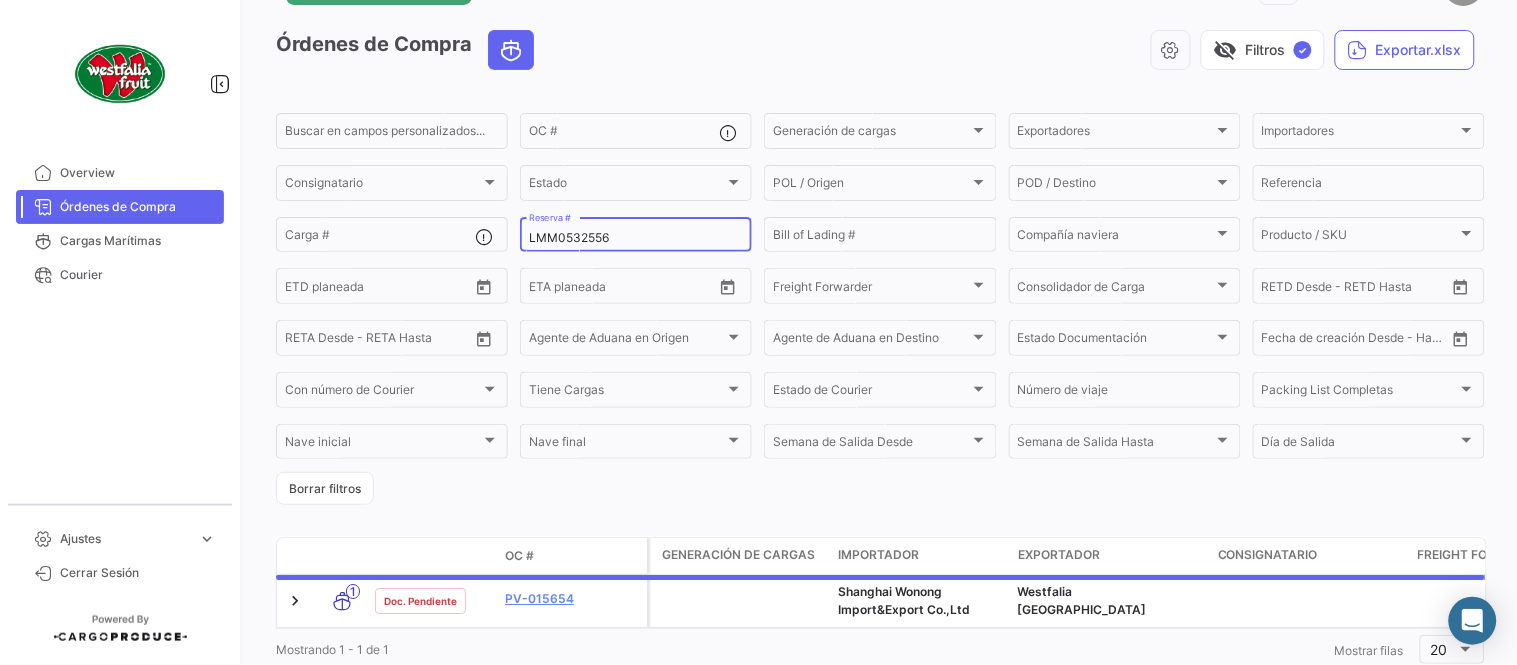 scroll, scrollTop: 136, scrollLeft: 0, axis: vertical 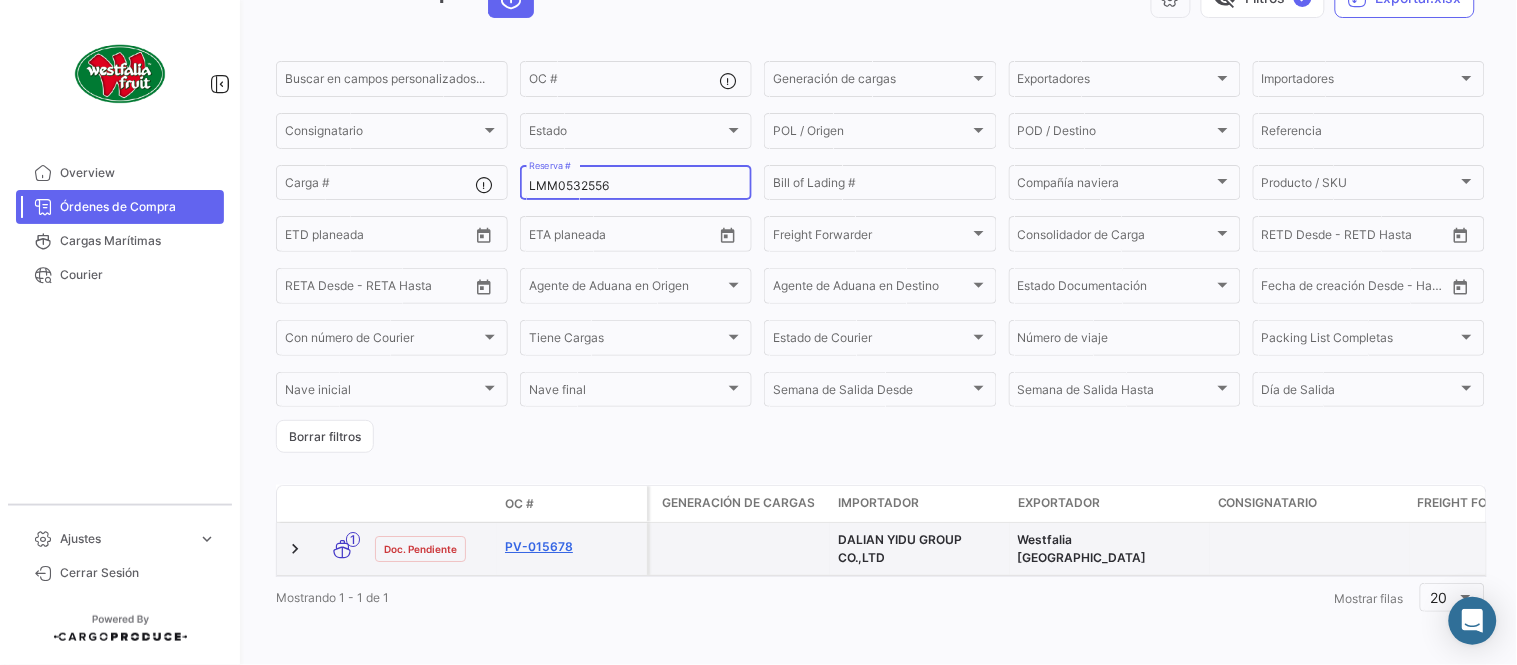type on "LMM0532556" 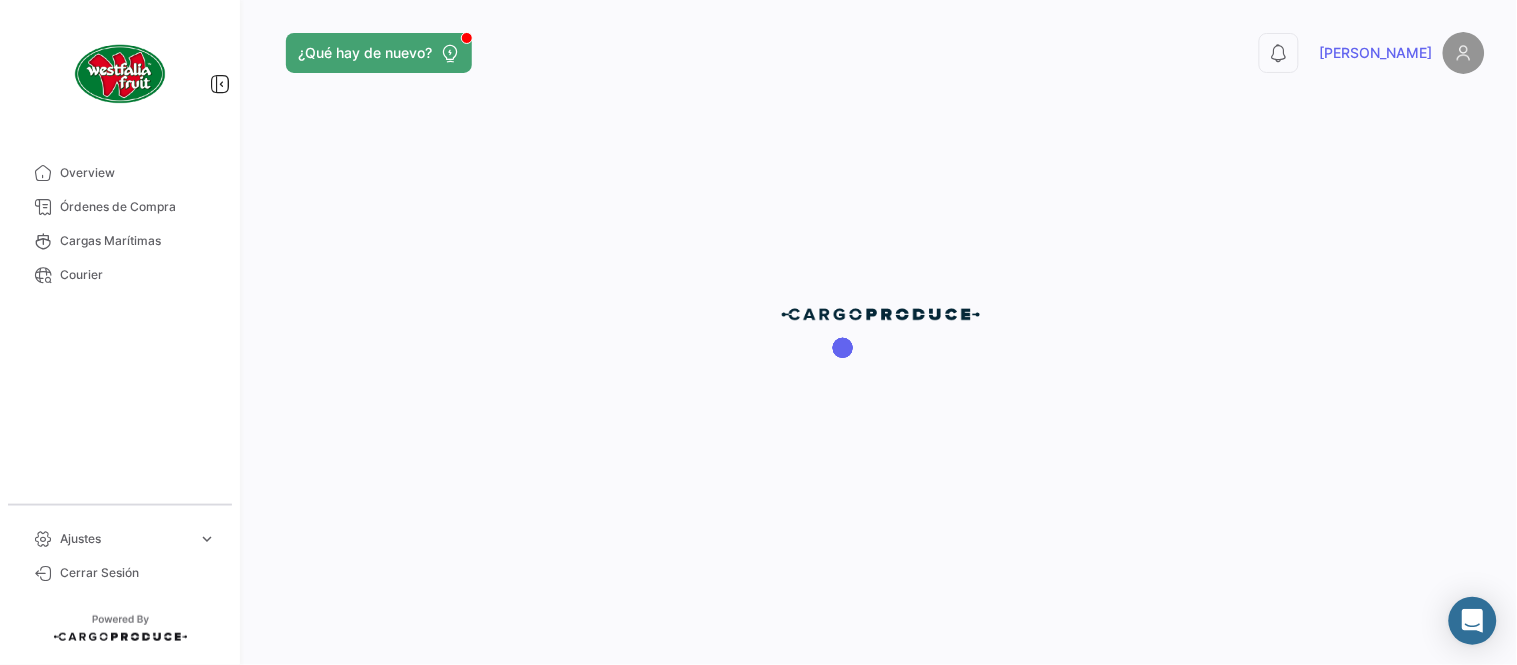 scroll, scrollTop: 0, scrollLeft: 0, axis: both 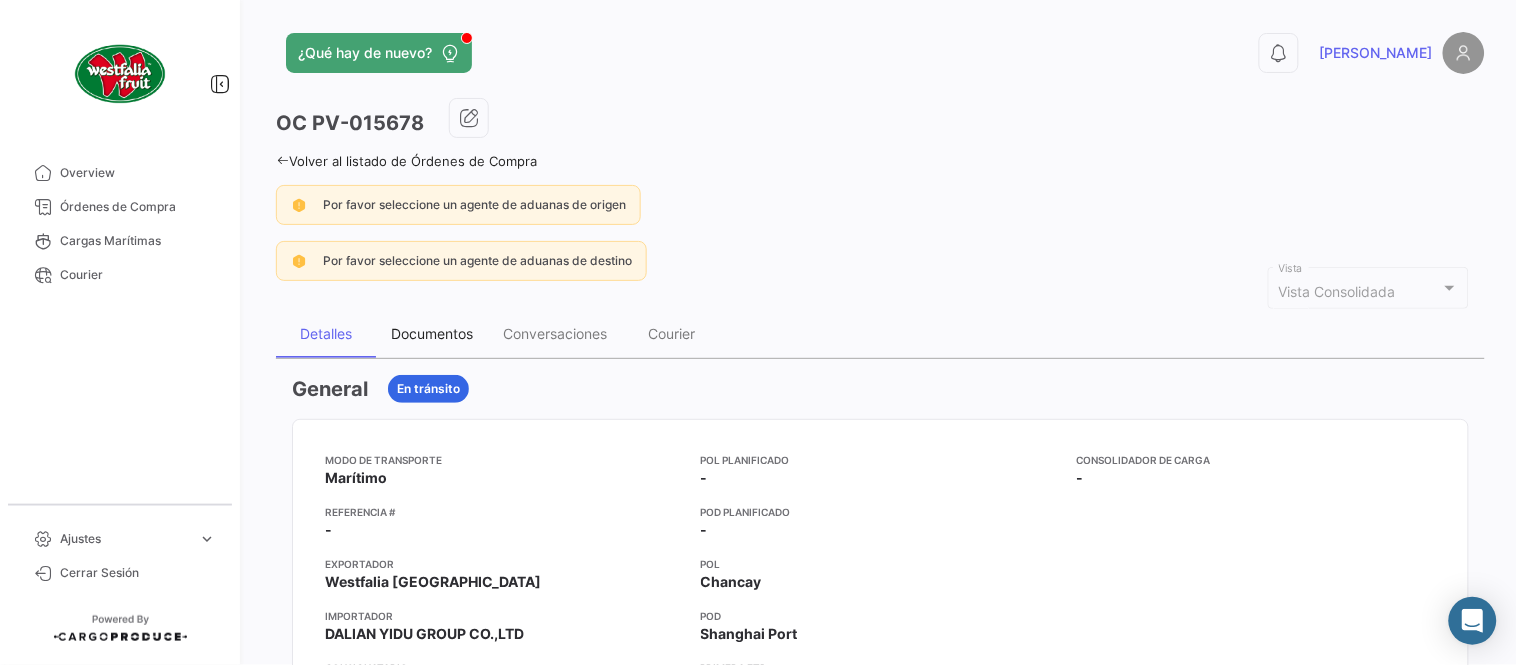 click on "Documentos" at bounding box center [432, 333] 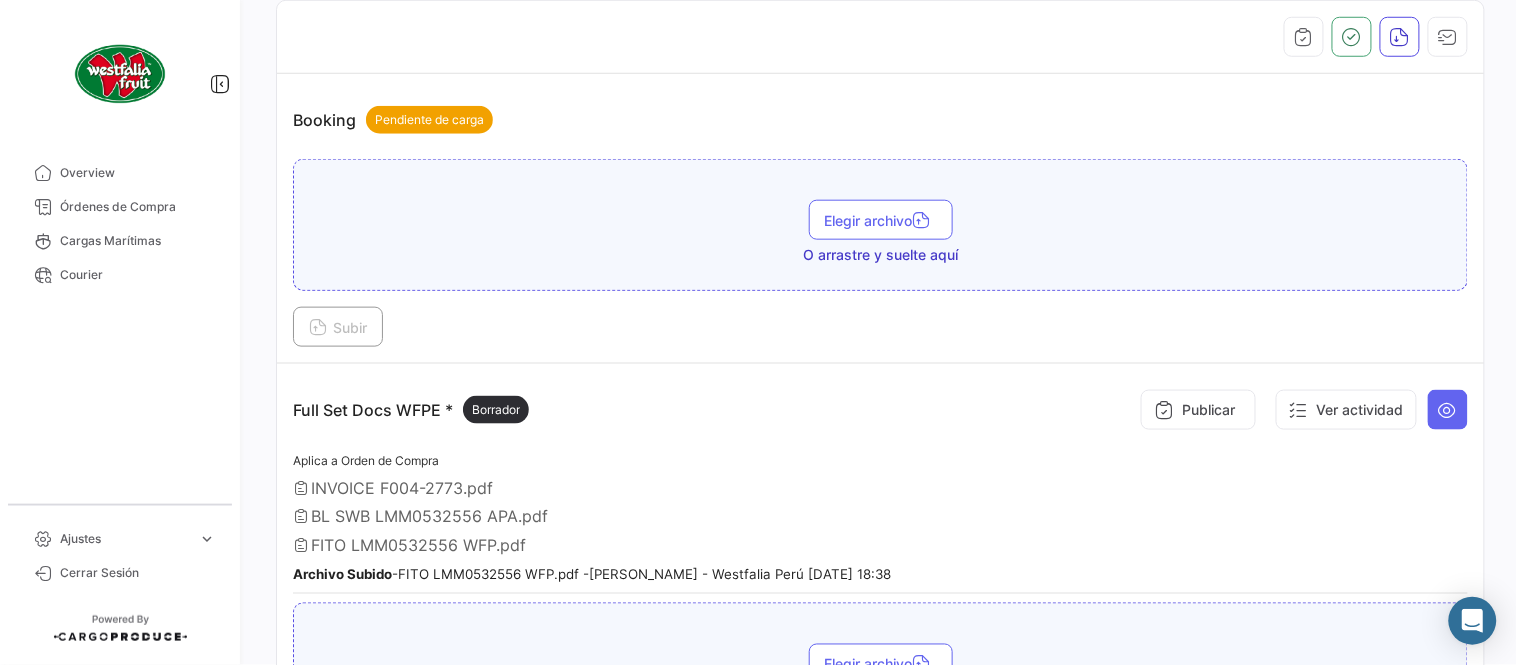 scroll, scrollTop: 555, scrollLeft: 0, axis: vertical 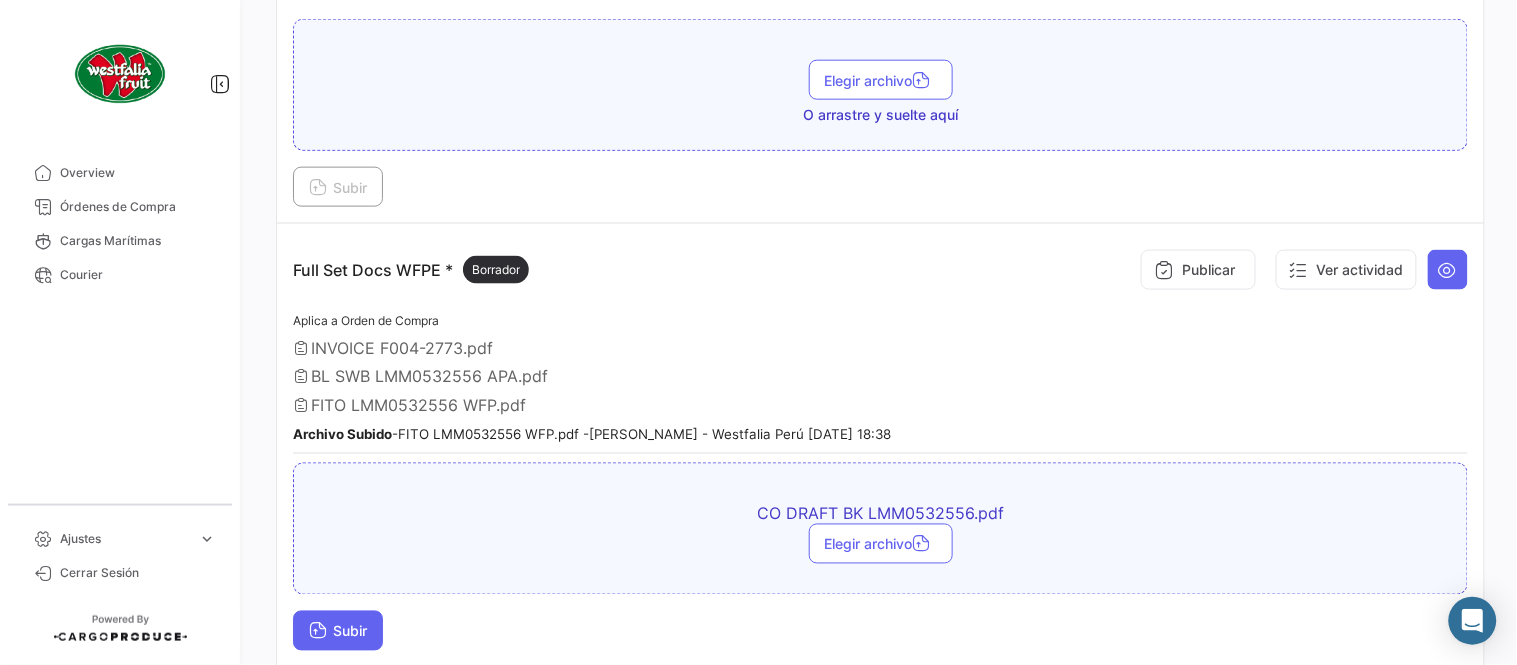 click on "Subir" at bounding box center (338, 631) 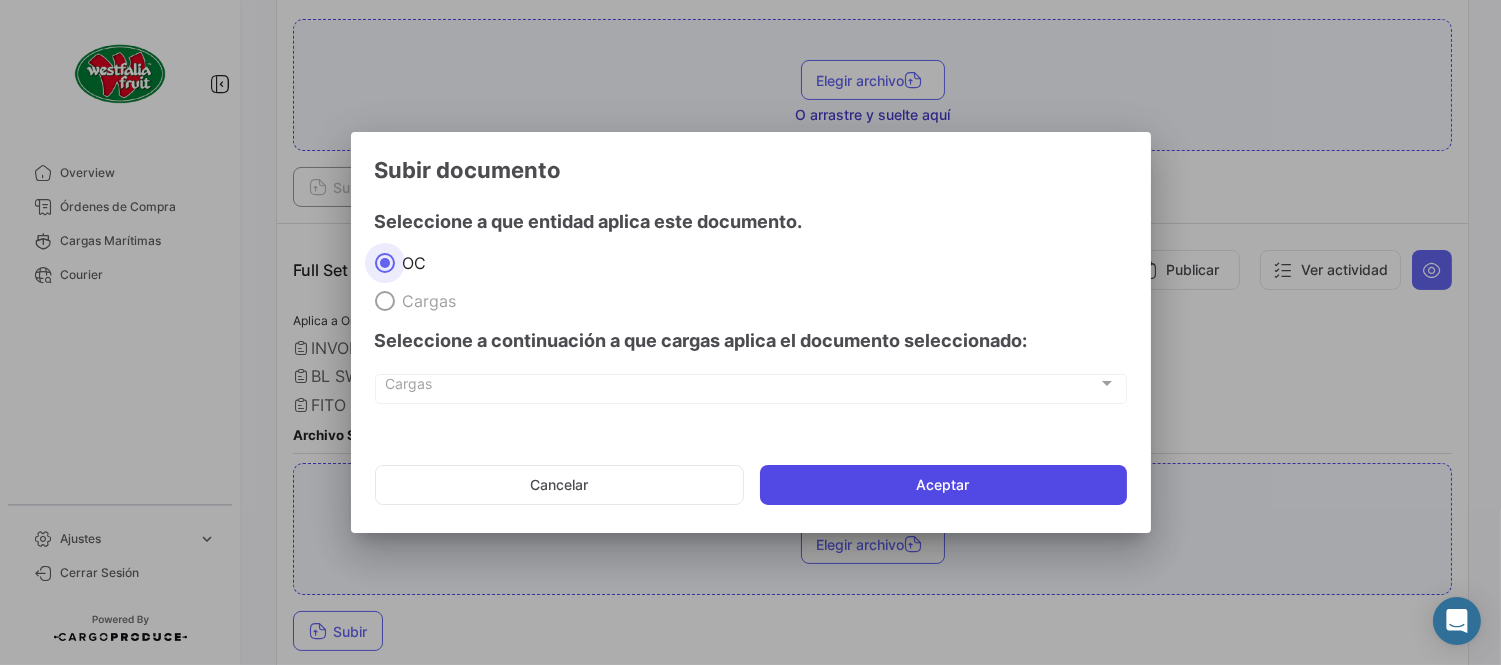click on "Aceptar" 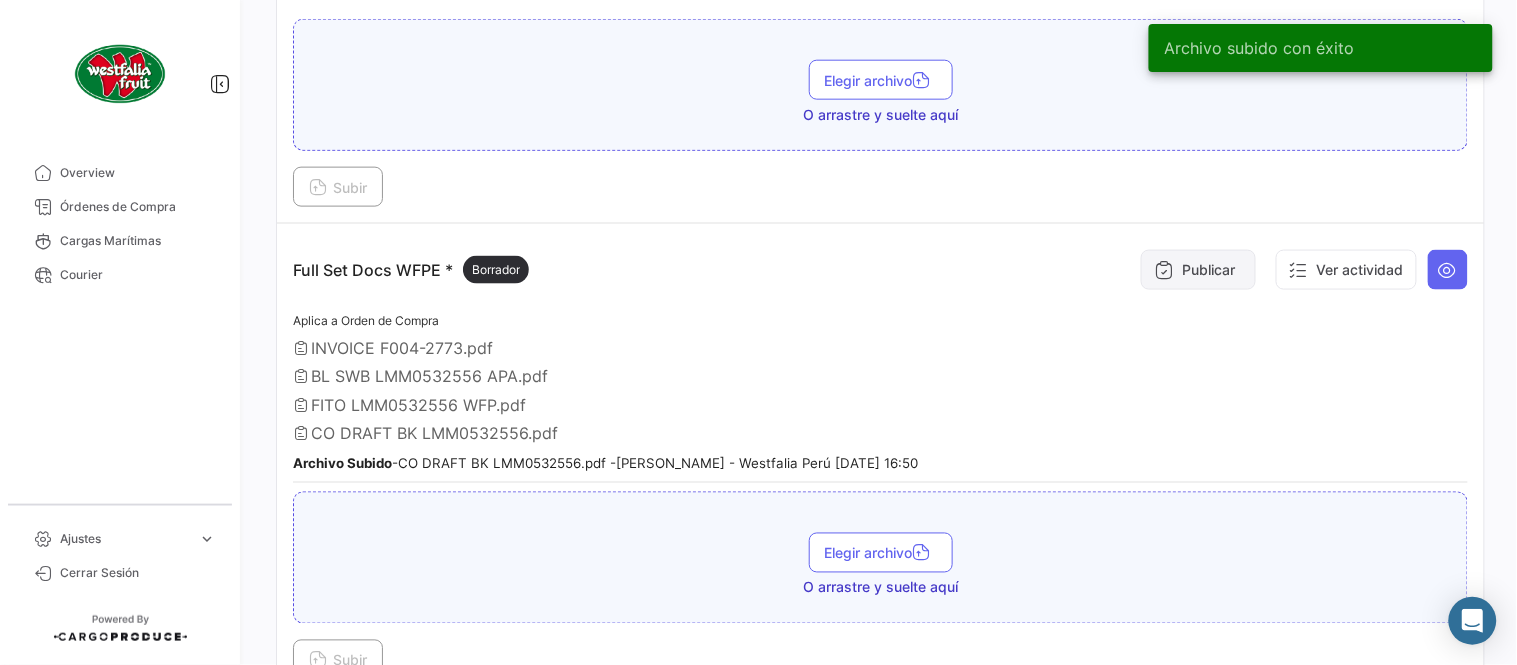 click on "Publicar" at bounding box center [1198, 270] 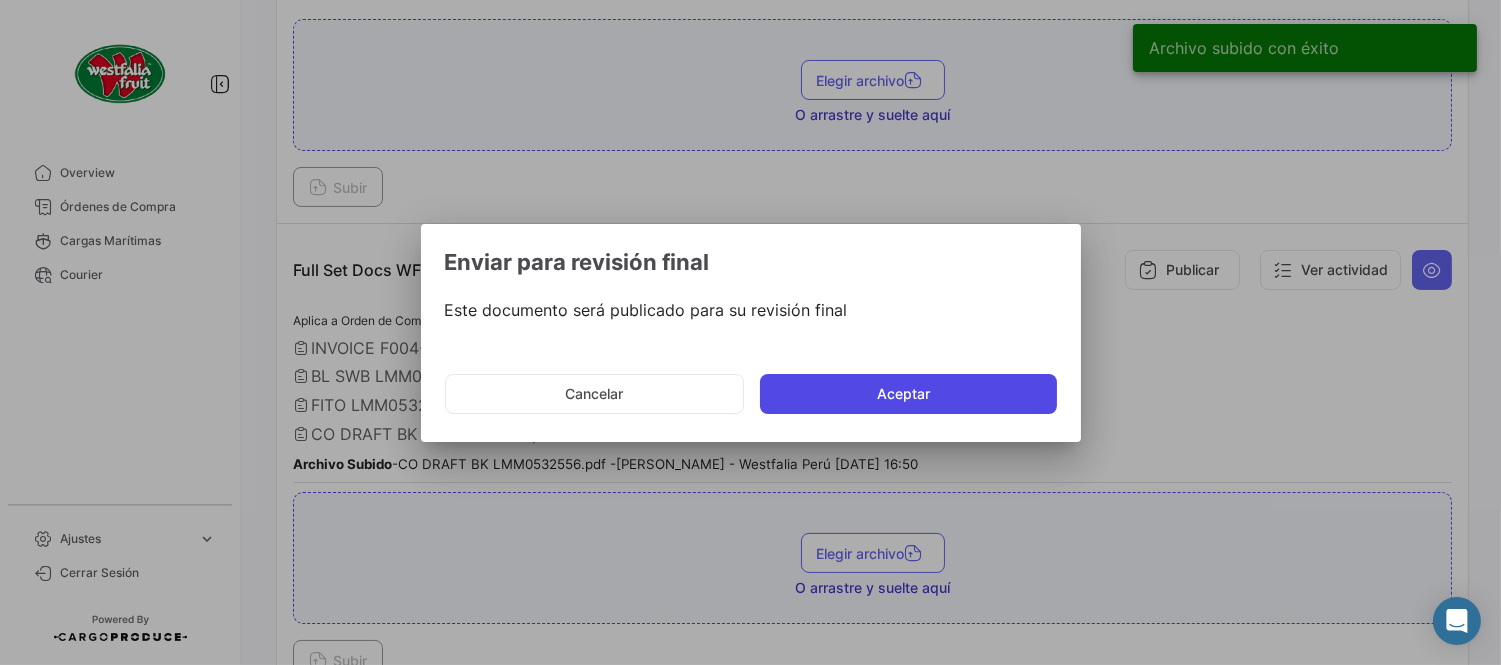 click on "Aceptar" 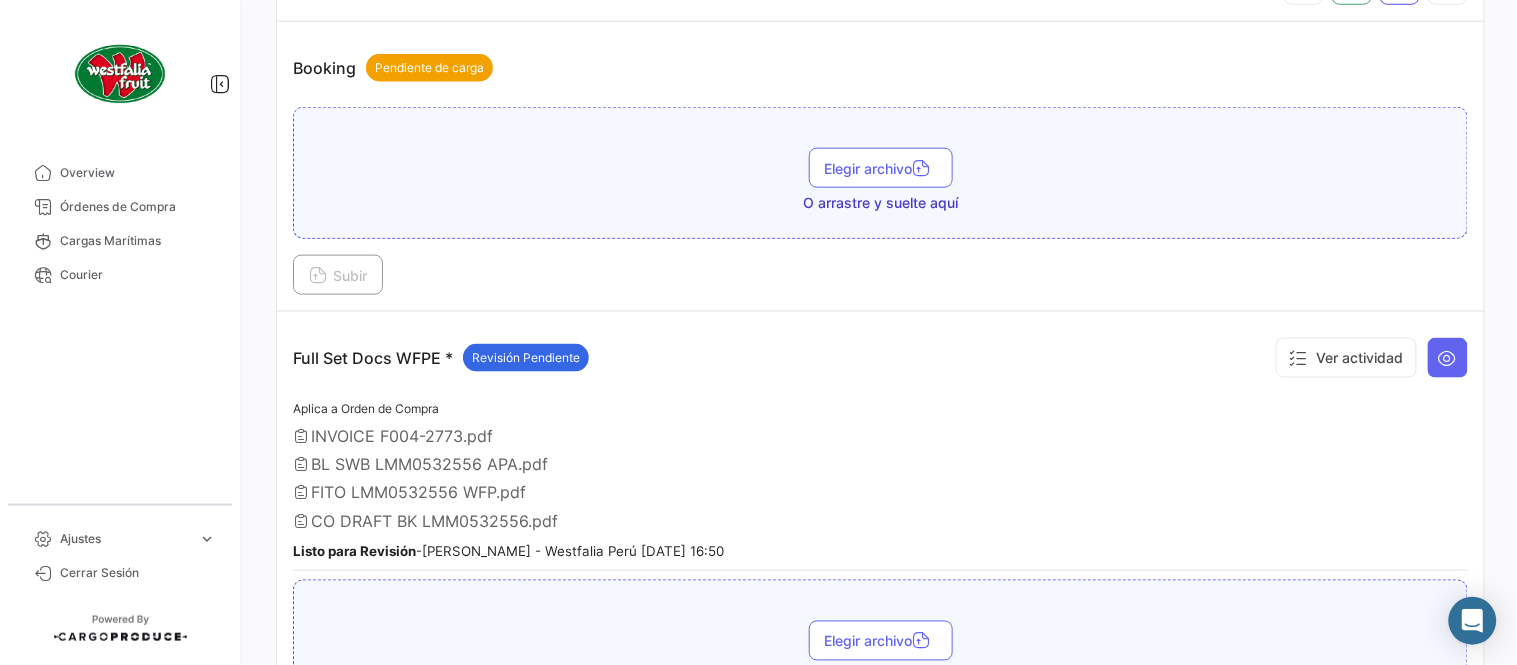 scroll, scrollTop: 444, scrollLeft: 0, axis: vertical 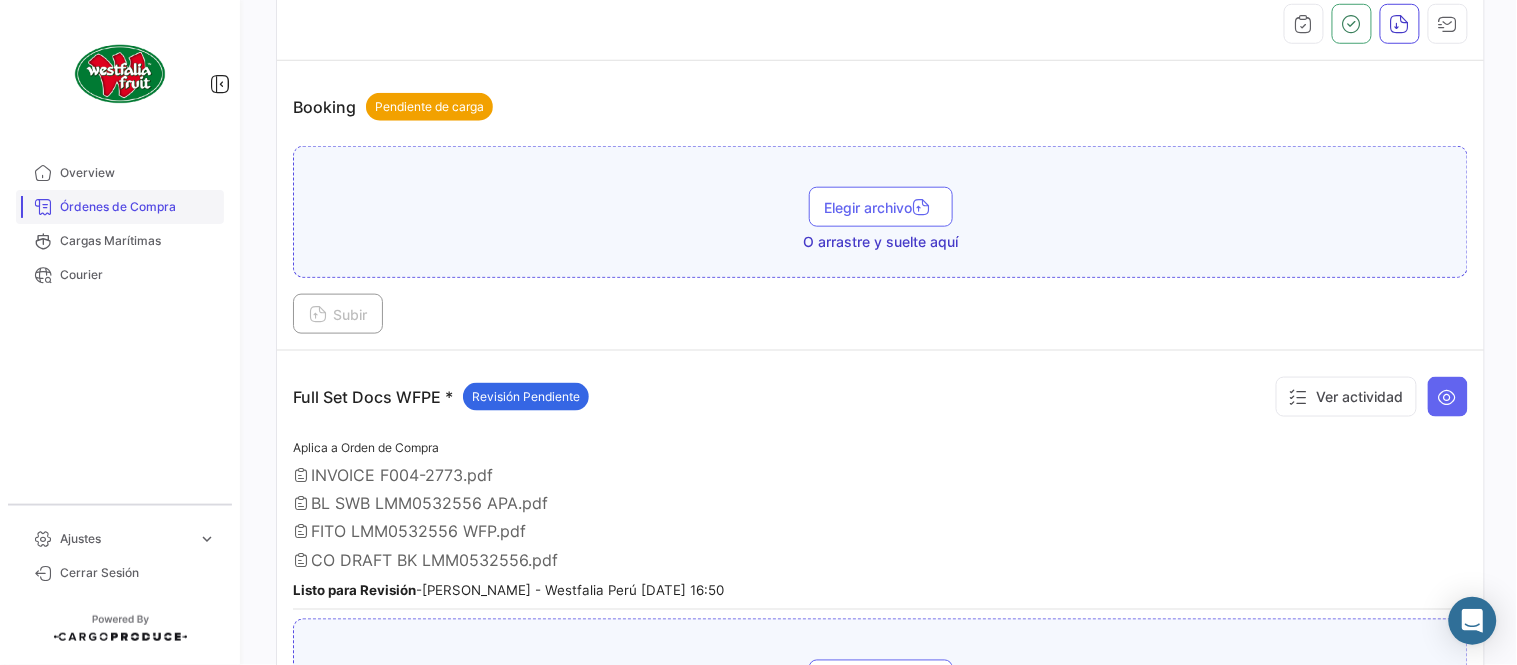 click on "Órdenes de Compra" at bounding box center [138, 207] 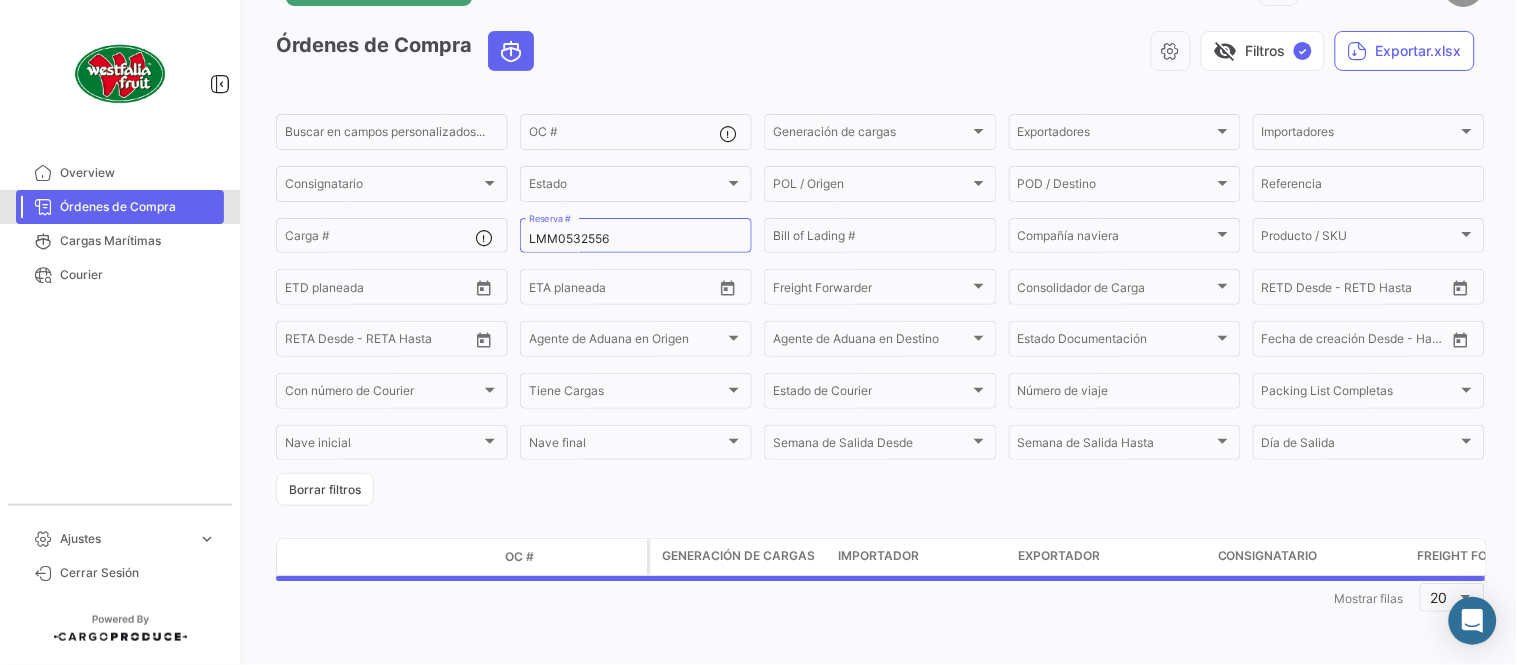 scroll, scrollTop: 0, scrollLeft: 0, axis: both 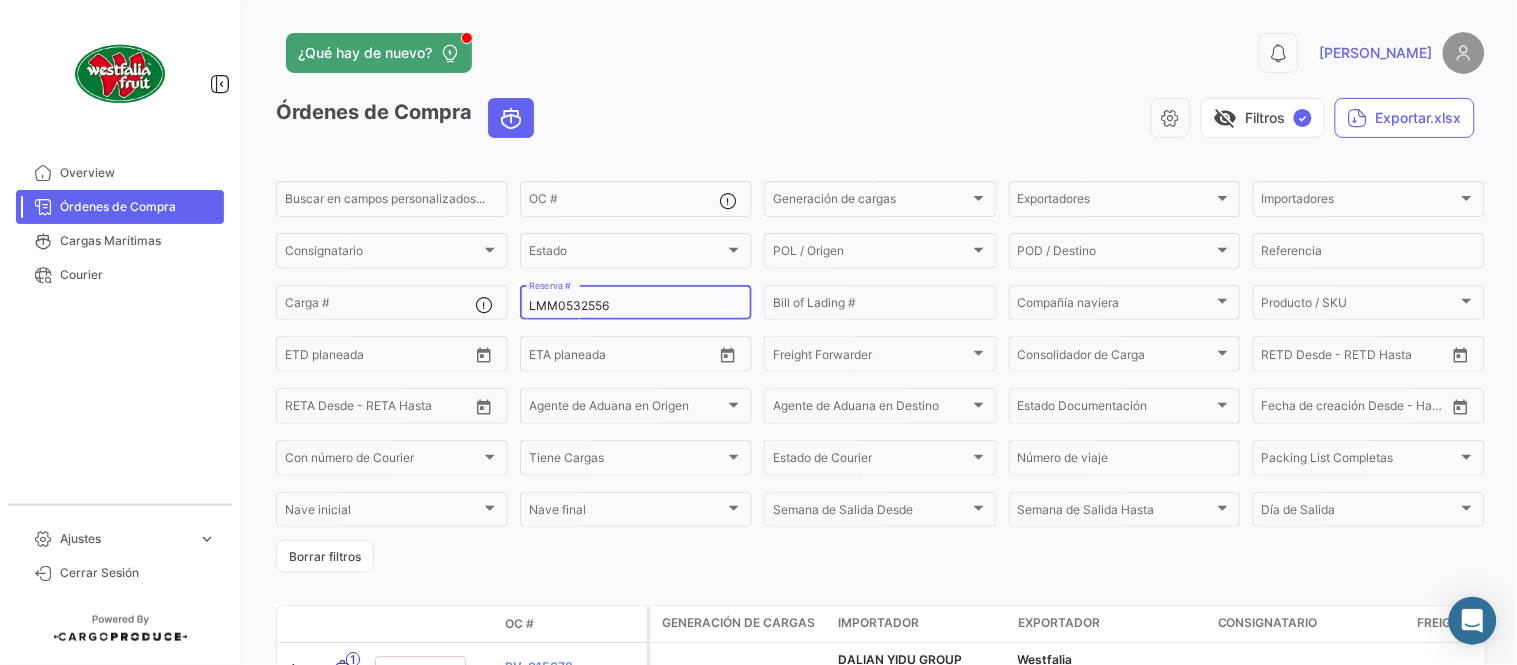 click on "LMM0532556" at bounding box center (636, 306) 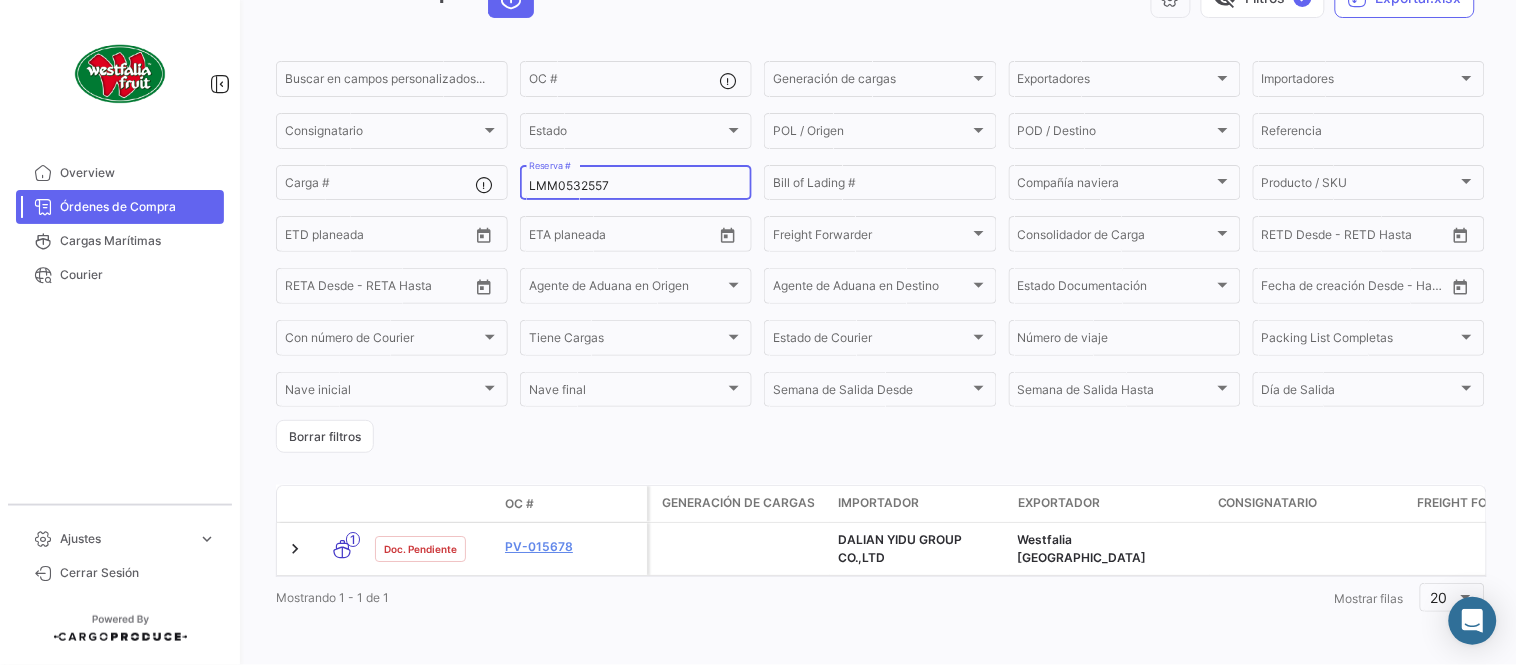 scroll, scrollTop: 136, scrollLeft: 0, axis: vertical 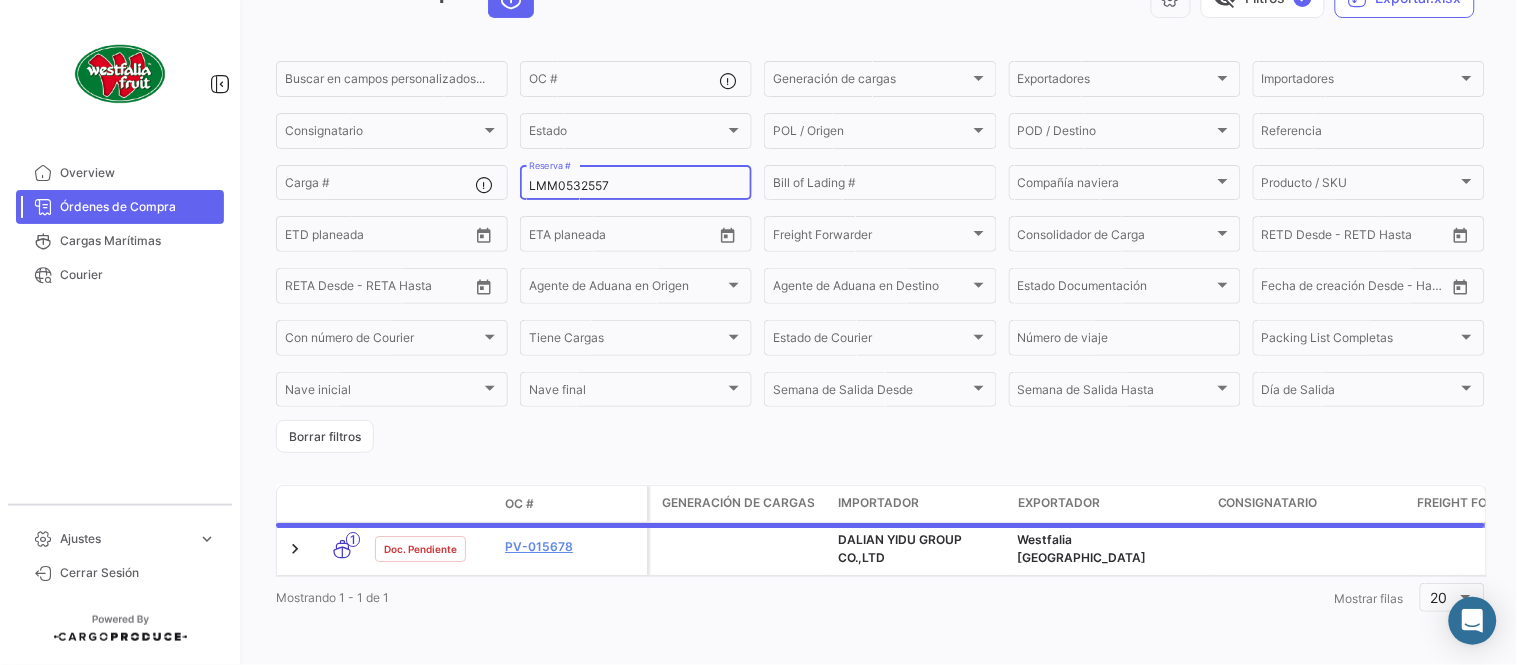 type on "LMM0532557" 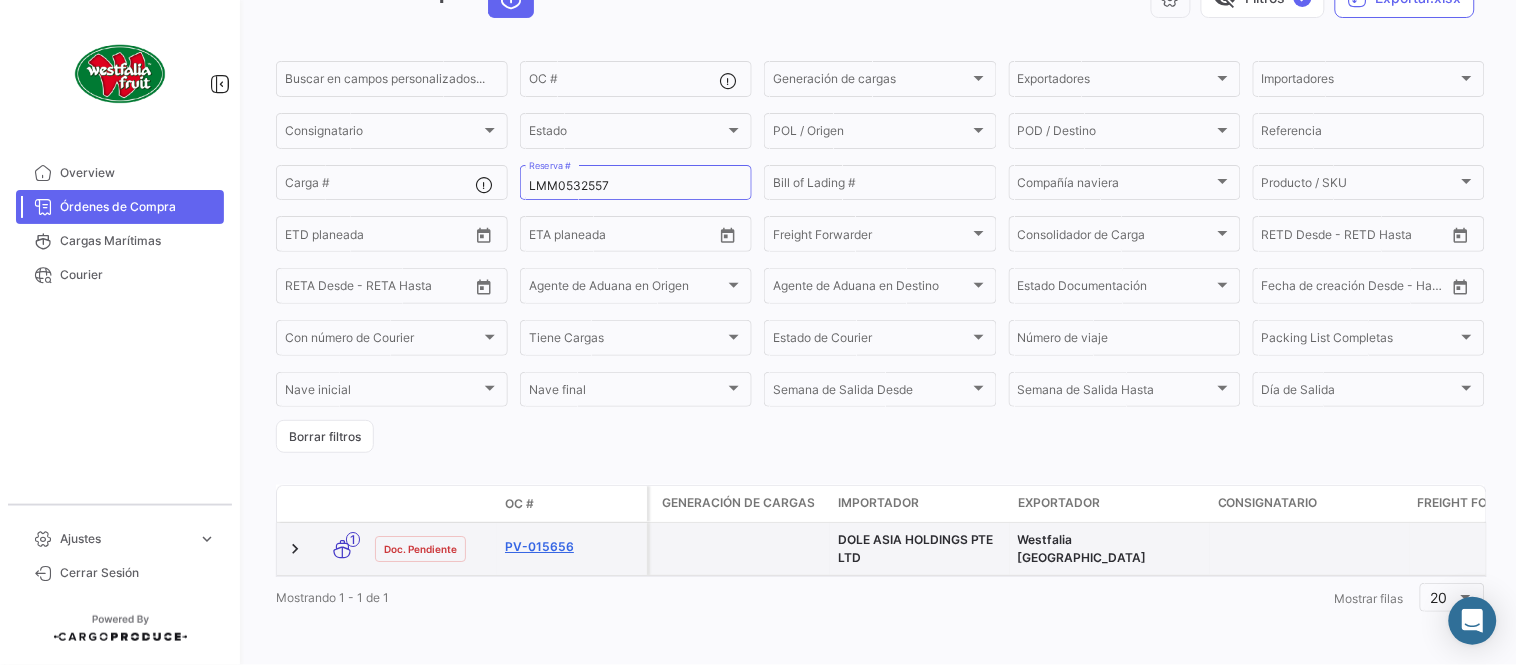 click on "PV-015656" 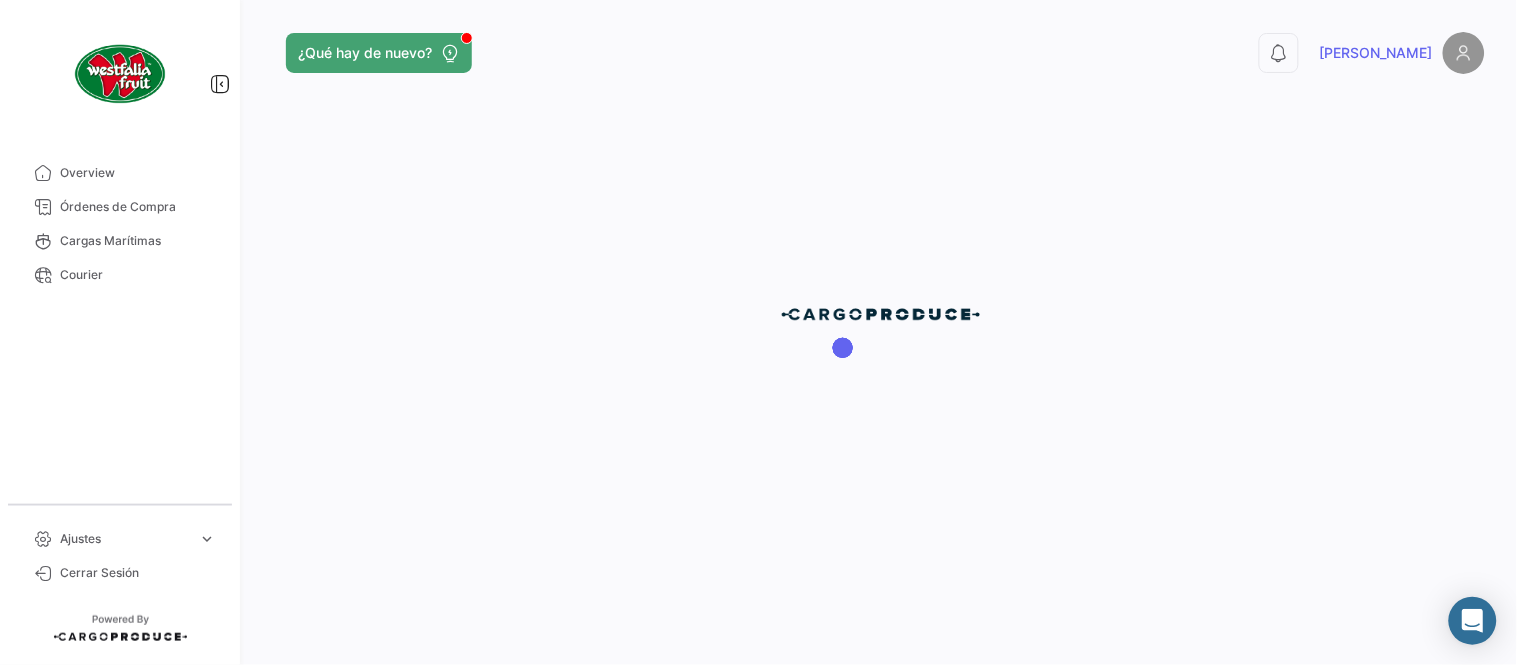 scroll, scrollTop: 0, scrollLeft: 0, axis: both 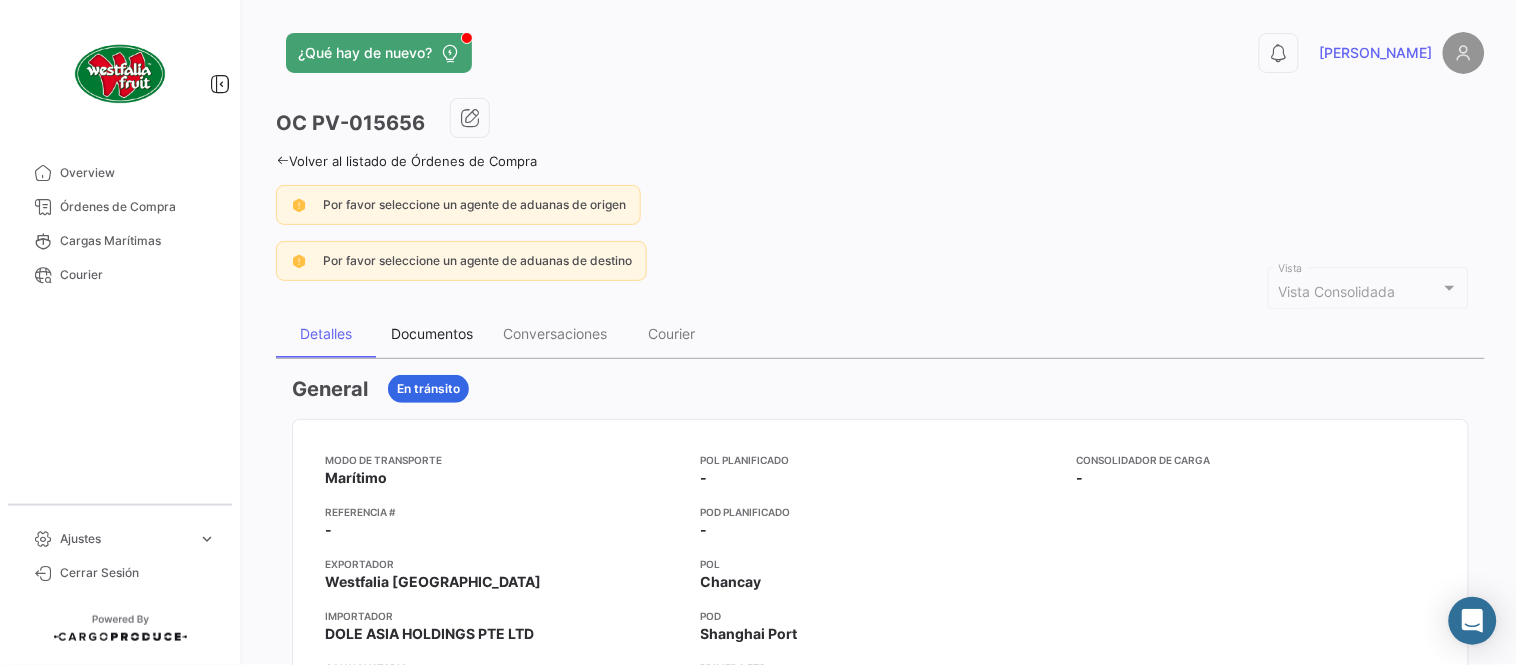click on "Documentos" at bounding box center (432, 333) 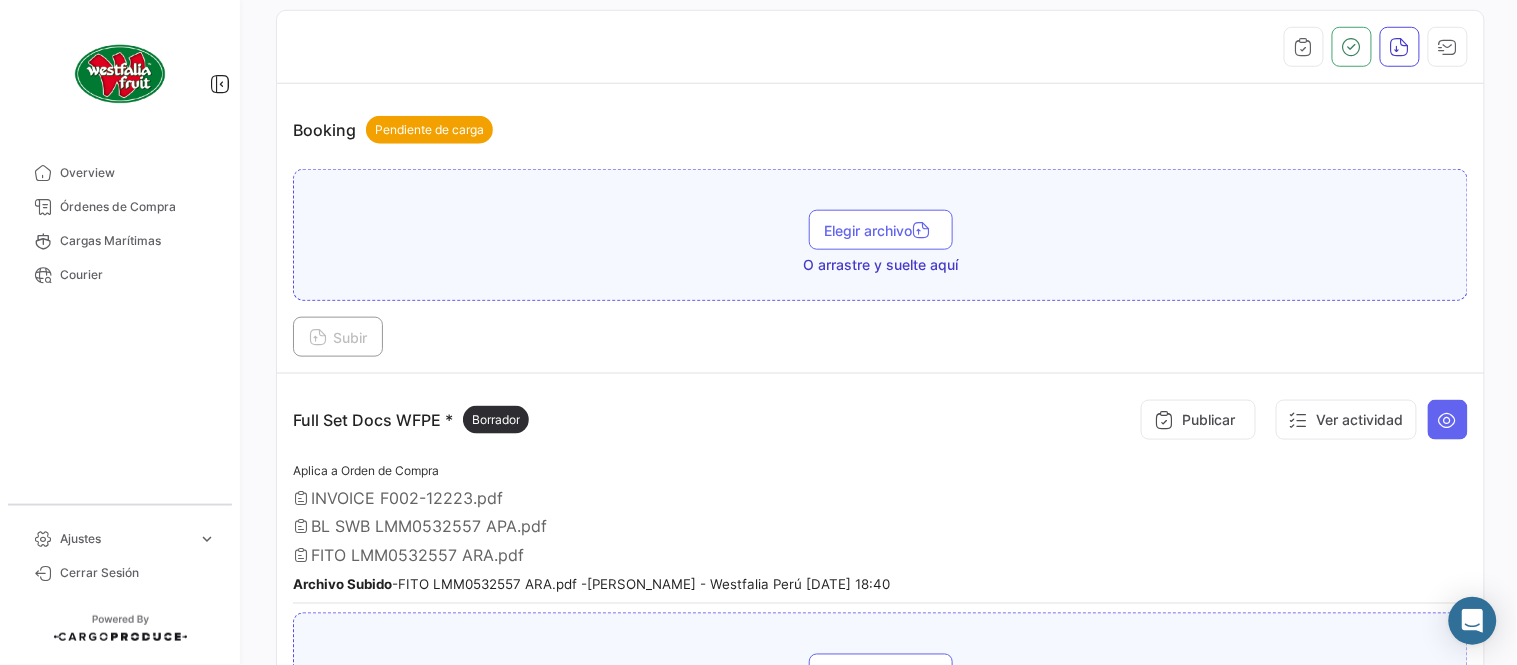 scroll, scrollTop: 444, scrollLeft: 0, axis: vertical 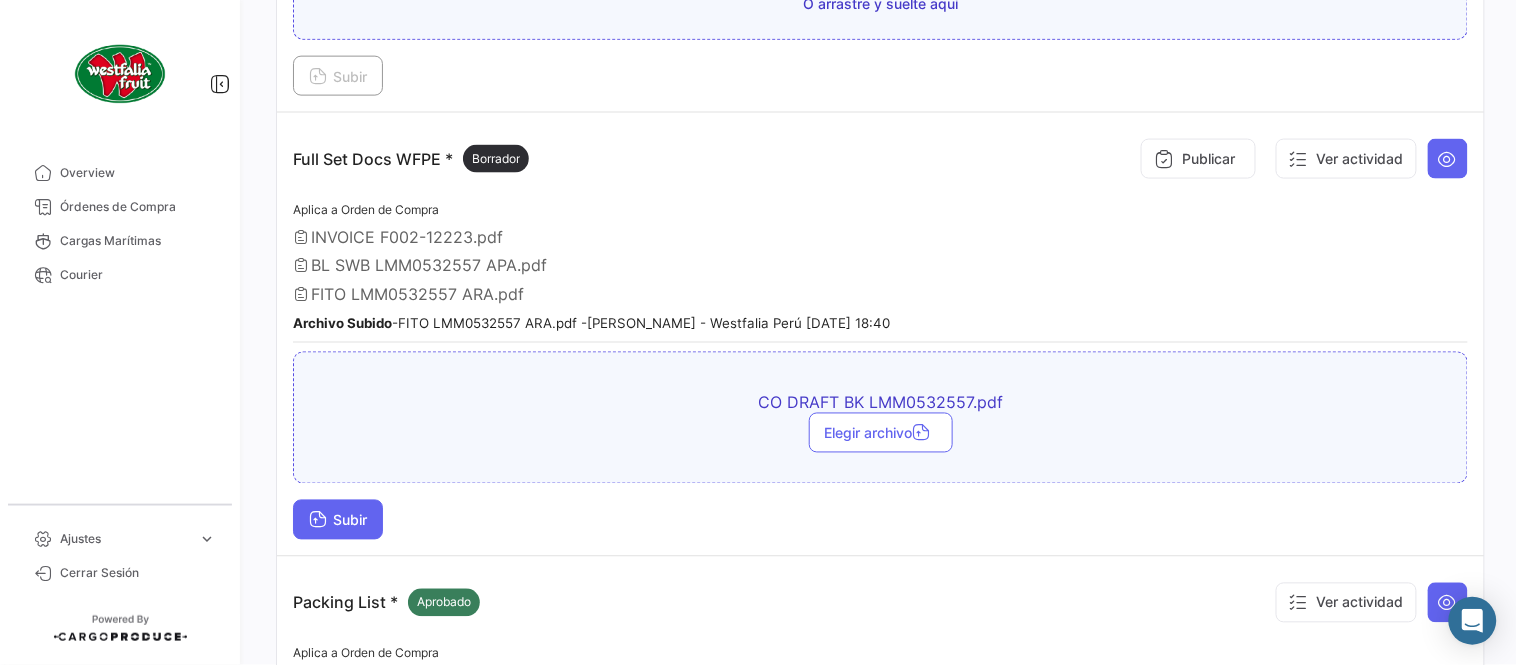 click on "Subir" at bounding box center (338, 520) 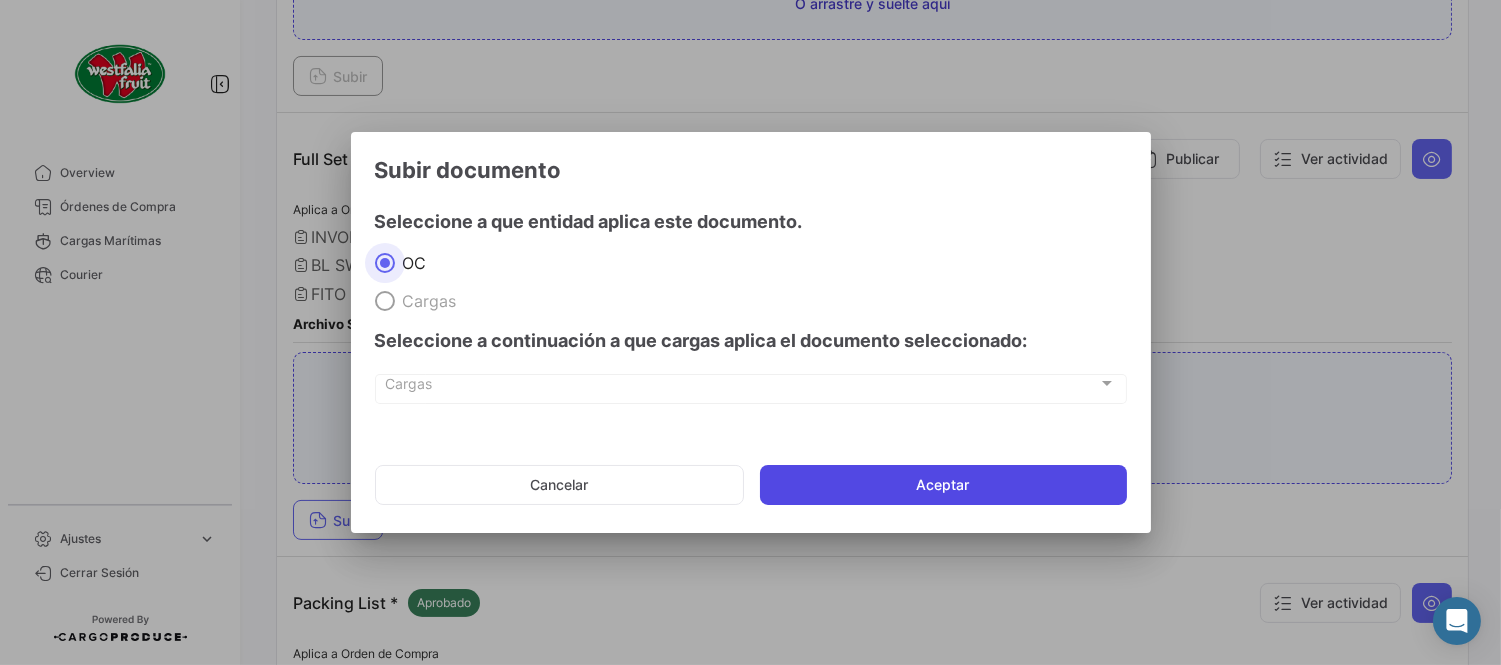 click on "Aceptar" 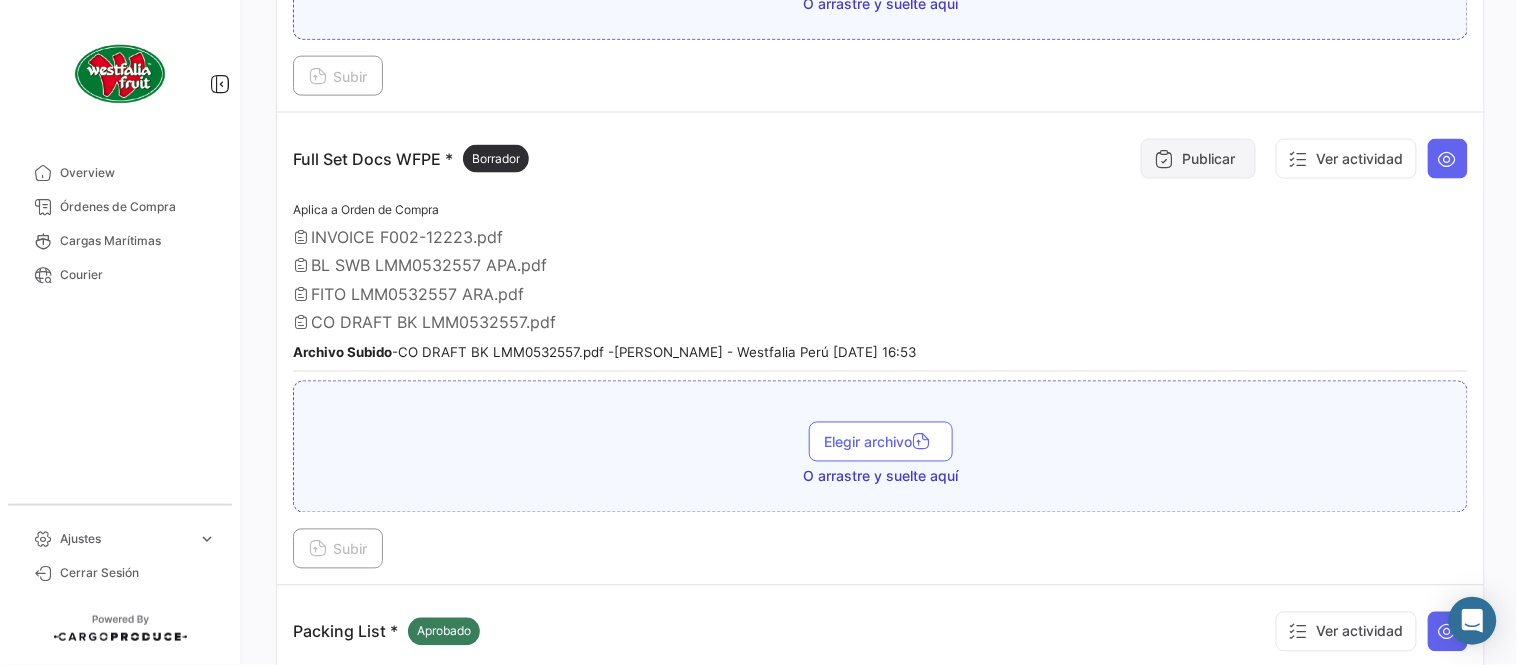 click on "Publicar" at bounding box center (1198, 159) 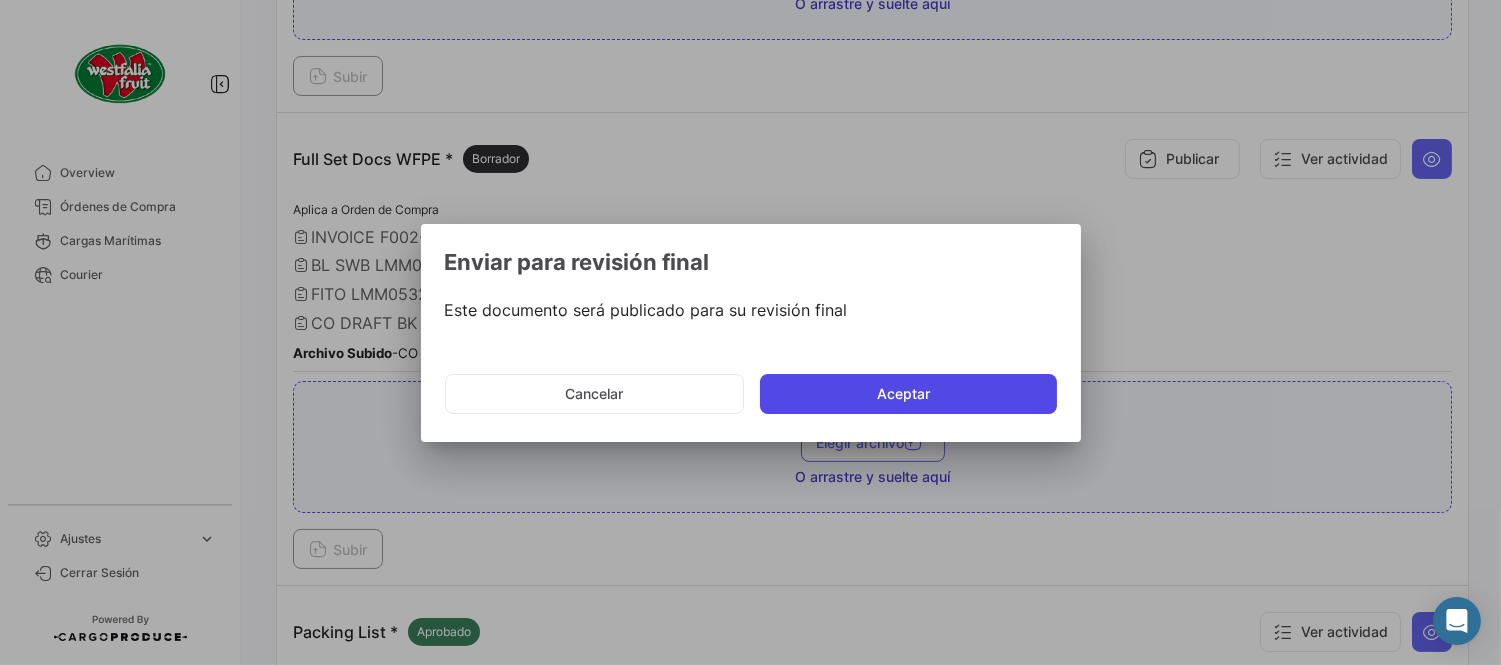 click on "Aceptar" 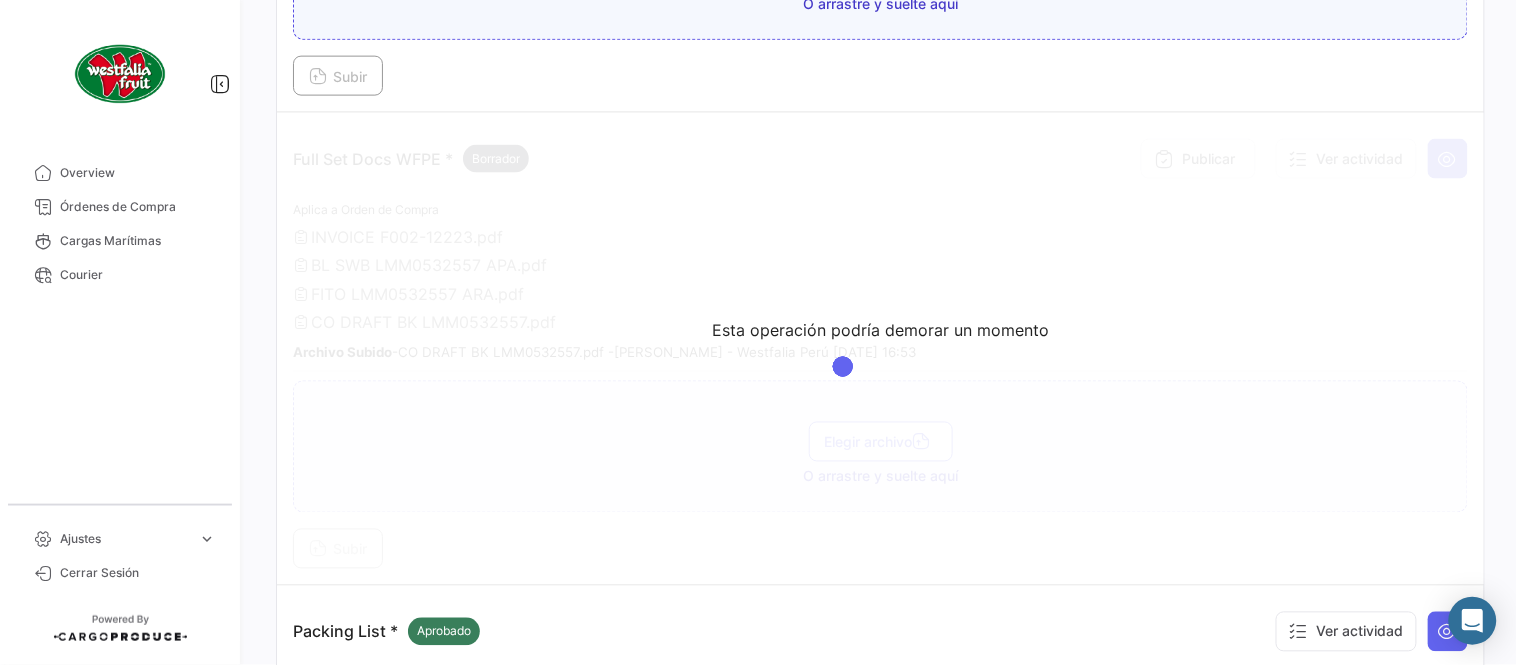 click on "Esta operación podría demorar un momento" at bounding box center (880, 349) 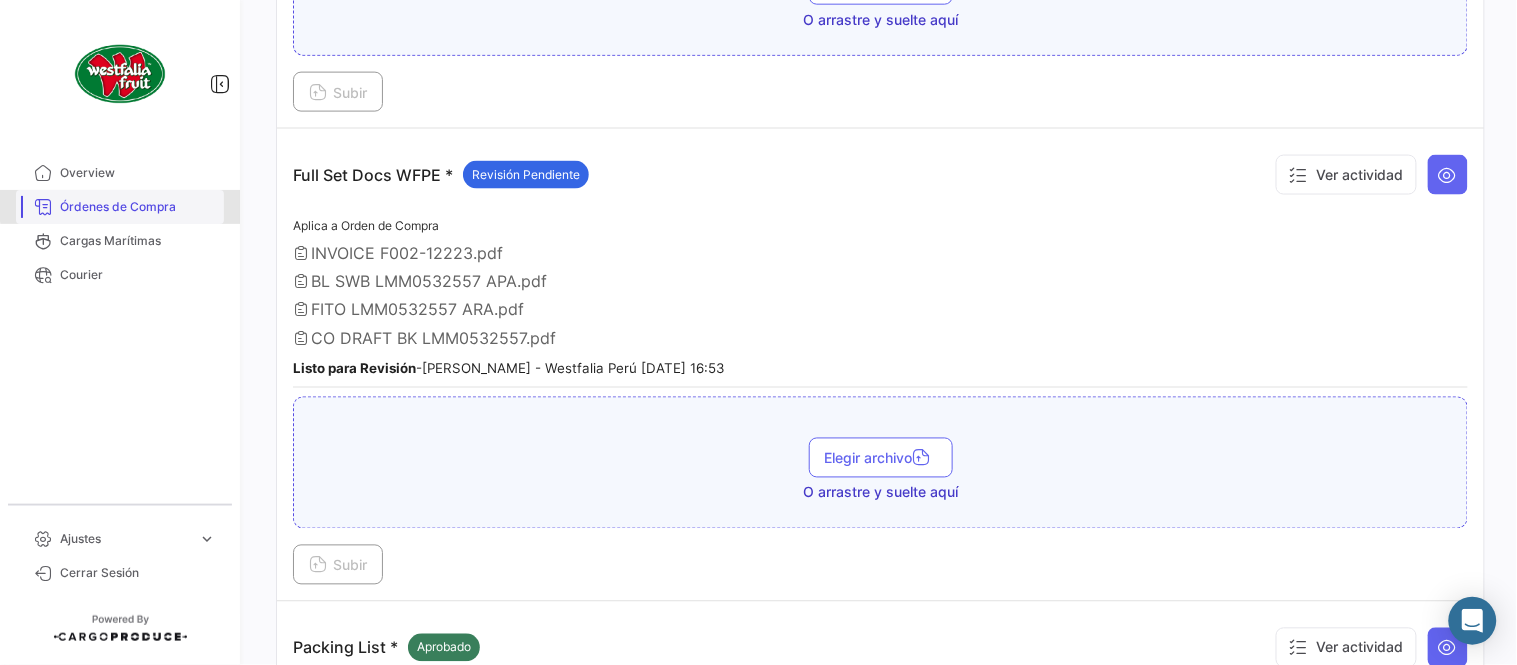 click on "Órdenes de Compra" at bounding box center [138, 207] 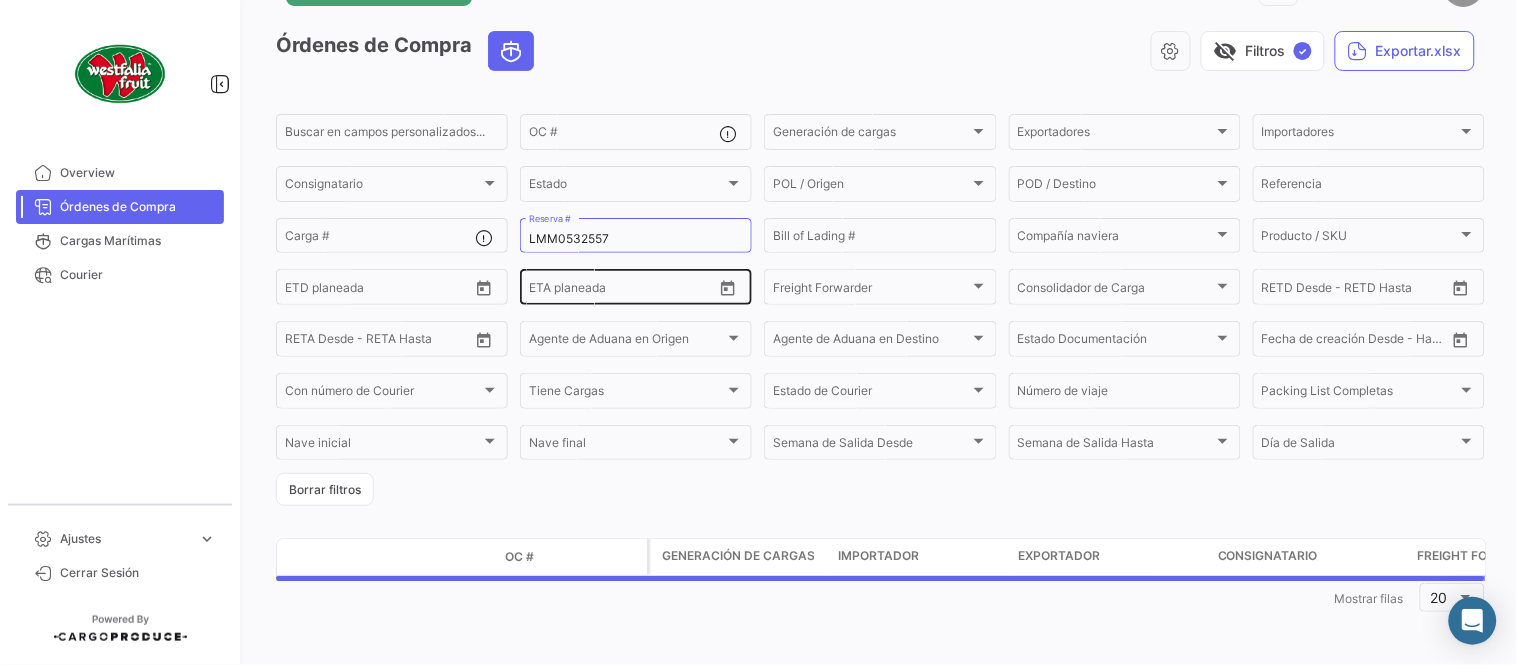 scroll, scrollTop: 0, scrollLeft: 0, axis: both 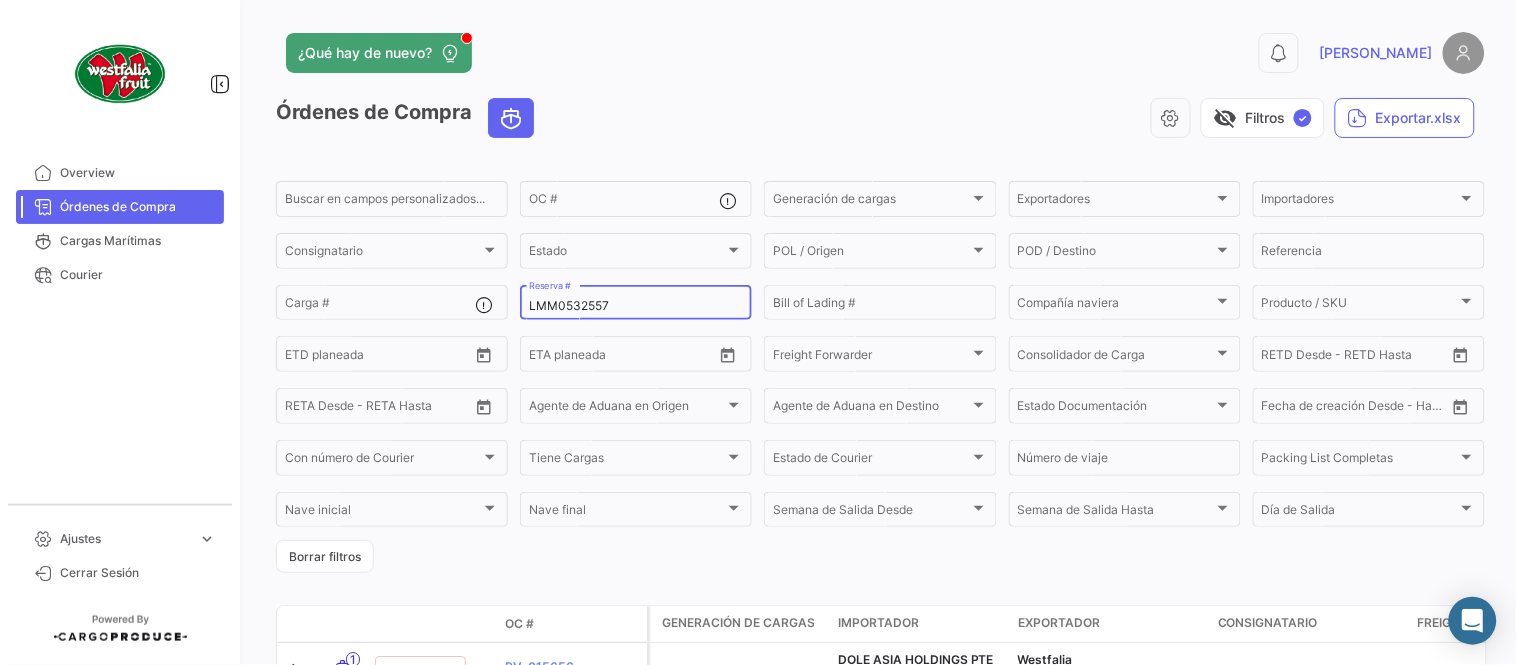 click on "LMM0532557" at bounding box center (636, 306) 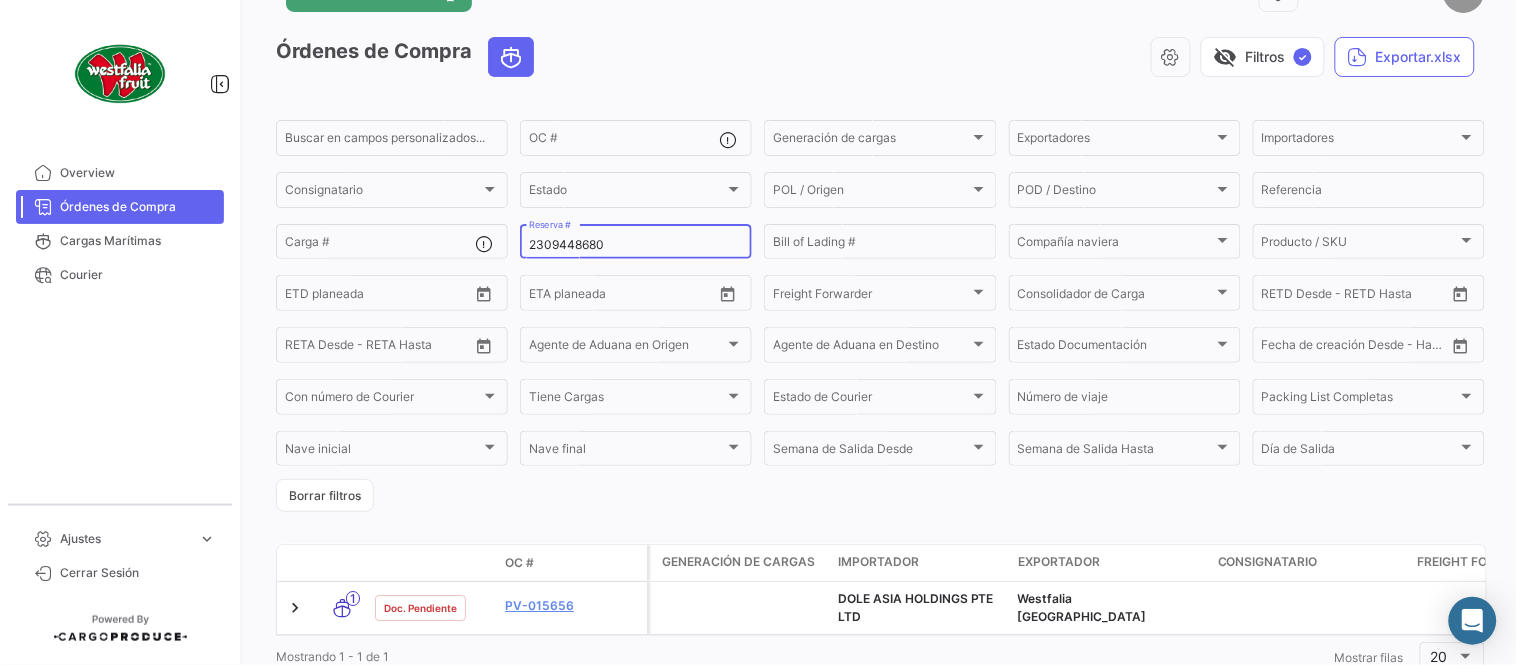 scroll, scrollTop: 111, scrollLeft: 0, axis: vertical 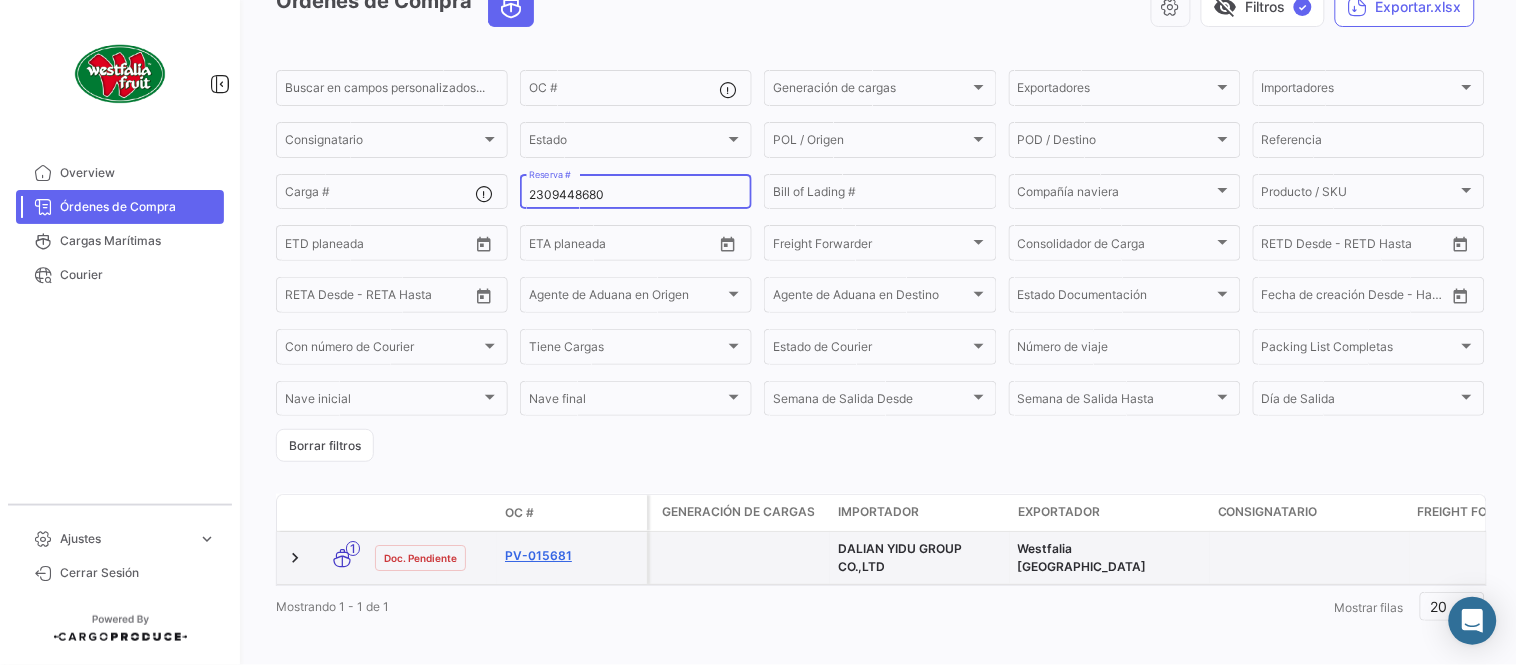 type on "2309448680" 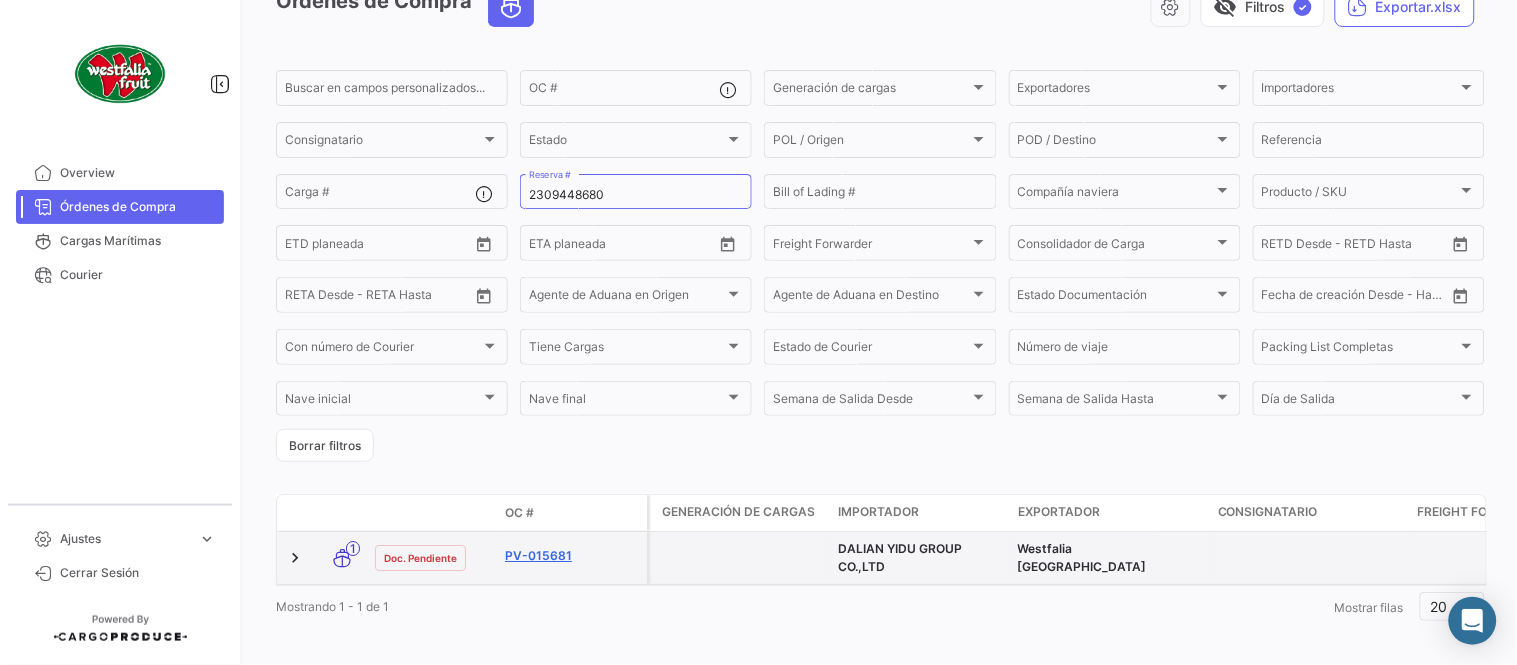 click on "PV-015681" 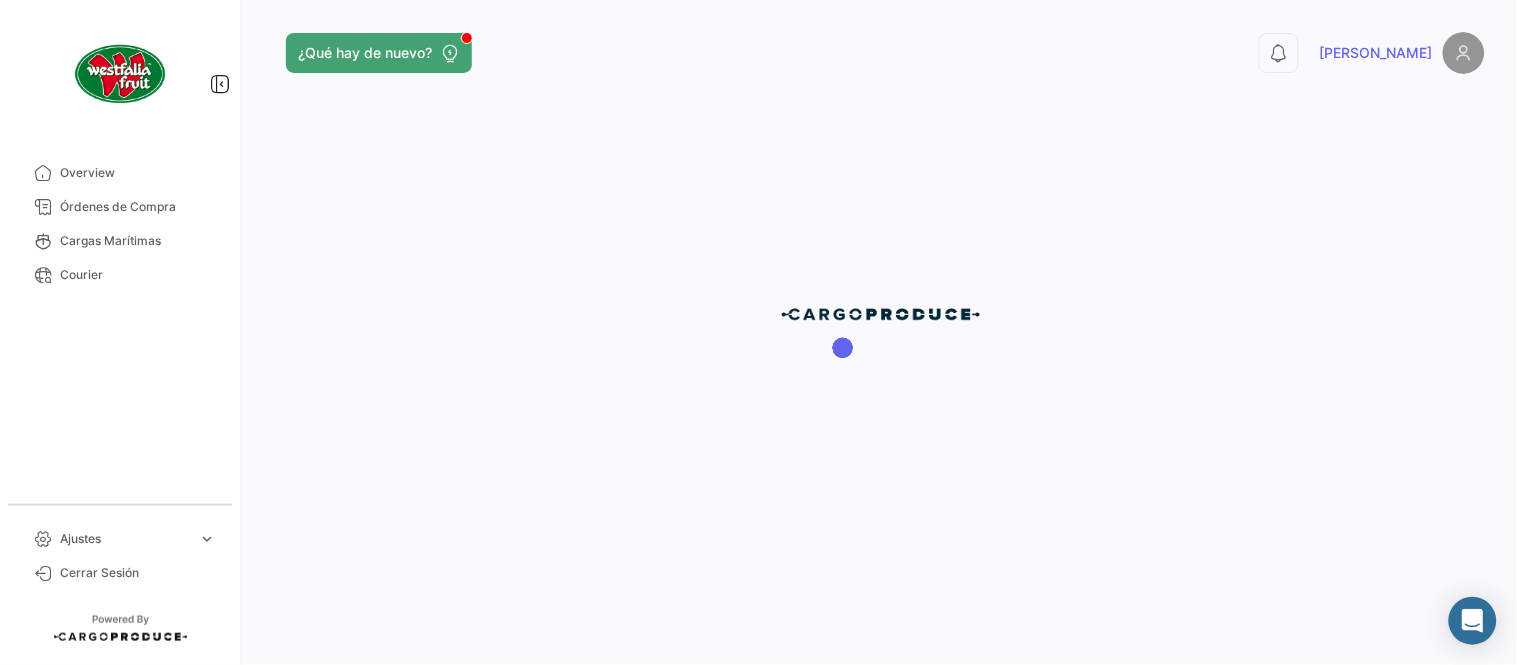 scroll, scrollTop: 0, scrollLeft: 0, axis: both 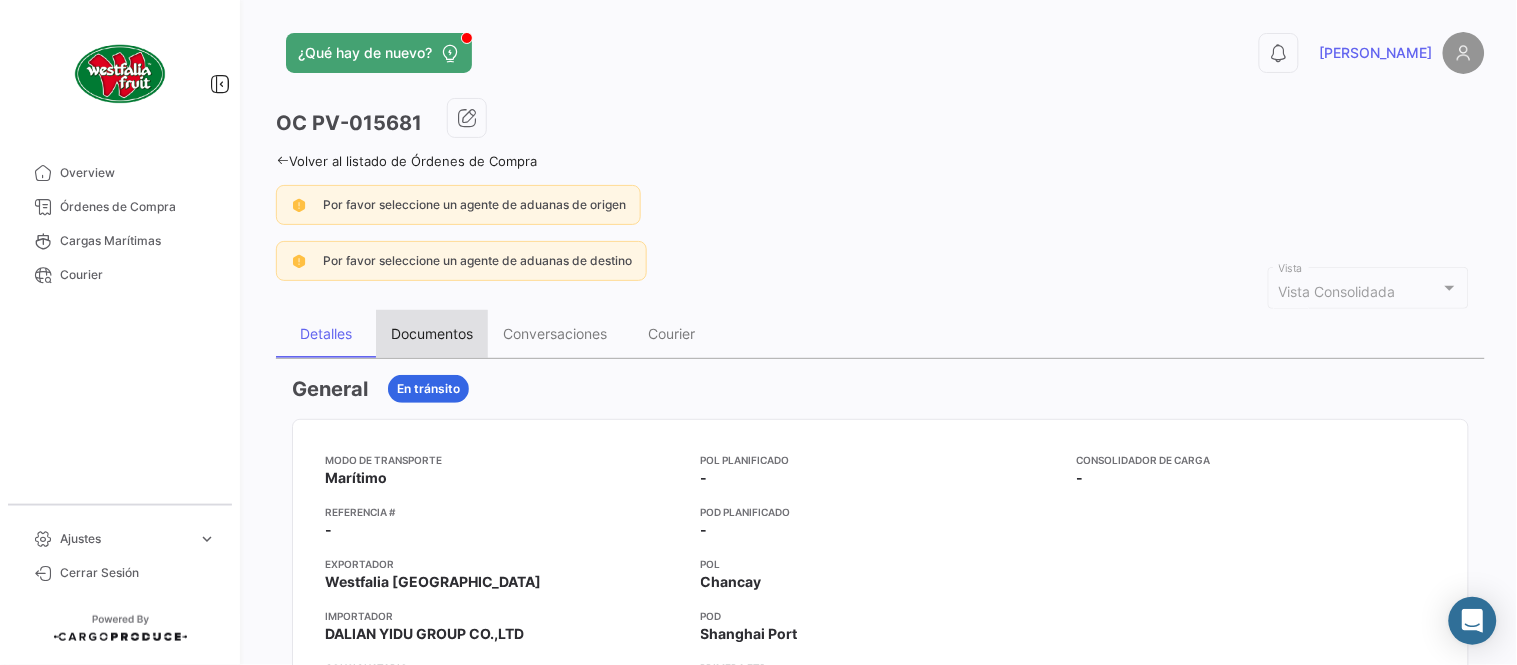 click on "Documentos" at bounding box center [432, 333] 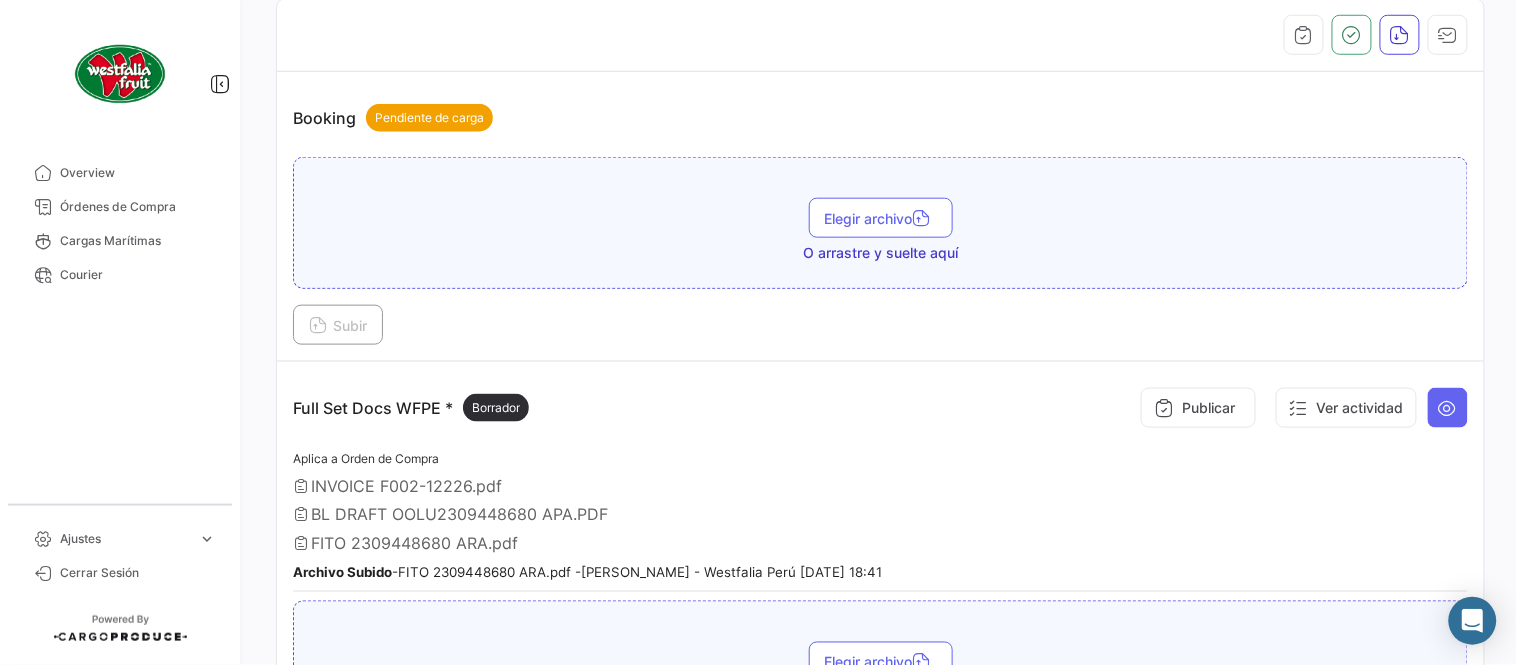 scroll, scrollTop: 555, scrollLeft: 0, axis: vertical 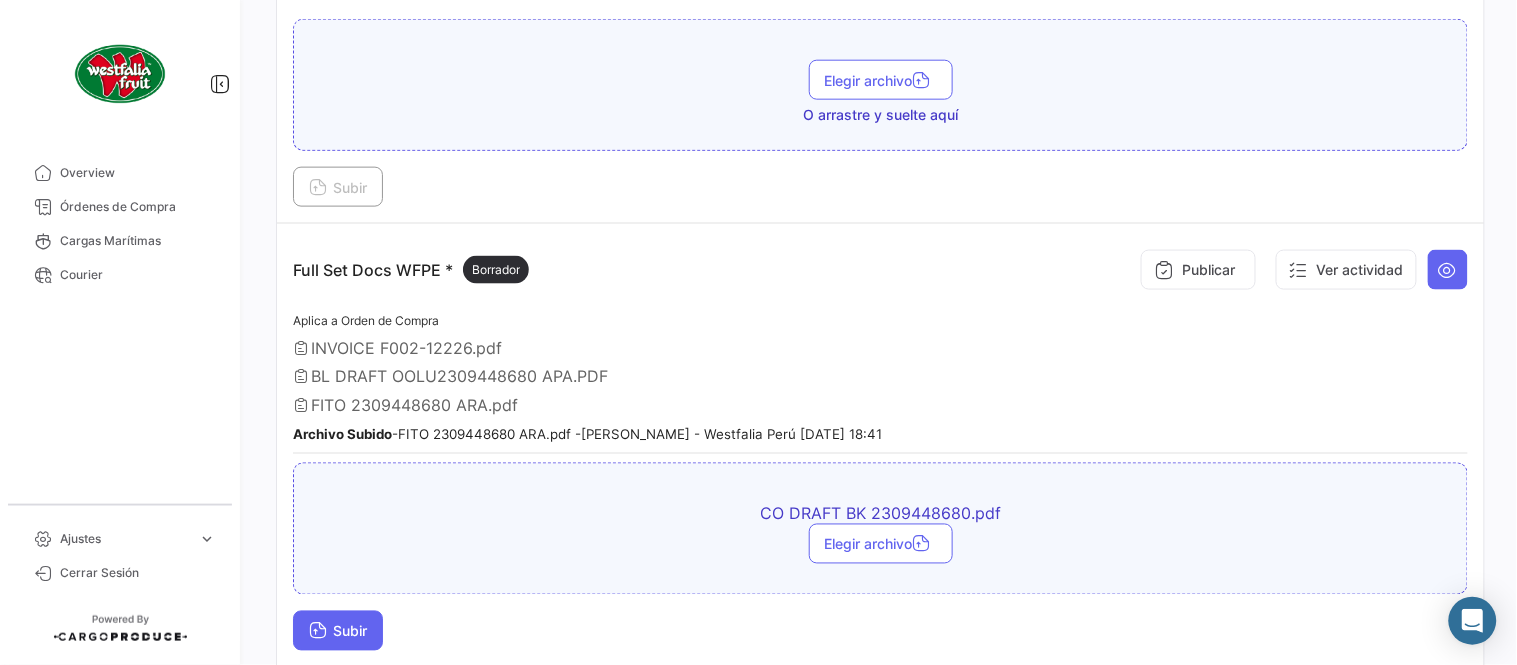 click on "Subir" at bounding box center [338, 631] 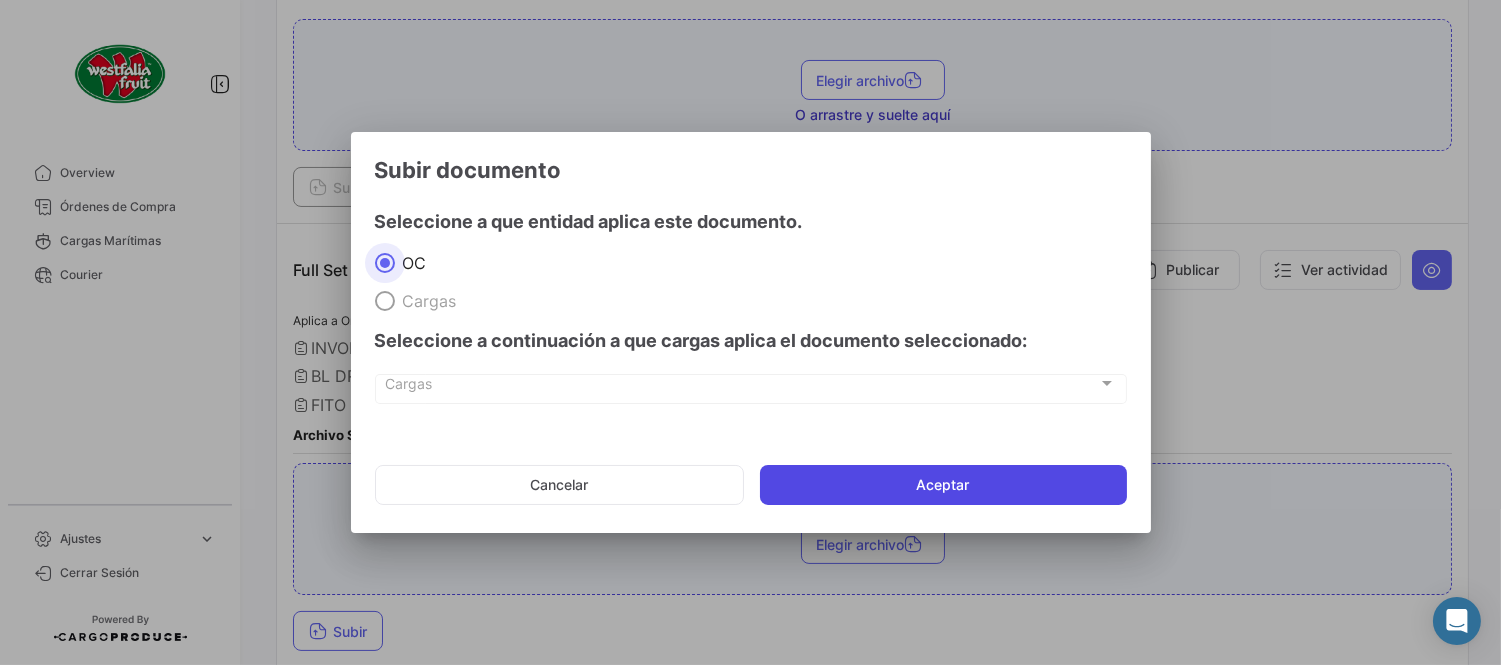 click on "Aceptar" 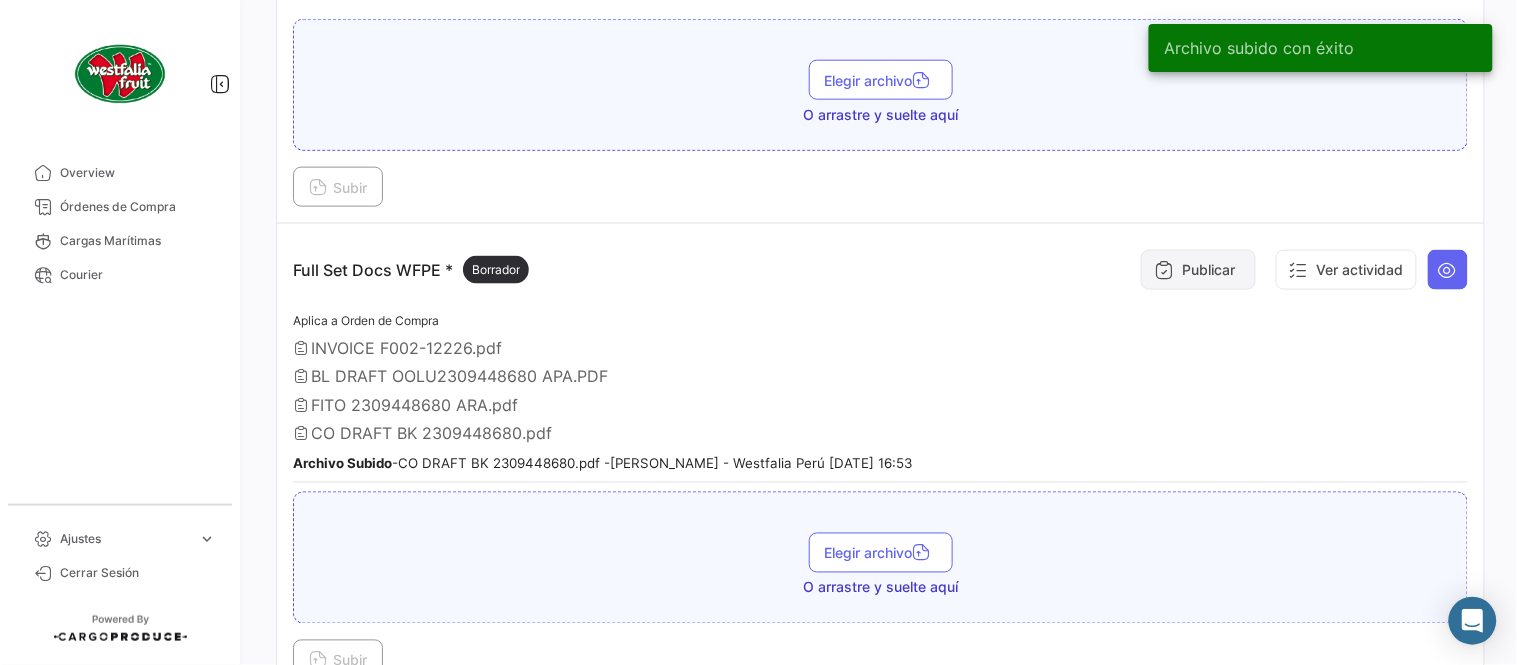 click at bounding box center (1164, 270) 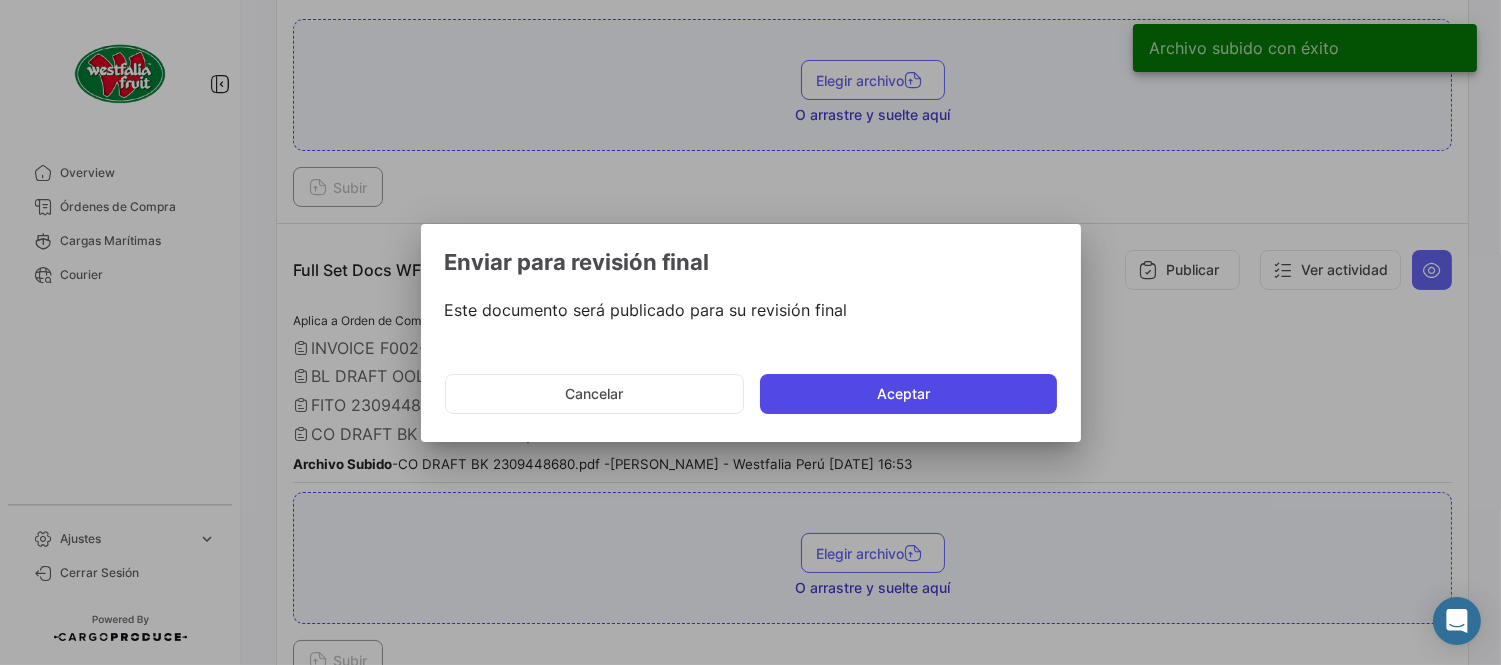 click on "Aceptar" 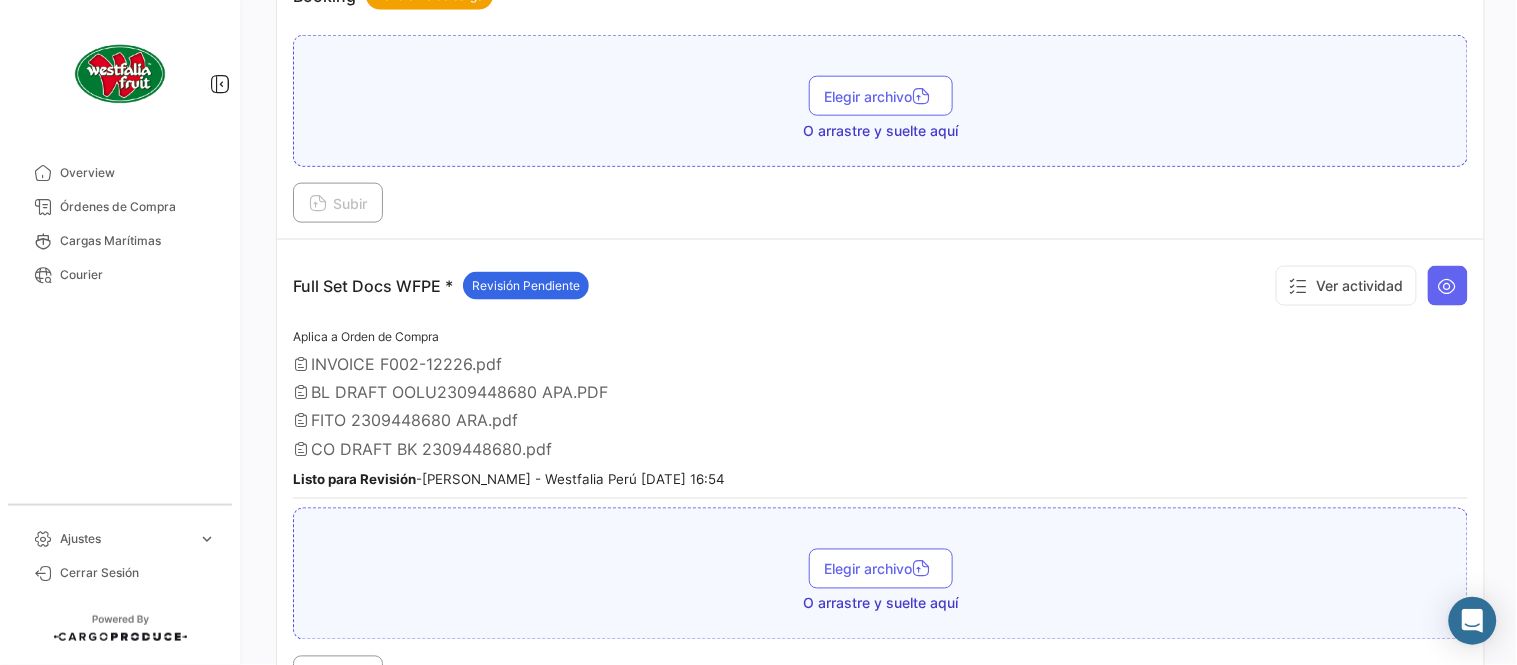 click on "Aplica a Orden de Compra   INVOICE F002-12226.pdf   BL DRAFT OOLU2309448680 APA.PDF   FITO 2309448680 ARA.pdf   CO DRAFT BK 2309448680.pdf  Listo para Revisión  -   [PERSON_NAME]  - Westfalia Perú [DATE] 16:54" at bounding box center [880, 412] 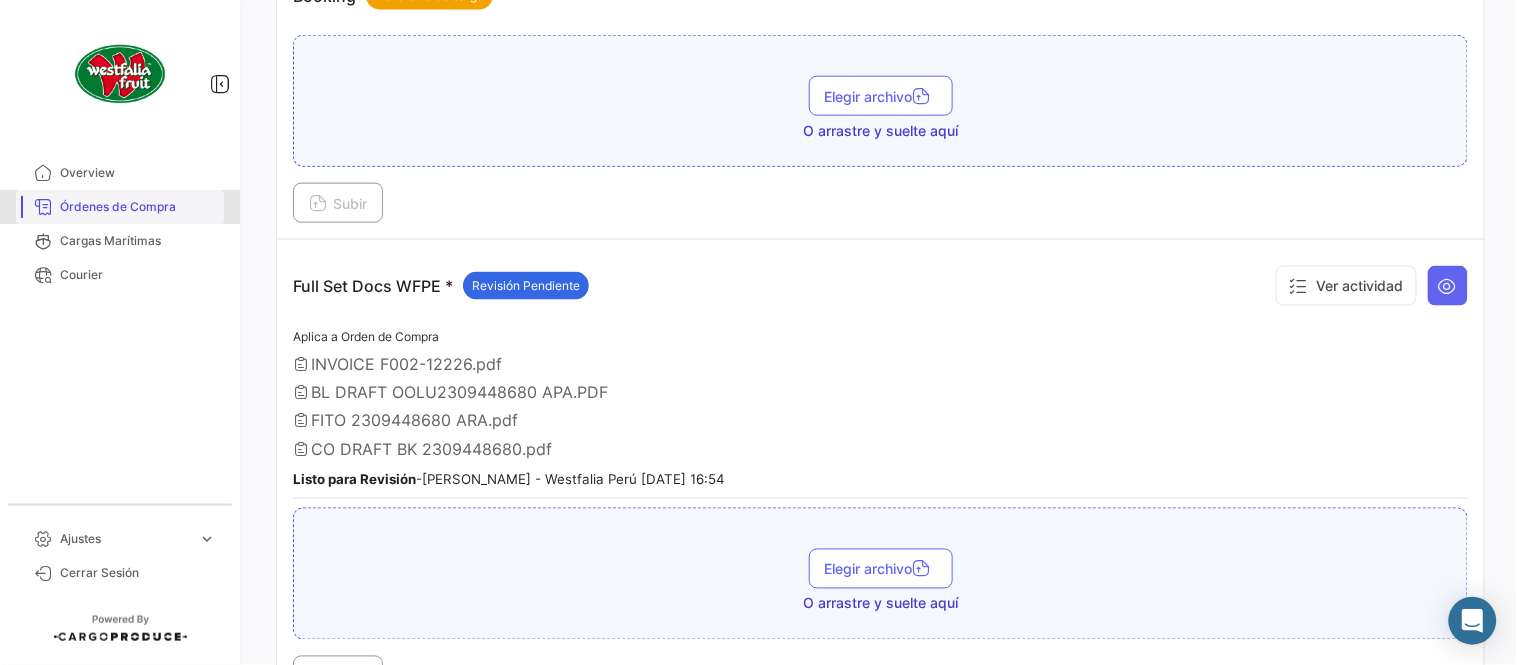 click on "Órdenes de Compra" at bounding box center (138, 207) 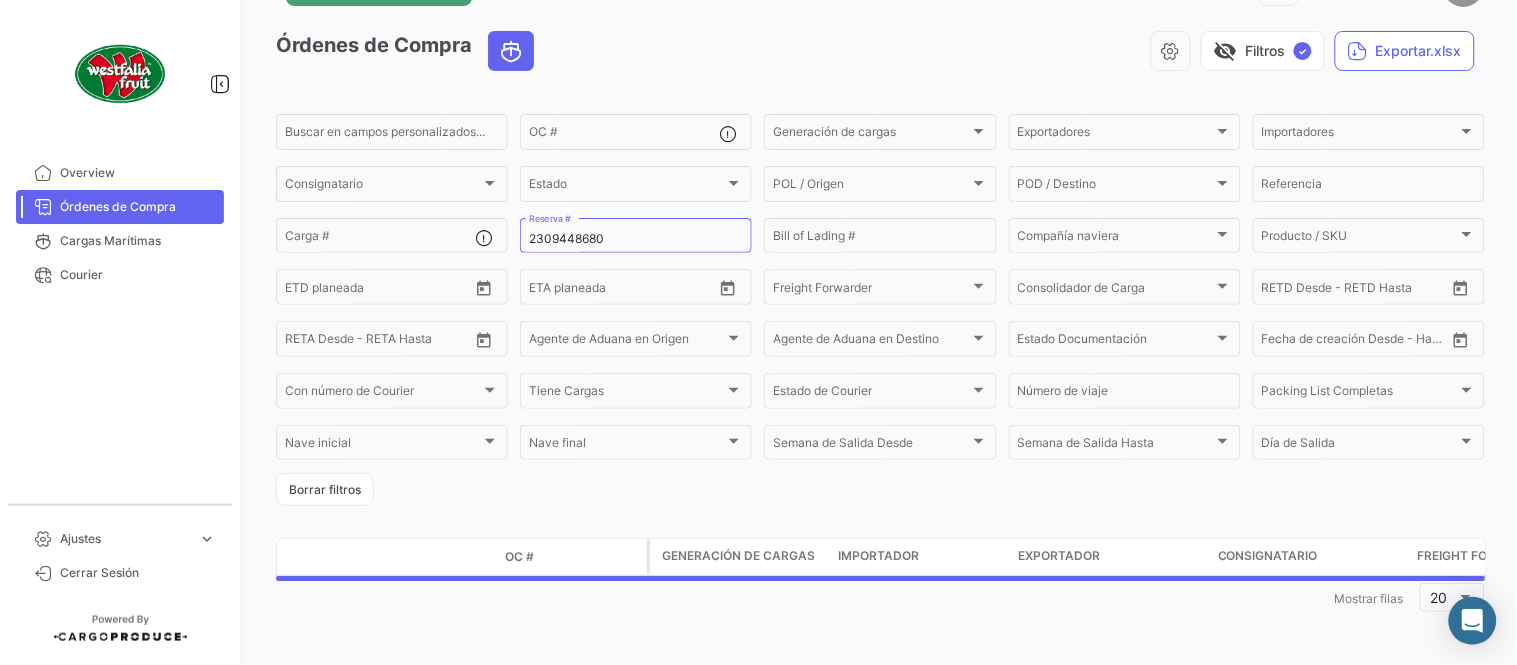 scroll, scrollTop: 0, scrollLeft: 0, axis: both 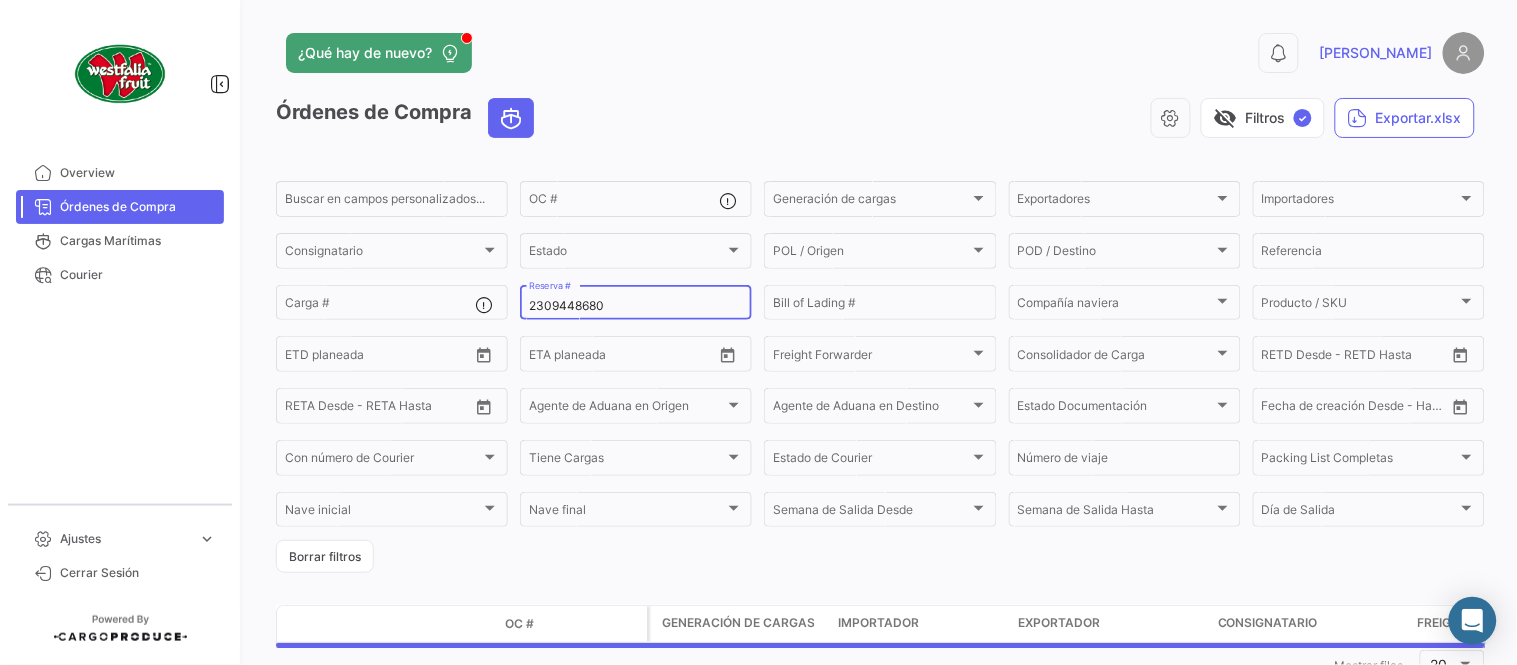 click on "2309448680" at bounding box center (636, 306) 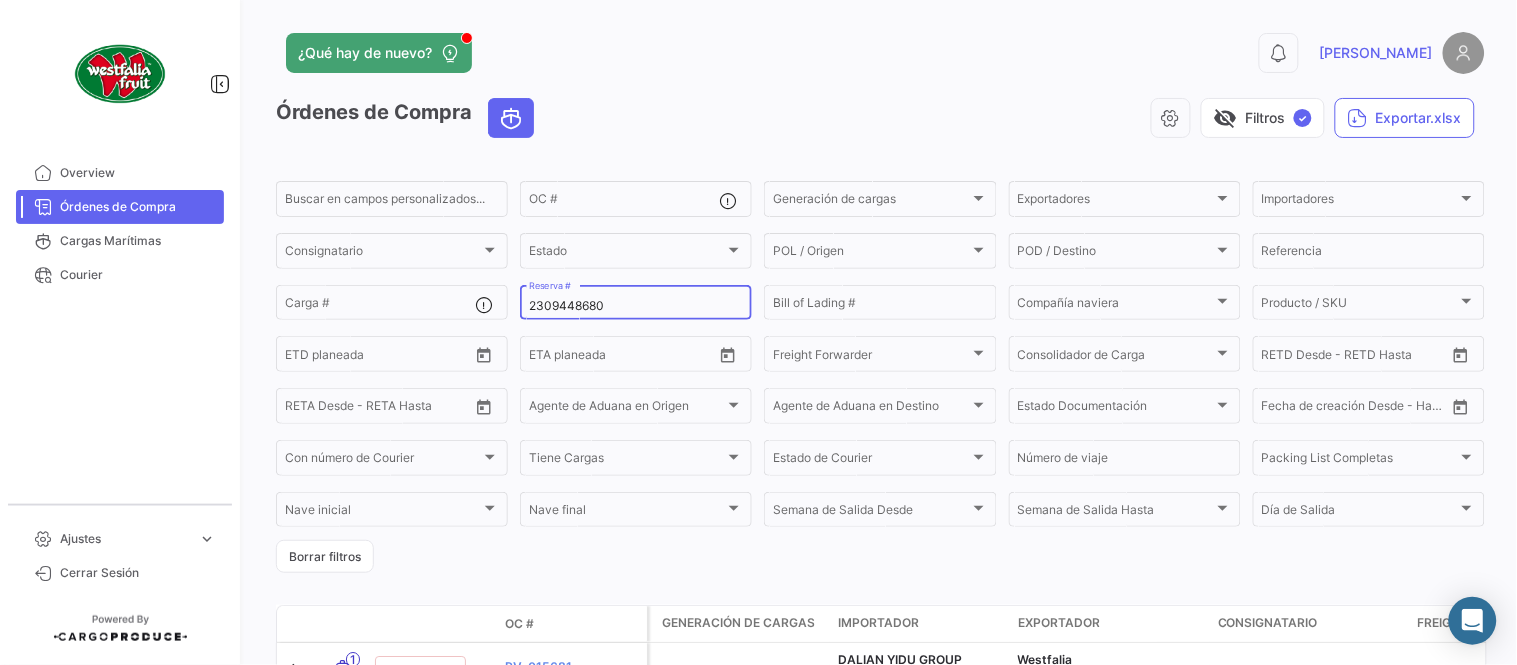 paste on "35" 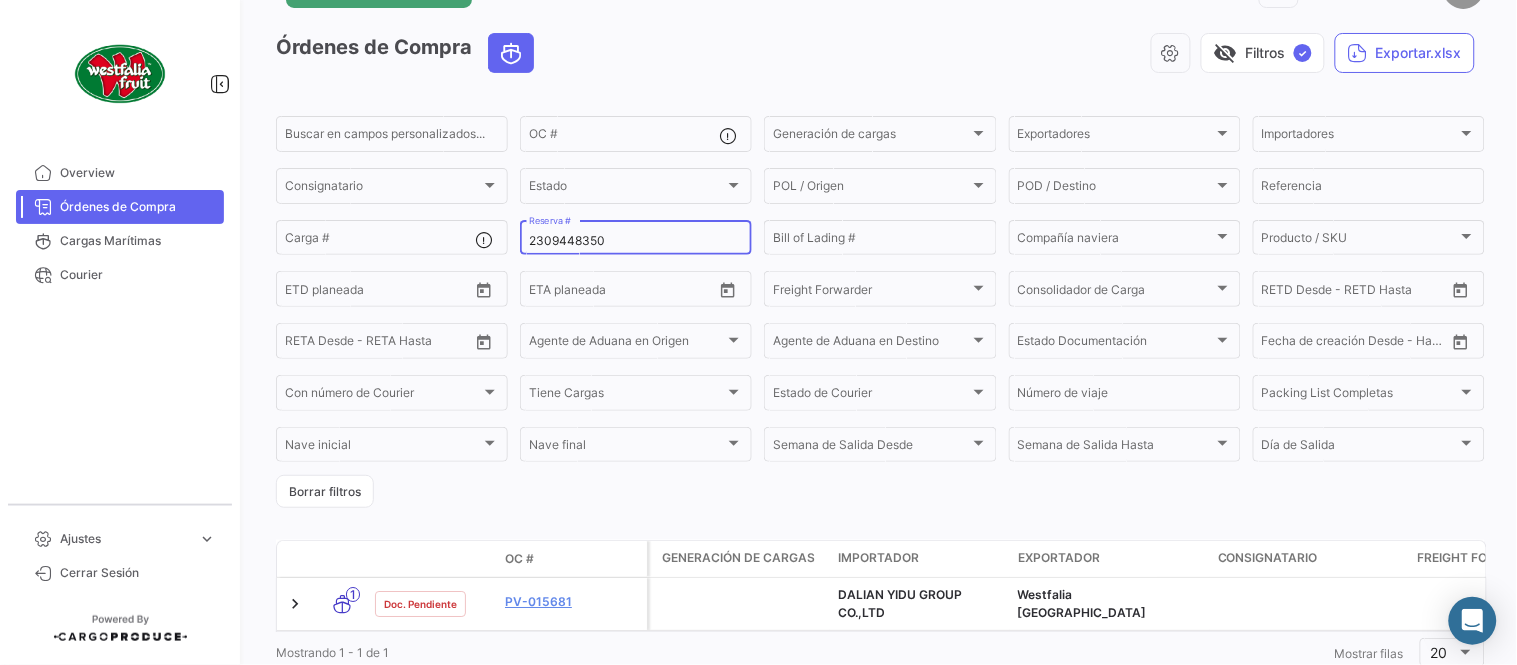 scroll, scrollTop: 136, scrollLeft: 0, axis: vertical 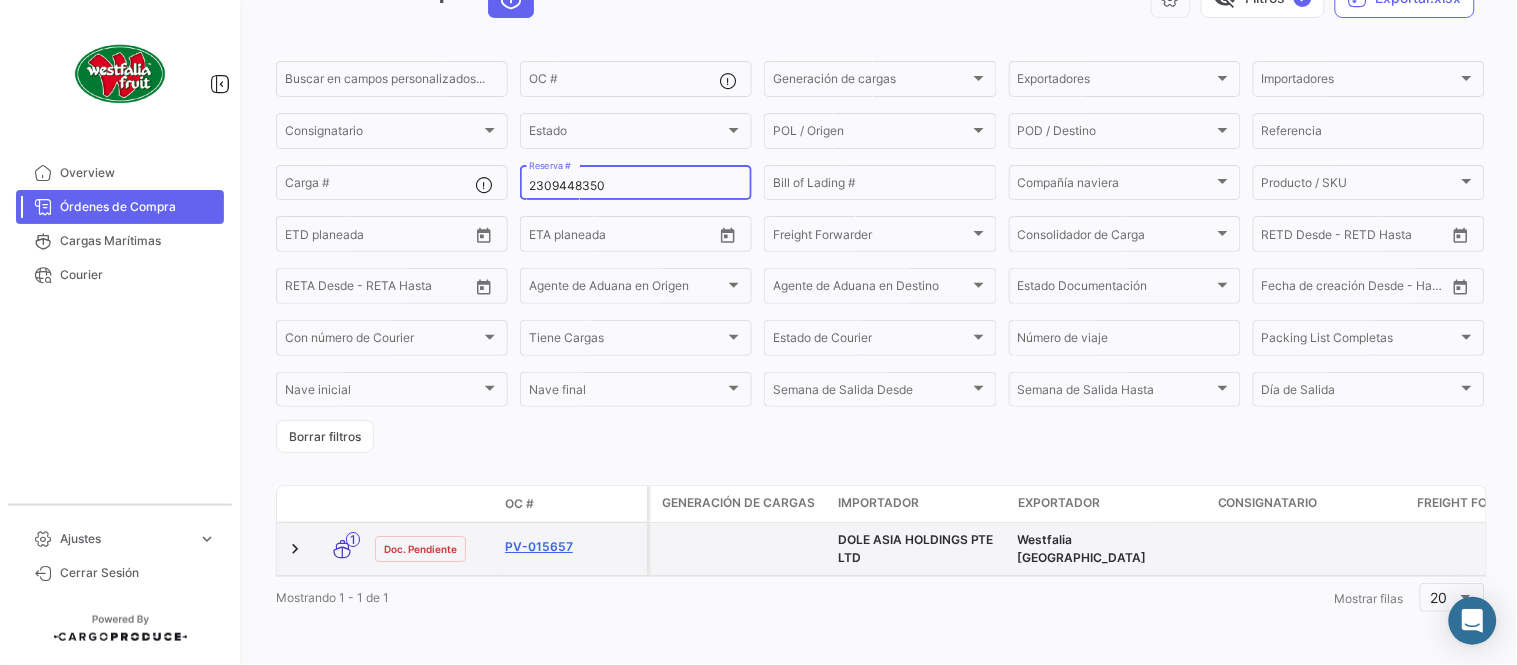 type on "2309448350" 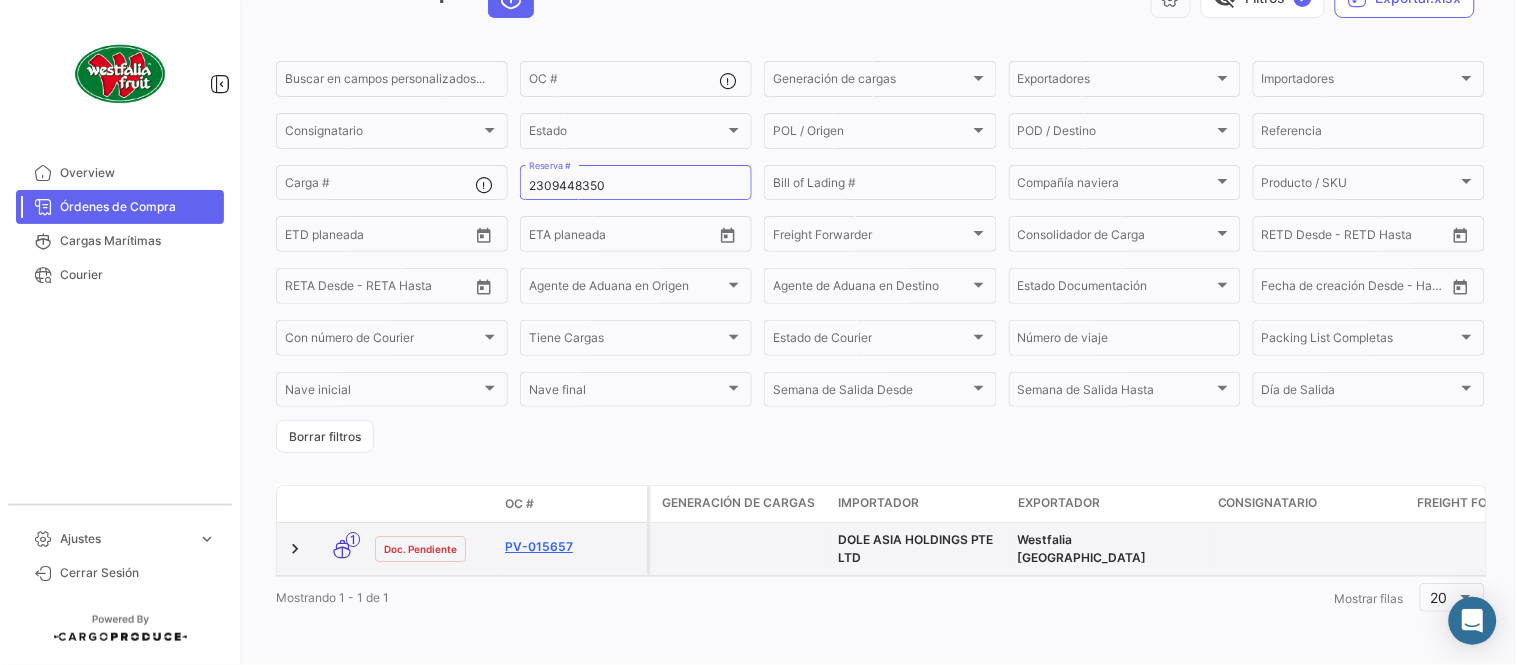 click on "PV-015657" 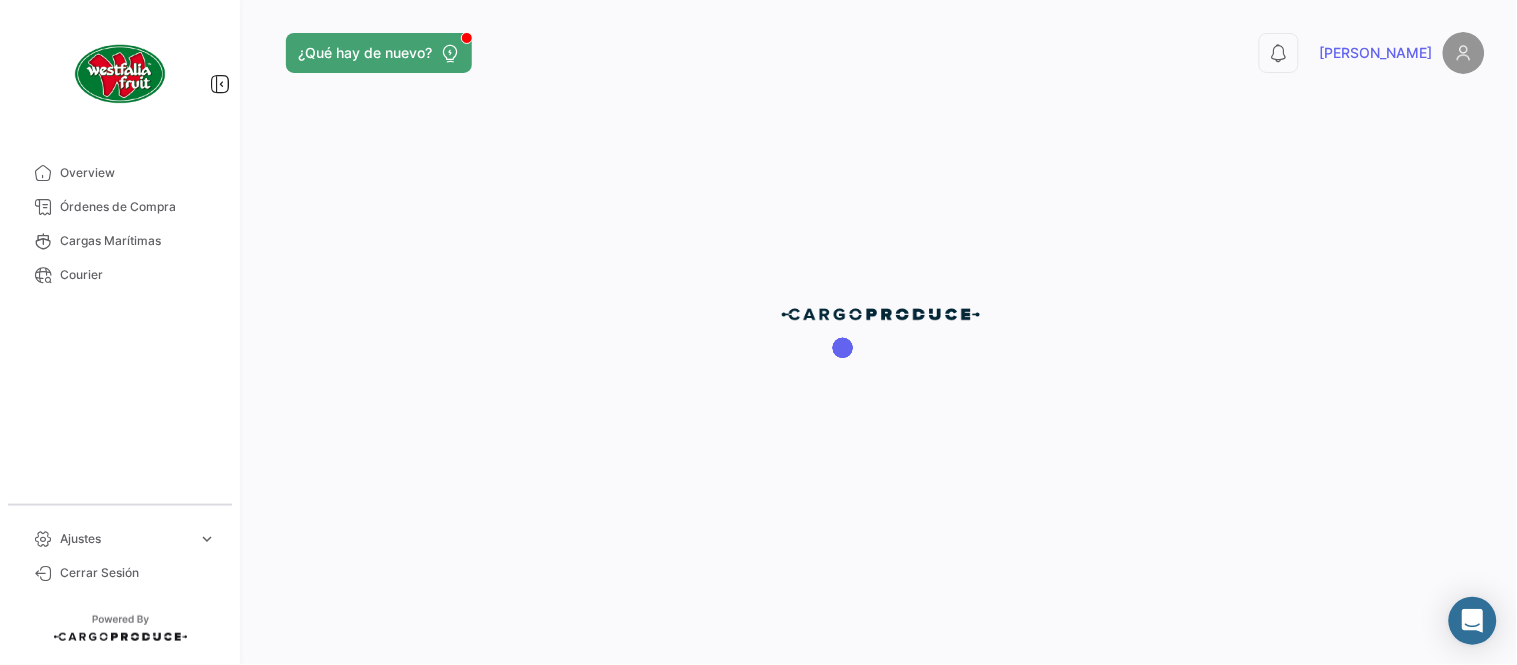 scroll, scrollTop: 0, scrollLeft: 0, axis: both 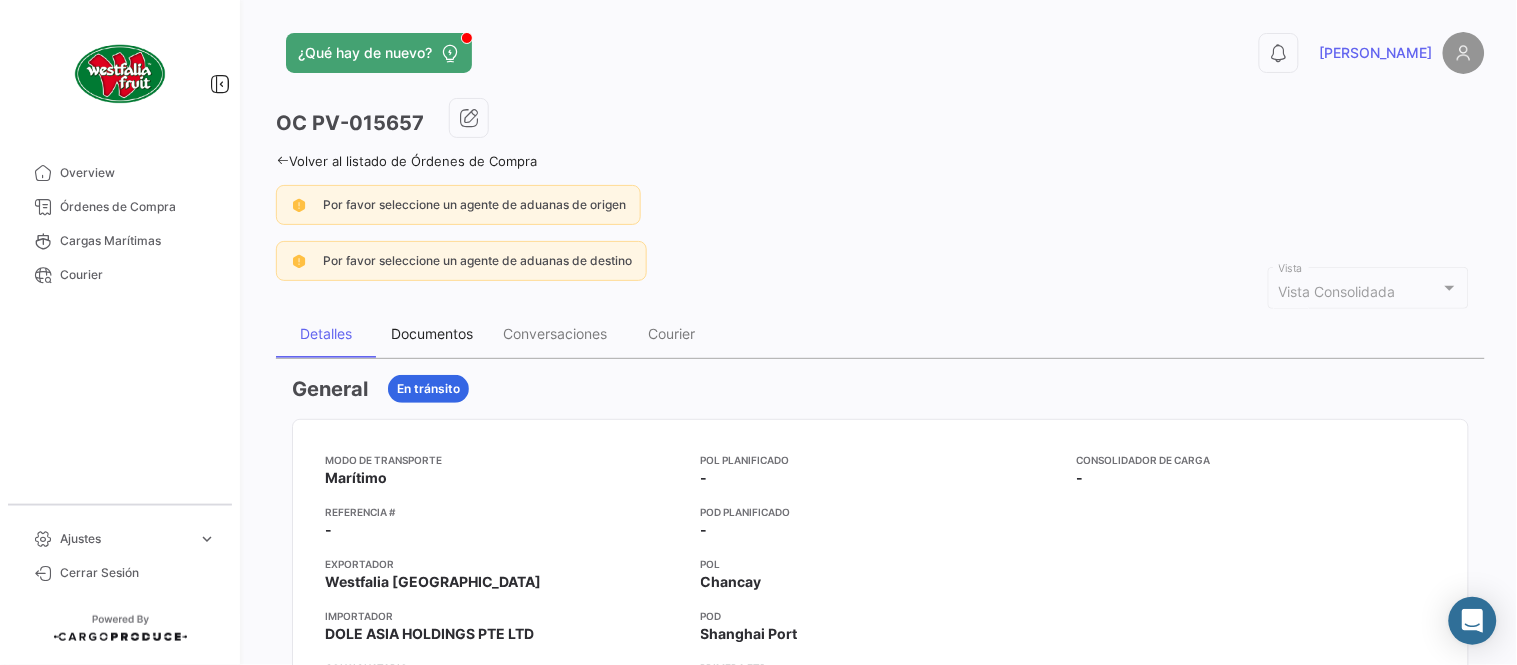 click on "Documentos" at bounding box center (432, 333) 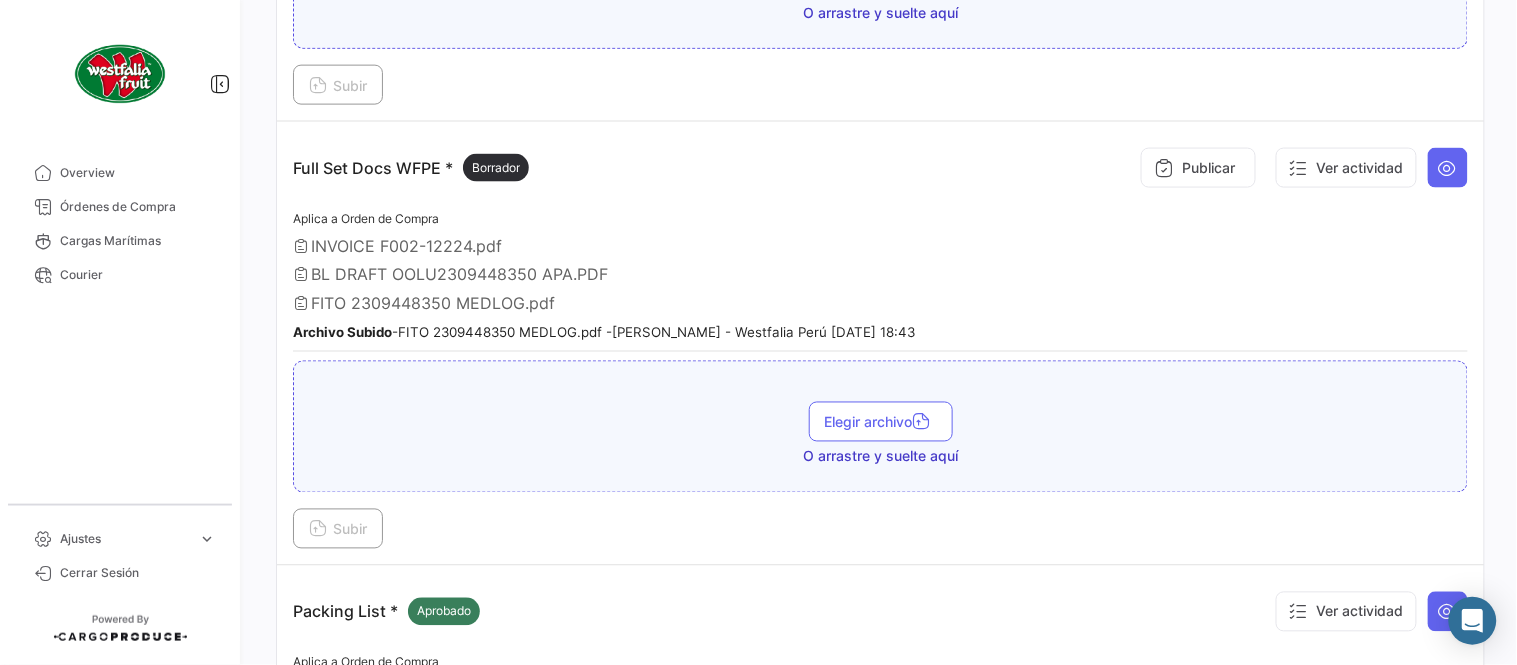 scroll, scrollTop: 665, scrollLeft: 0, axis: vertical 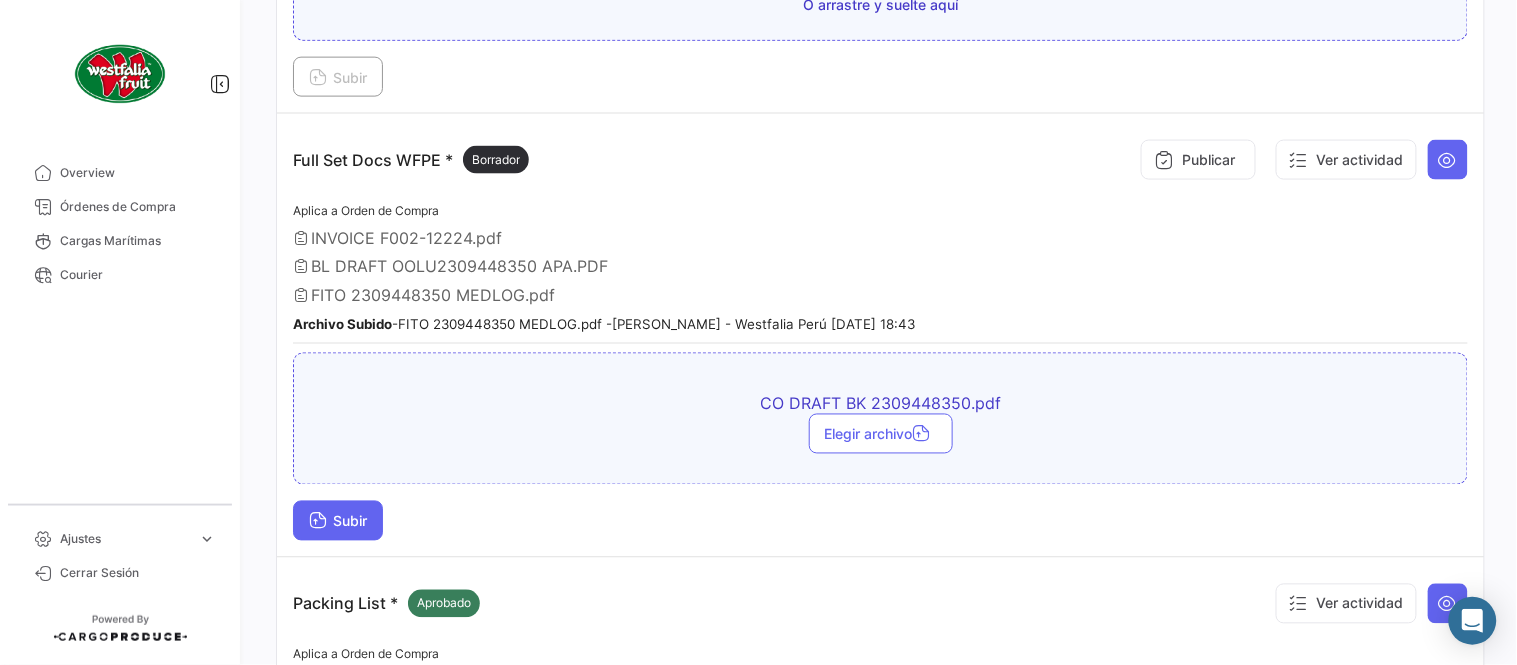 click on "Subir" at bounding box center [338, 521] 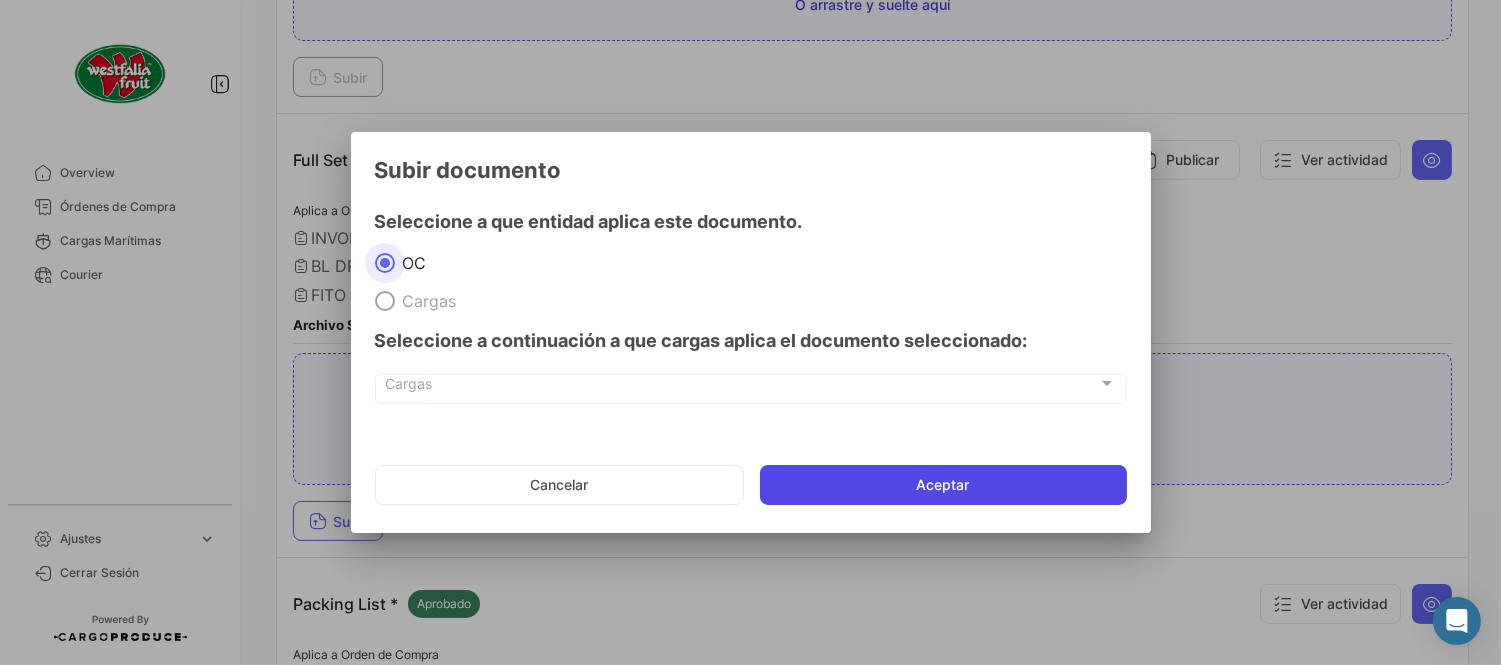 click on "Aceptar" 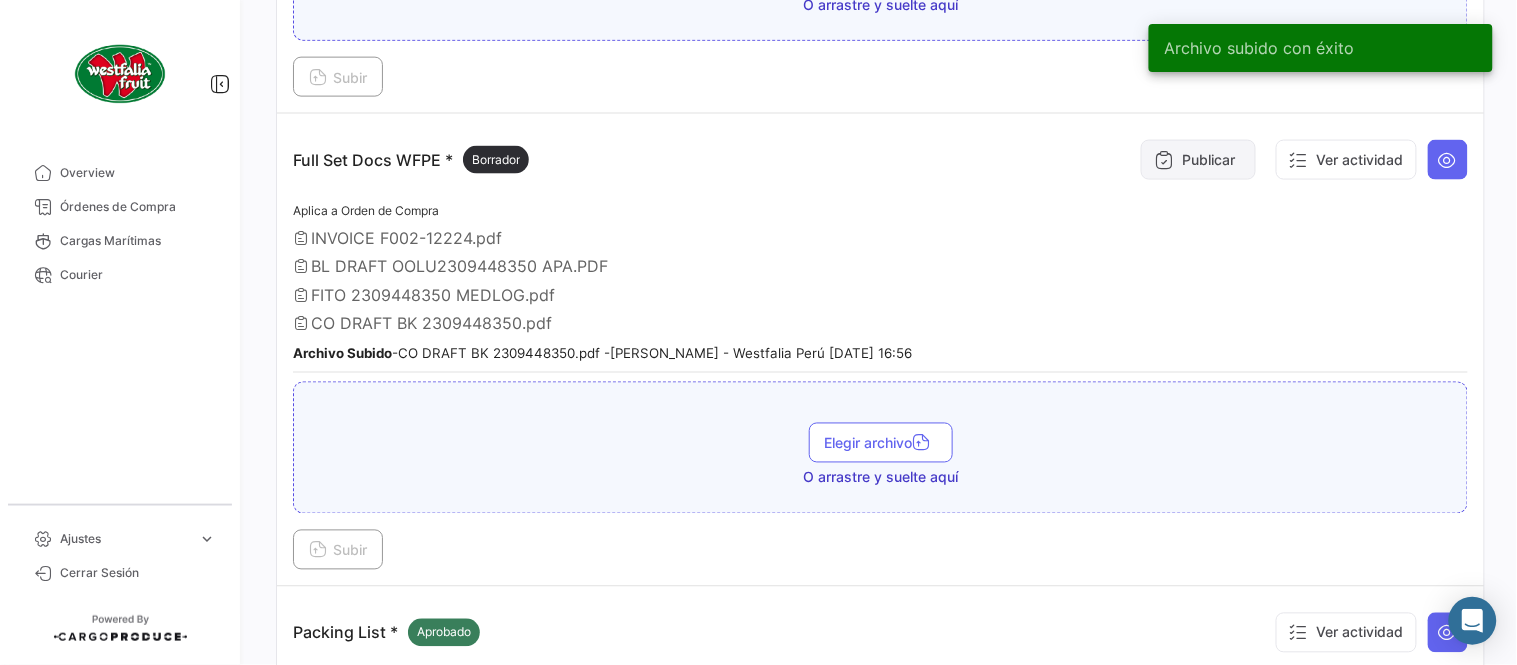 click on "Publicar" at bounding box center (1198, 160) 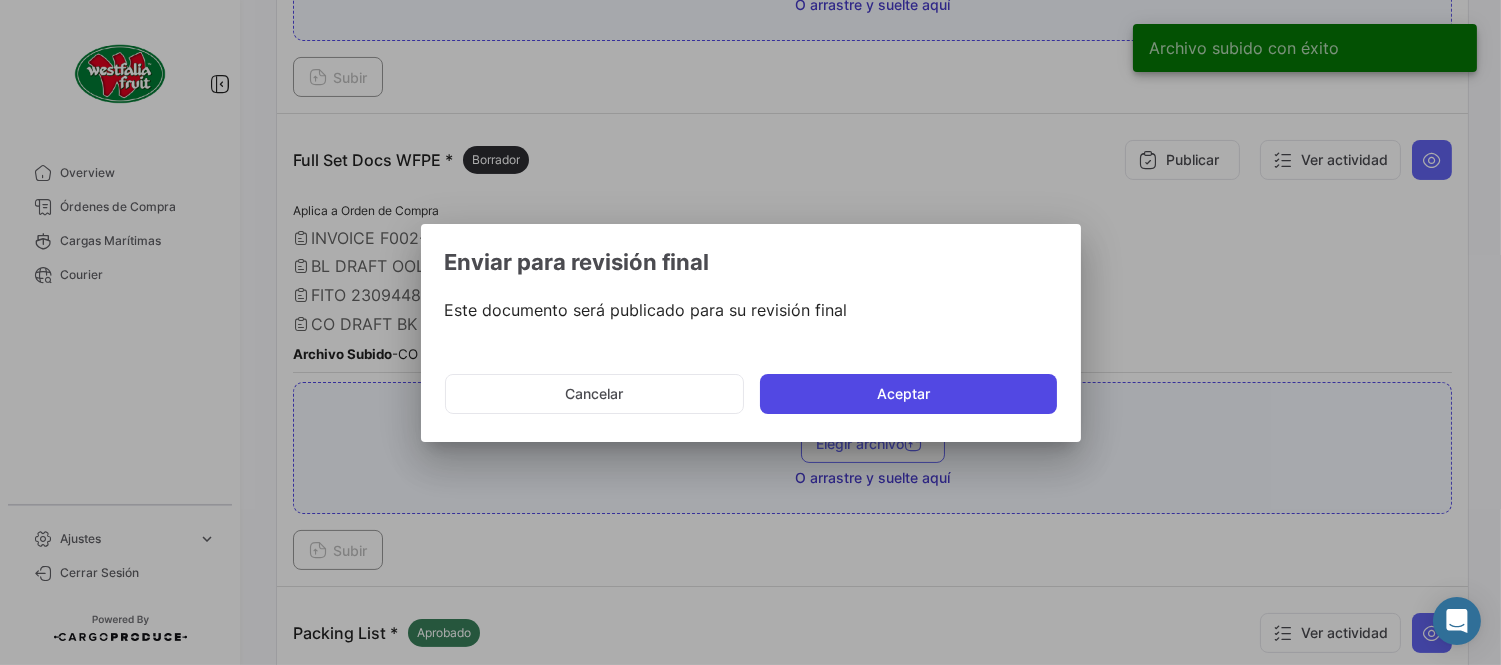 click on "Aceptar" 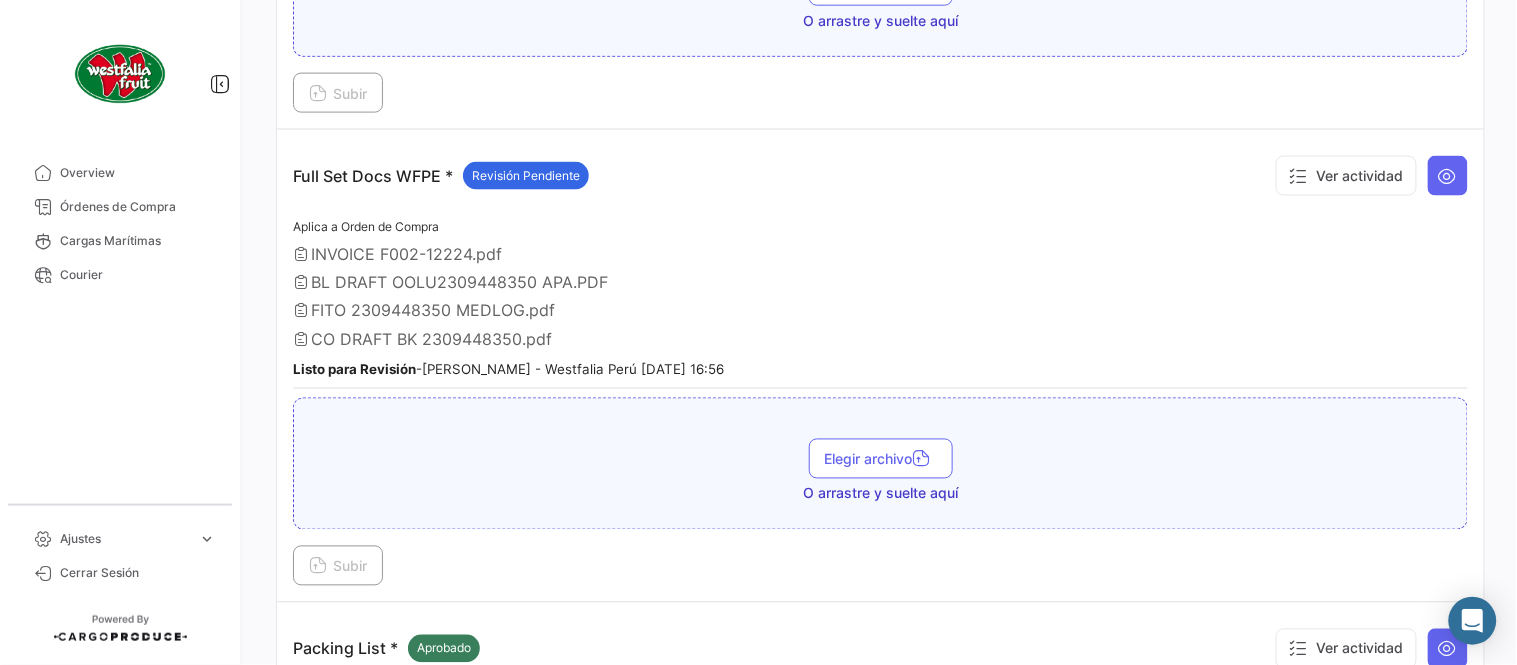 drag, startPoint x: 143, startPoint y: 196, endPoint x: 270, endPoint y: 254, distance: 139.61734 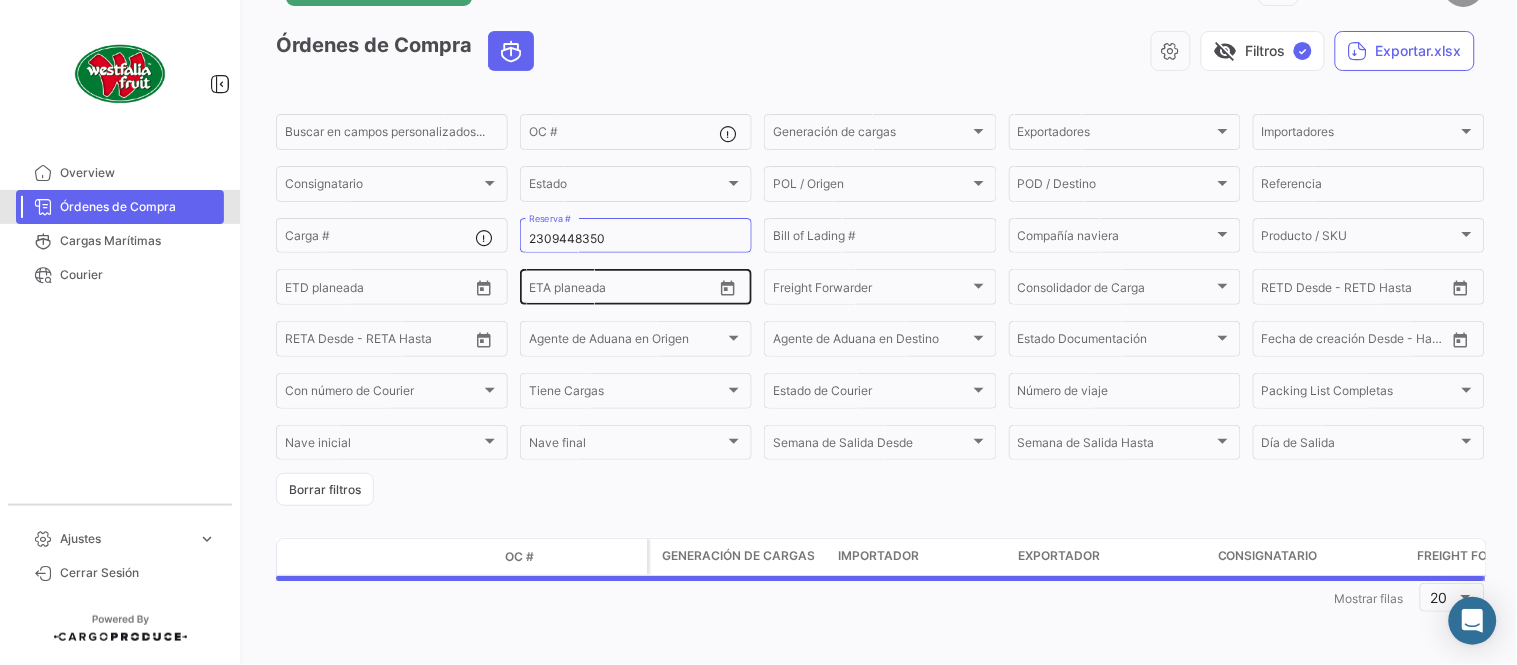 scroll, scrollTop: 0, scrollLeft: 0, axis: both 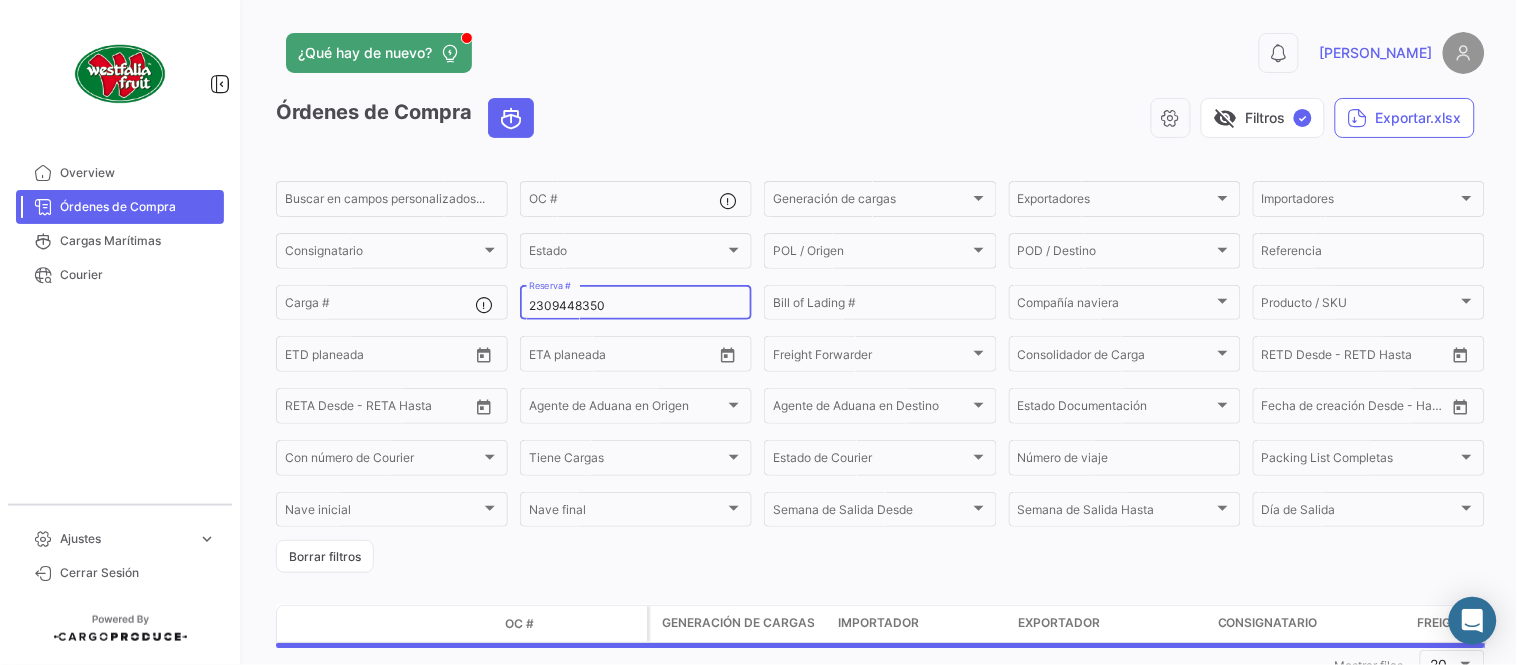 click on "2309448350" at bounding box center (636, 306) 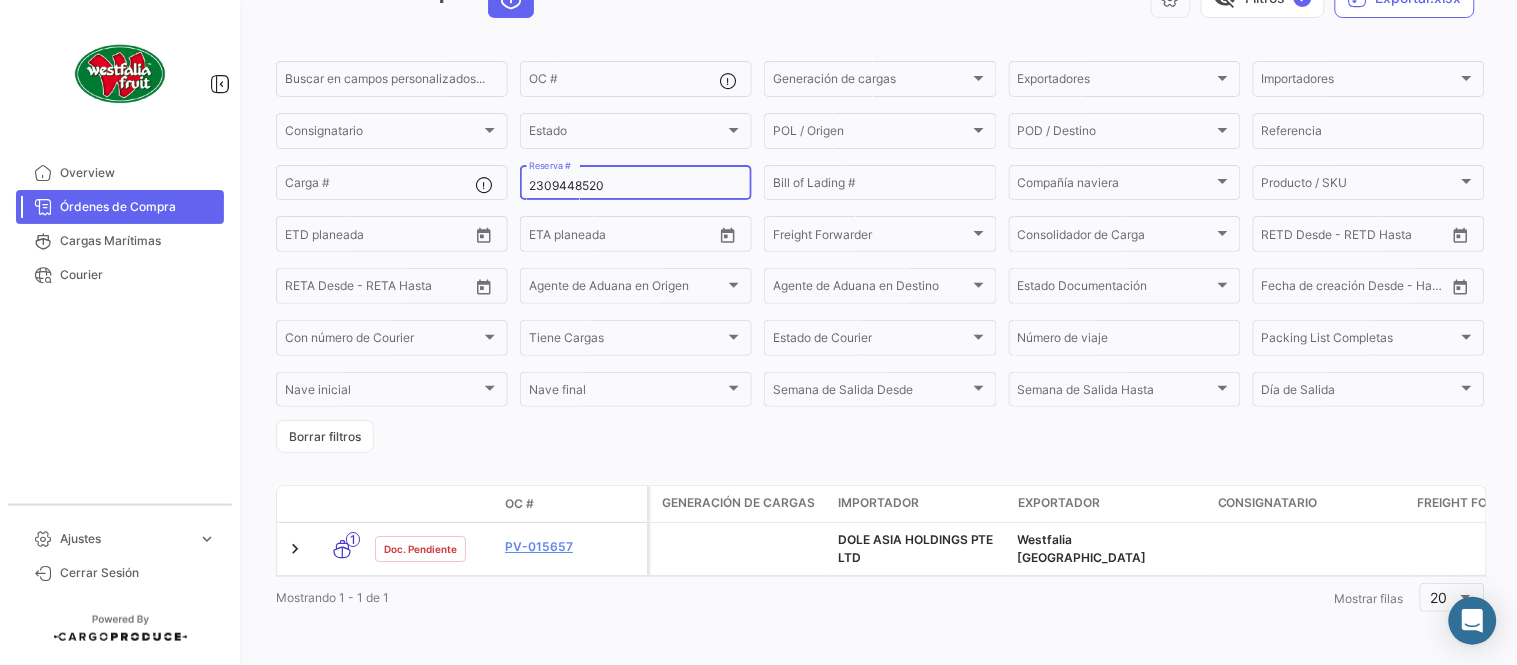 scroll, scrollTop: 136, scrollLeft: 0, axis: vertical 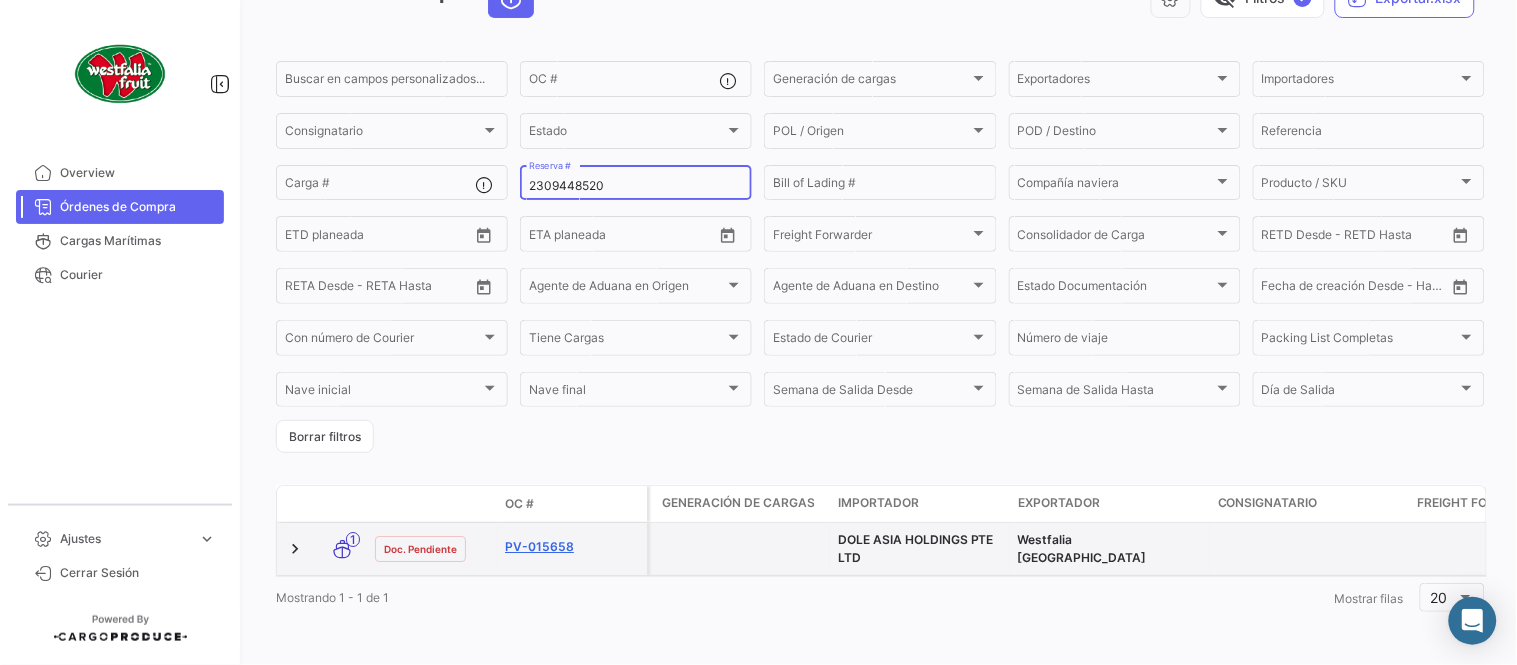type on "2309448520" 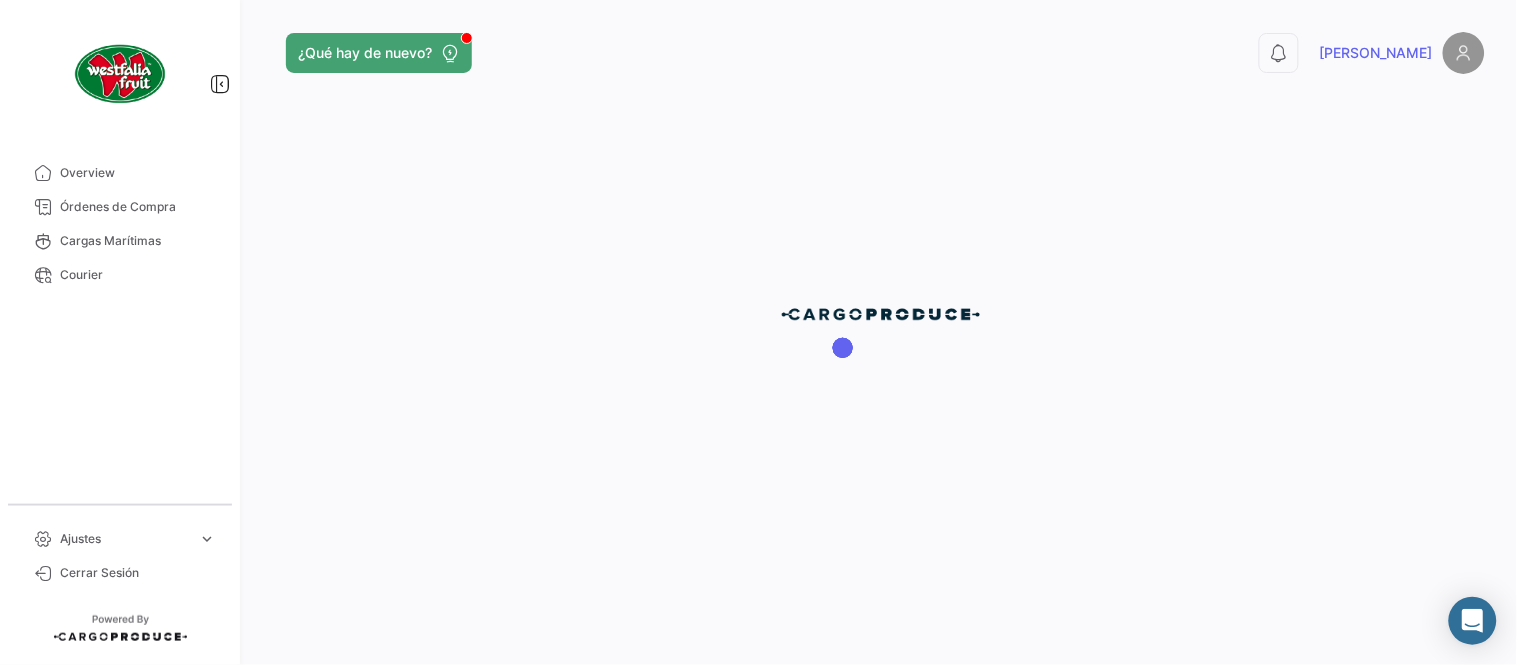 scroll, scrollTop: 0, scrollLeft: 0, axis: both 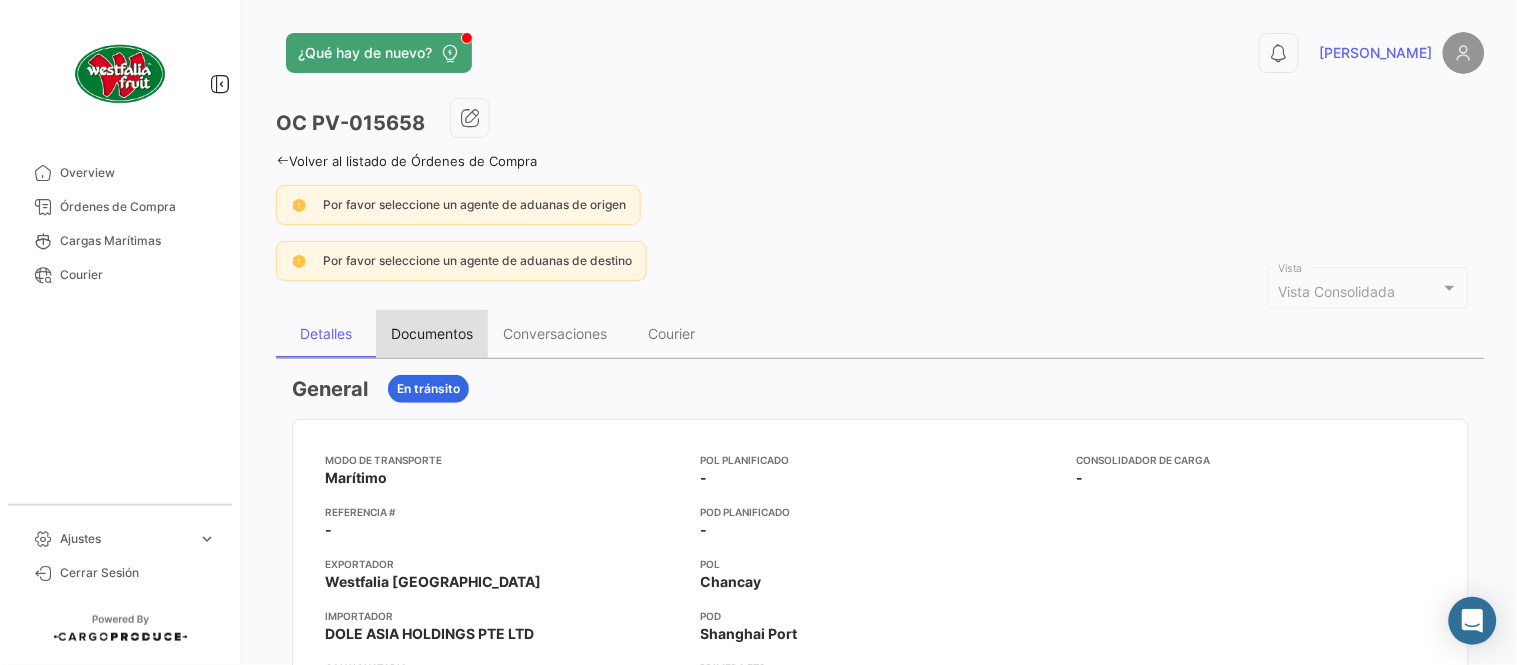 click on "Documentos" at bounding box center [432, 333] 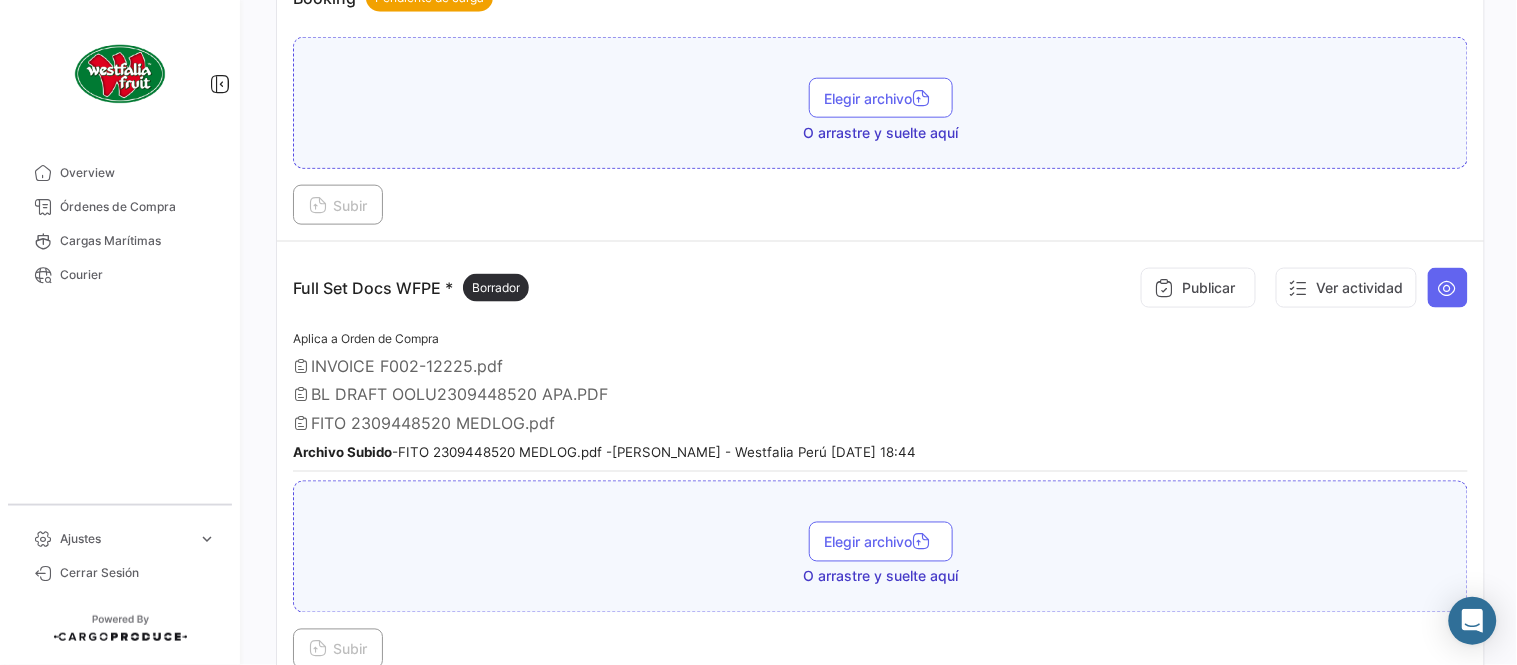 scroll, scrollTop: 555, scrollLeft: 0, axis: vertical 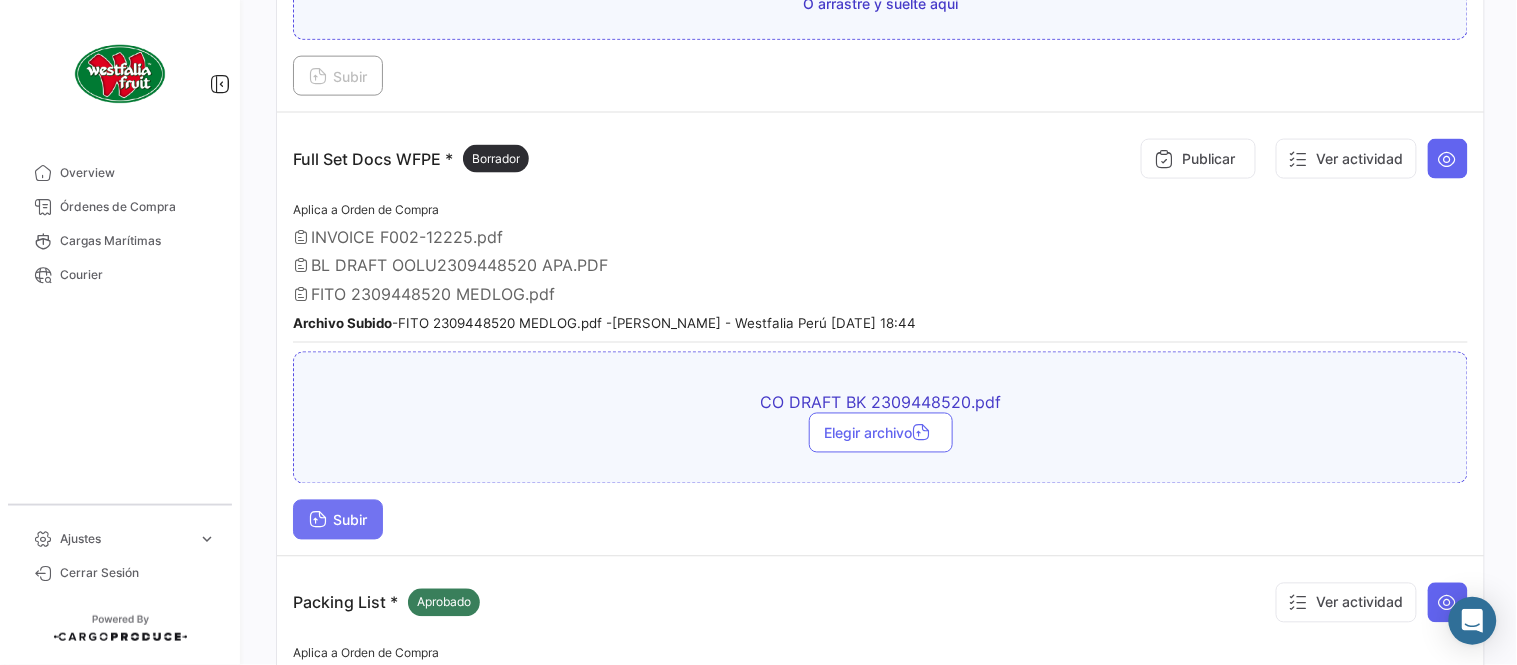 click on "Subir" at bounding box center [338, 520] 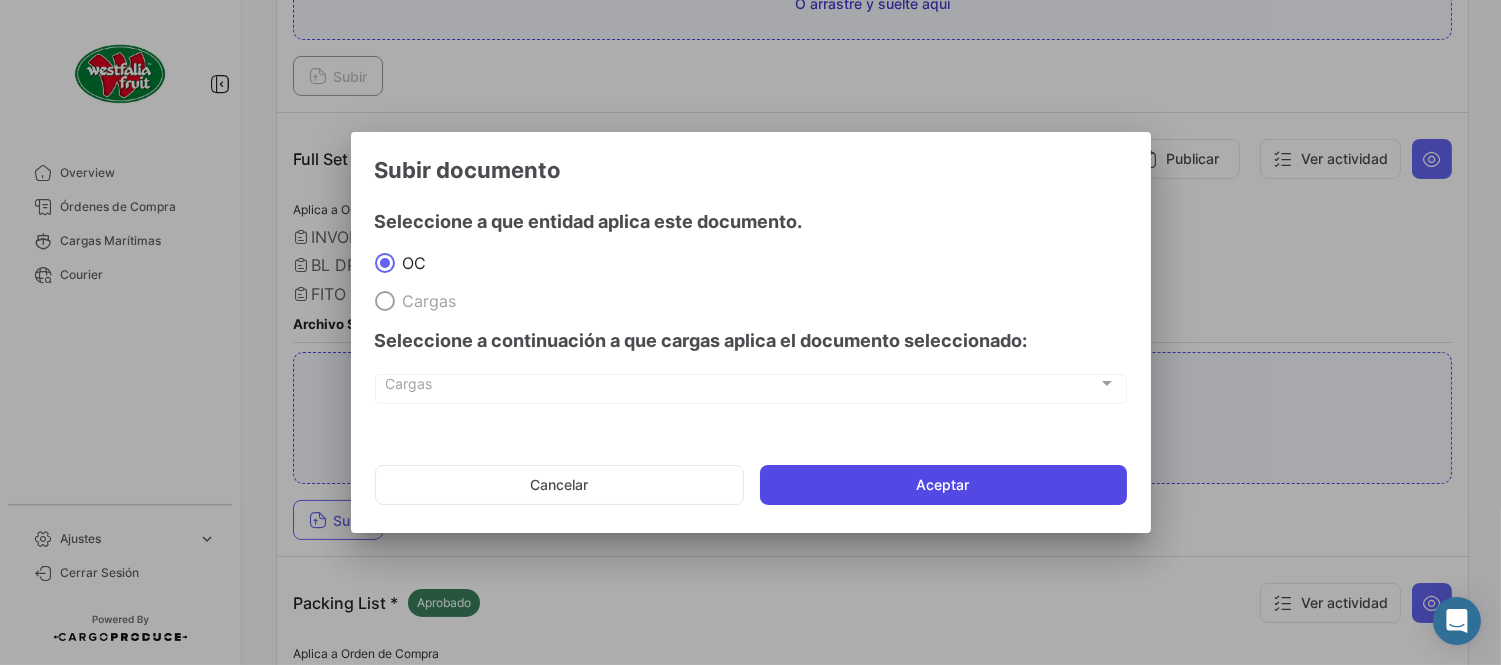 click on "Aceptar" 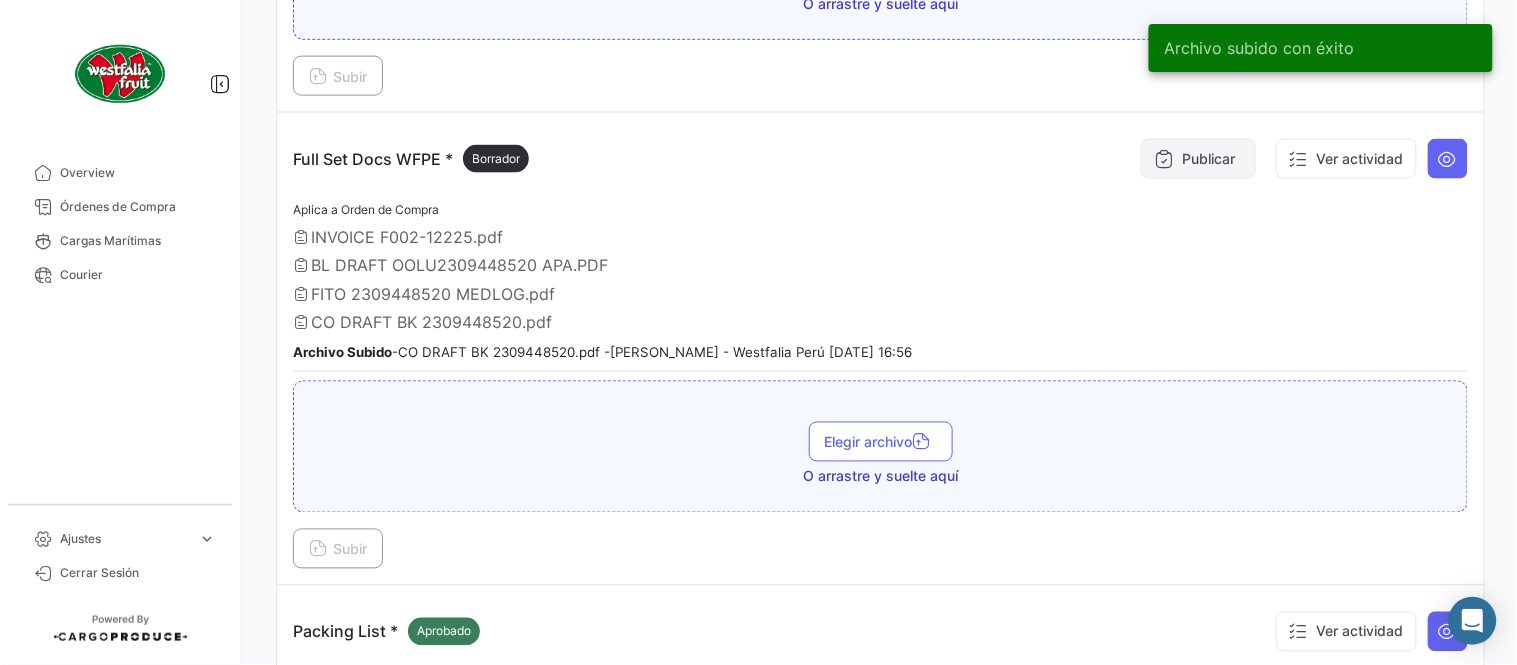 click on "Publicar" at bounding box center [1198, 159] 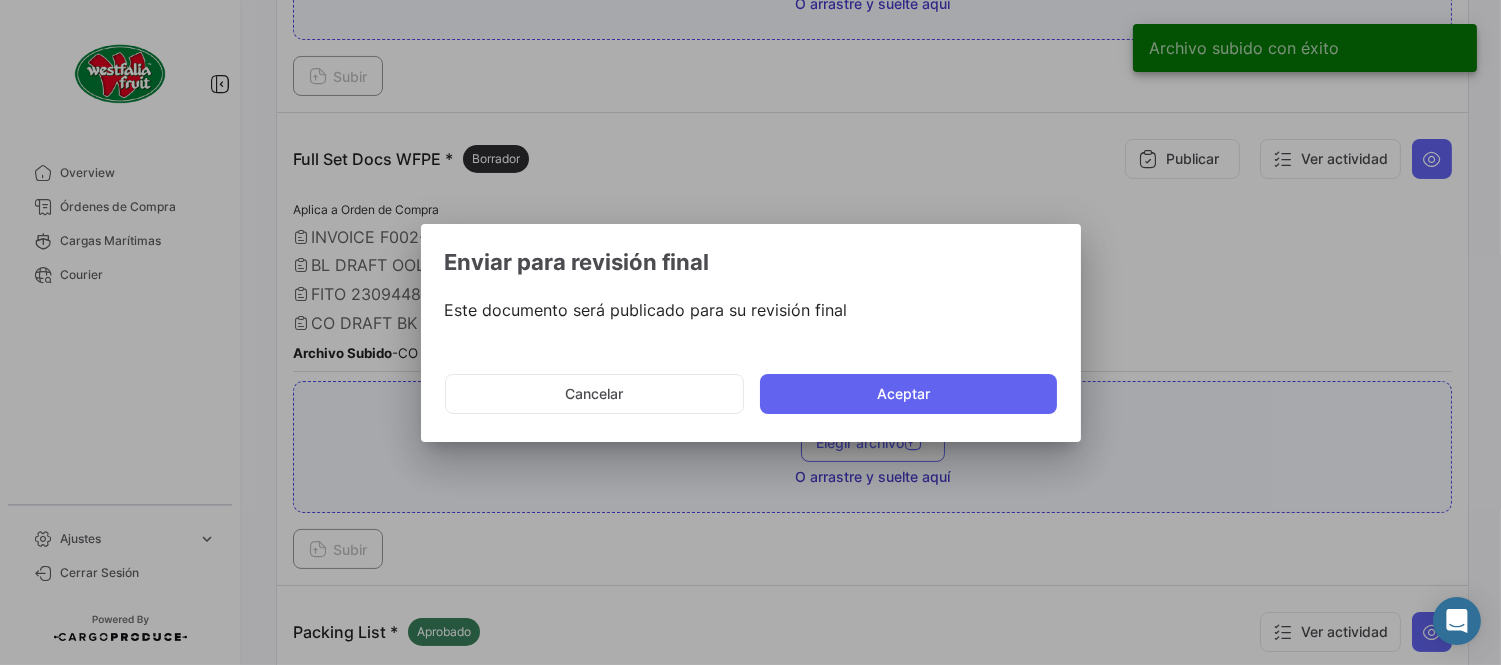 click on "Cancelar   Aceptar" 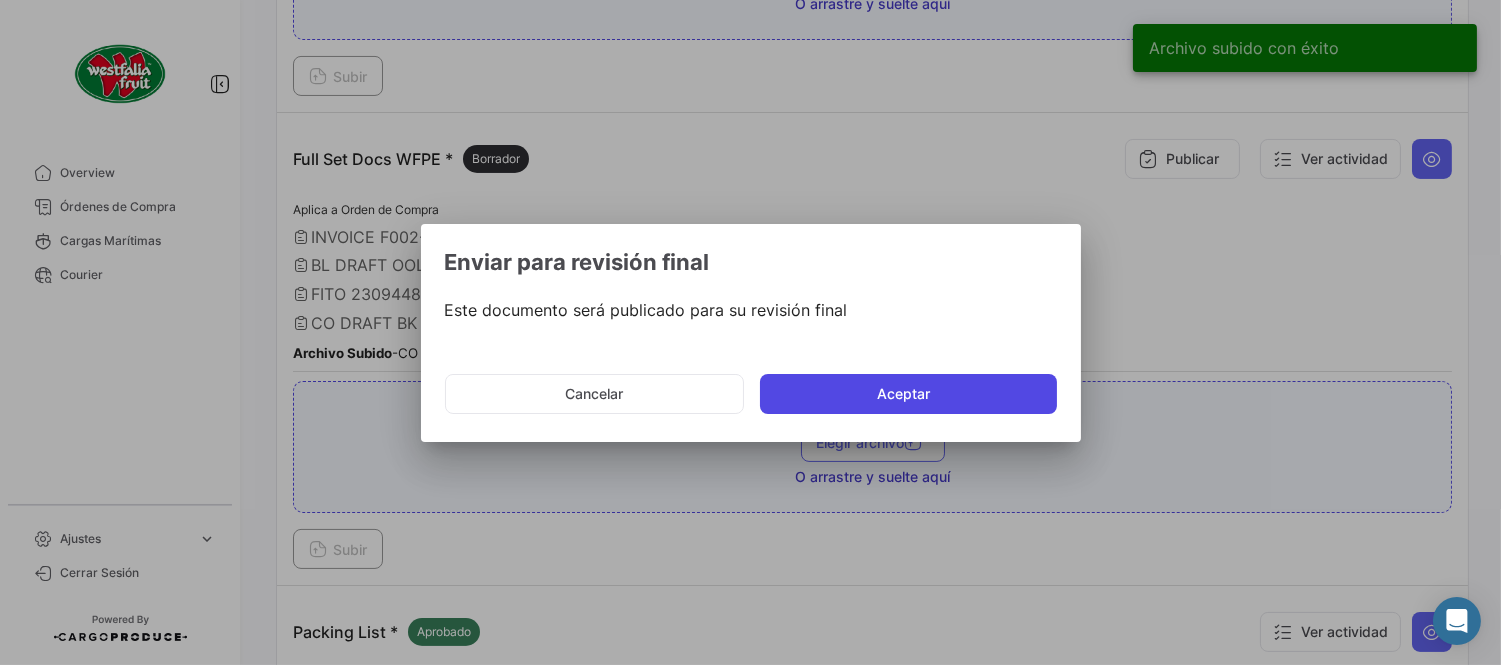 click on "Aceptar" 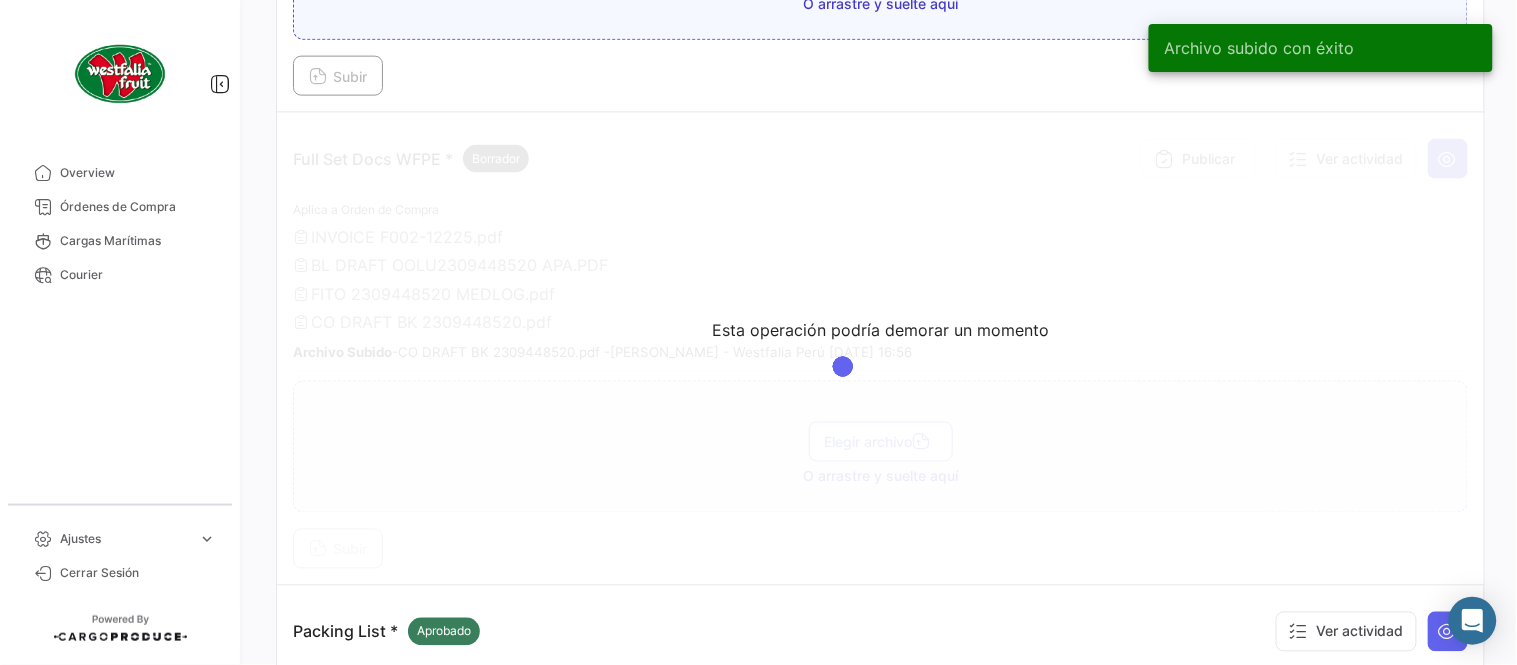 drag, startPoint x: 961, startPoint y: 137, endPoint x: 568, endPoint y: 208, distance: 399.362 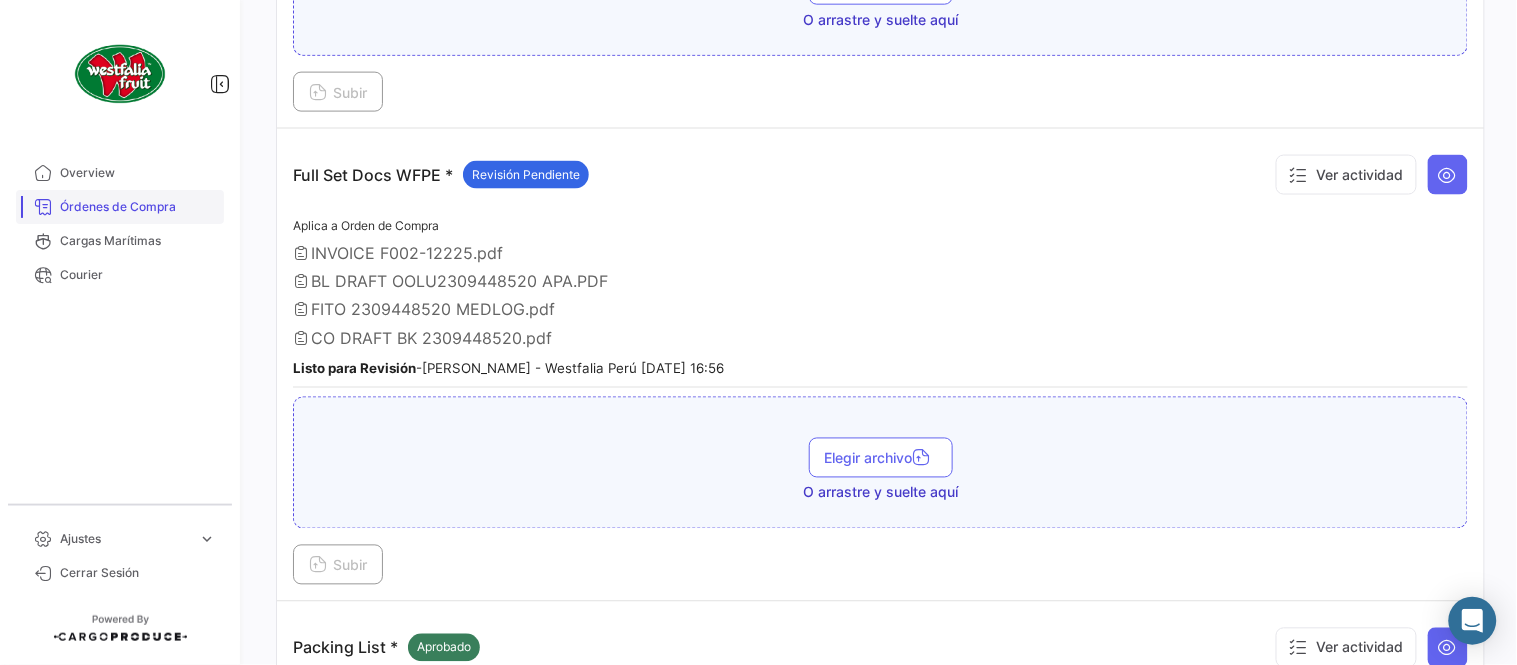 click on "Órdenes de Compra" at bounding box center [138, 207] 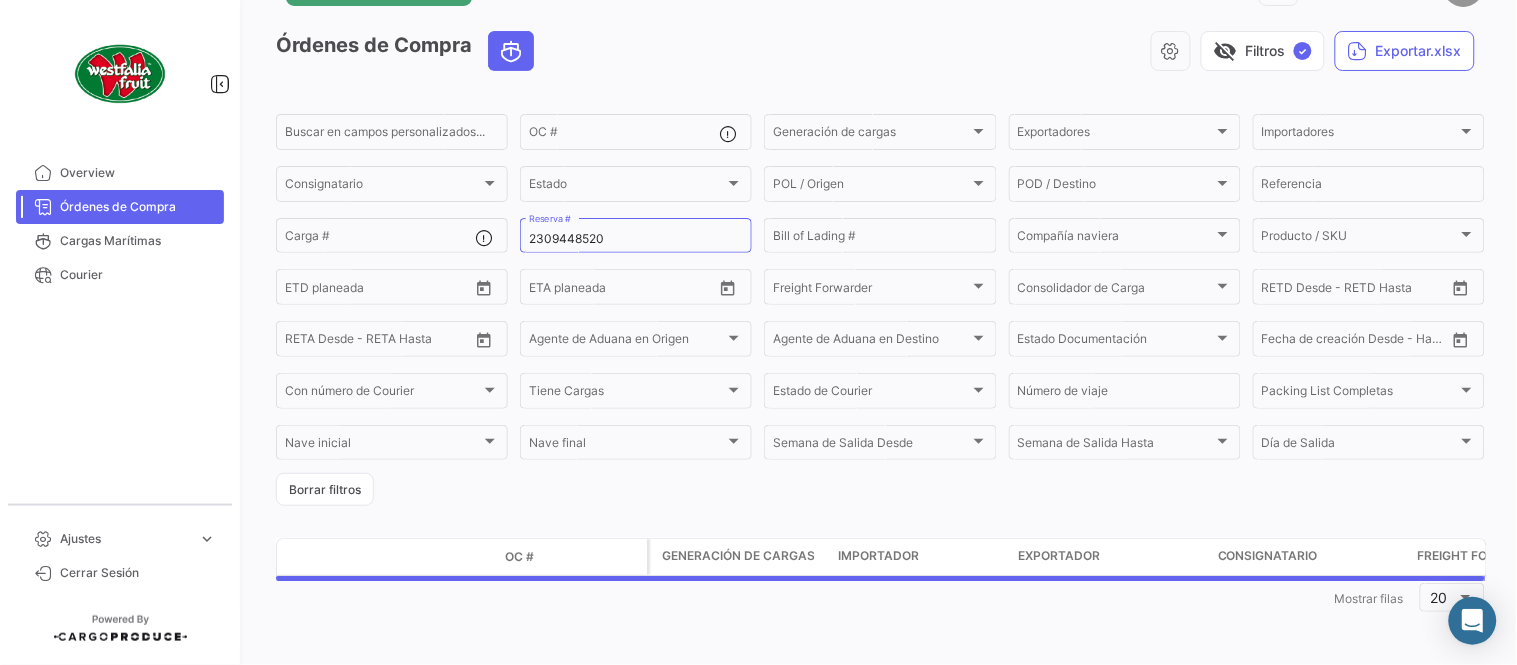 scroll, scrollTop: 0, scrollLeft: 0, axis: both 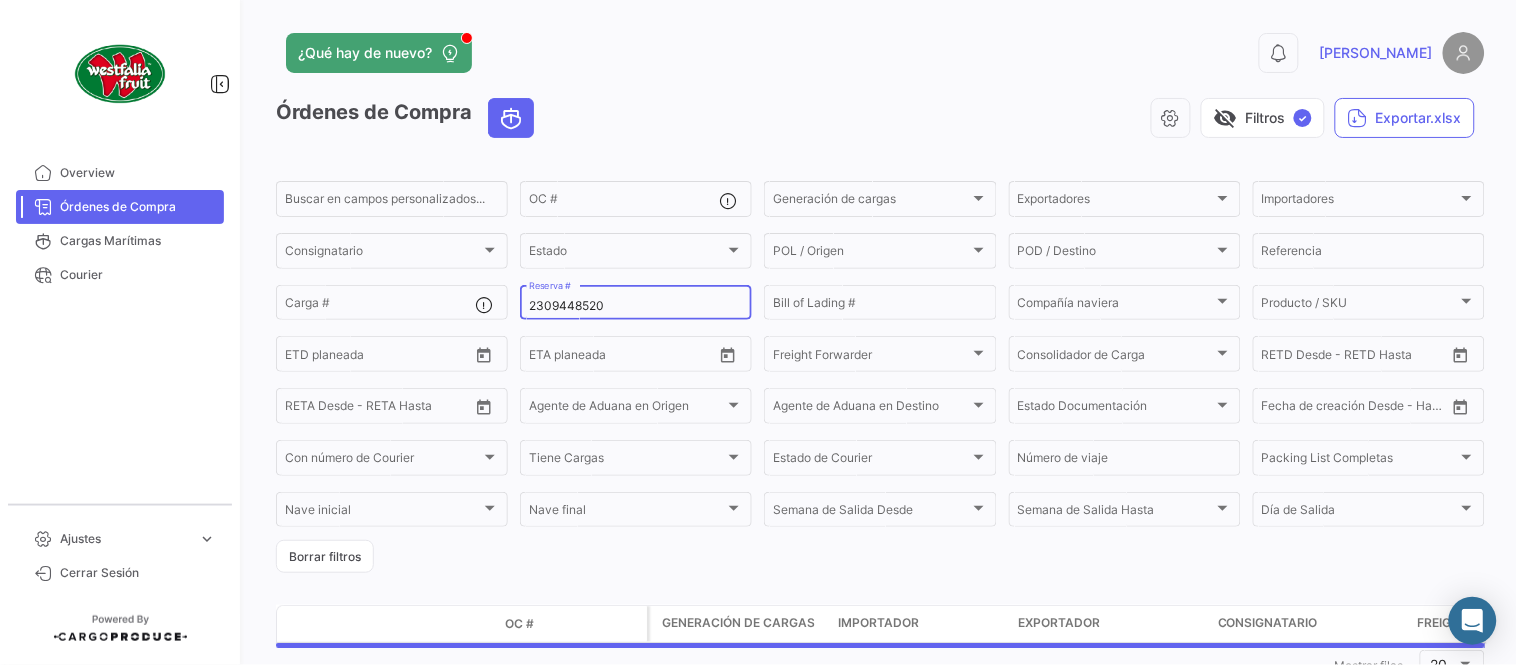 click on "2309448520" at bounding box center (636, 306) 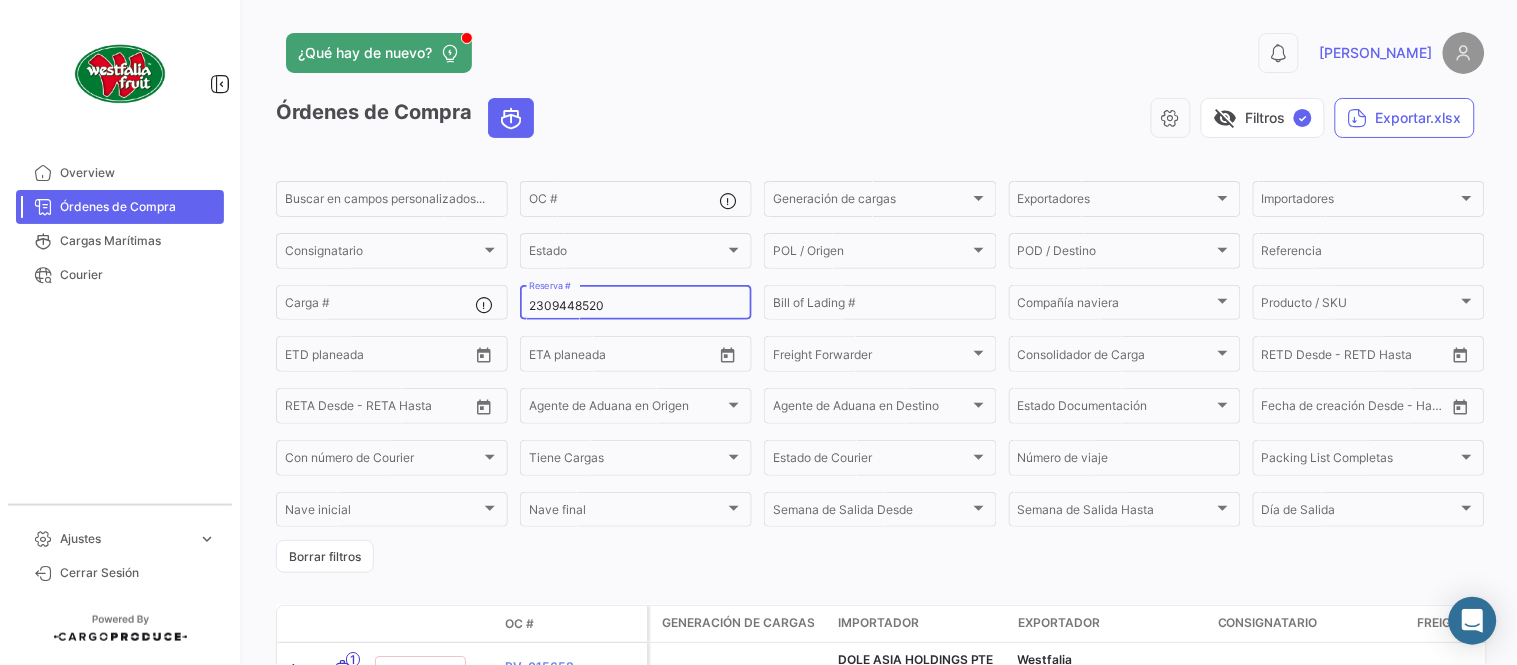 paste on "4" 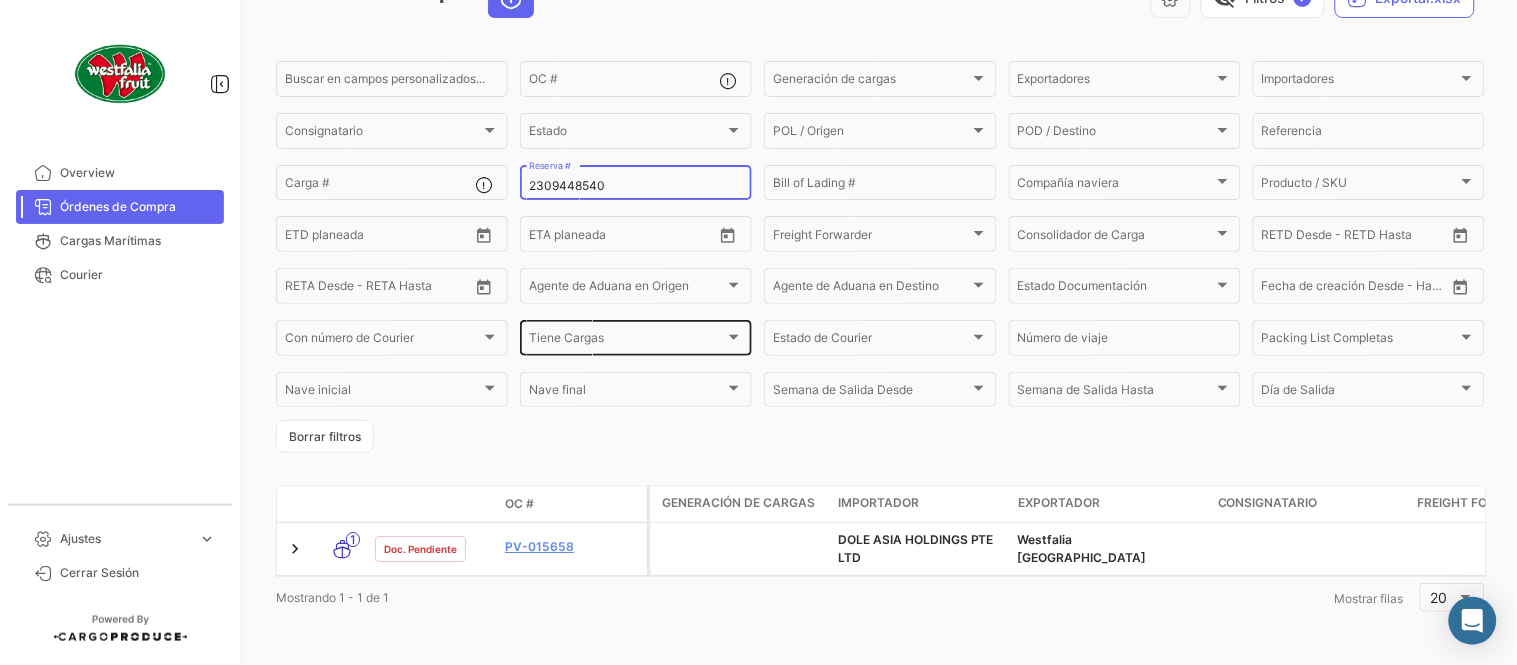 scroll, scrollTop: 136, scrollLeft: 0, axis: vertical 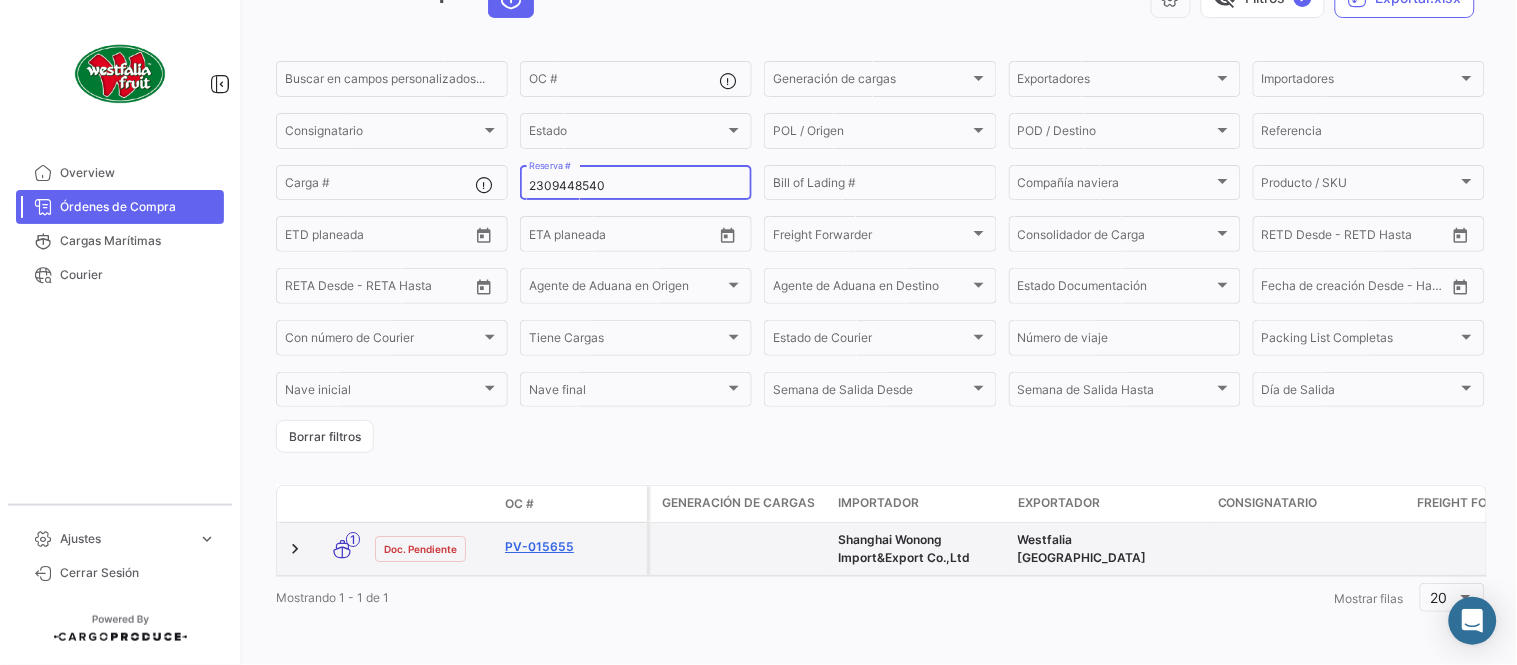 type on "2309448540" 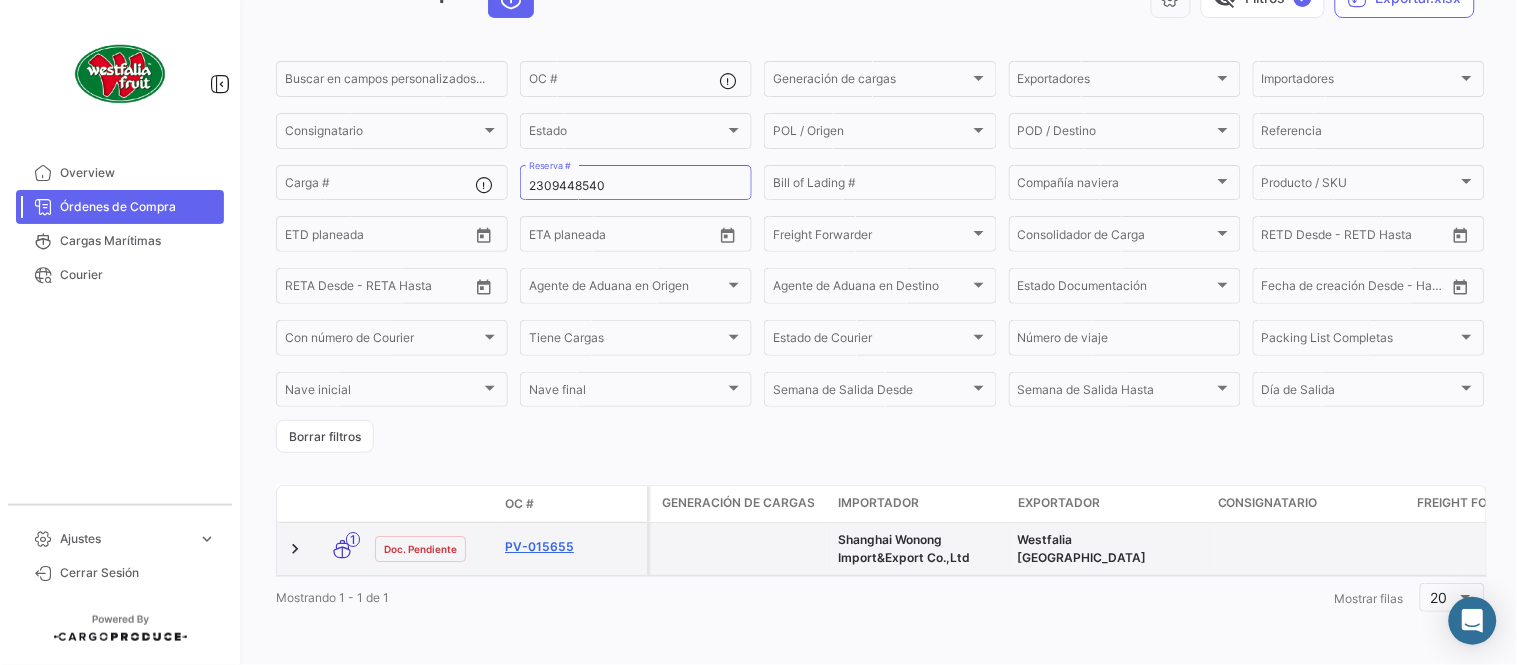 click on "PV-015655" 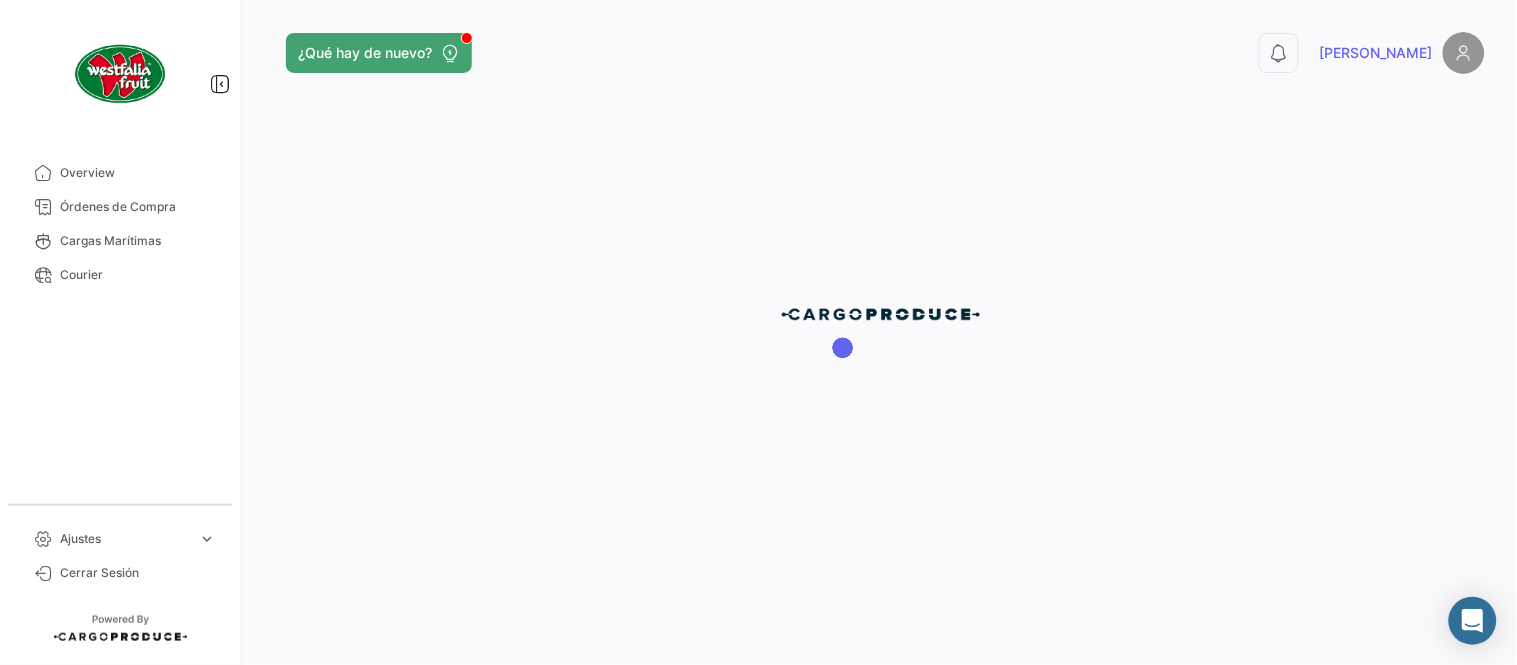 scroll, scrollTop: 0, scrollLeft: 0, axis: both 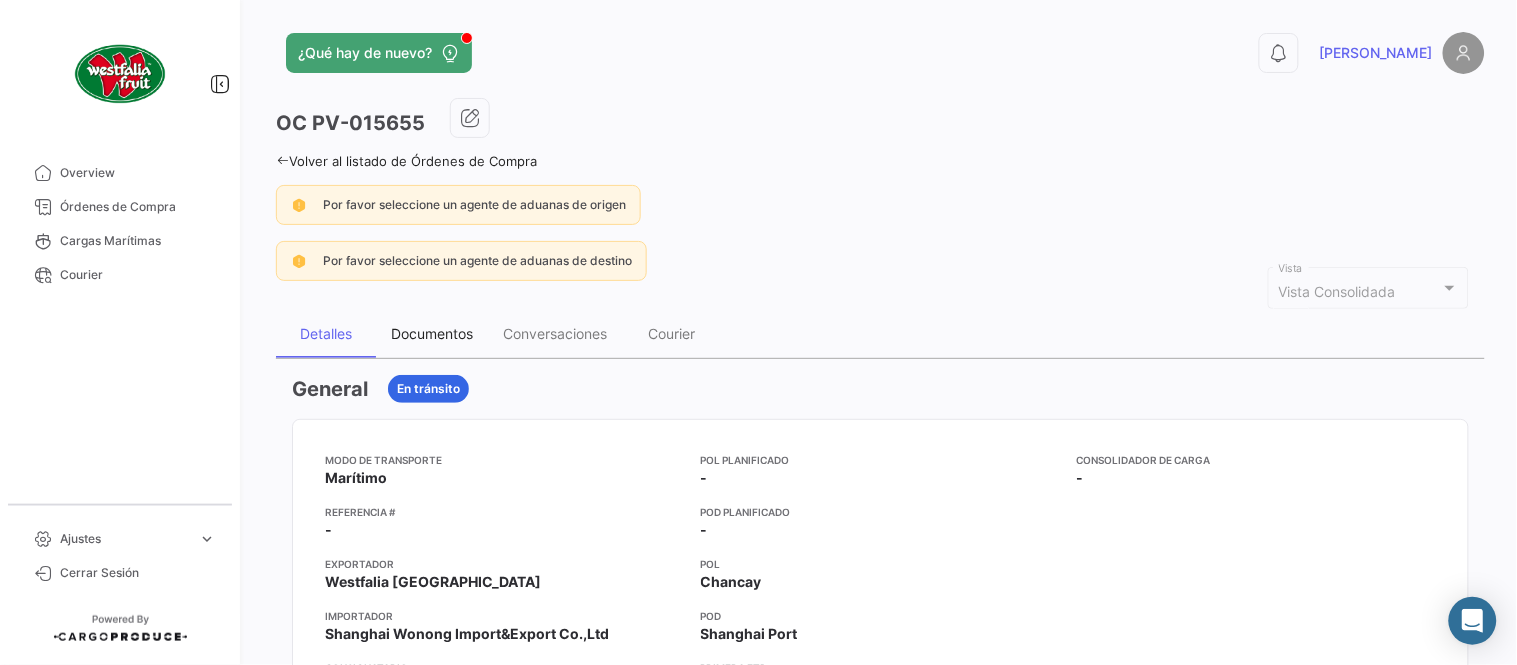 click on "Documentos" at bounding box center [432, 333] 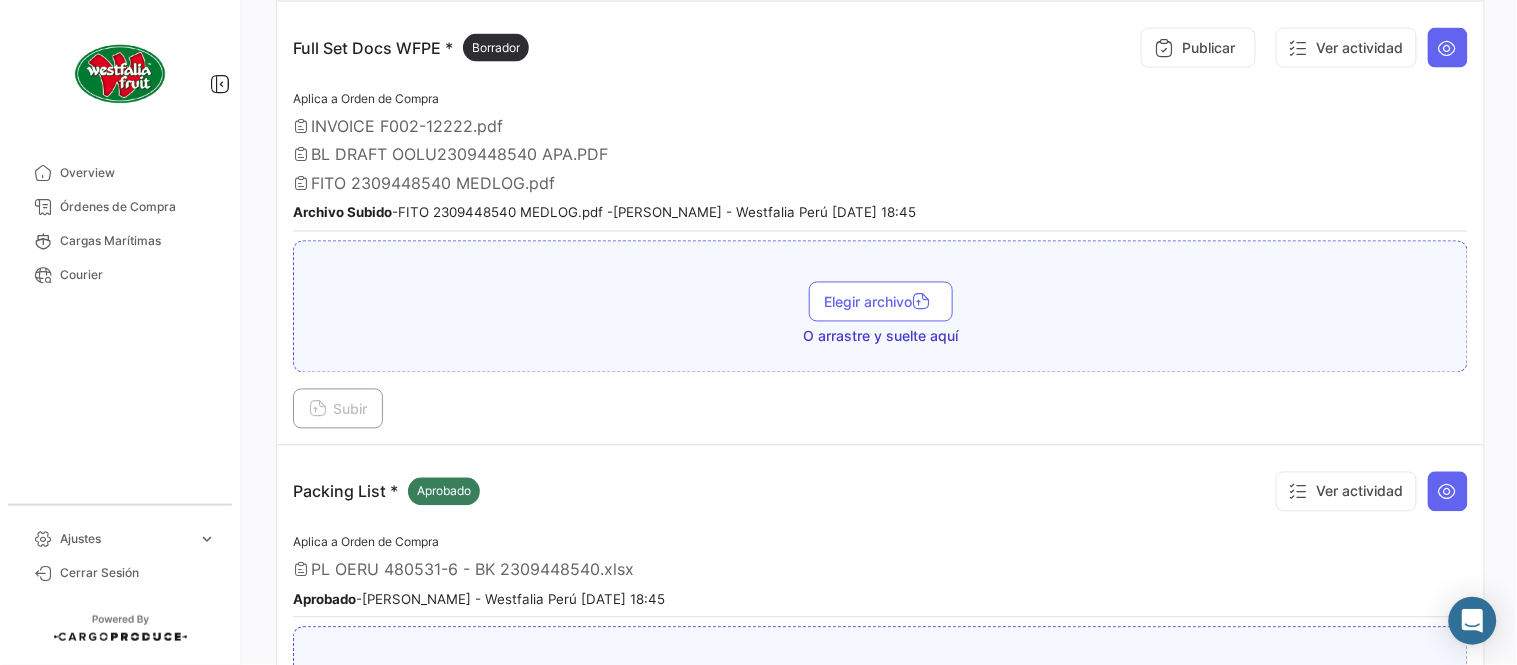 scroll, scrollTop: 666, scrollLeft: 0, axis: vertical 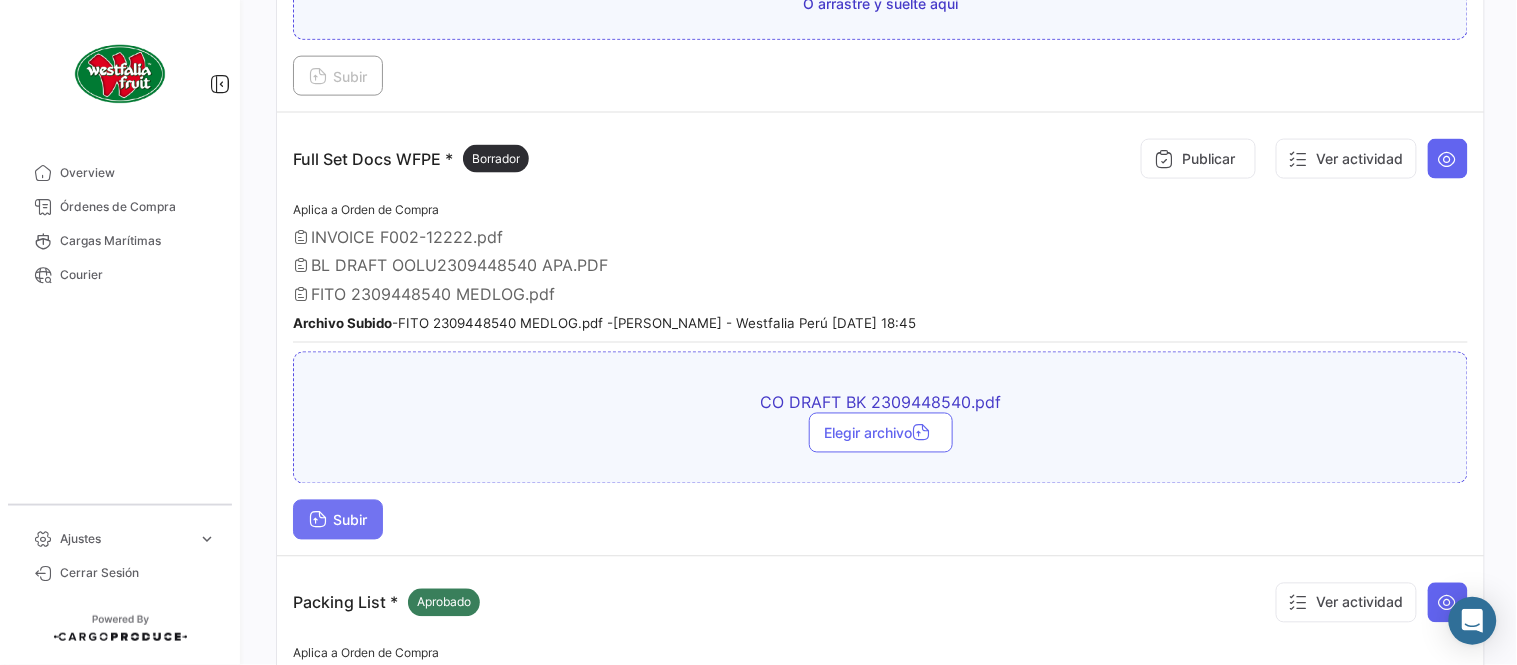 click on "Subir" at bounding box center (338, 520) 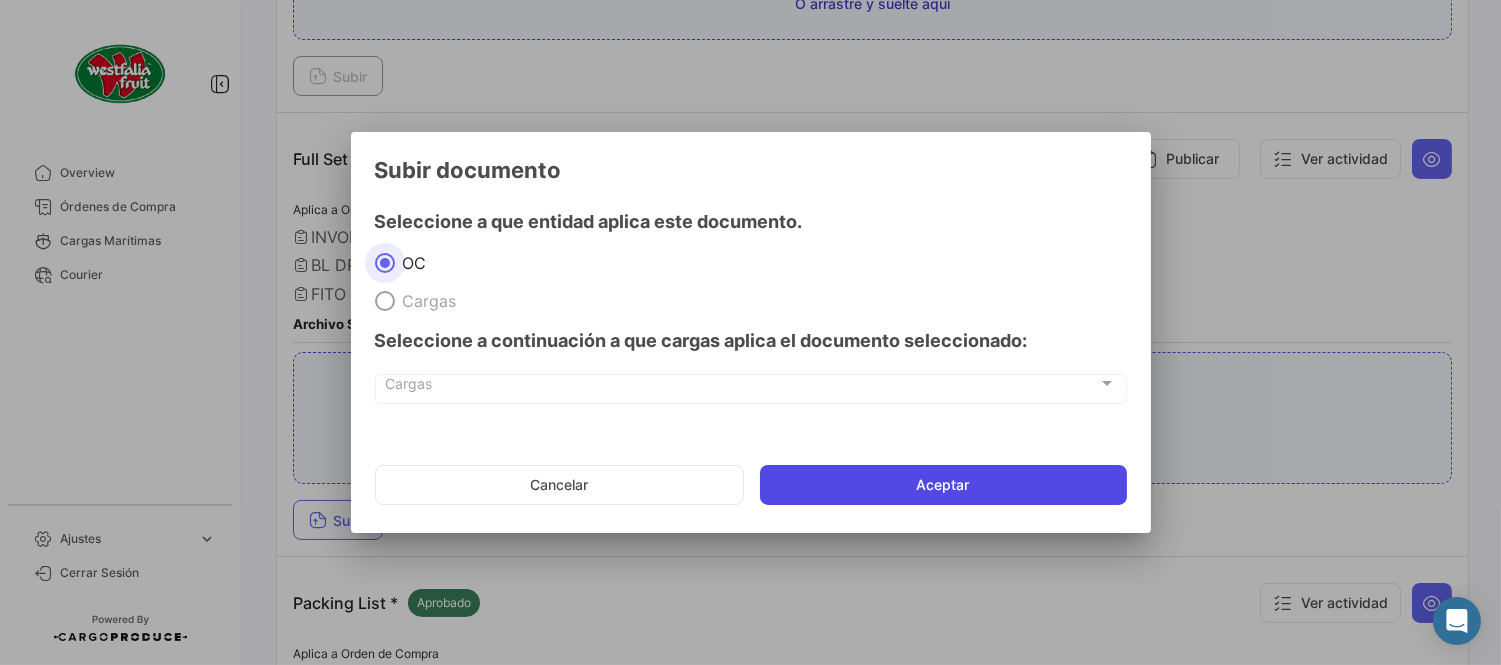 click on "Aceptar" 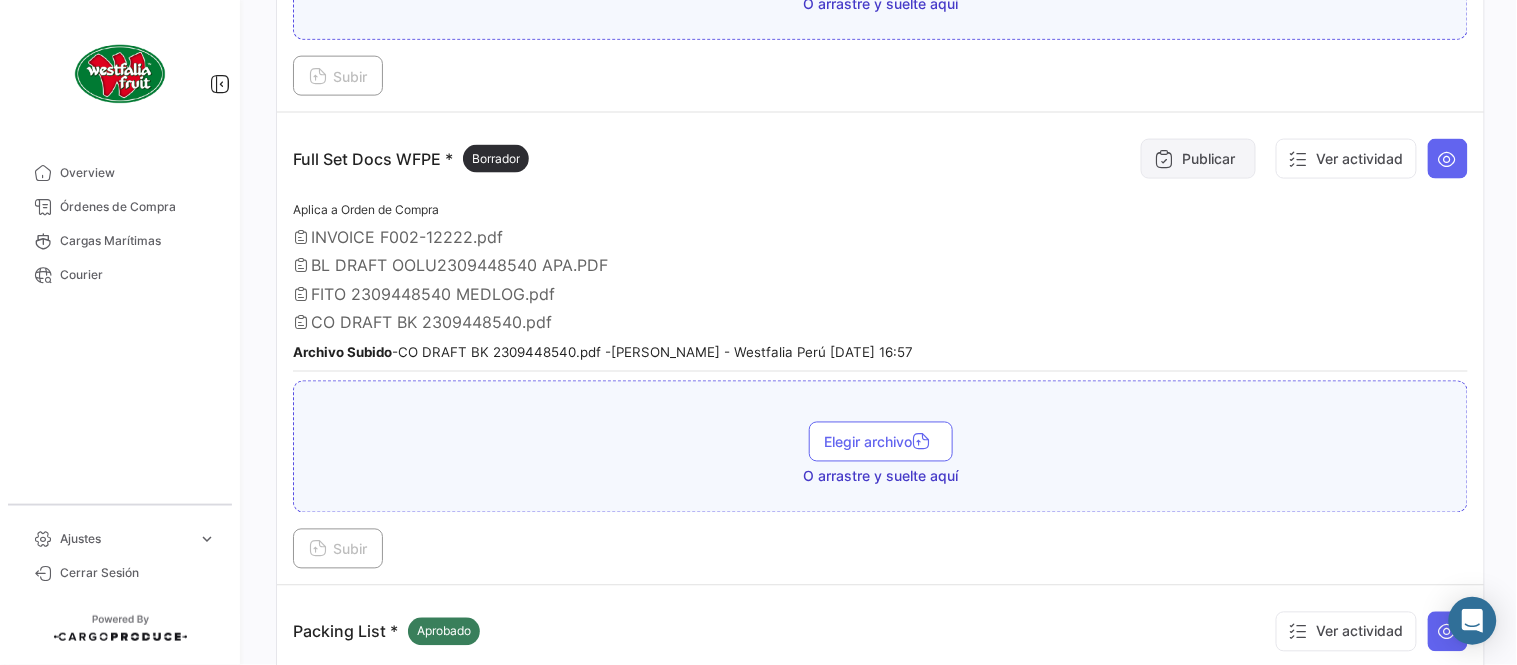 click on "Publicar" at bounding box center [1198, 159] 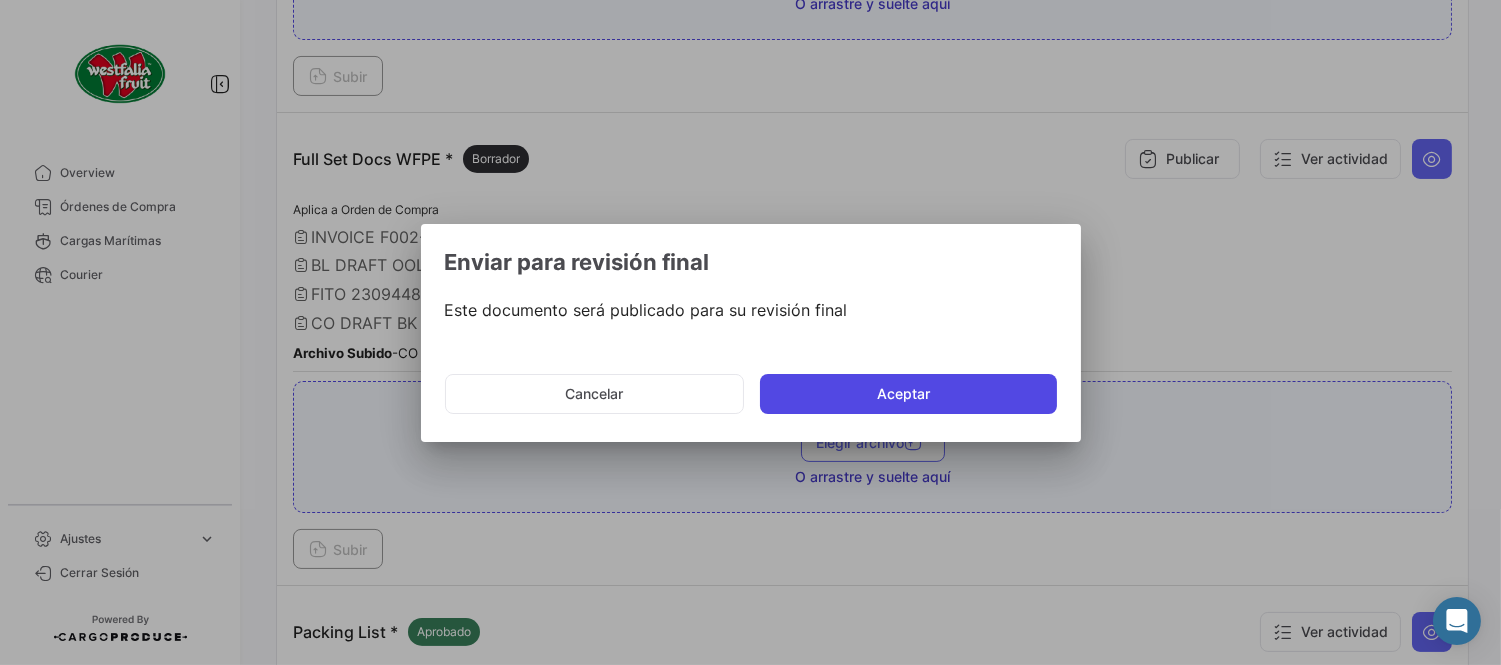 click on "Aceptar" 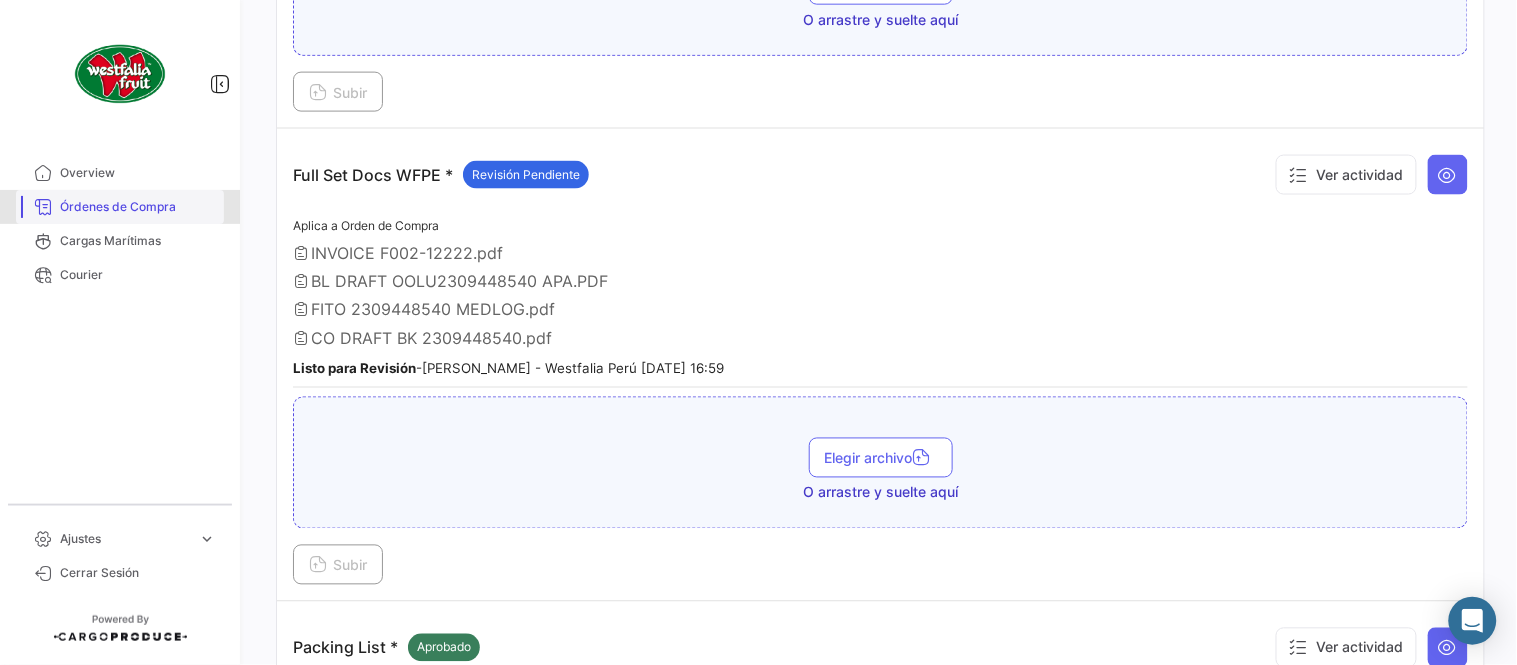 click on "Órdenes de Compra" at bounding box center (138, 207) 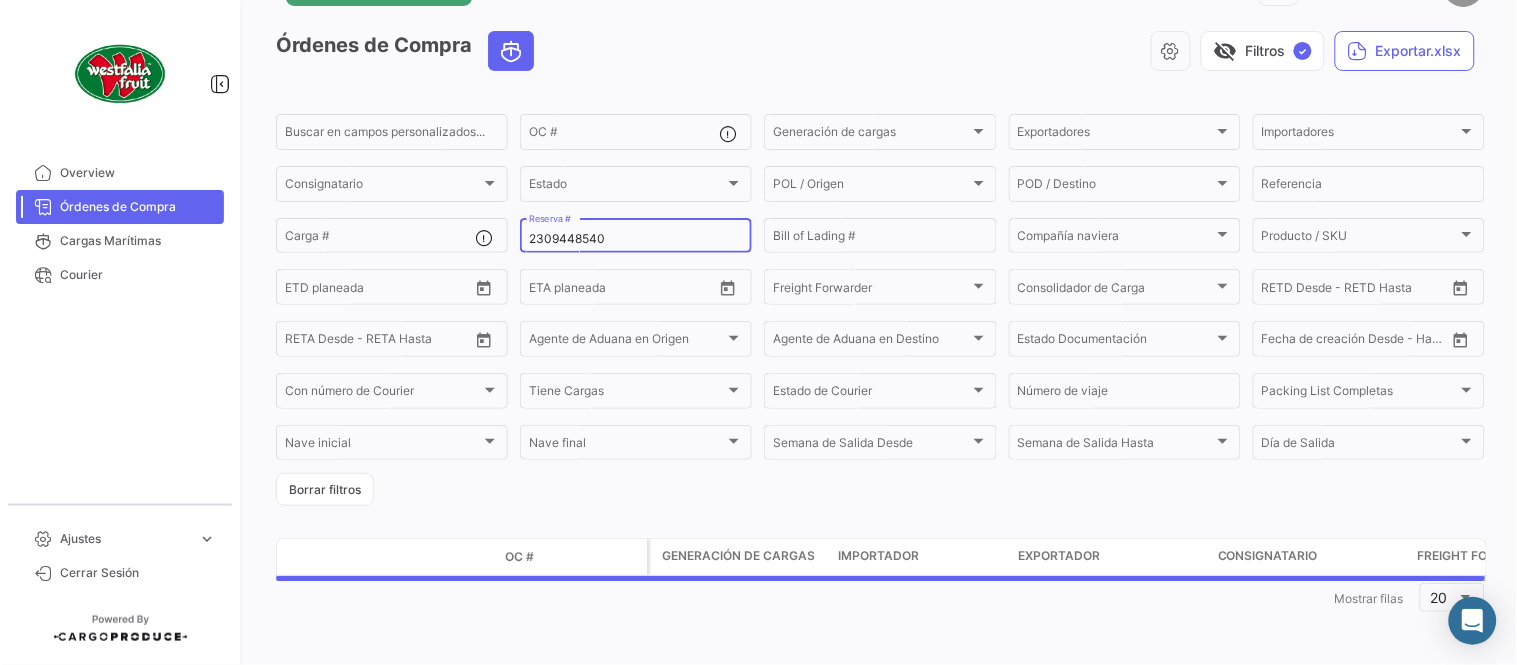 scroll, scrollTop: 0, scrollLeft: 0, axis: both 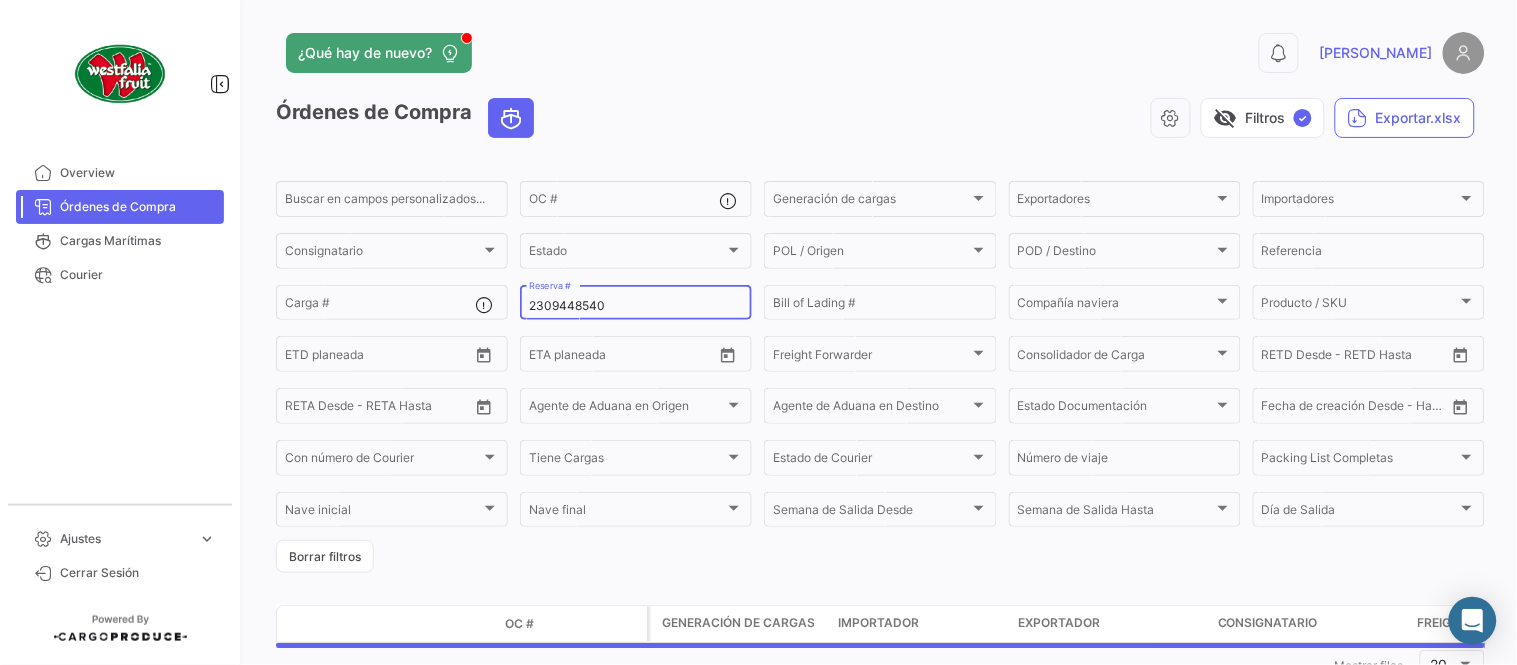 click on "2309448540" at bounding box center (636, 306) 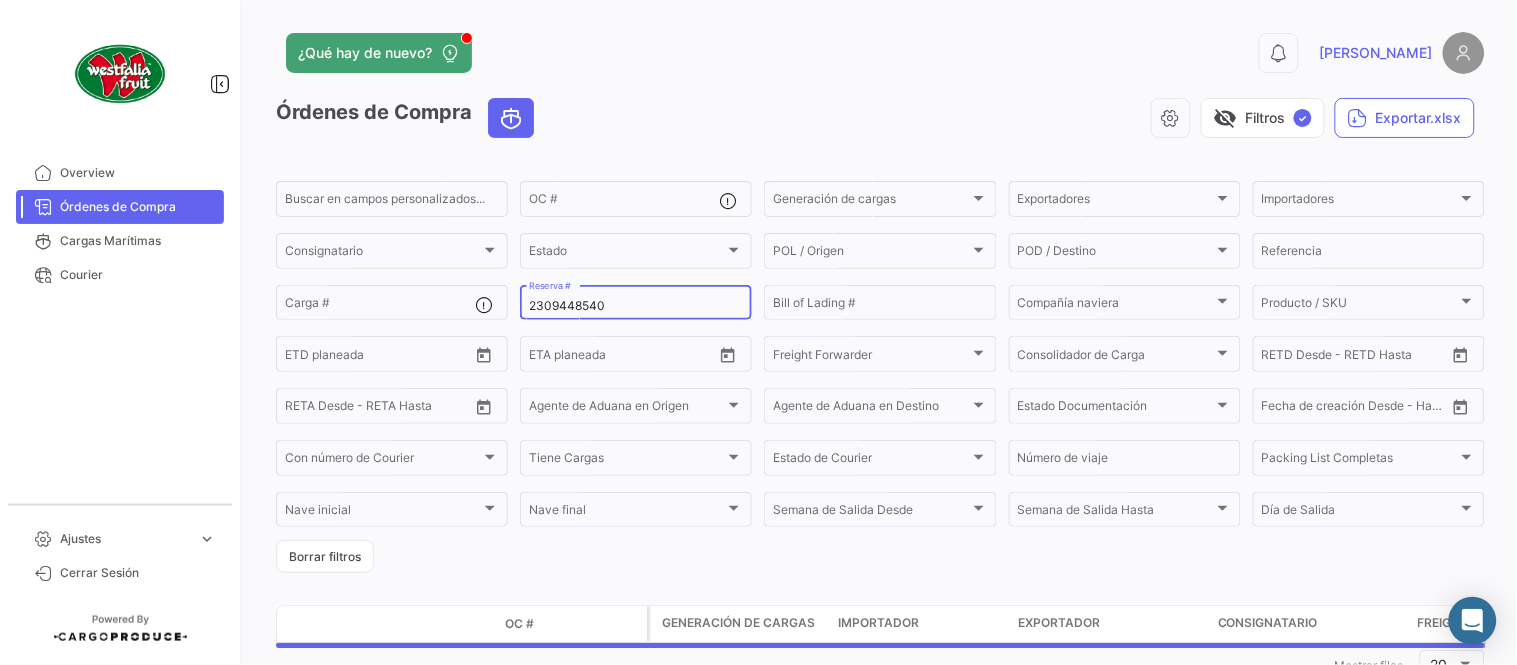 click on "2309448540" at bounding box center [636, 306] 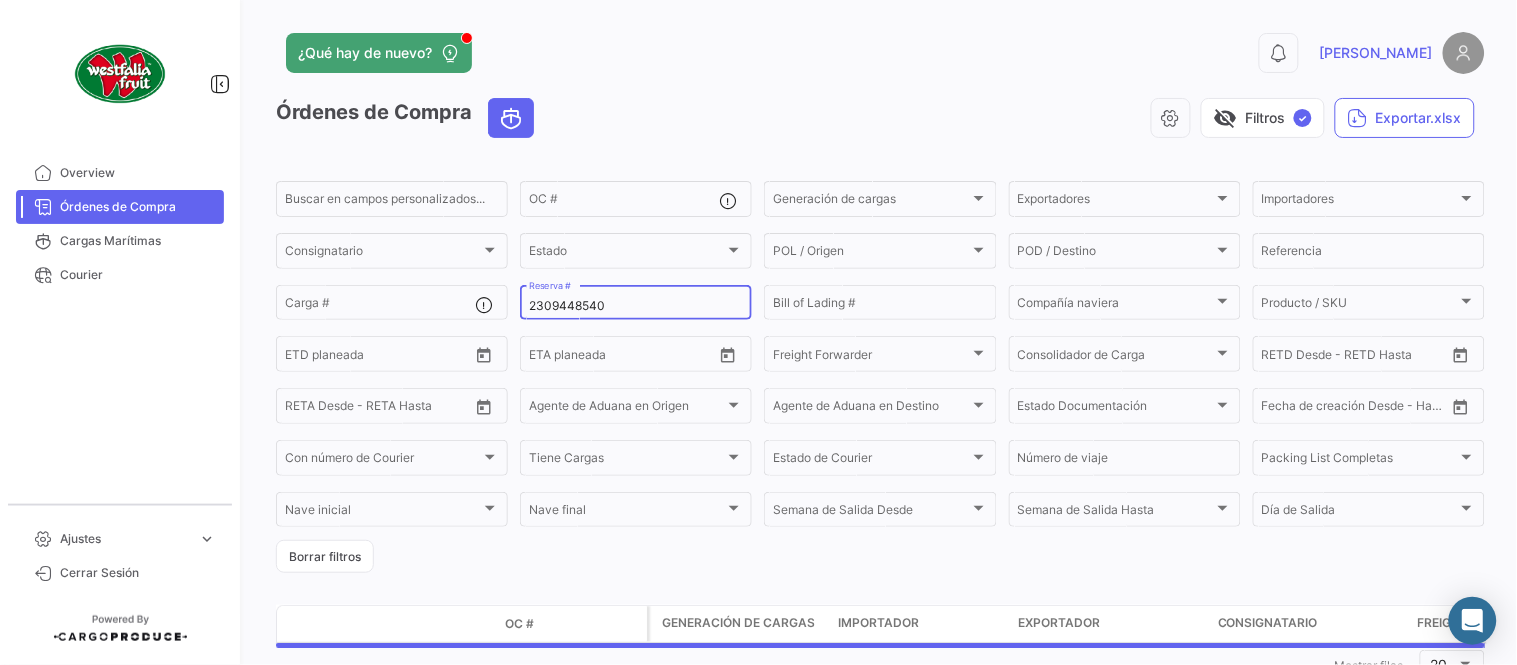 paste on "LMM0532559" 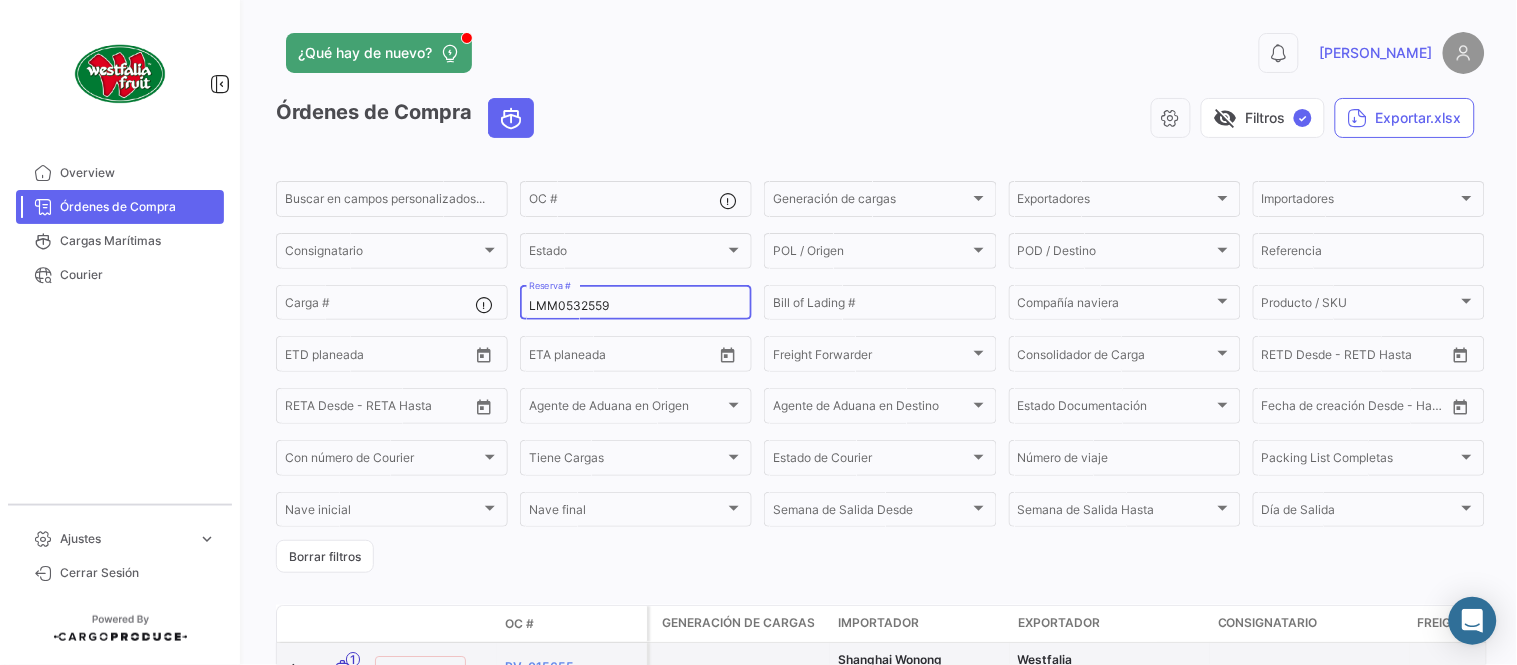 type on "LMM0532559" 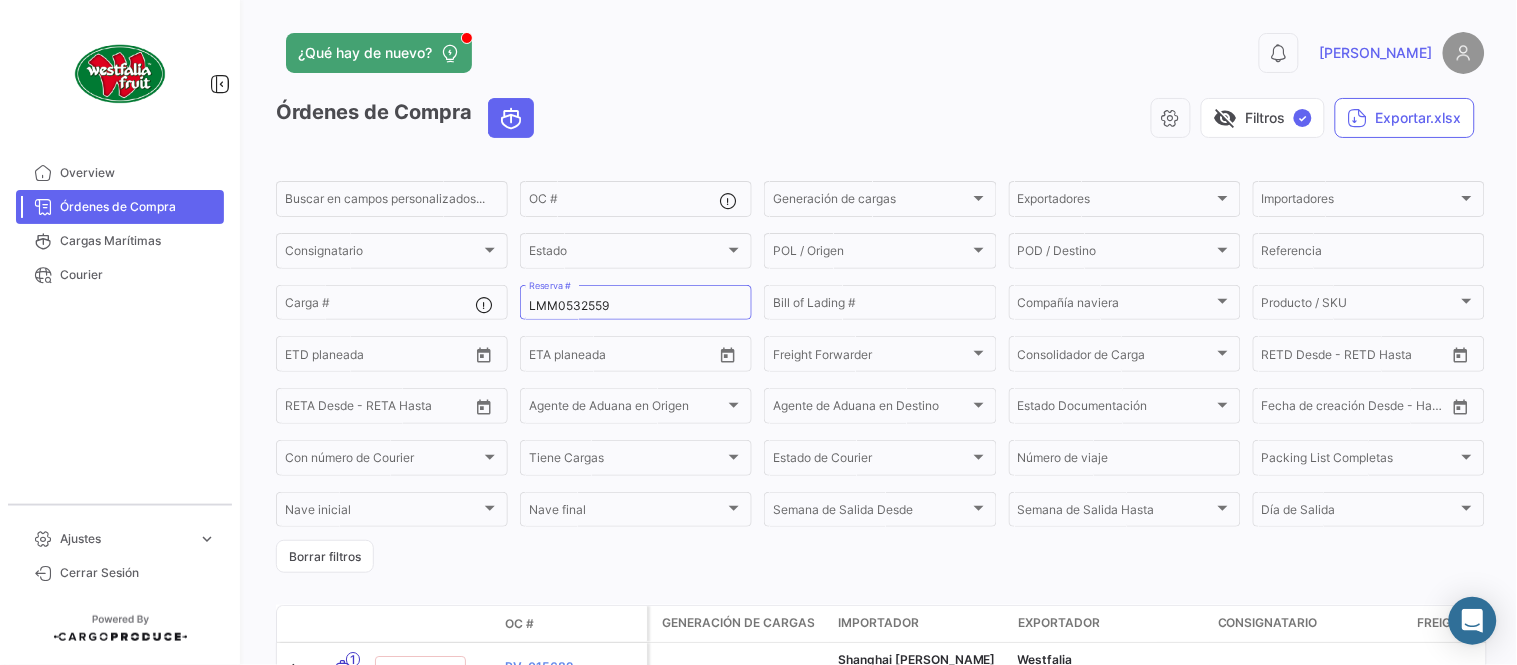click on "visibility_off   Filtros  ✓  Exportar.xlsx" 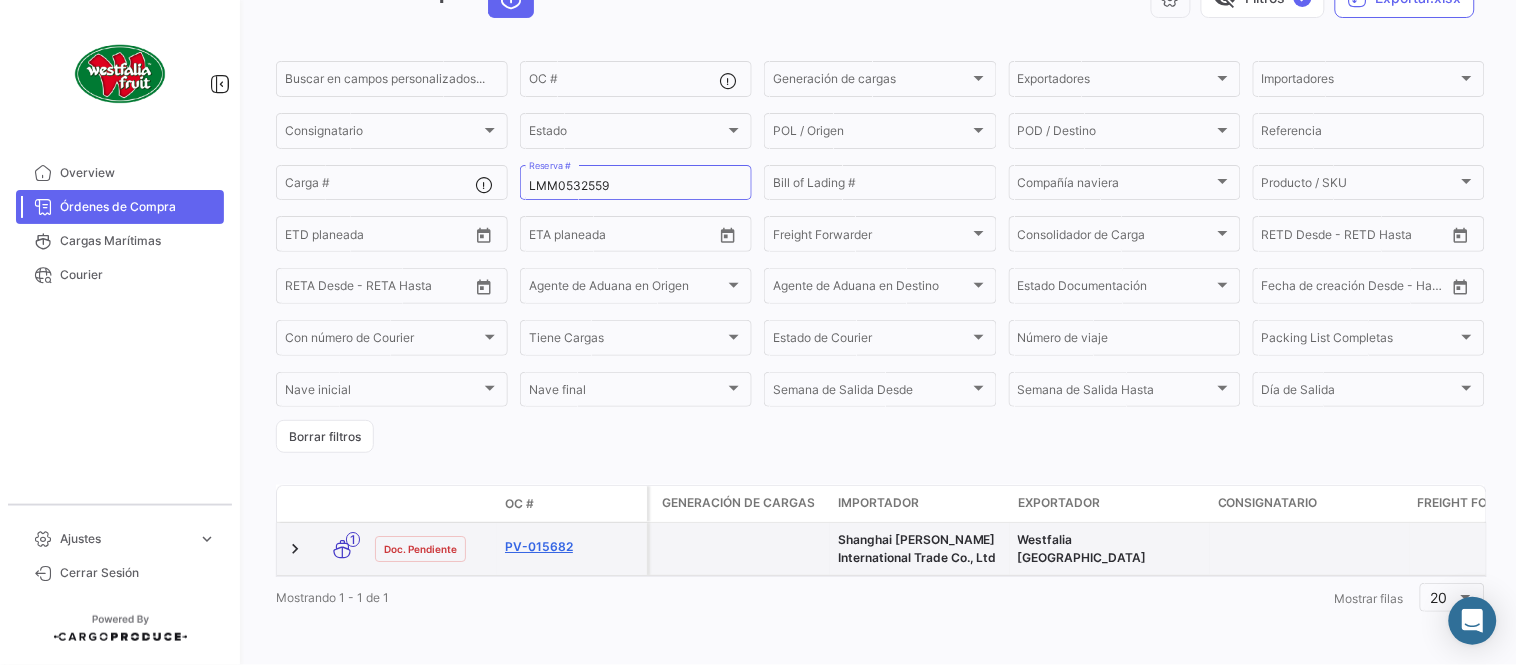 scroll, scrollTop: 136, scrollLeft: 0, axis: vertical 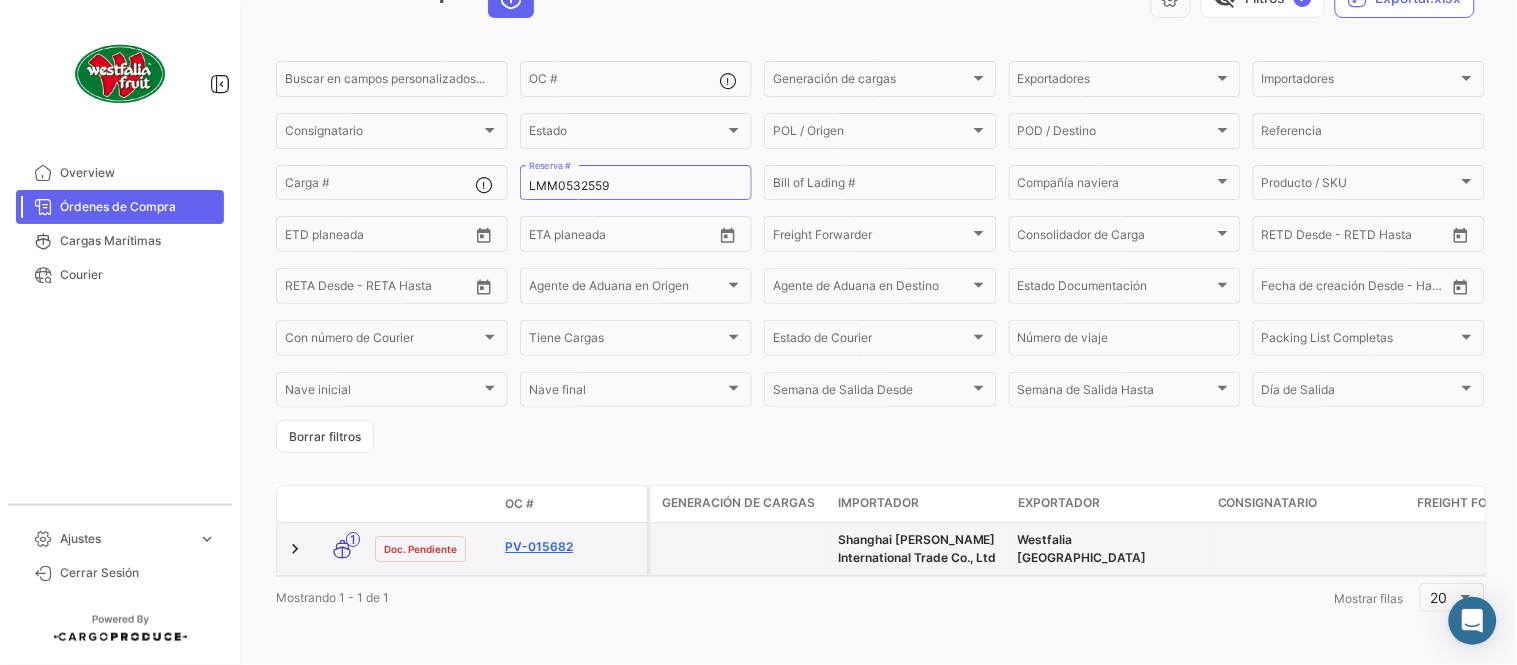 click on "PV-015682" 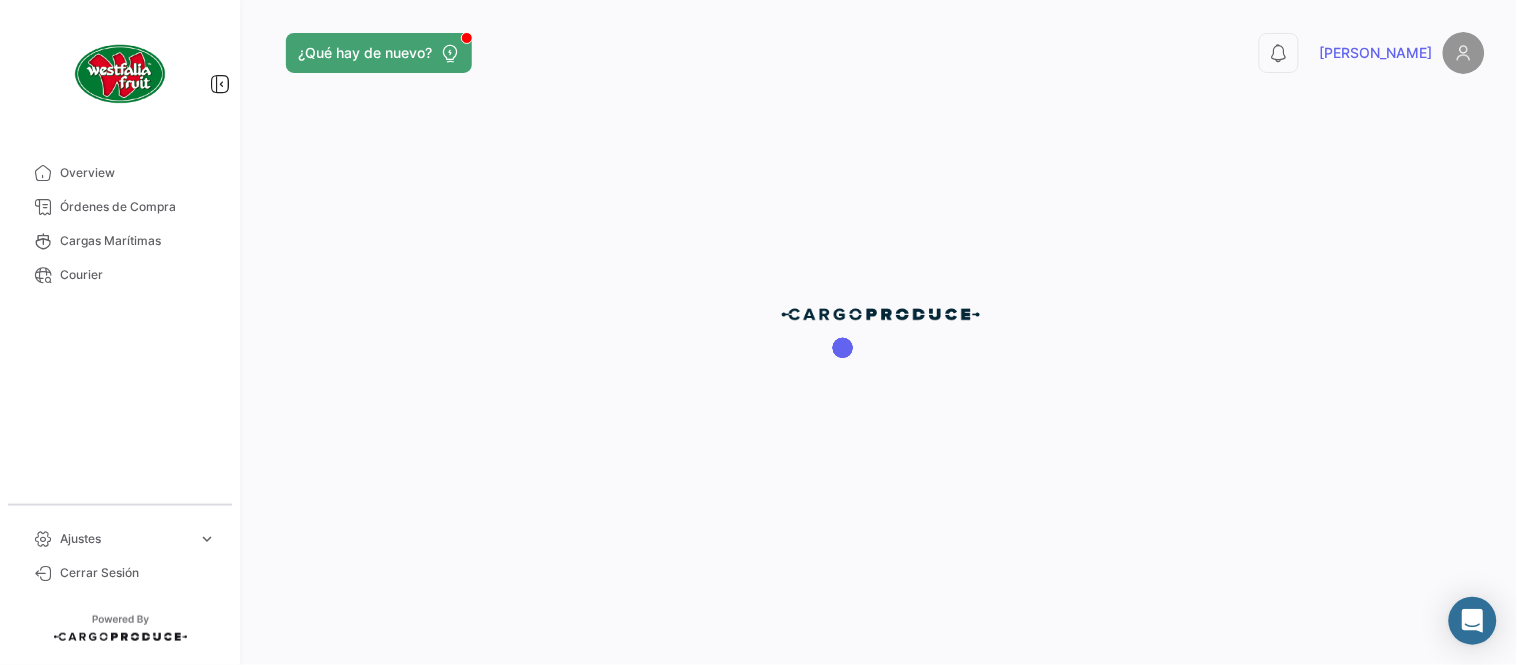scroll, scrollTop: 0, scrollLeft: 0, axis: both 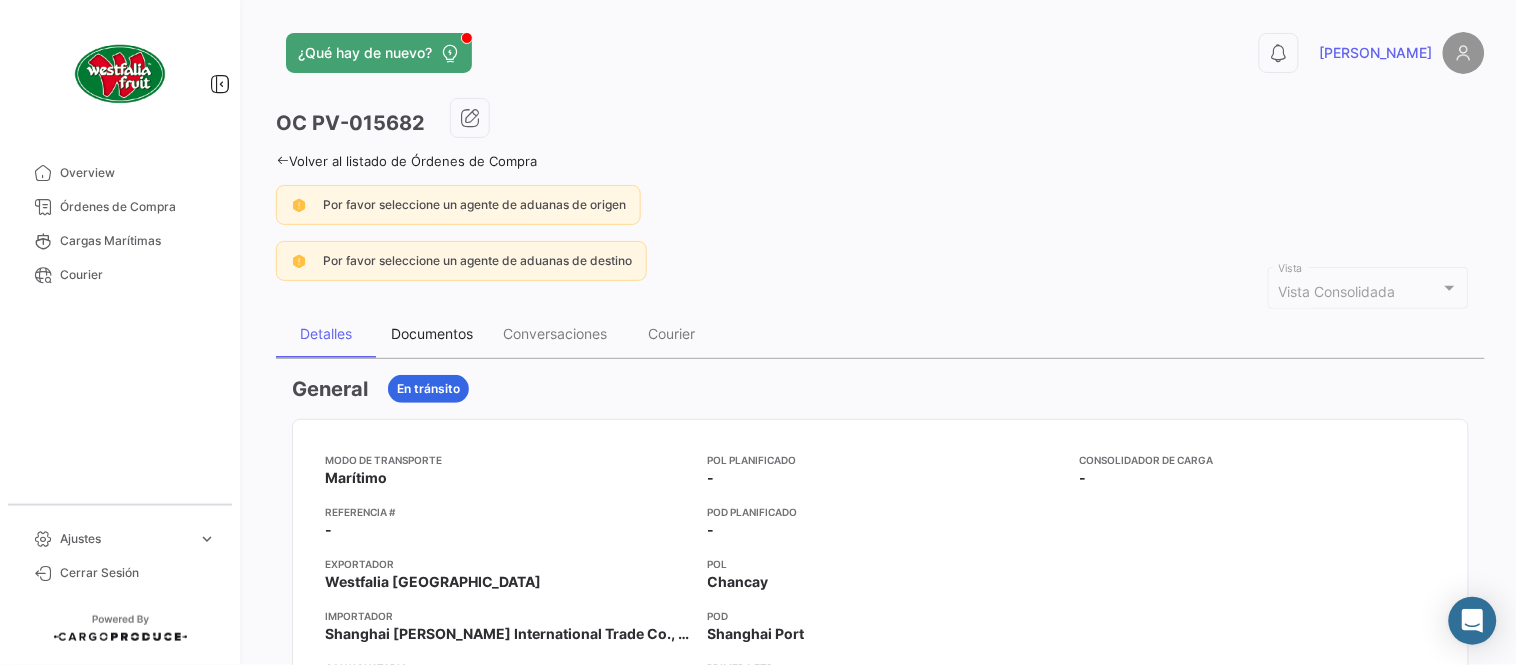 click on "Documentos" at bounding box center (432, 333) 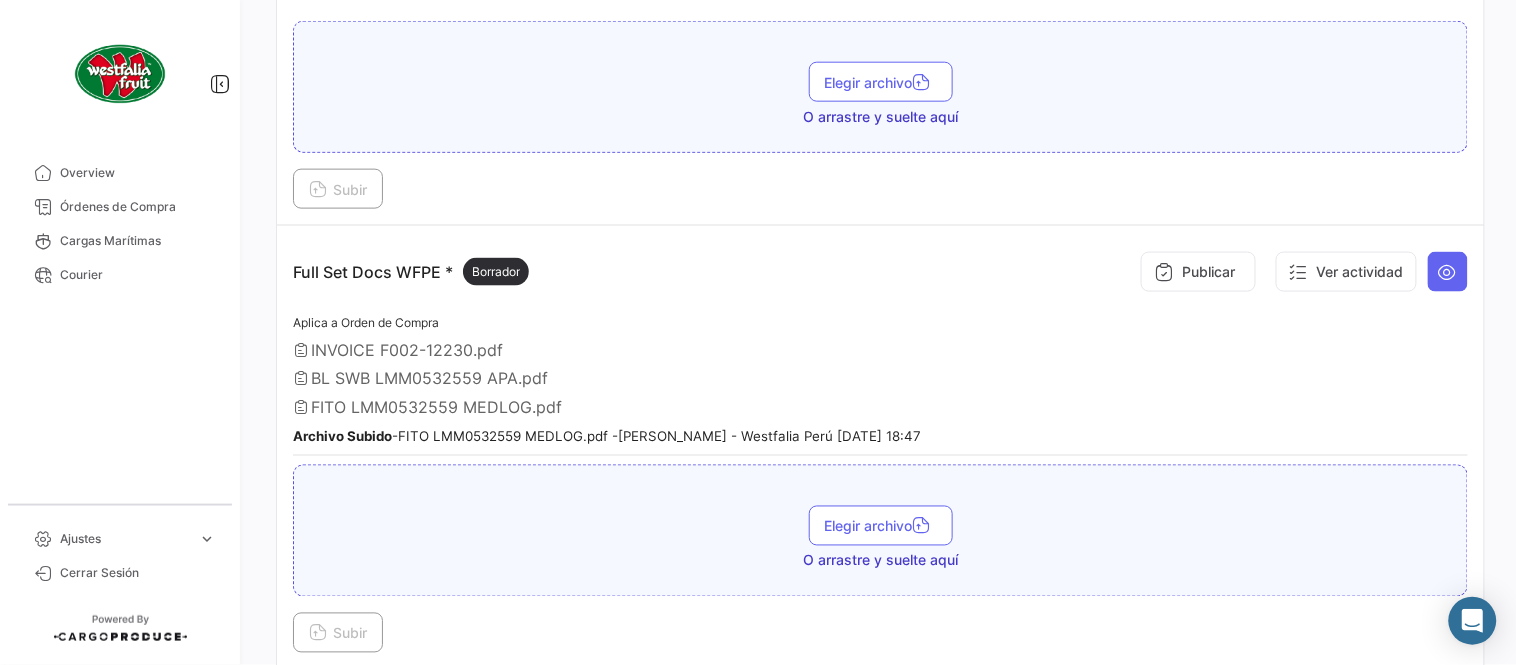 scroll, scrollTop: 555, scrollLeft: 0, axis: vertical 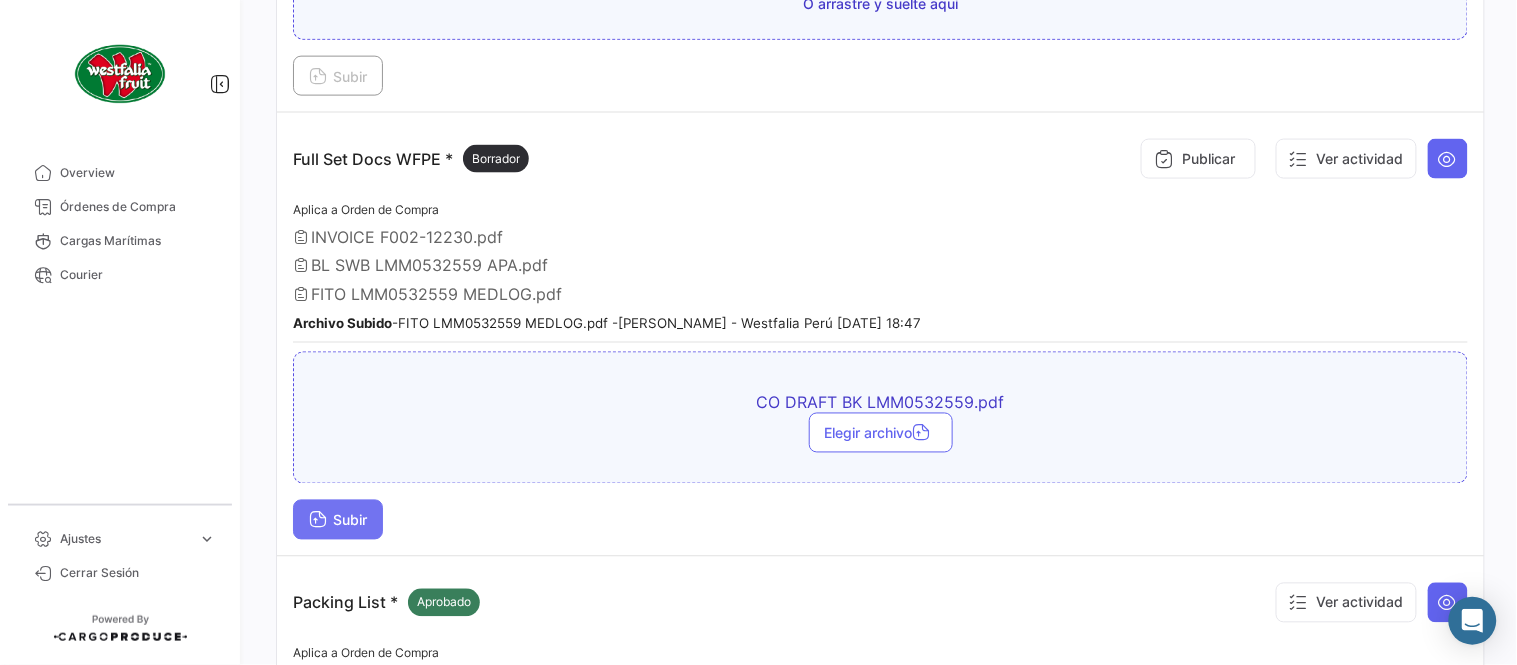 click on "Subir" at bounding box center (338, 520) 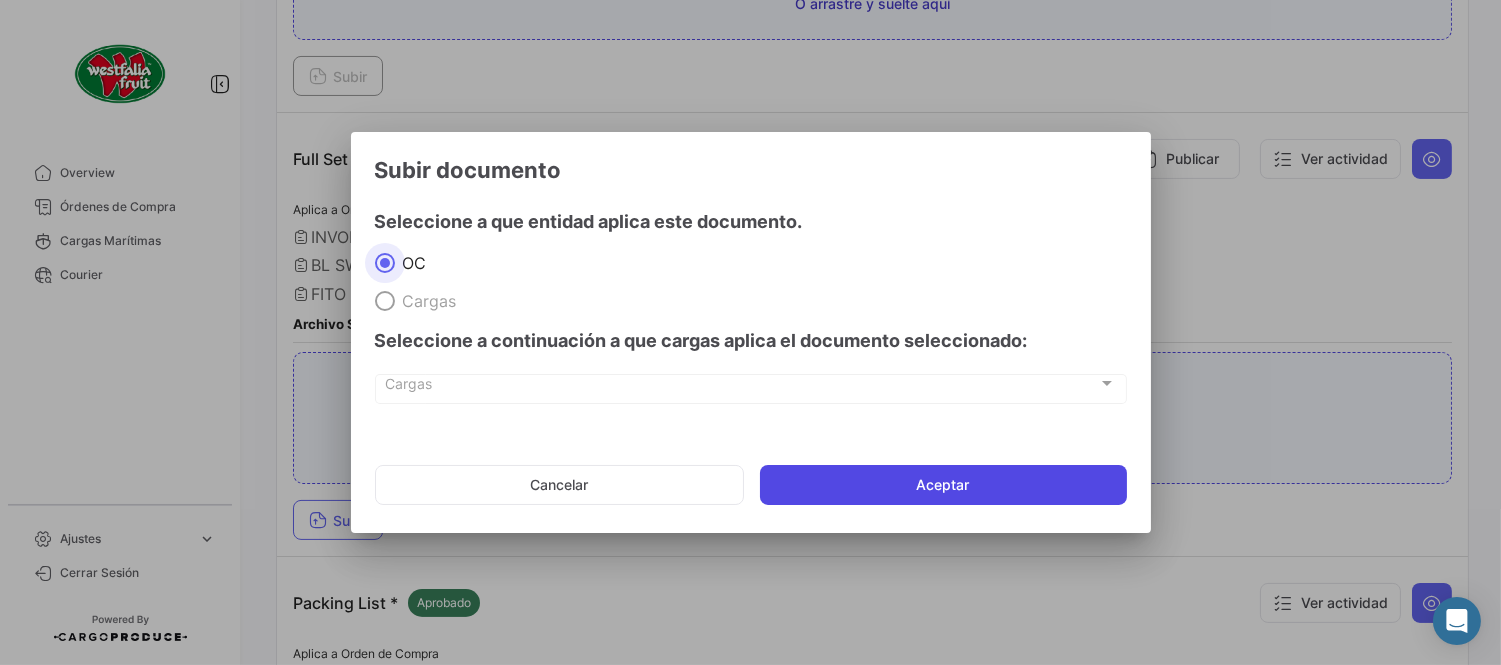 drag, startPoint x: 923, startPoint y: 467, endPoint x: 925, endPoint y: 483, distance: 16.124516 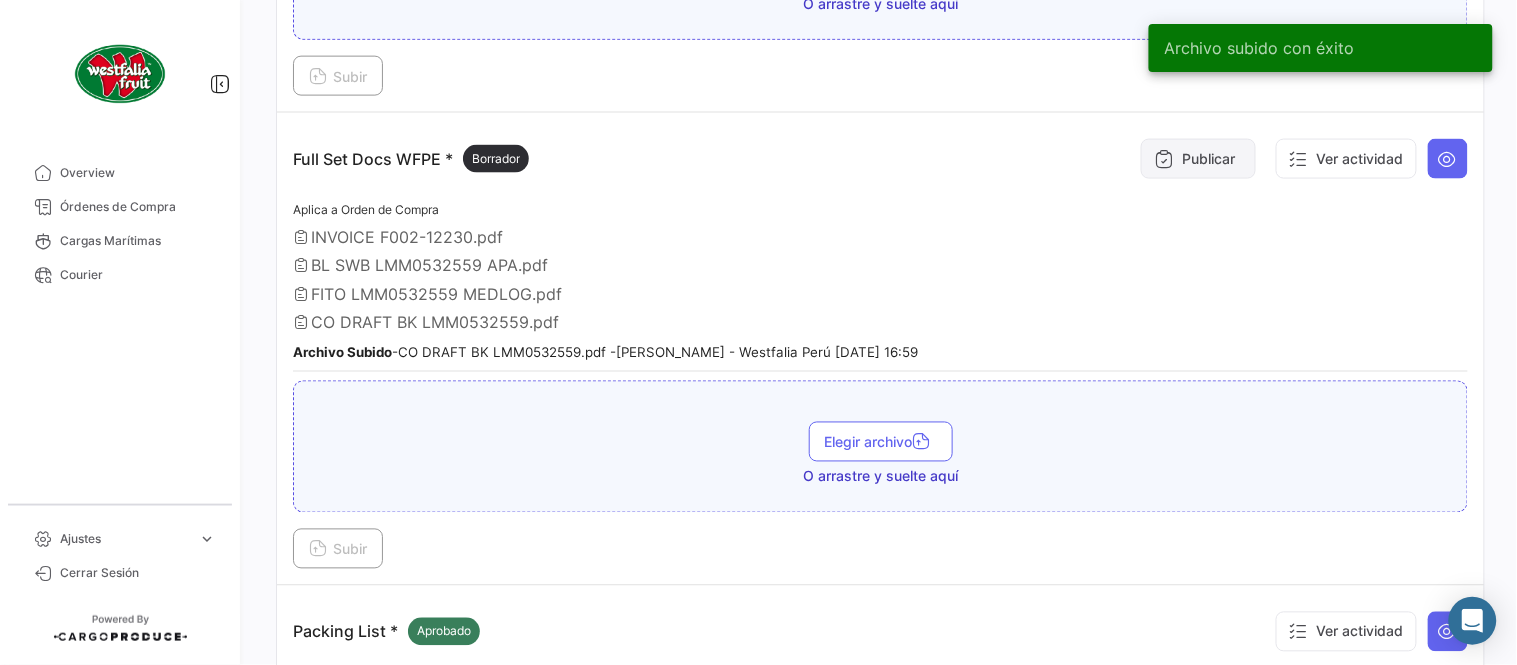 click on "Publicar" at bounding box center (1198, 159) 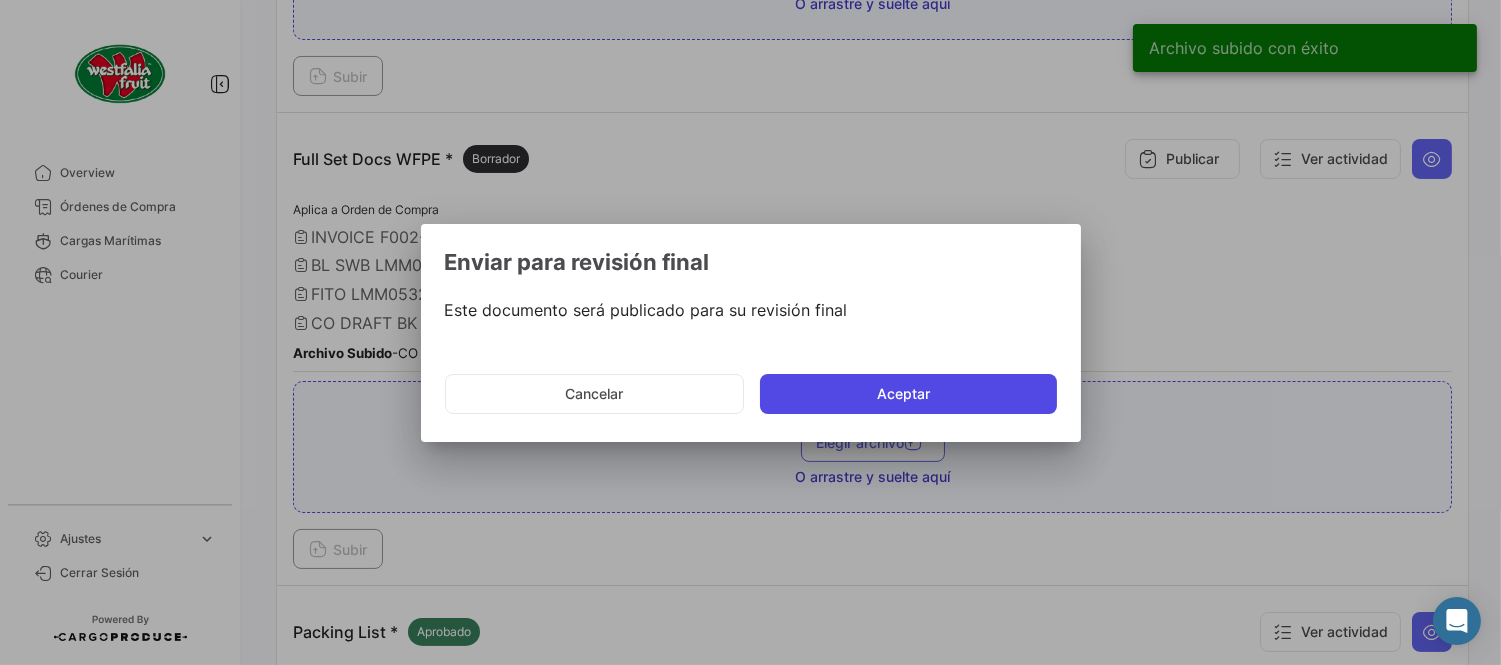 click on "Aceptar" 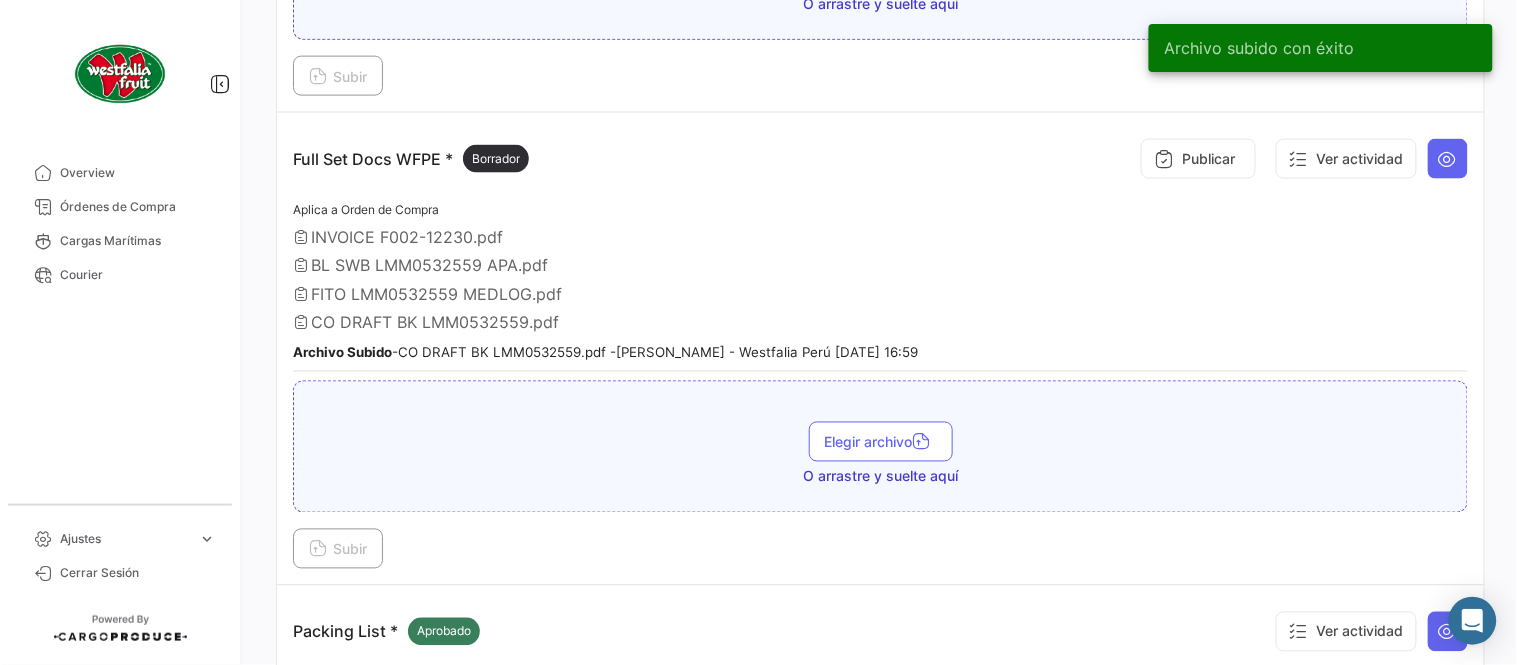 type 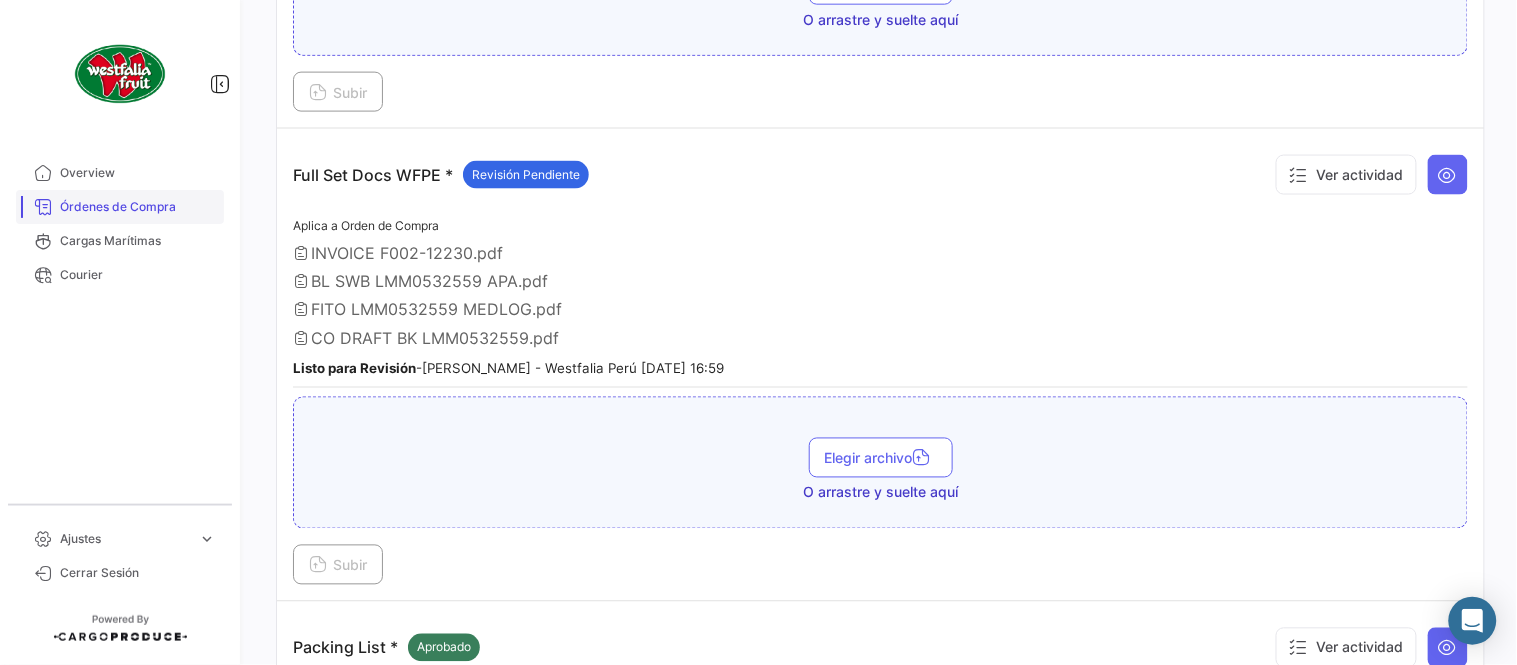 click on "Órdenes de Compra" at bounding box center (138, 207) 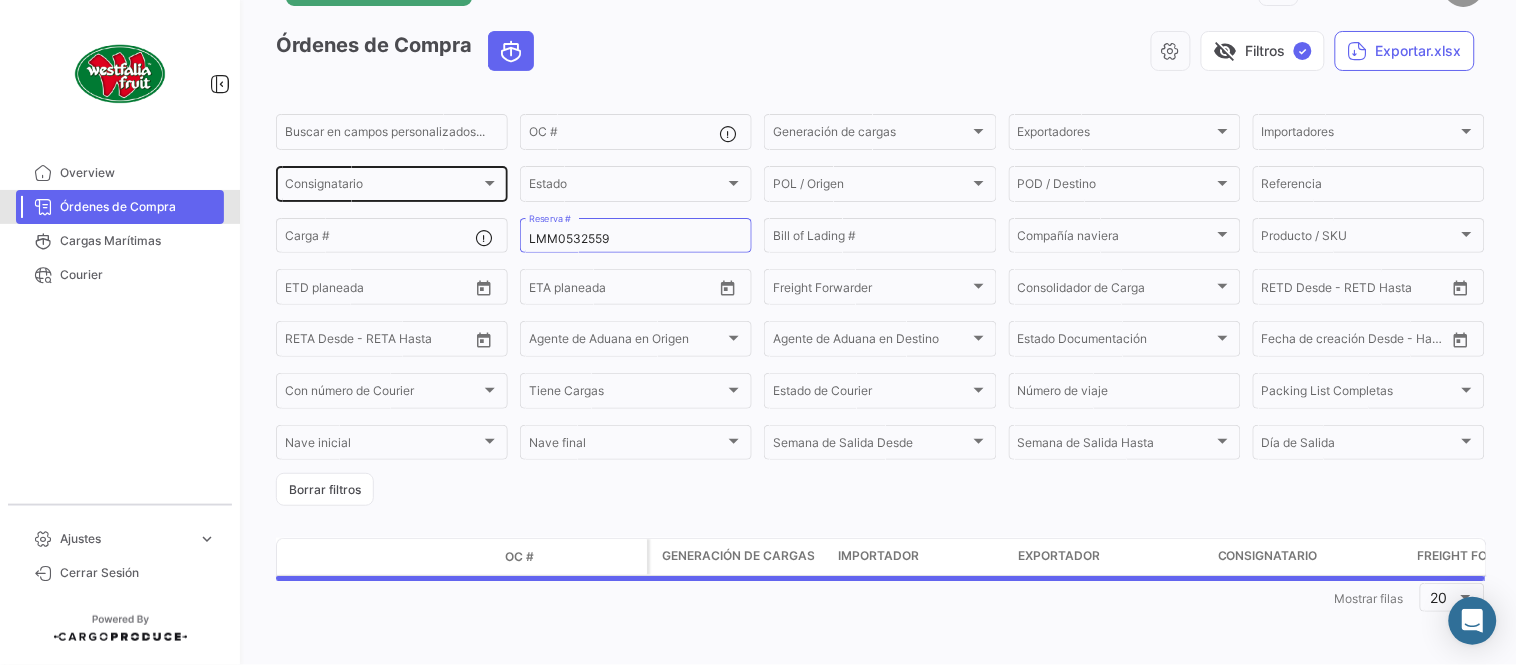 scroll, scrollTop: 0, scrollLeft: 0, axis: both 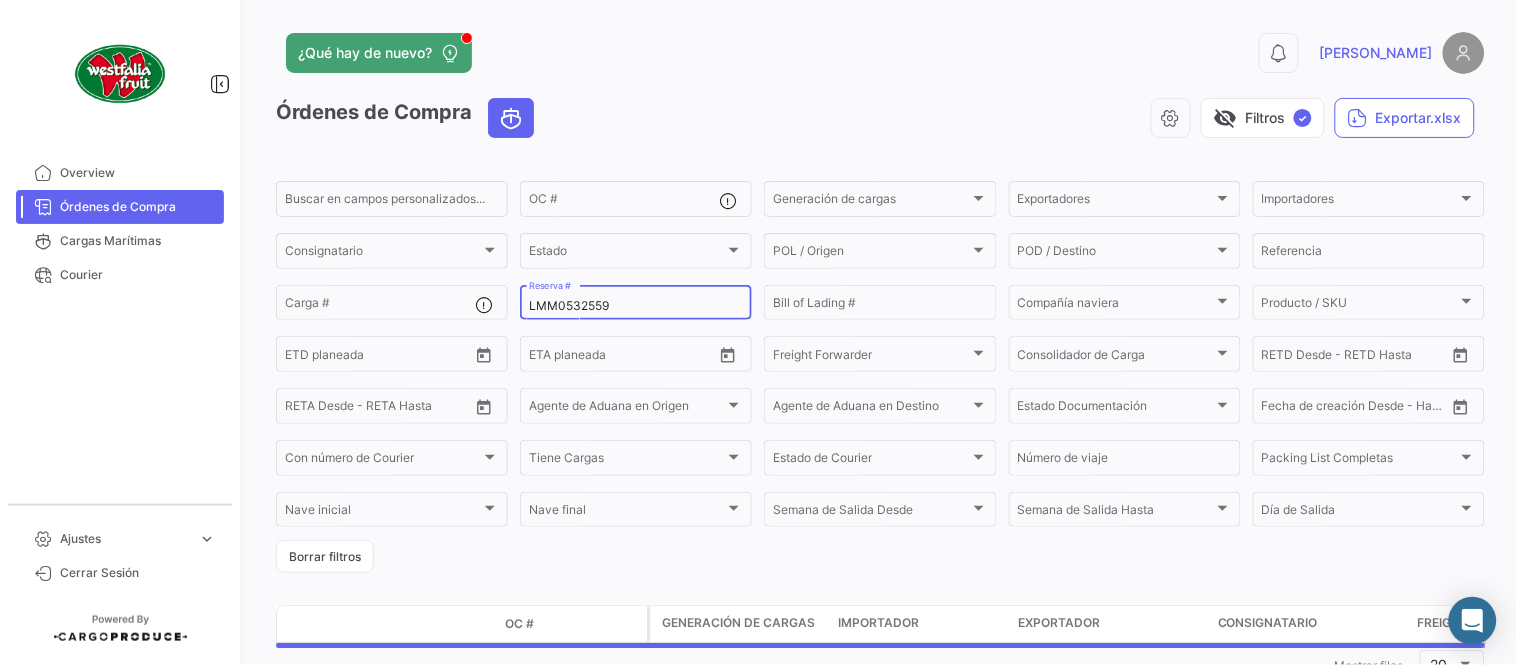 click on "LMM0532559" at bounding box center (636, 306) 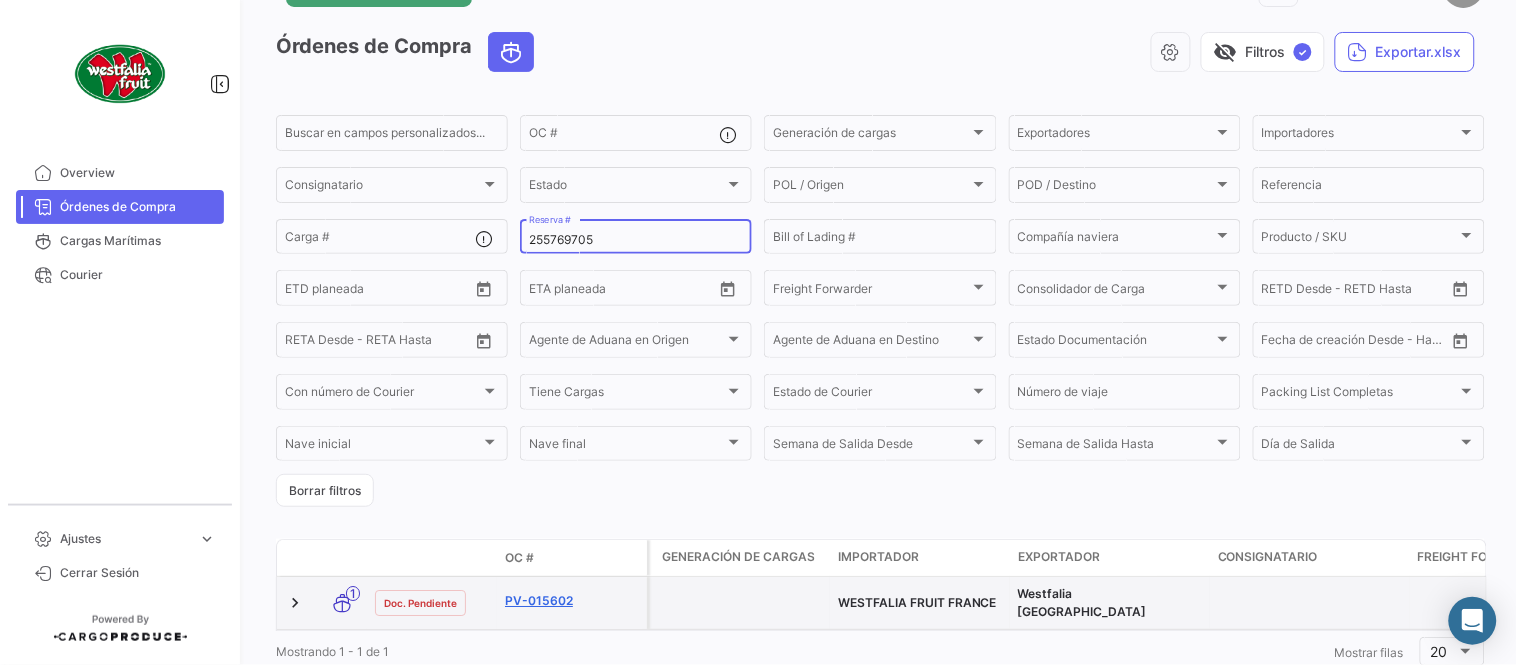 scroll, scrollTop: 116, scrollLeft: 0, axis: vertical 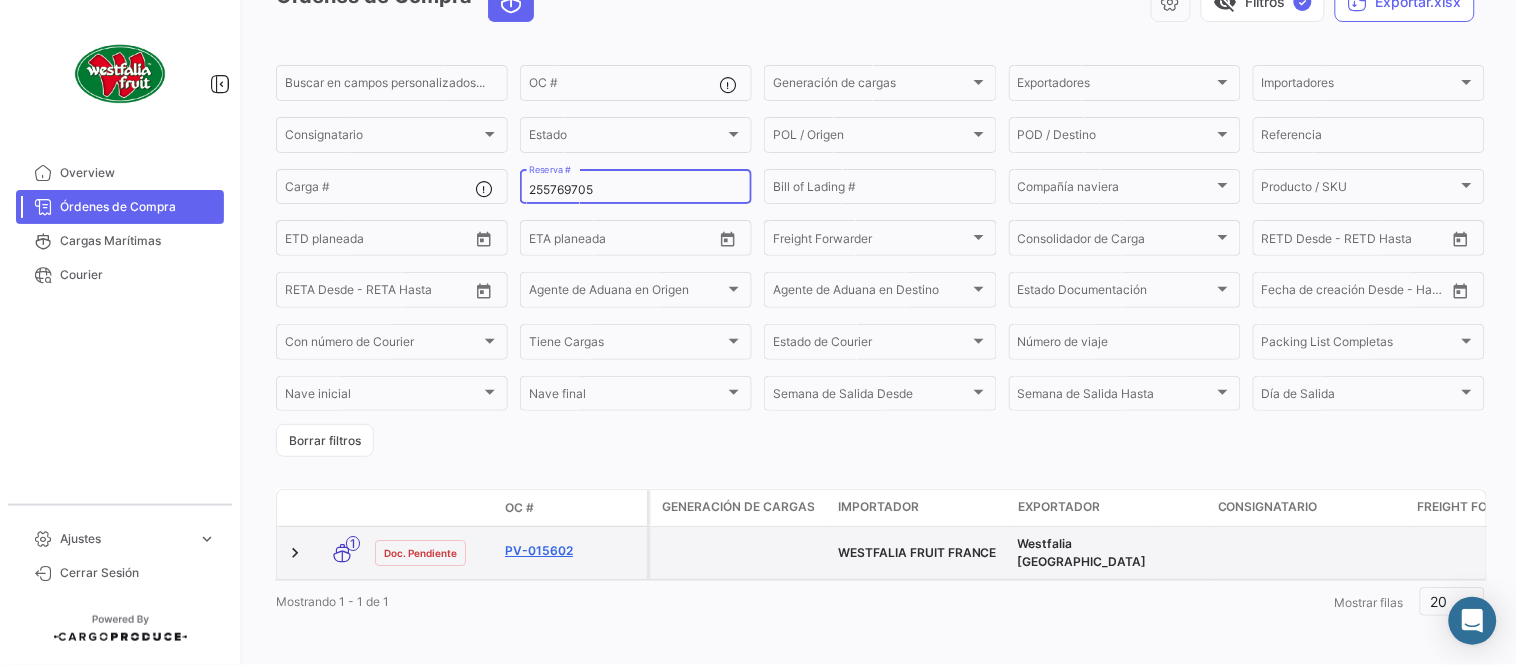type on "255769705" 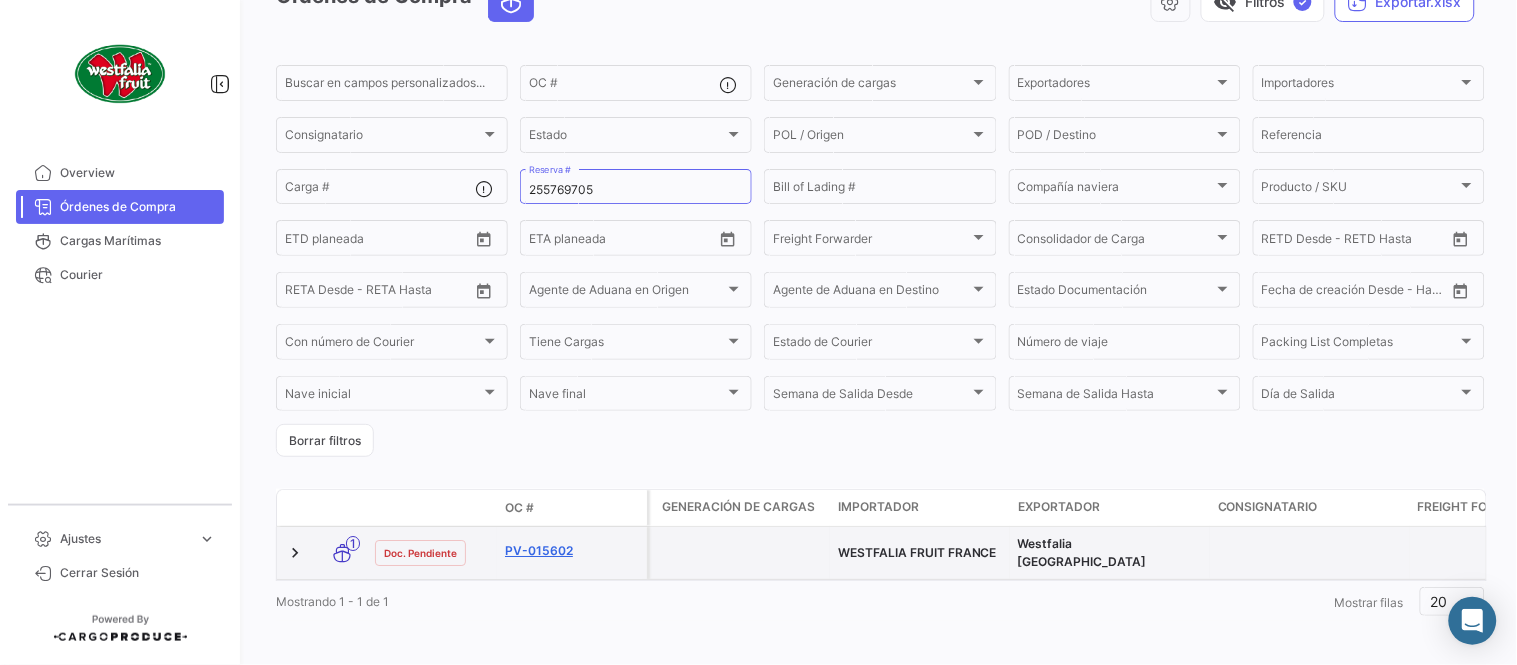 click on "PV-015602" 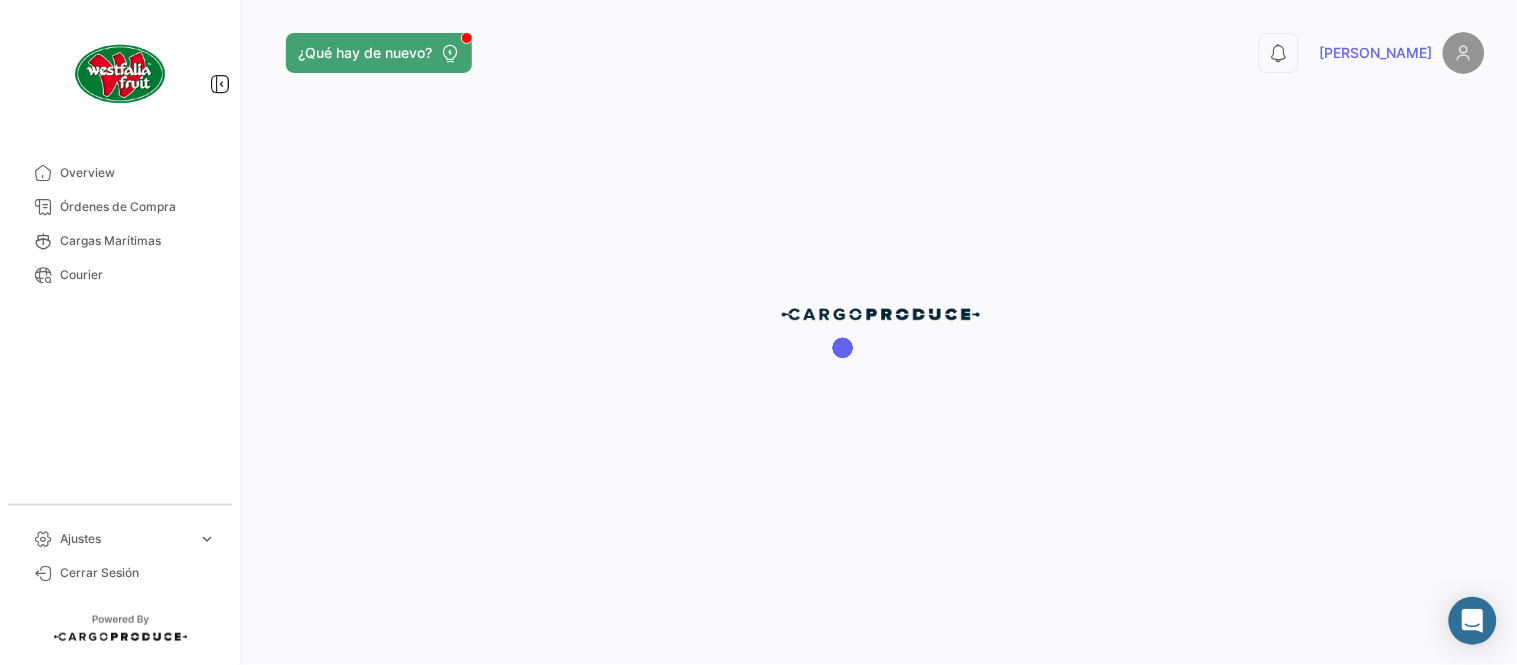 scroll, scrollTop: 0, scrollLeft: 0, axis: both 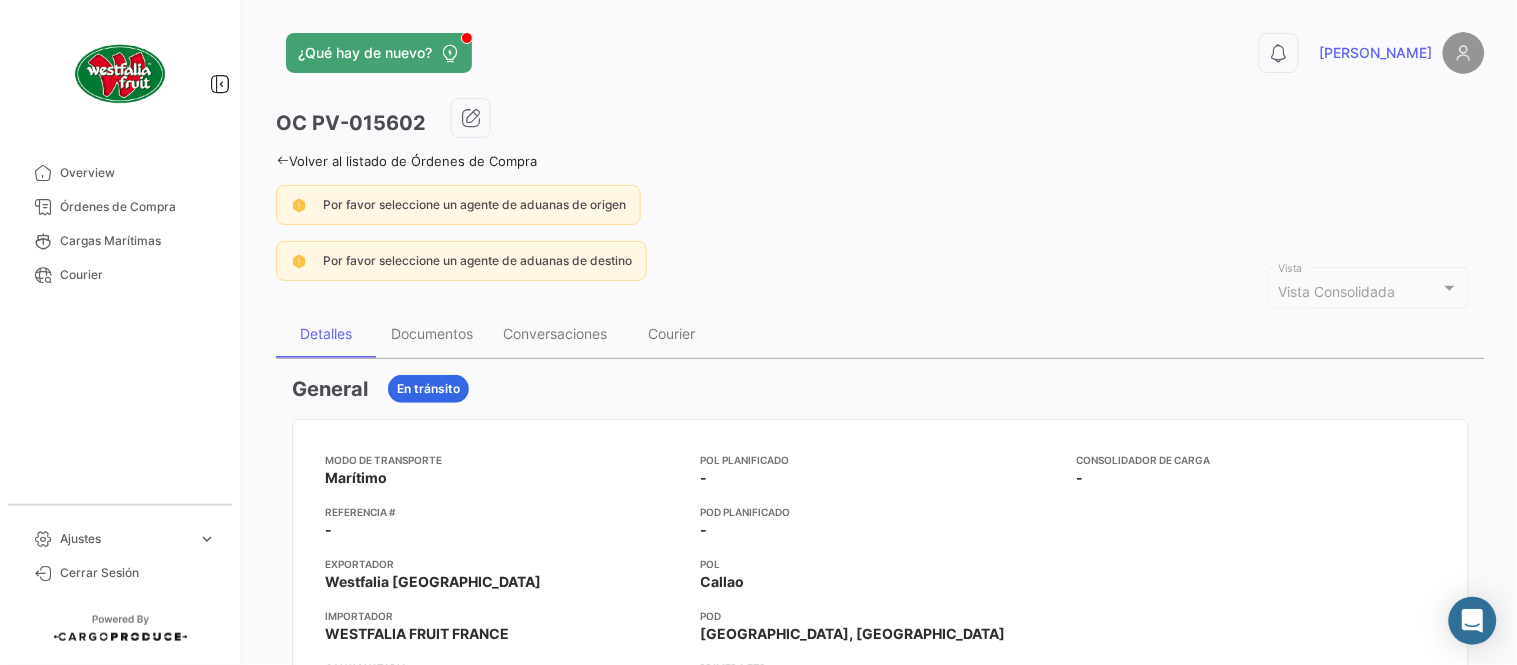 click on "OC
PV-015602" 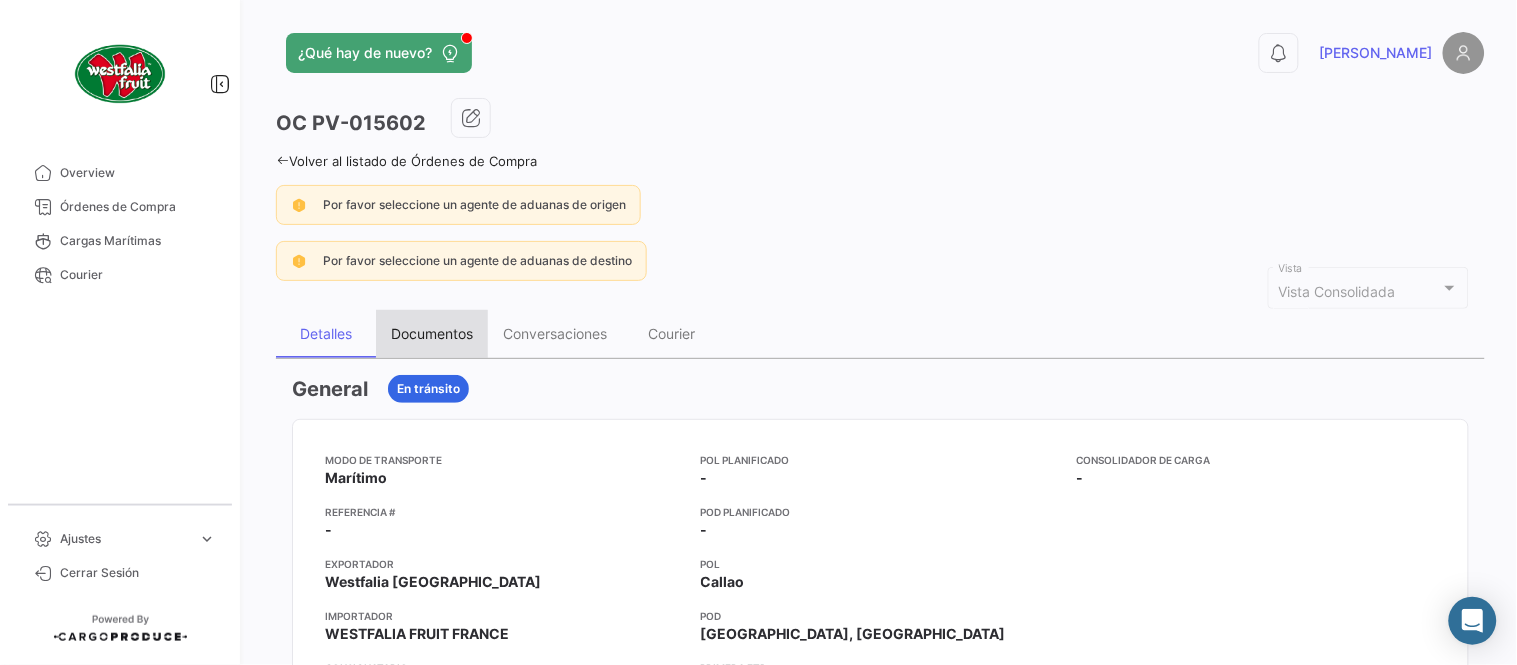 click on "Documentos" at bounding box center (432, 333) 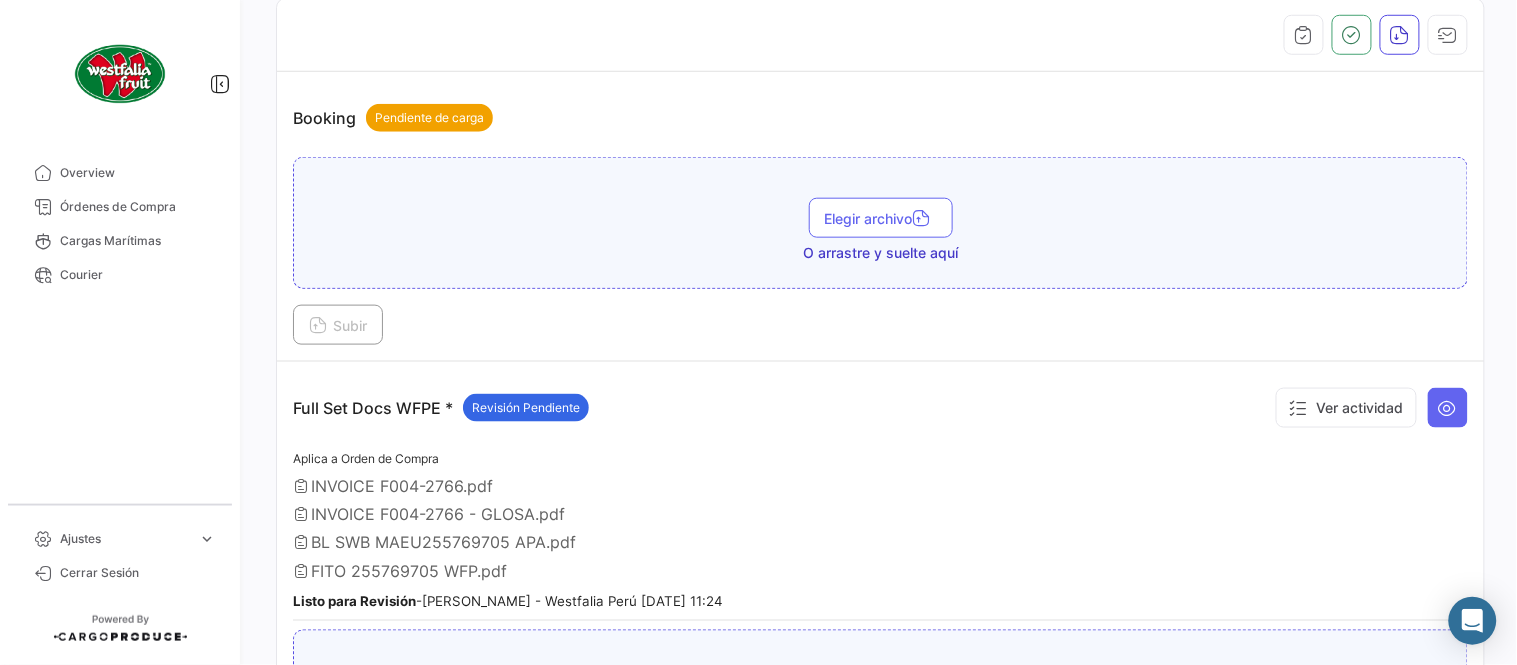 scroll, scrollTop: 444, scrollLeft: 0, axis: vertical 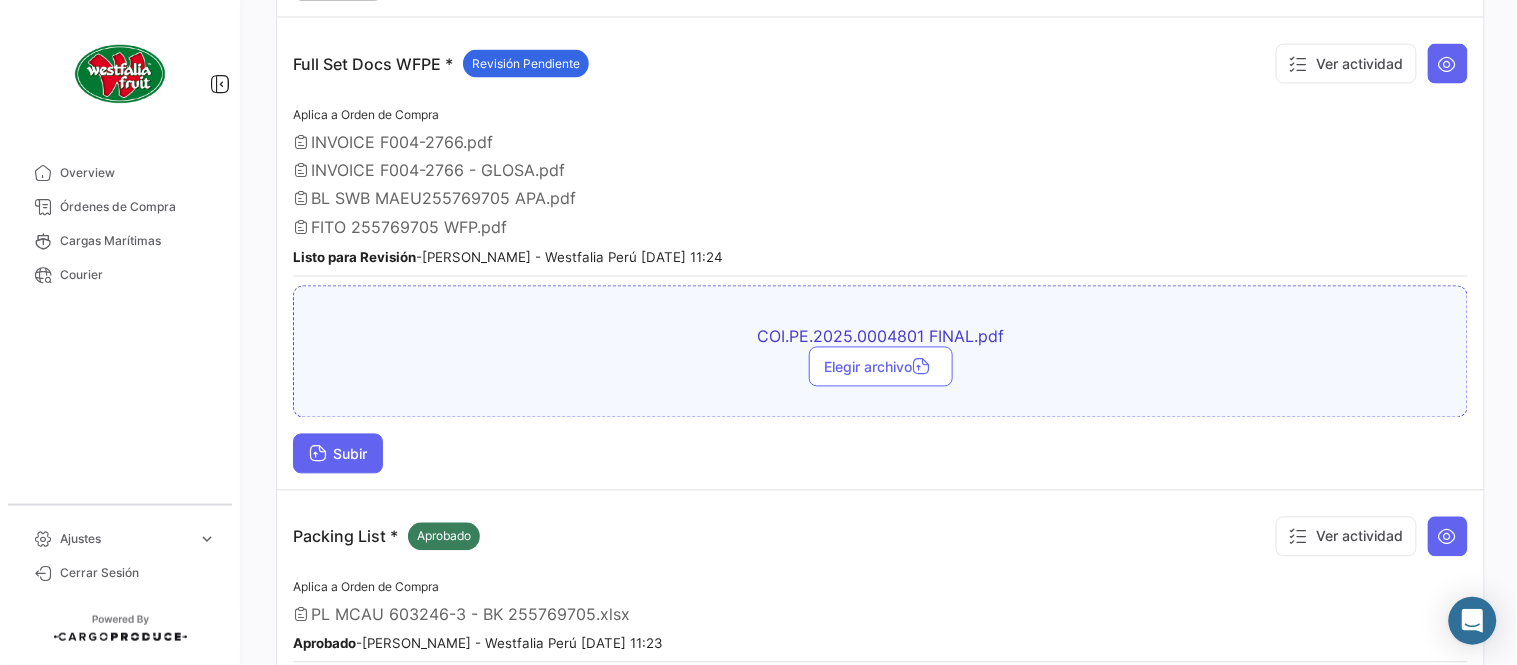 click on "Subir" at bounding box center (338, 454) 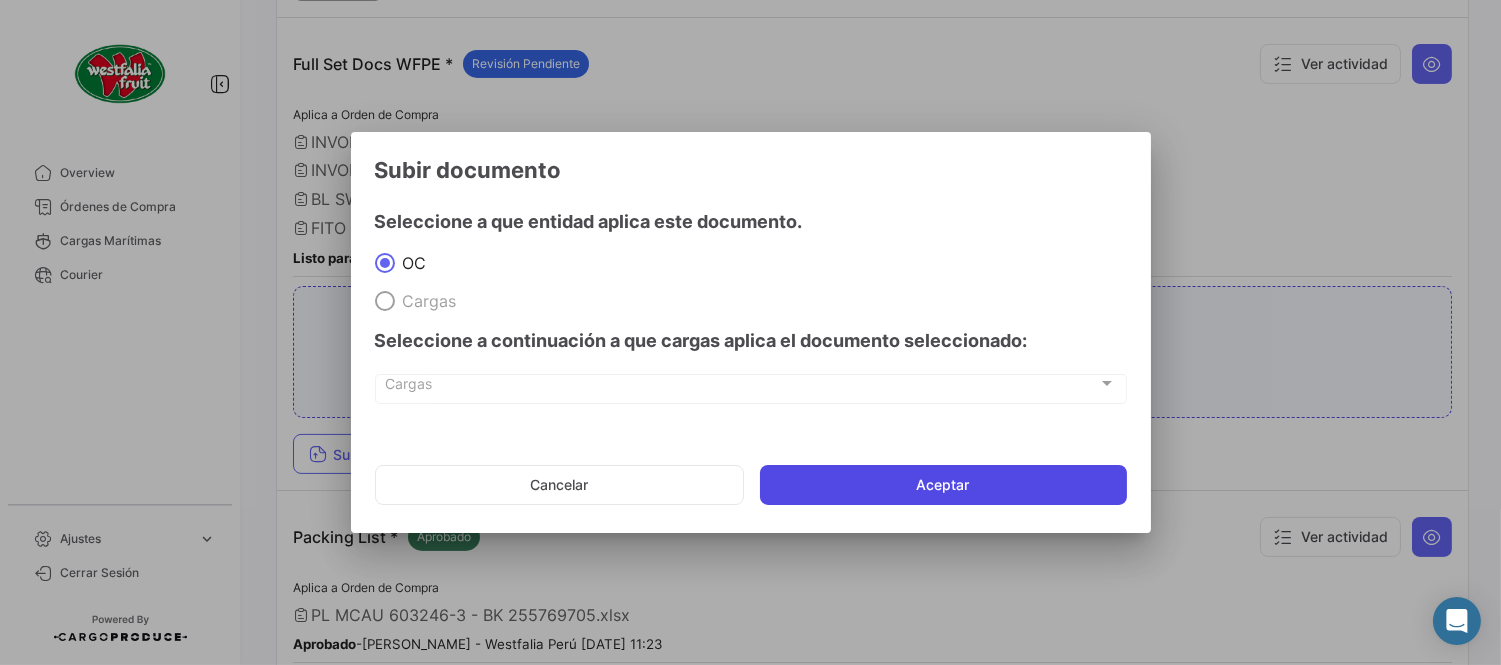 click on "Aceptar" 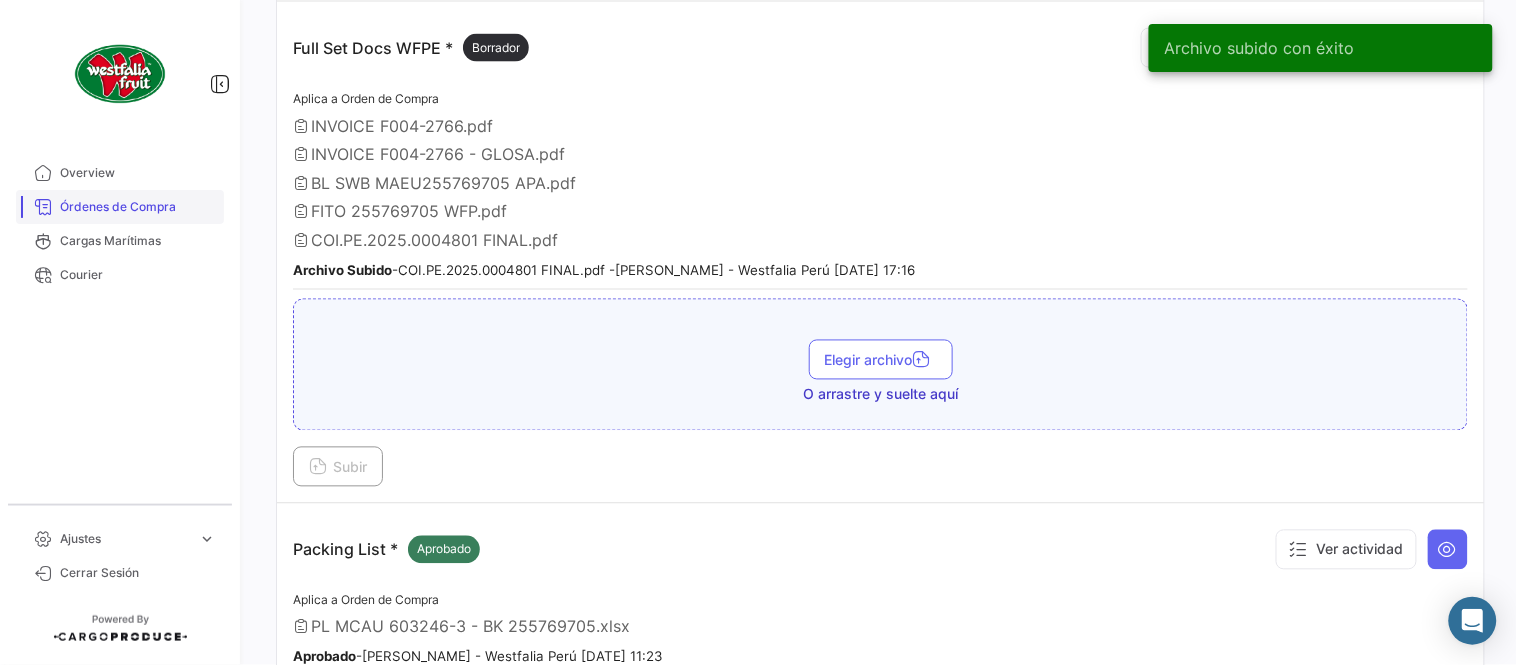 click on "Órdenes de Compra" at bounding box center [138, 207] 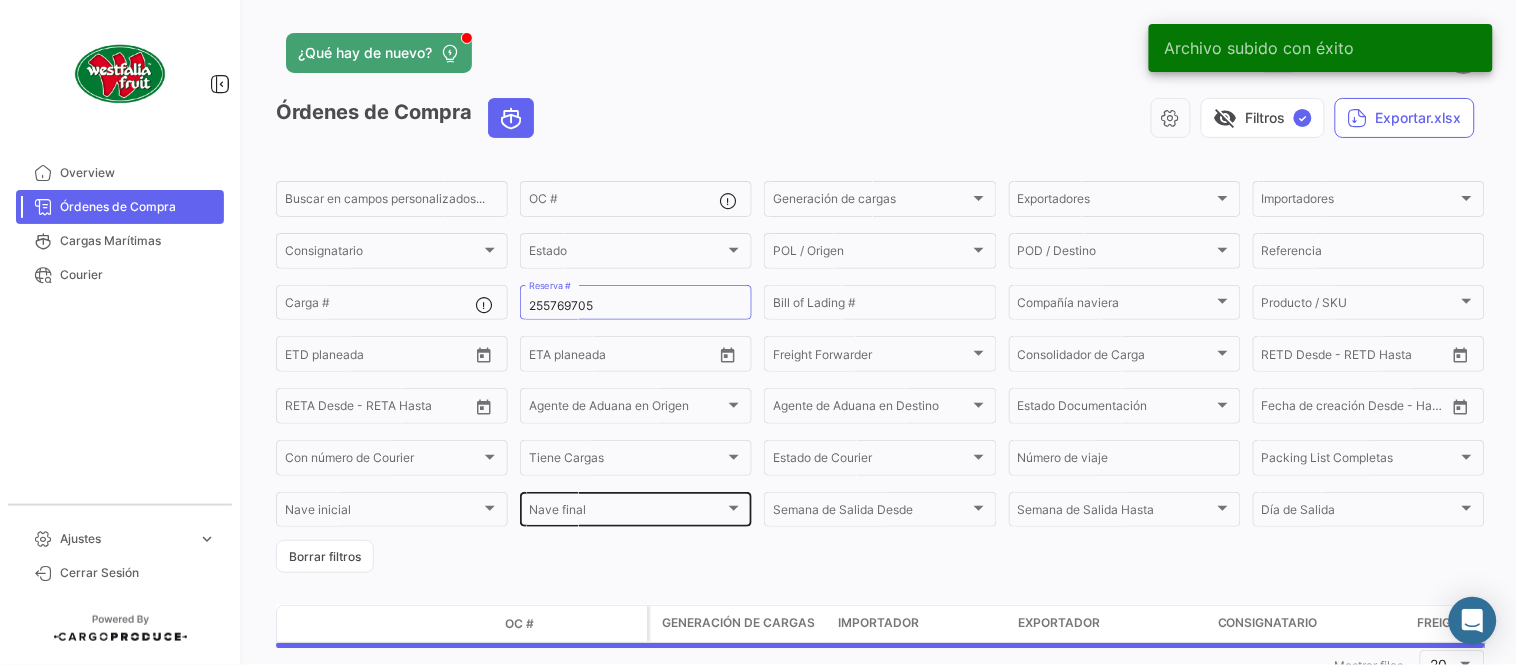 scroll, scrollTop: 66, scrollLeft: 0, axis: vertical 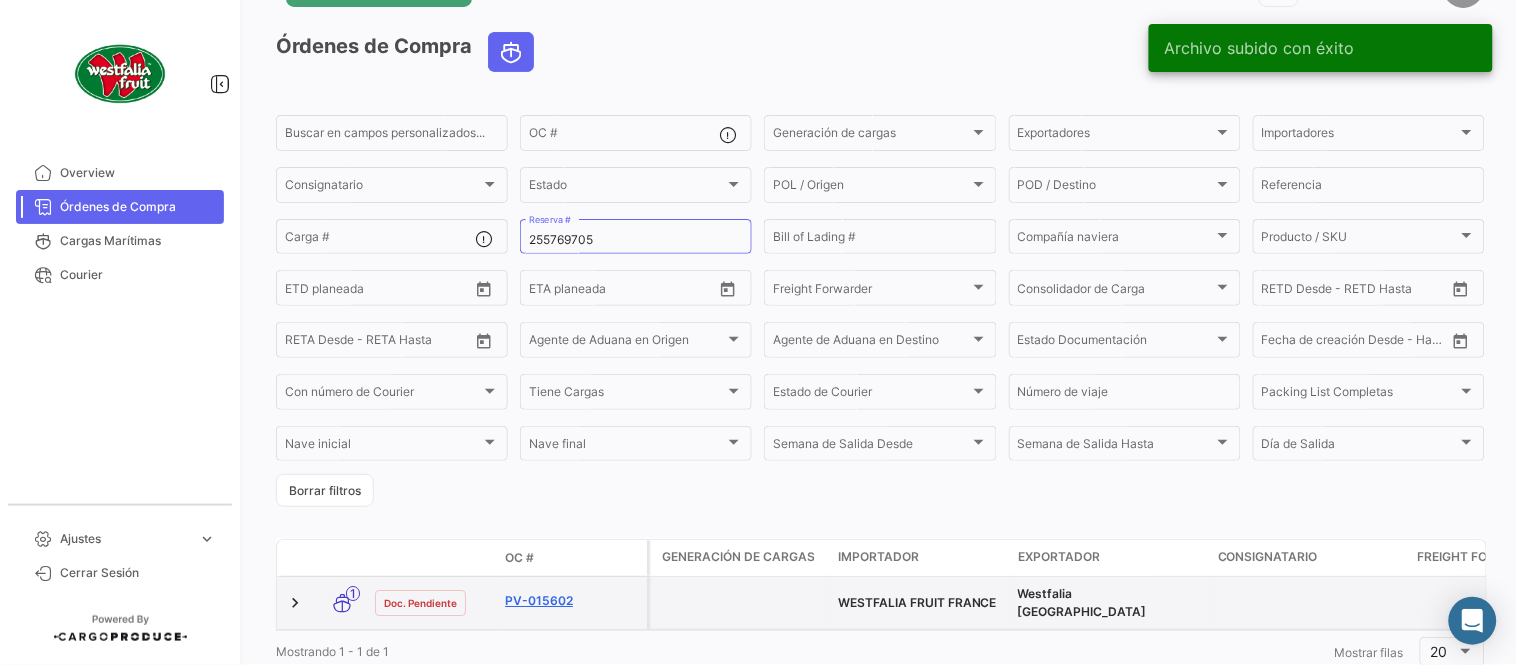 click on "PV-015602" 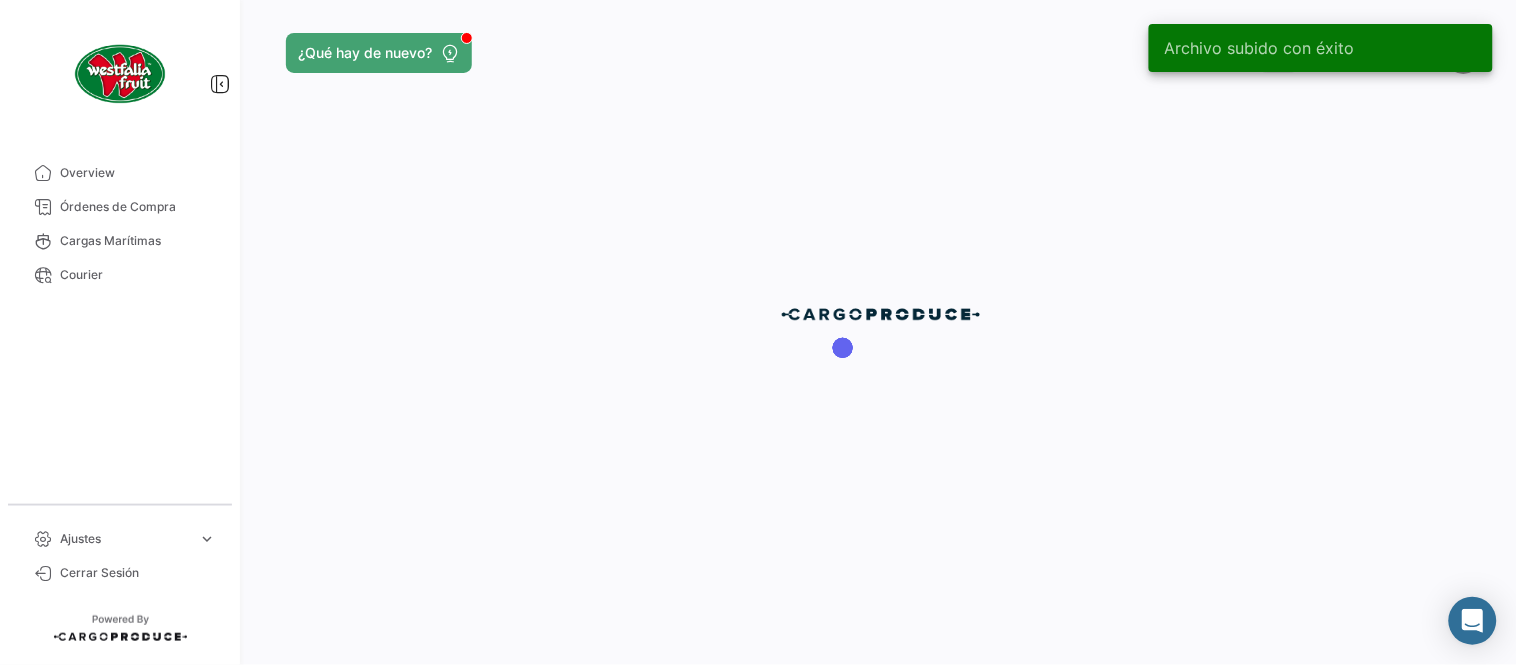 scroll, scrollTop: 0, scrollLeft: 0, axis: both 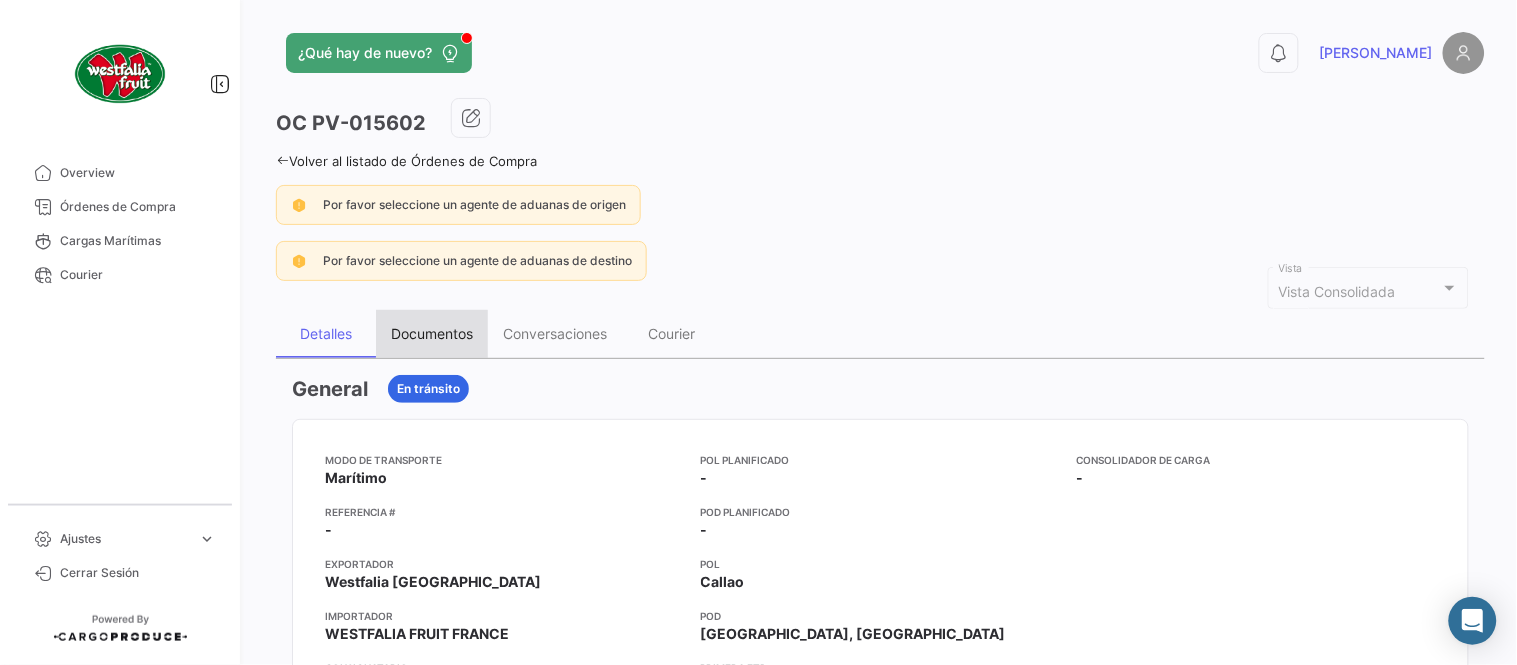 drag, startPoint x: 458, startPoint y: 332, endPoint x: 500, endPoint y: 371, distance: 57.31492 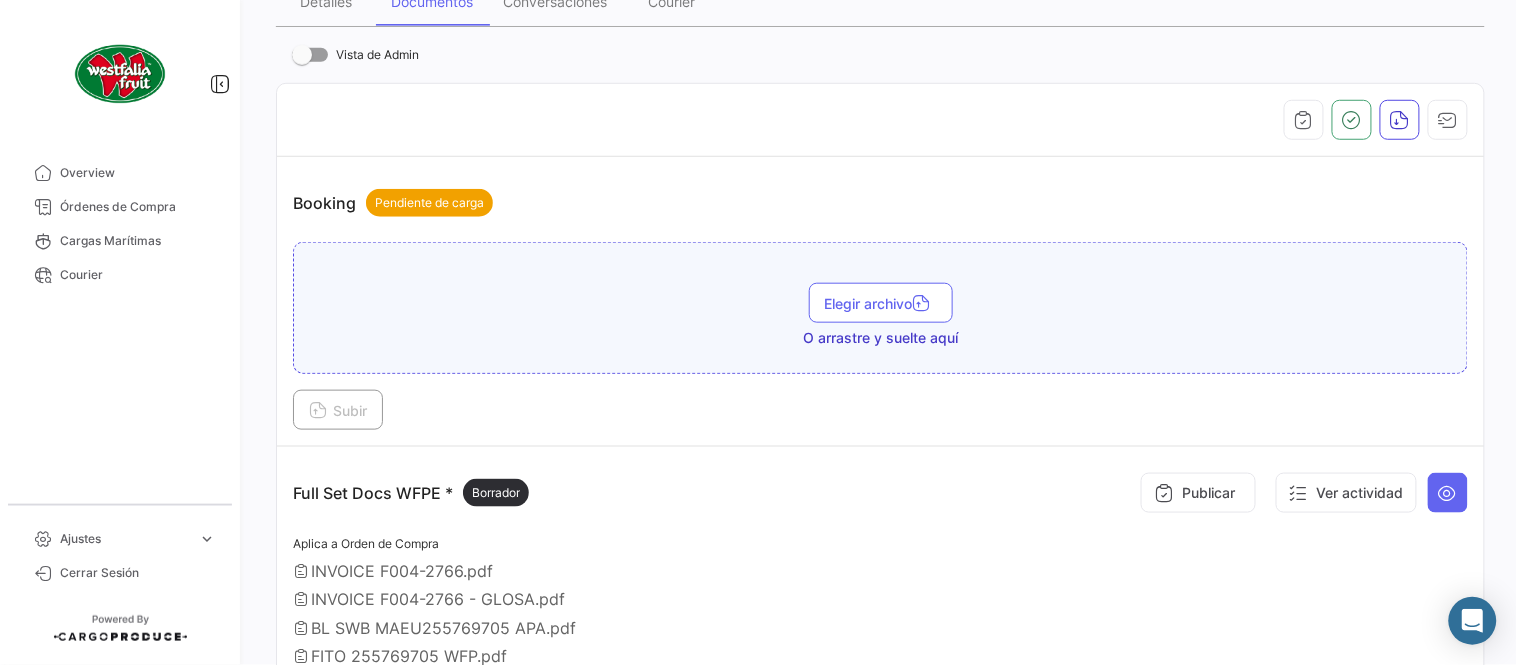 scroll, scrollTop: 554, scrollLeft: 0, axis: vertical 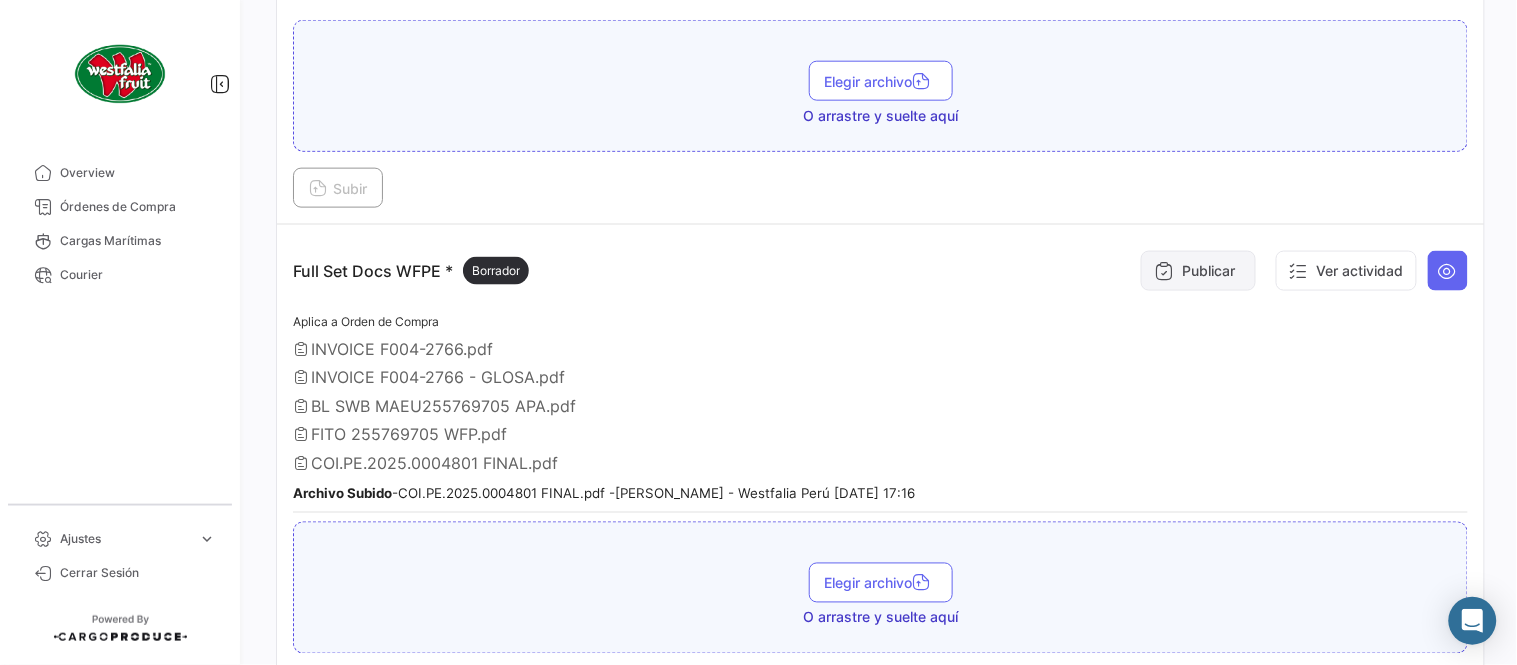 click on "Publicar" at bounding box center [1198, 271] 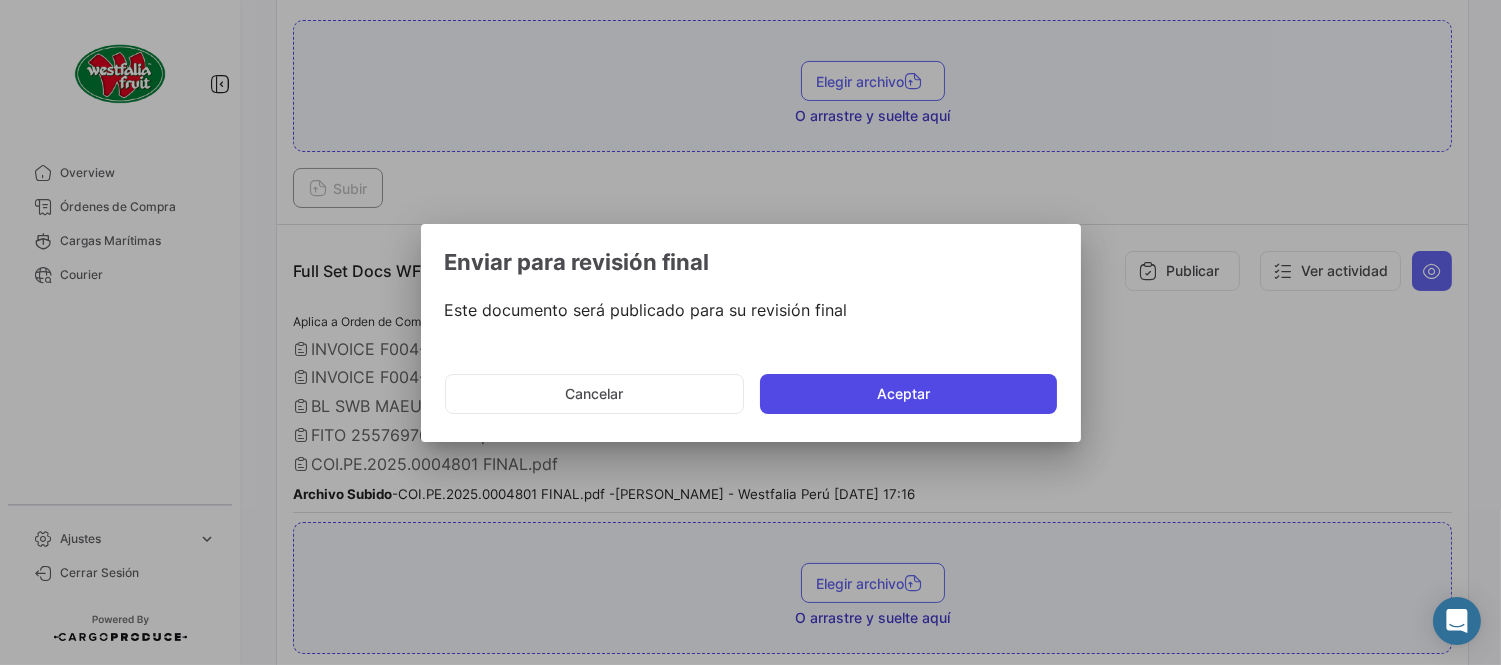 click on "Aceptar" 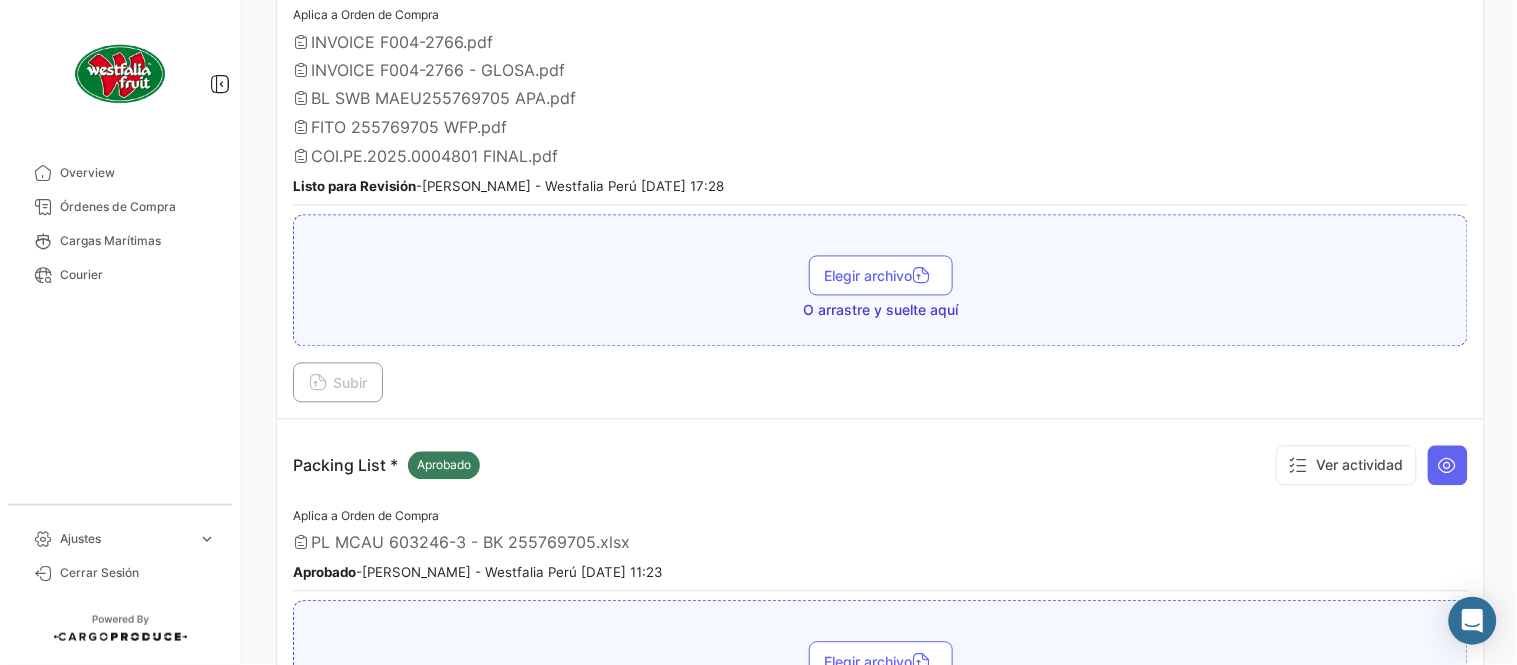 scroll, scrollTop: 887, scrollLeft: 0, axis: vertical 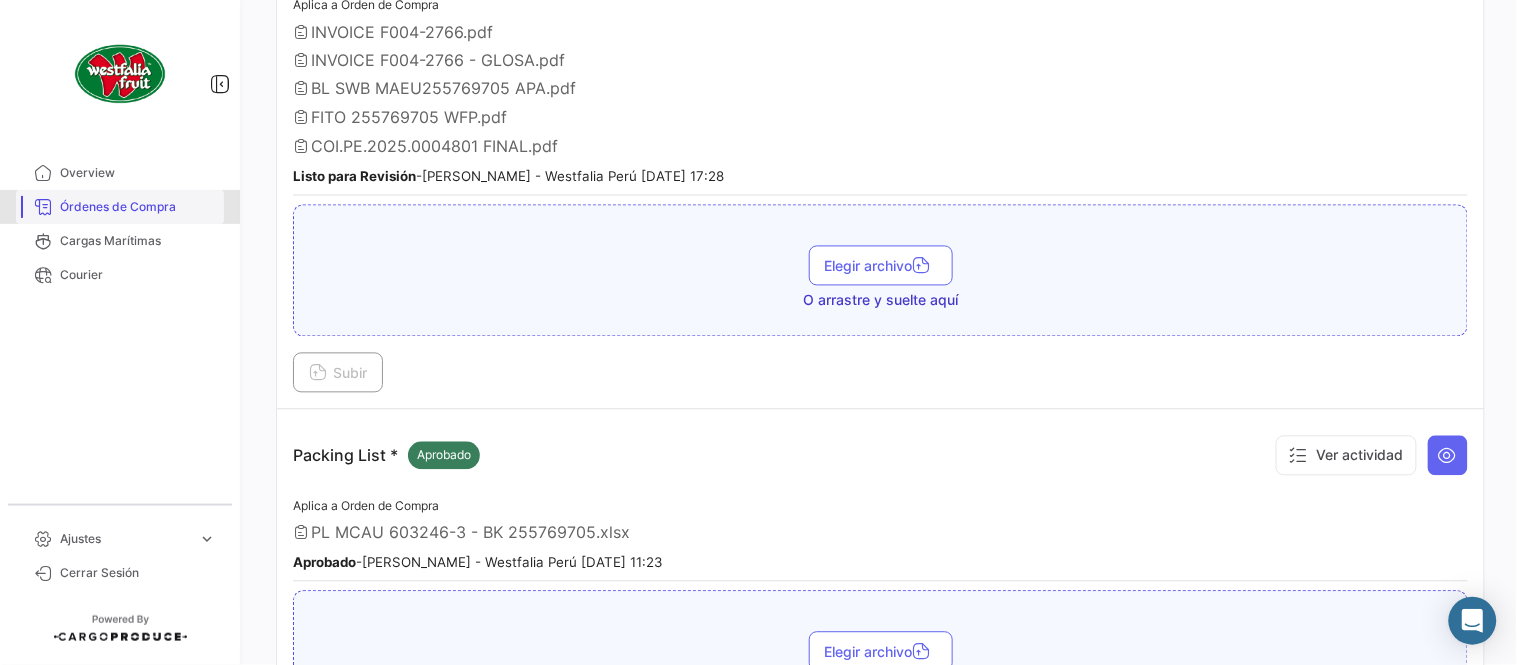 click on "Órdenes de Compra" at bounding box center (138, 207) 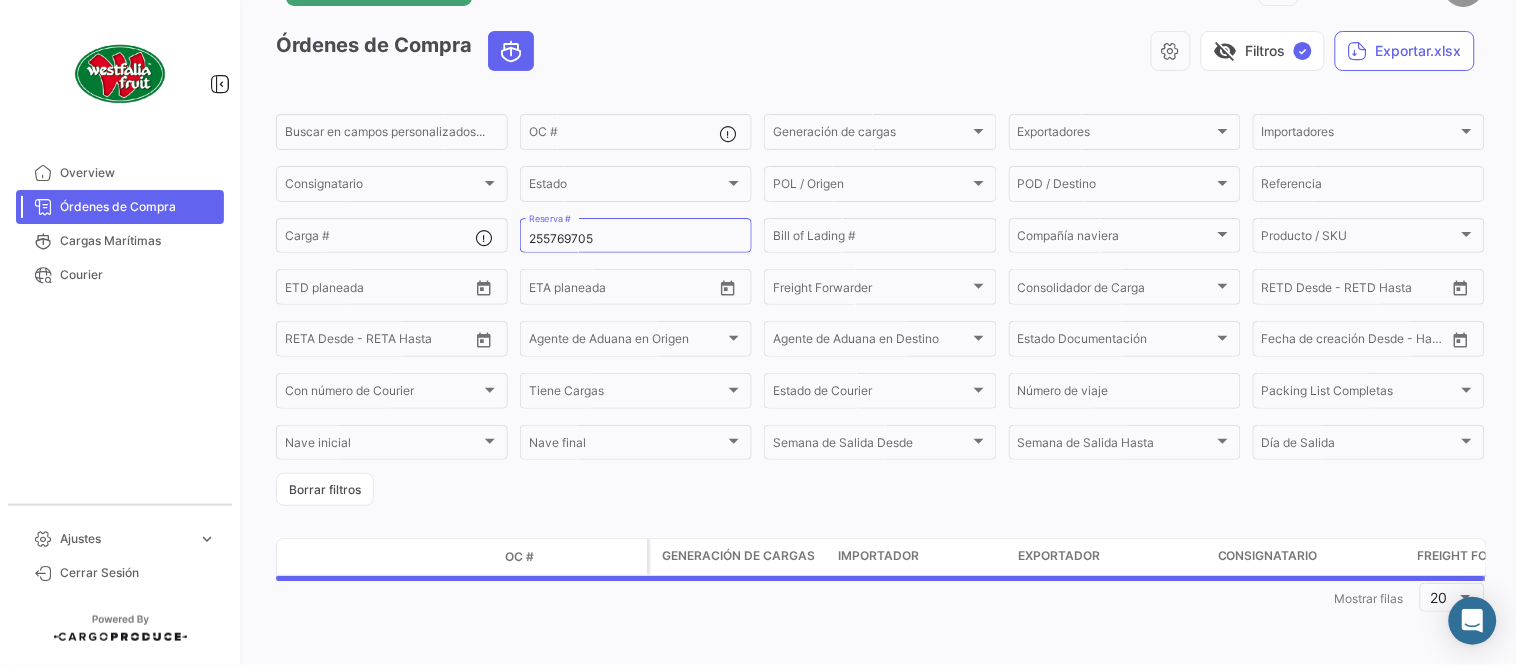 scroll, scrollTop: 0, scrollLeft: 0, axis: both 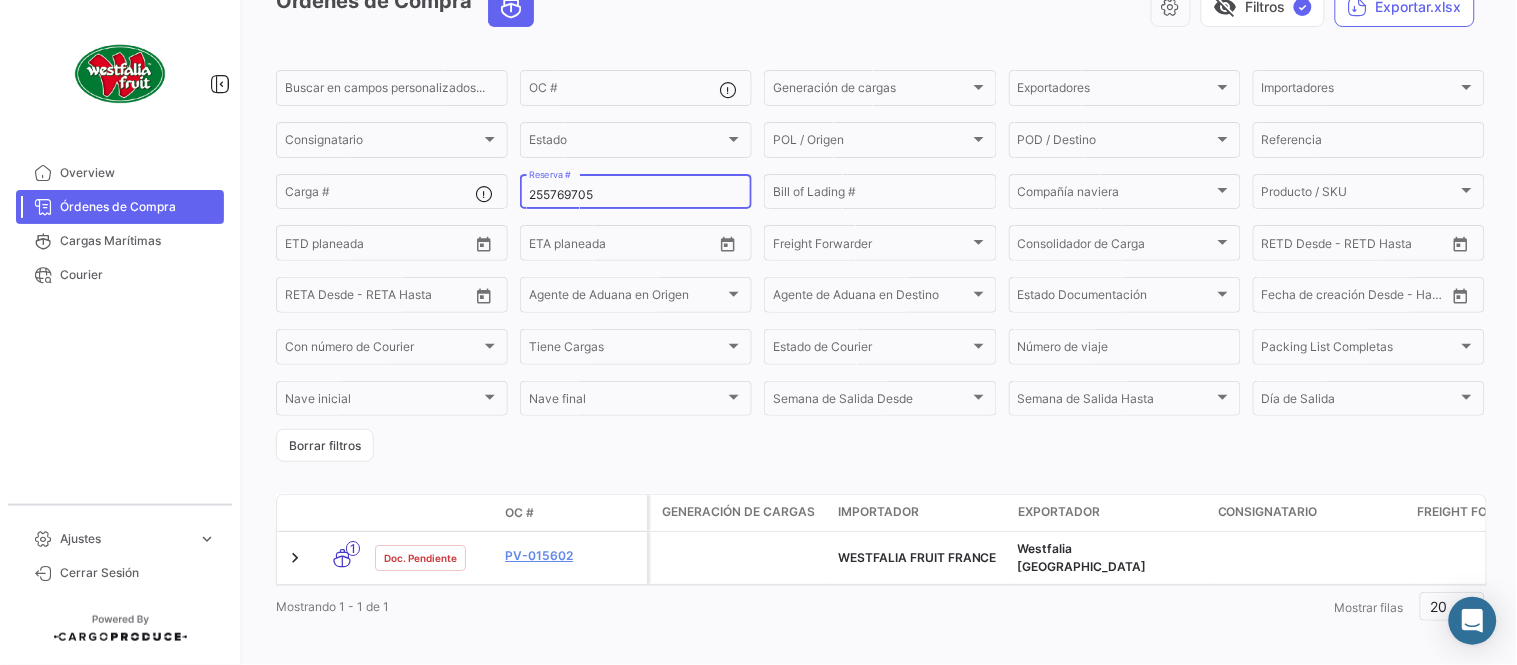 click on "255769705" at bounding box center [636, 195] 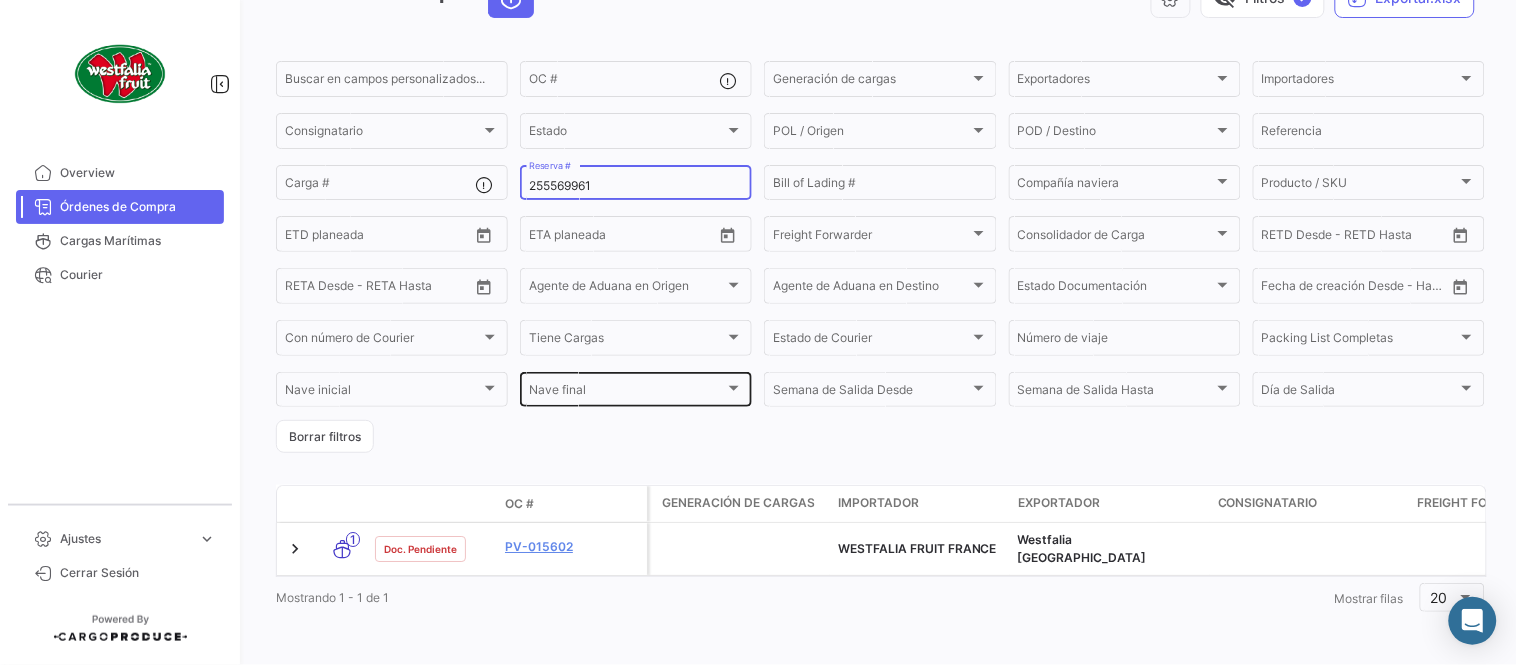 scroll, scrollTop: 128, scrollLeft: 0, axis: vertical 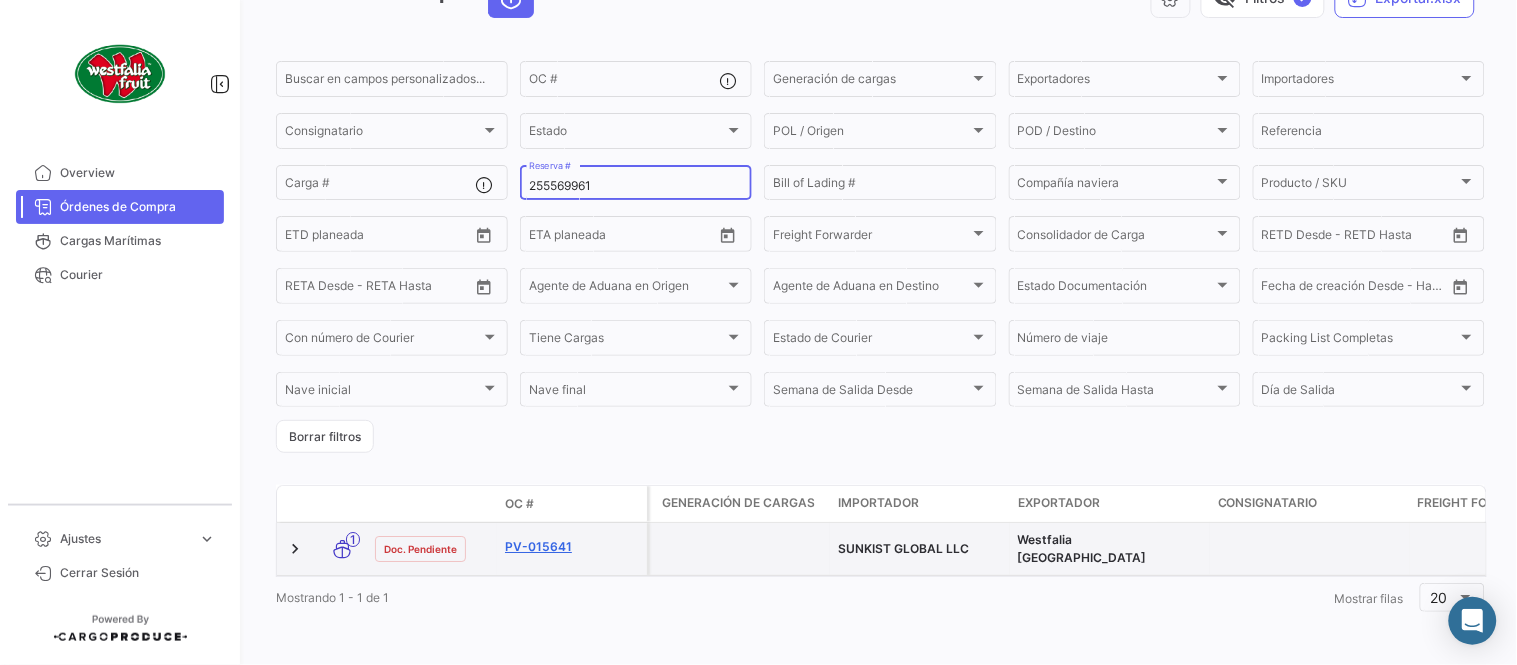type on "255569961" 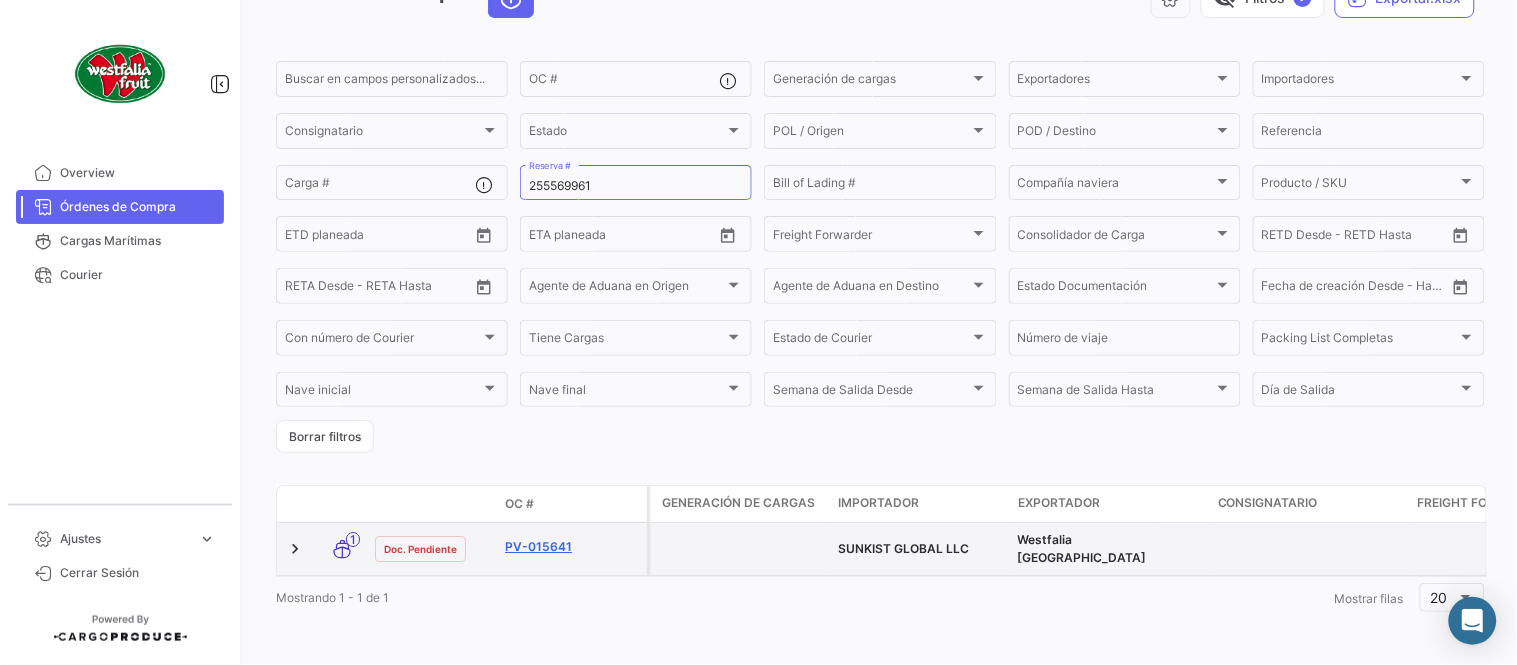 click on "PV-015641" 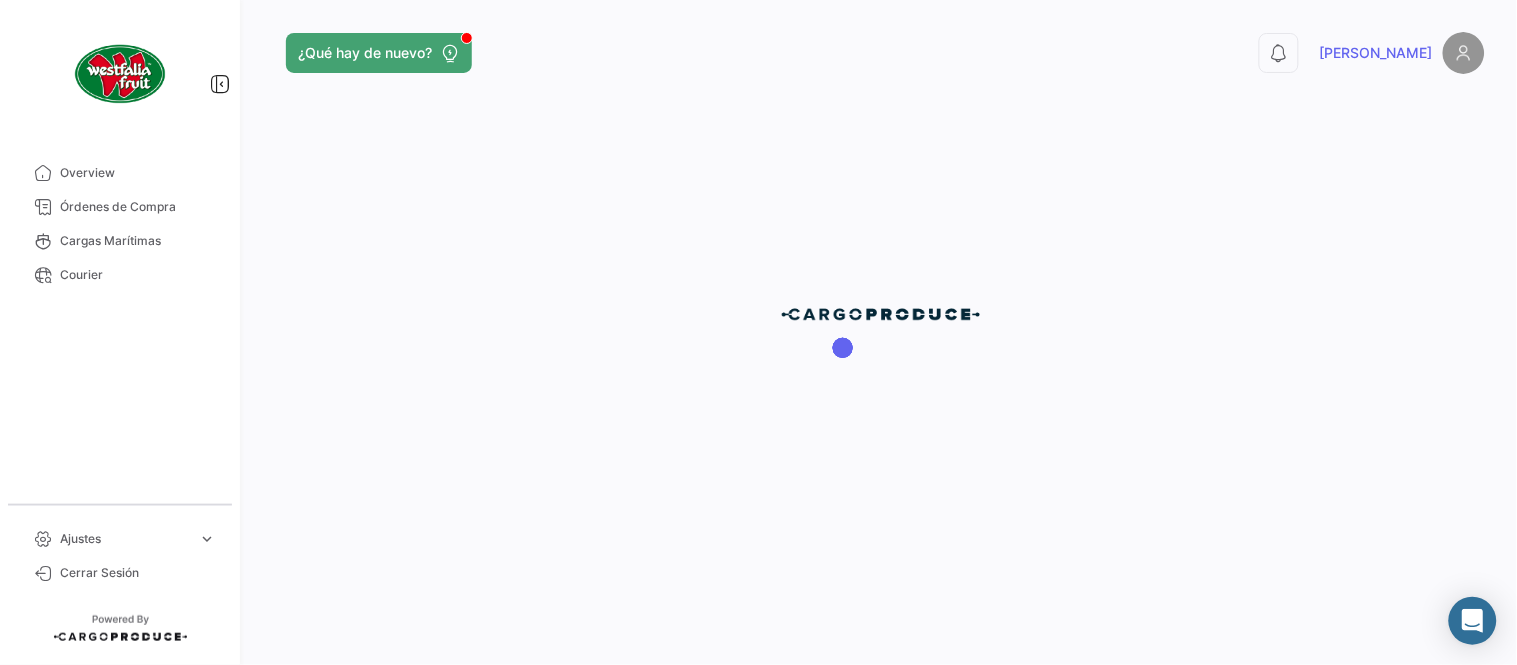 scroll, scrollTop: 0, scrollLeft: 0, axis: both 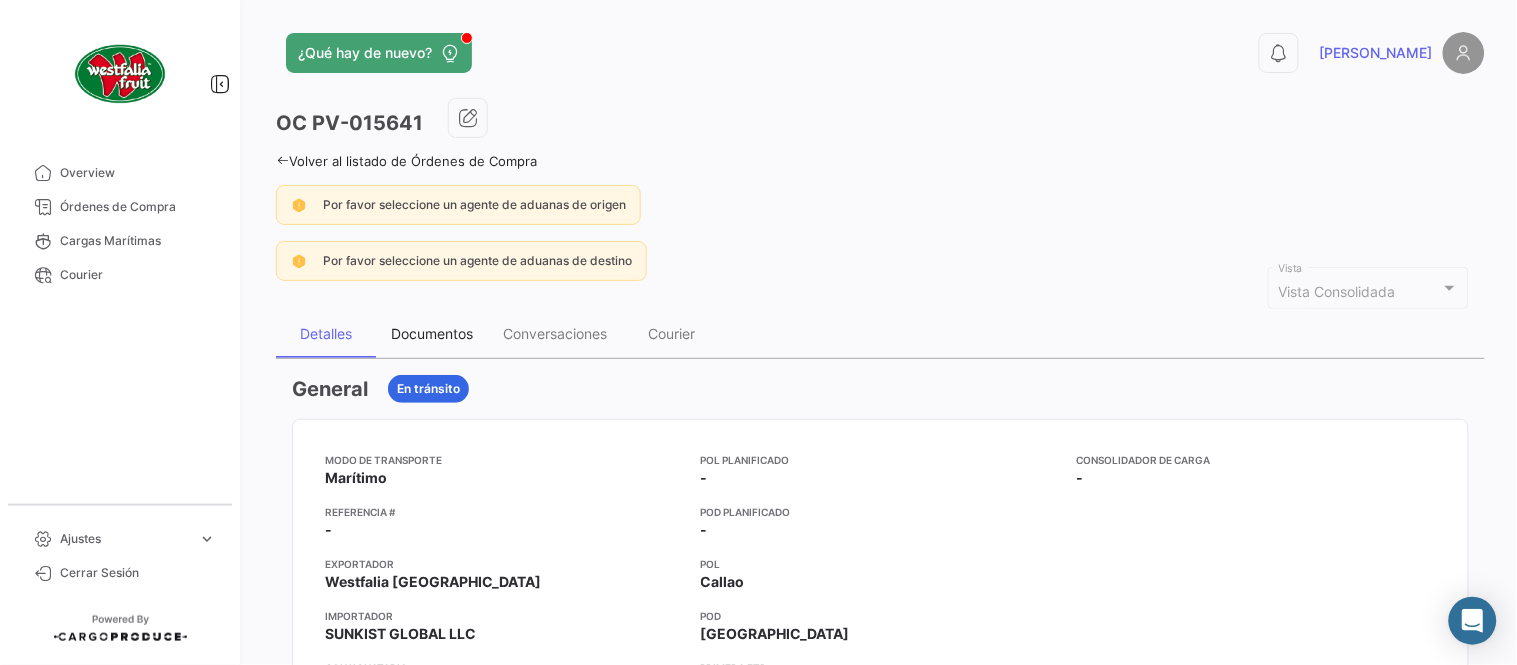 click on "Documentos" at bounding box center (432, 334) 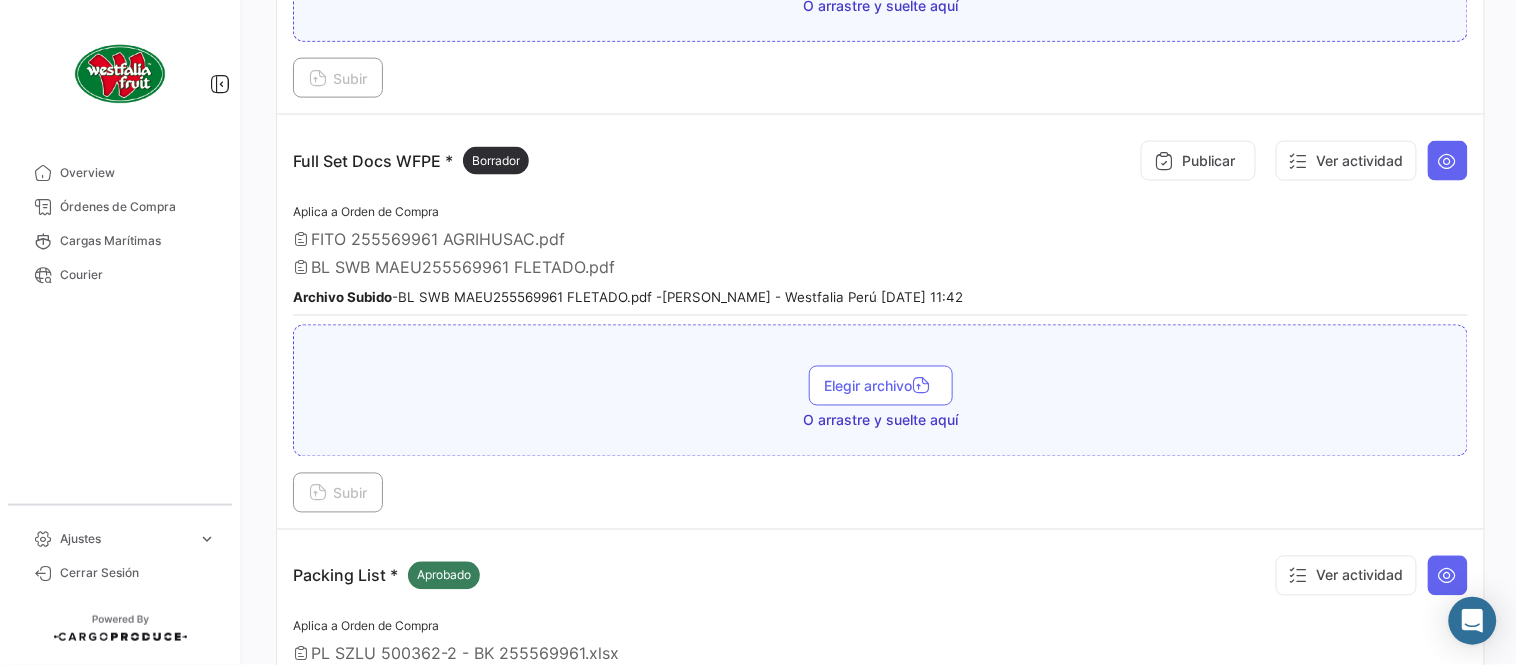 scroll, scrollTop: 665, scrollLeft: 0, axis: vertical 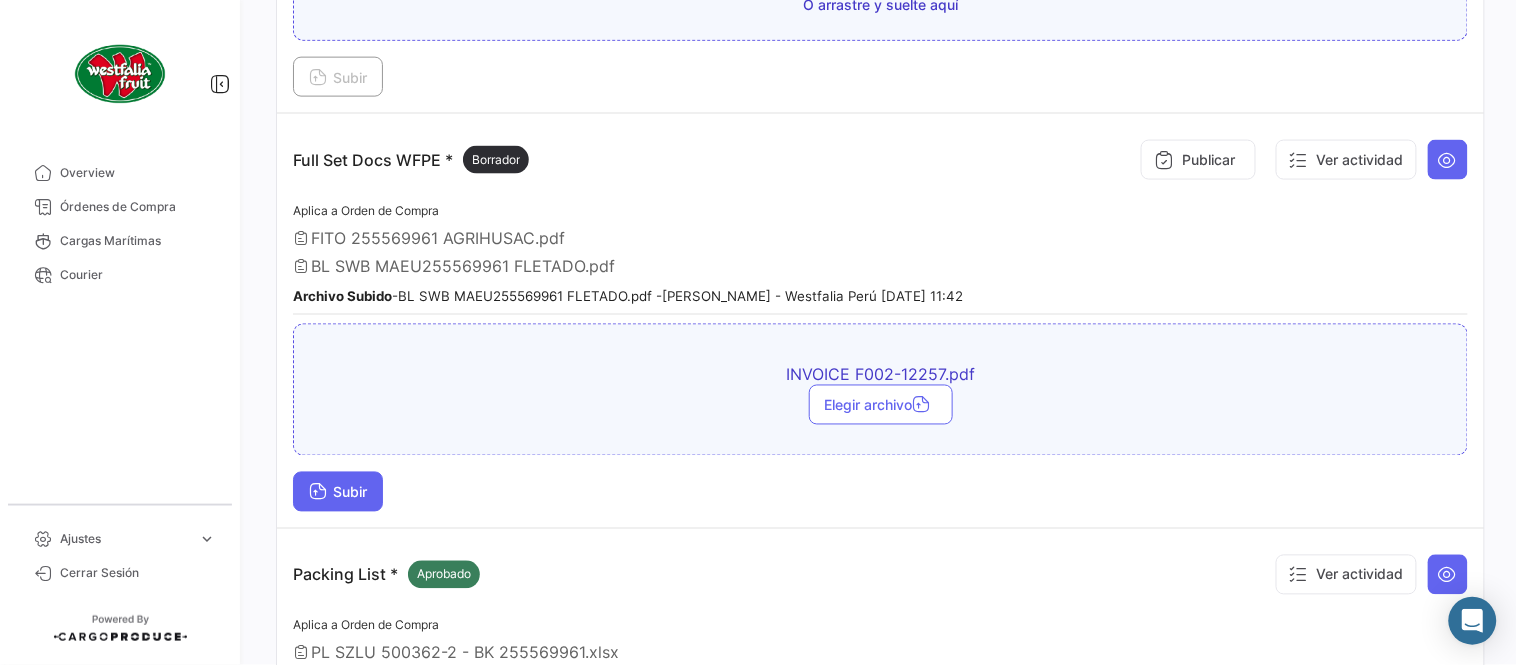 click on "Subir" at bounding box center (338, 492) 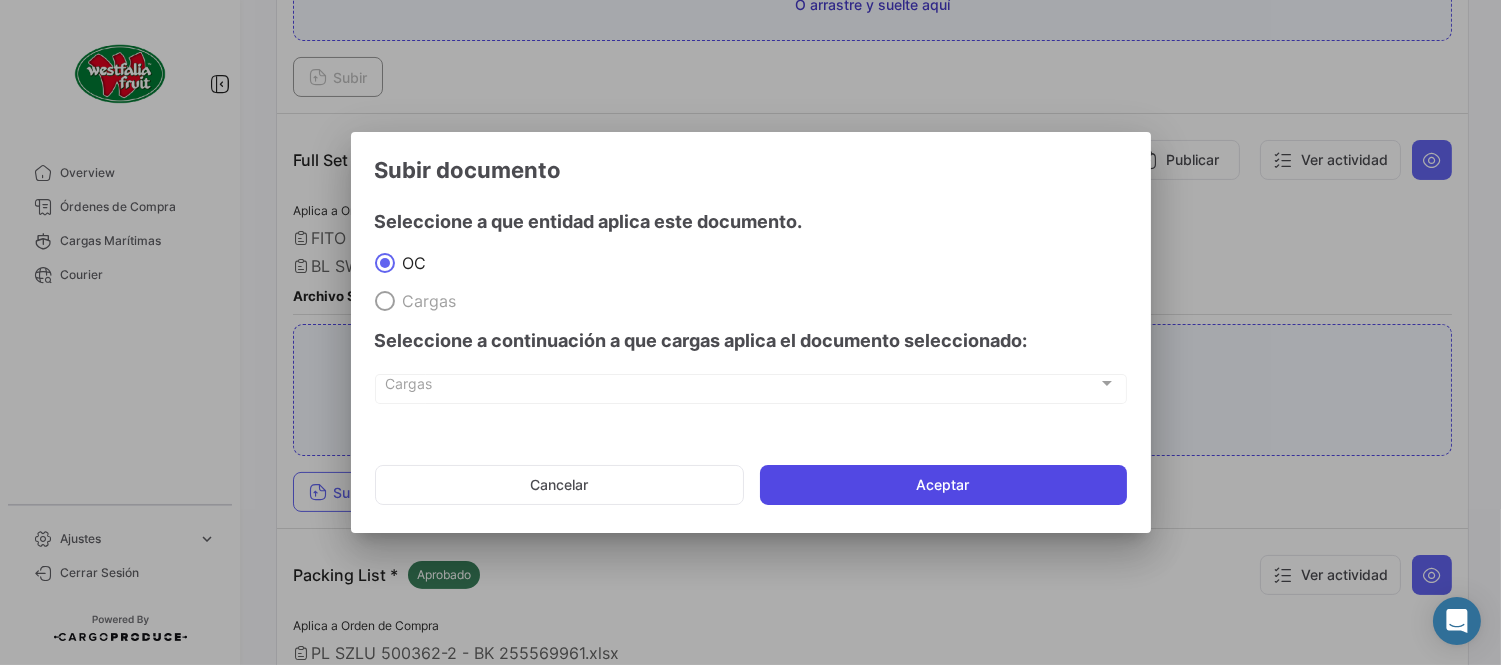 drag, startPoint x: 897, startPoint y: 466, endPoint x: 898, endPoint y: 455, distance: 11.045361 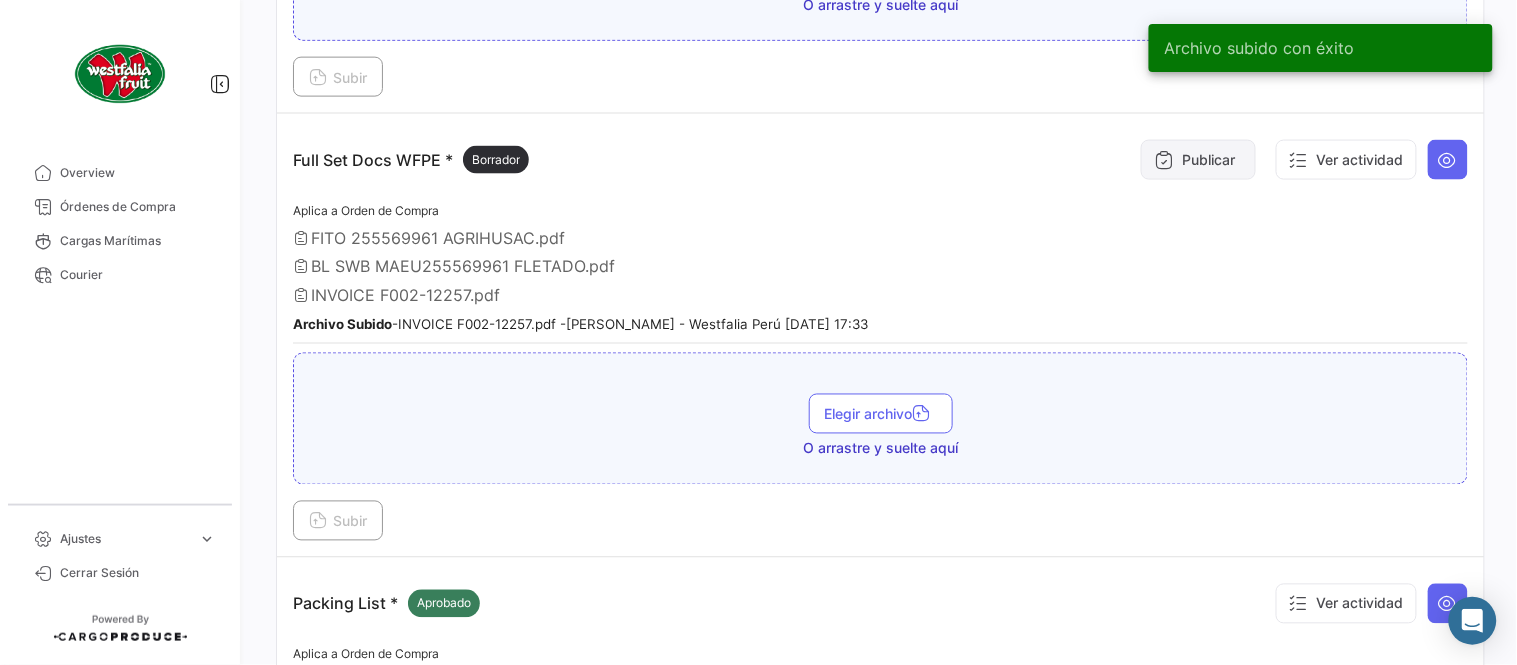 click at bounding box center (1164, 160) 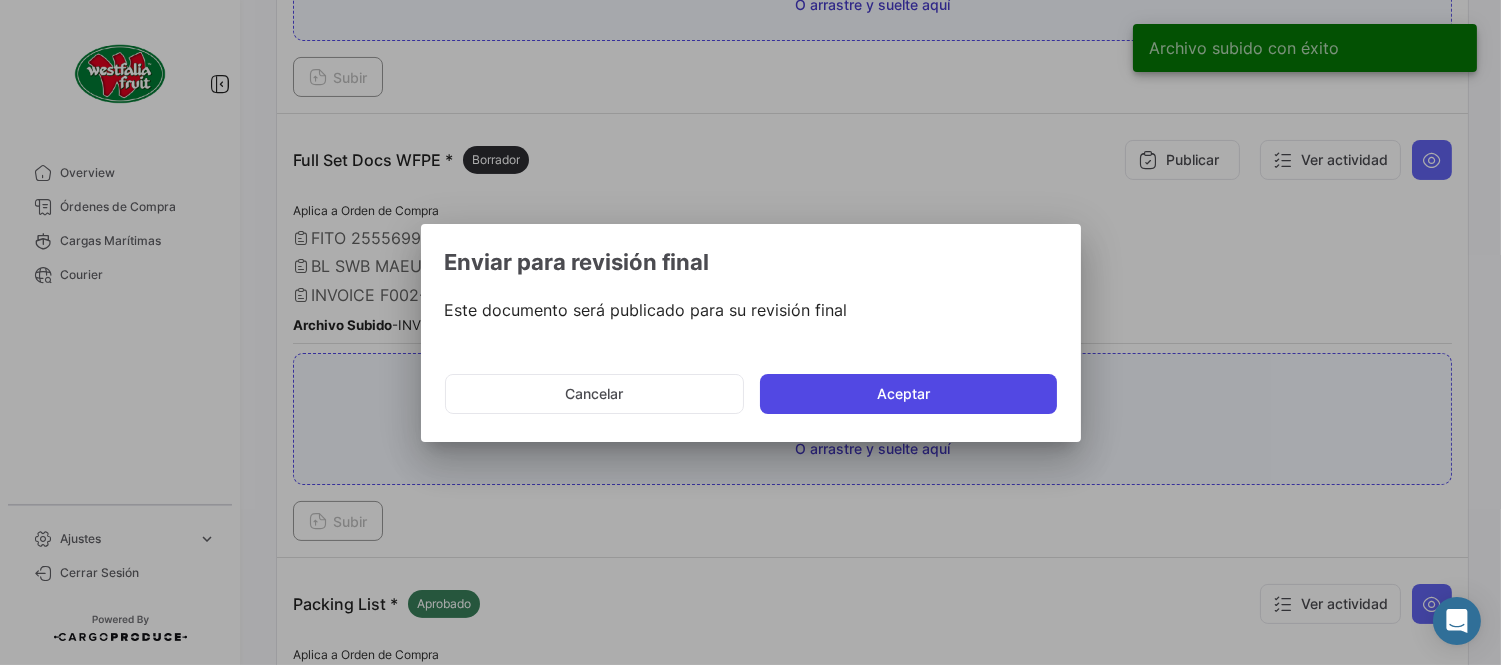 click on "Aceptar" 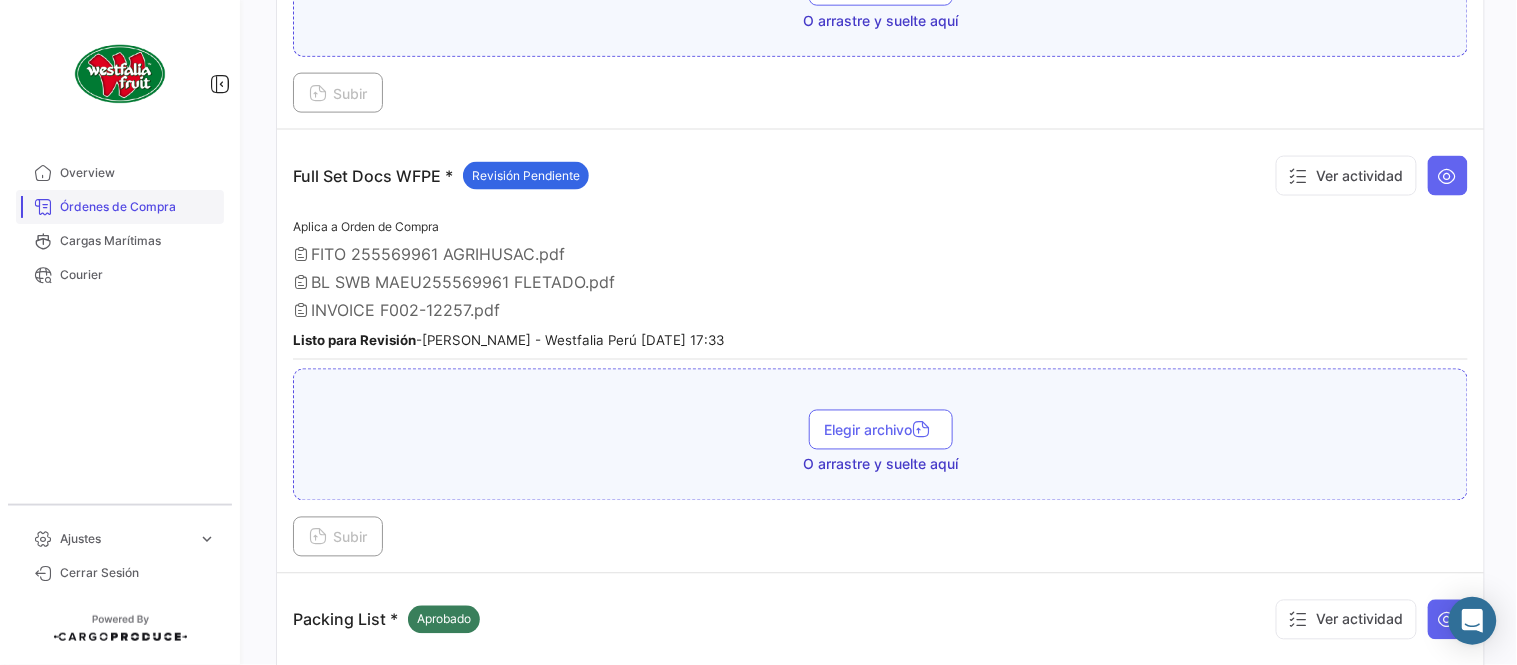 click on "Órdenes de Compra" at bounding box center (138, 207) 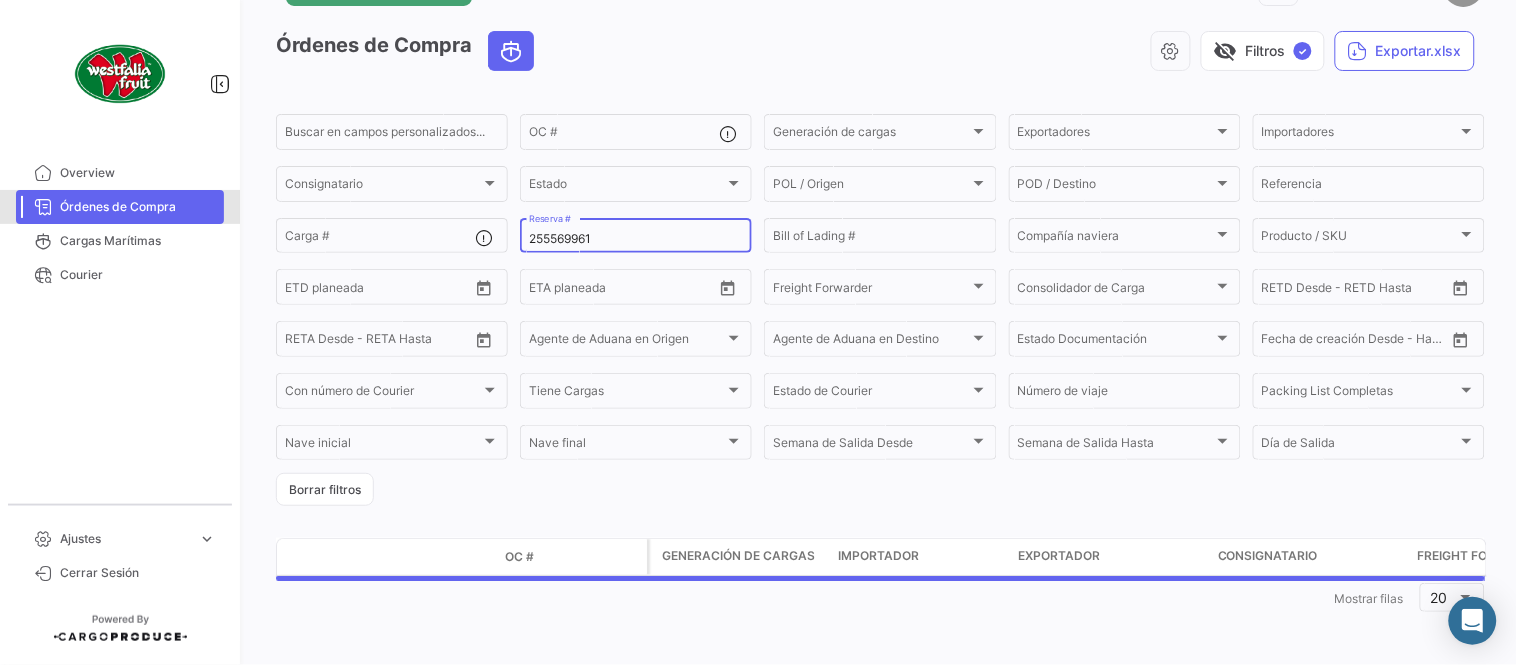 scroll, scrollTop: 0, scrollLeft: 0, axis: both 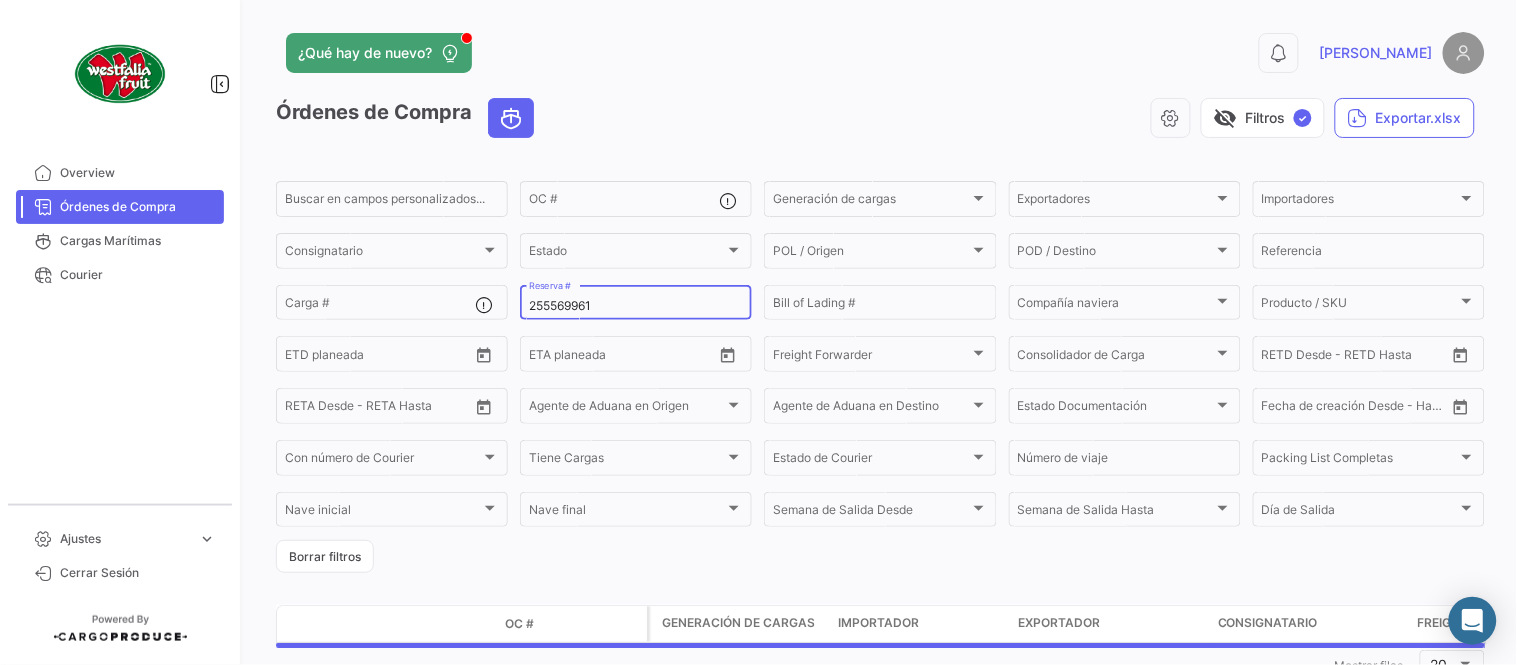 click on "255569961" at bounding box center (636, 306) 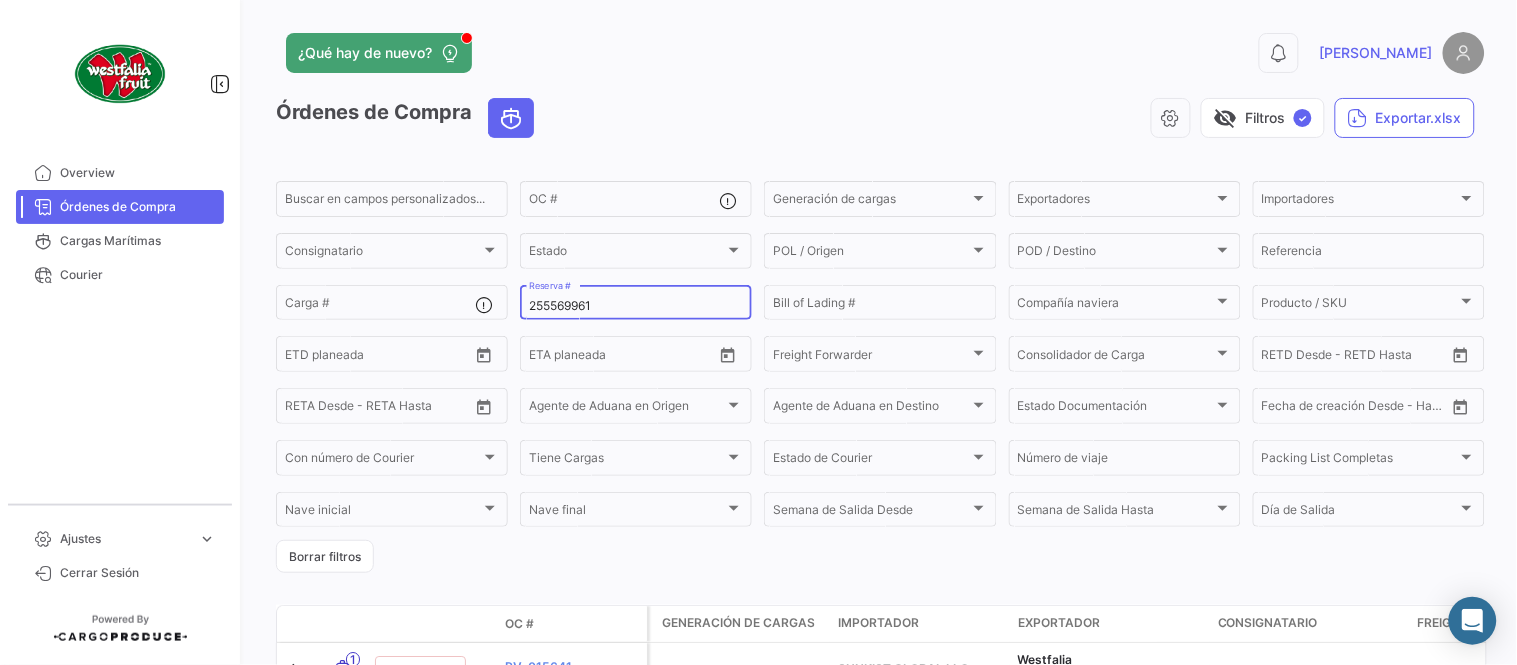 paste on "72" 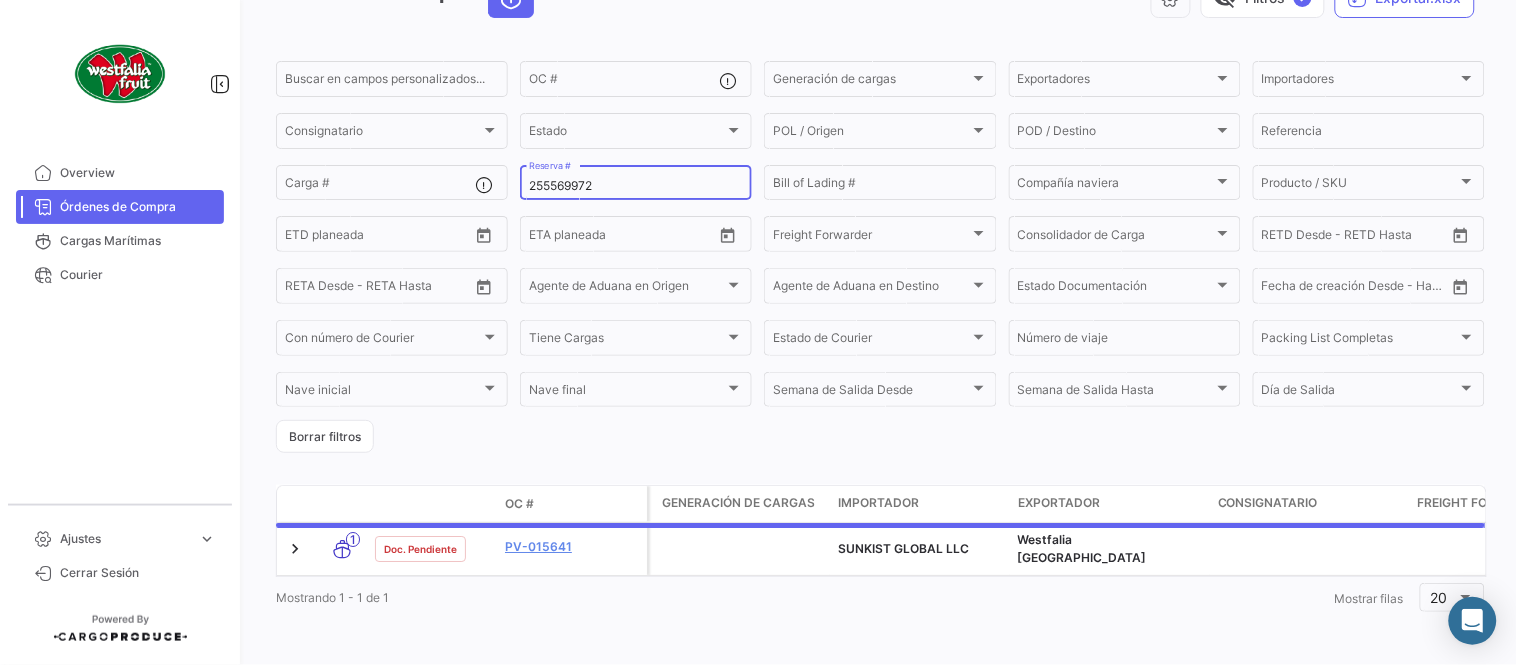 scroll, scrollTop: 128, scrollLeft: 0, axis: vertical 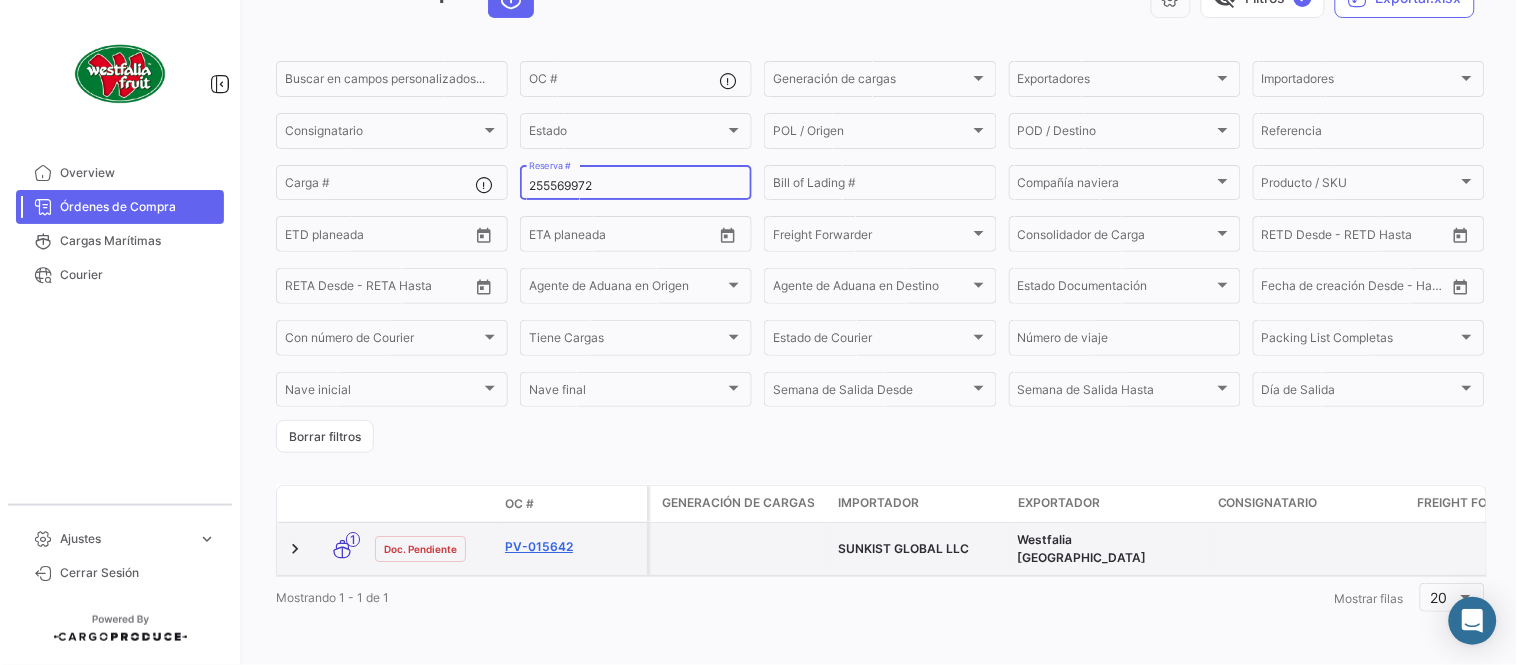 type on "255569972" 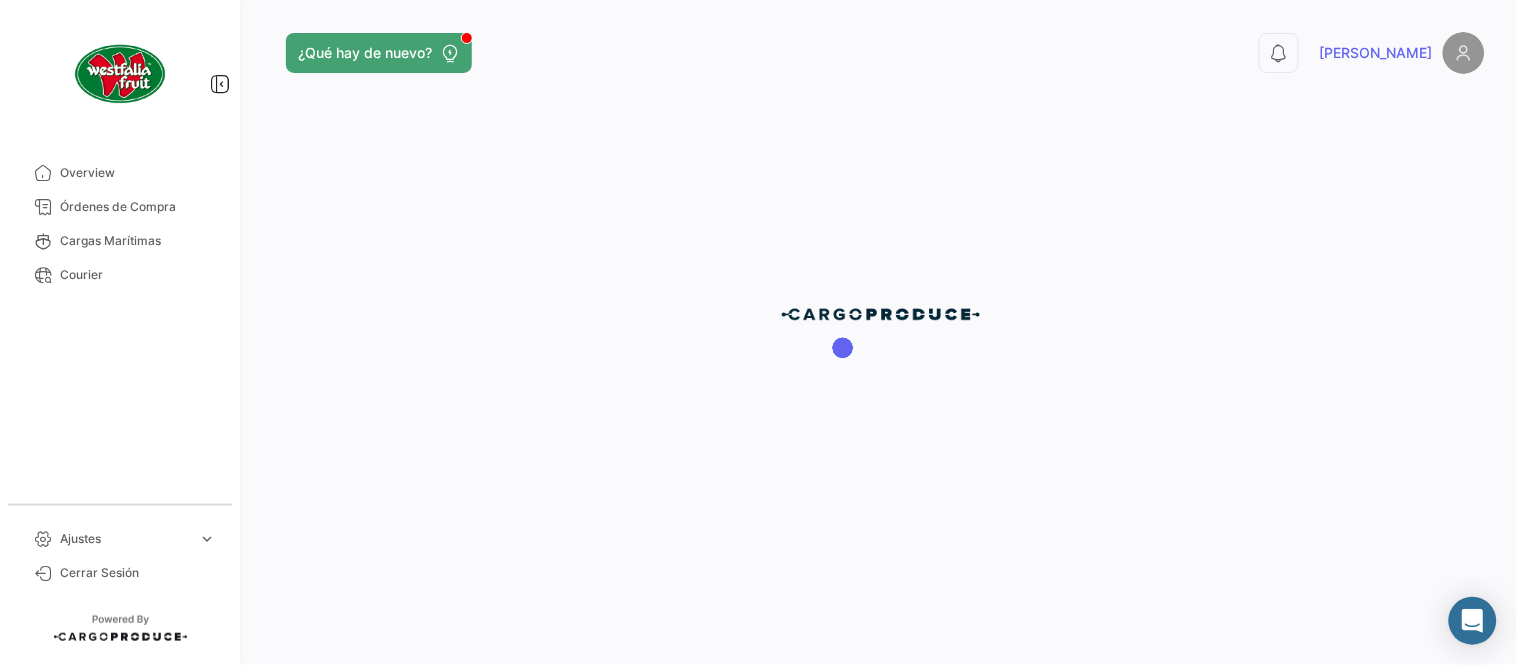 scroll, scrollTop: 0, scrollLeft: 0, axis: both 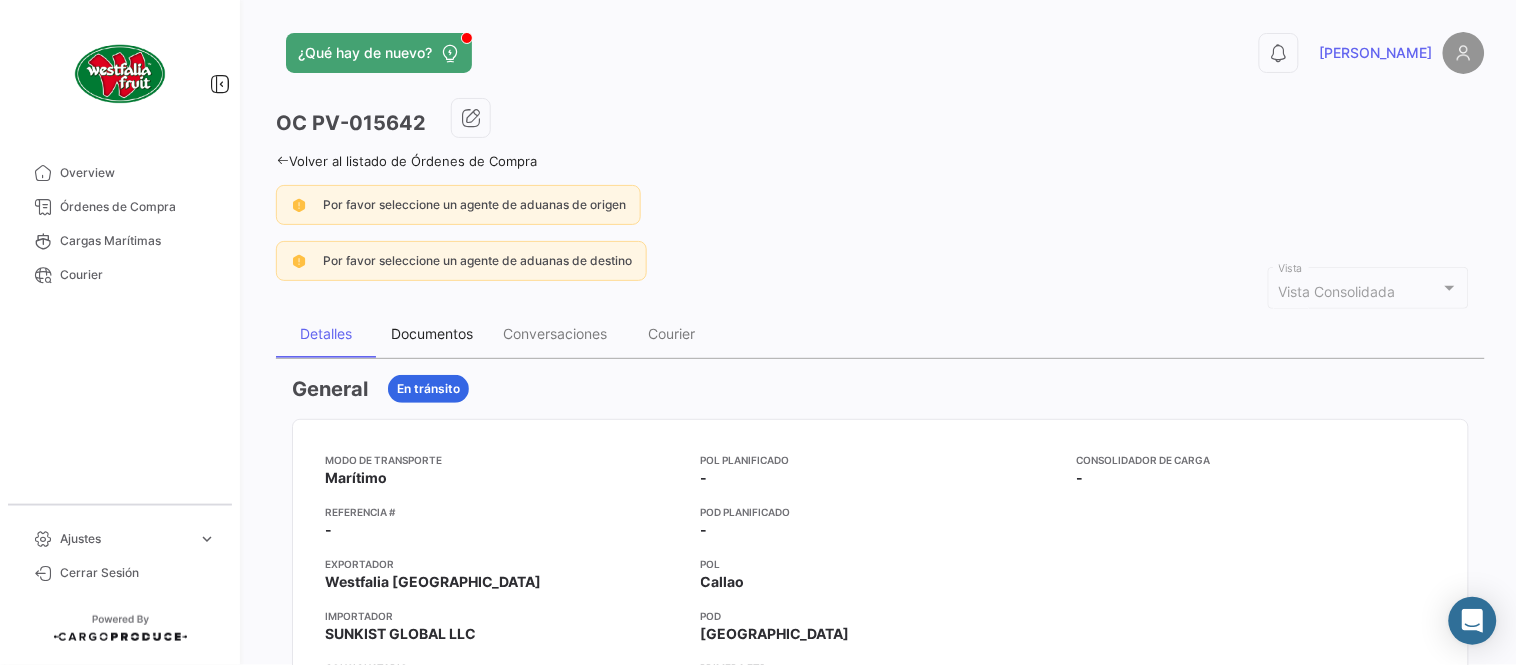 click on "Documentos" at bounding box center [432, 334] 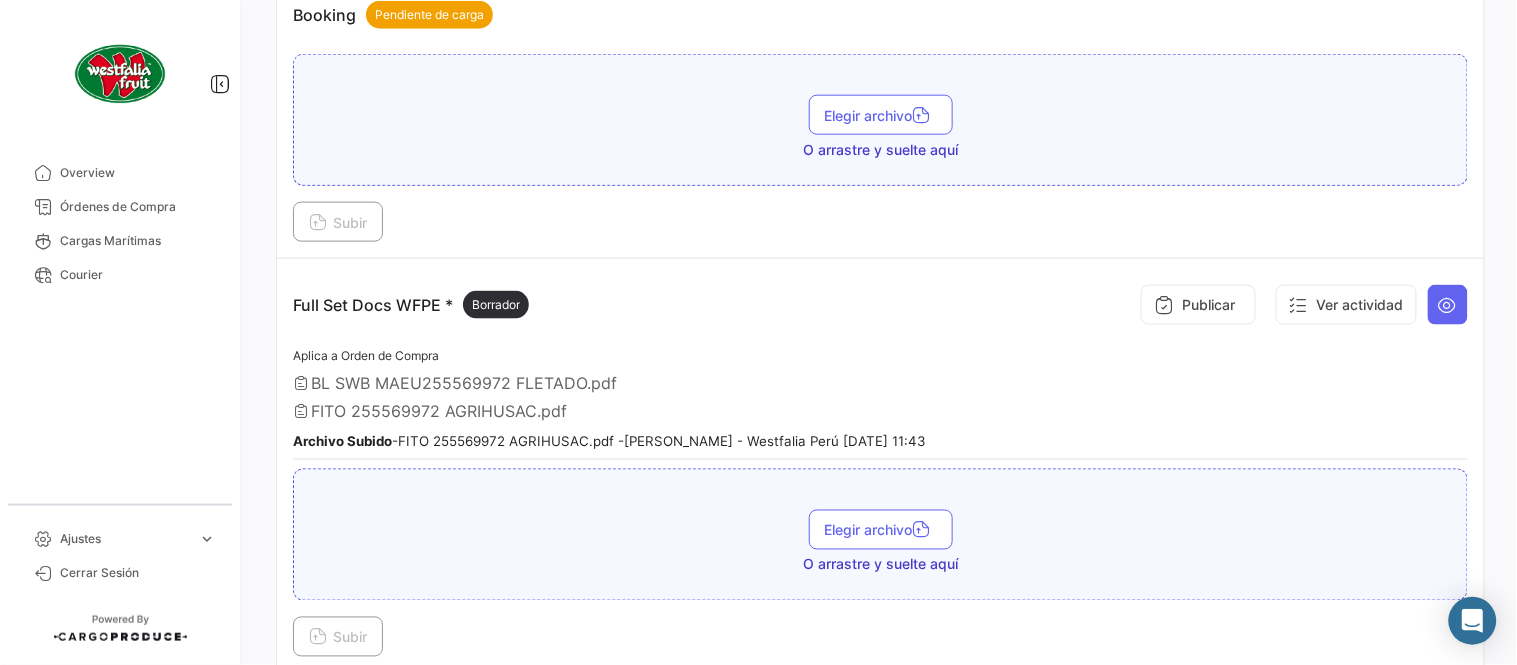 scroll, scrollTop: 554, scrollLeft: 0, axis: vertical 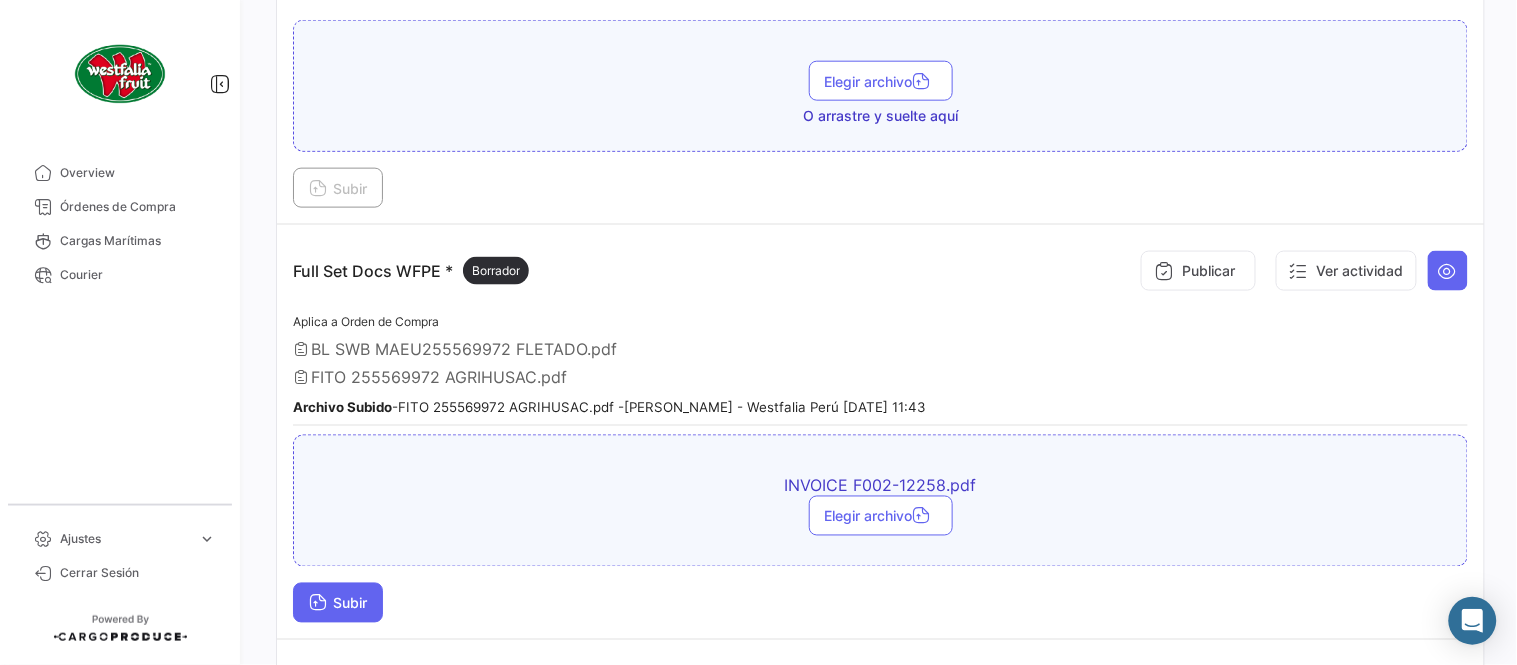 click on "Subir" at bounding box center [338, 603] 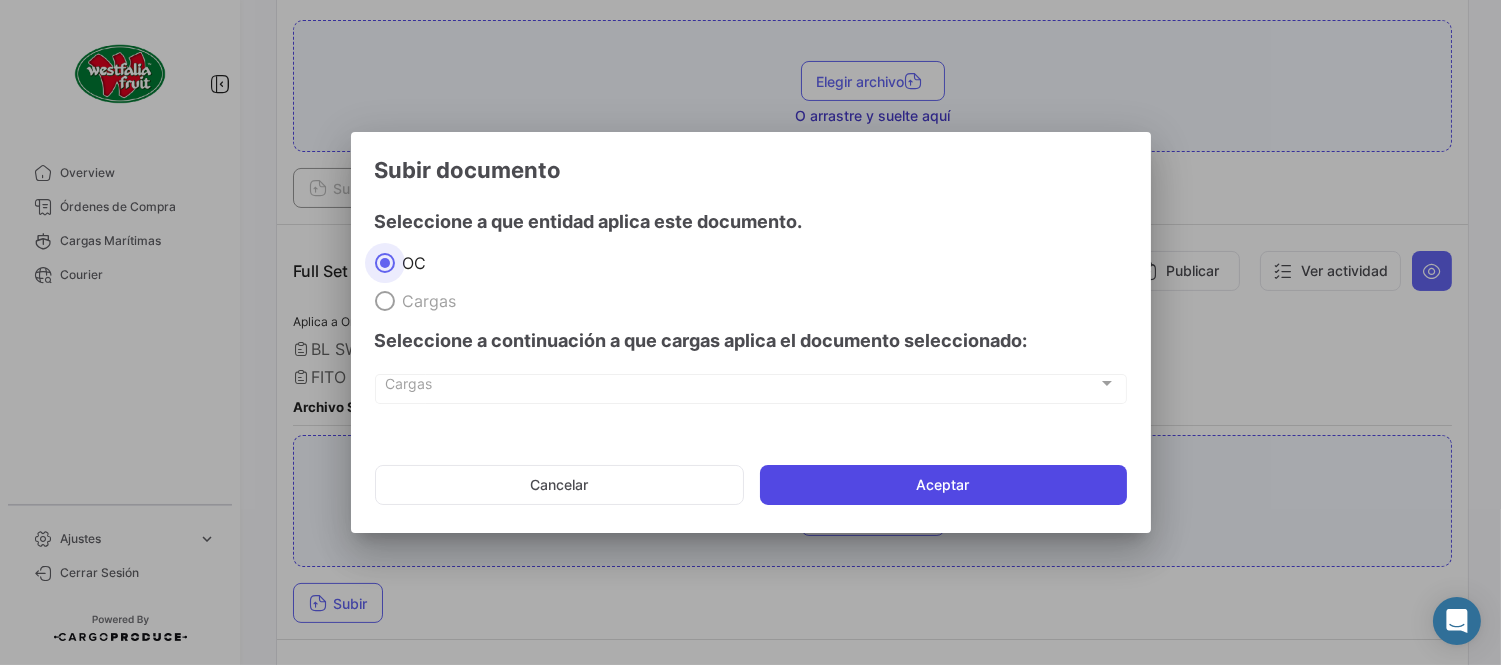 click on "Aceptar" 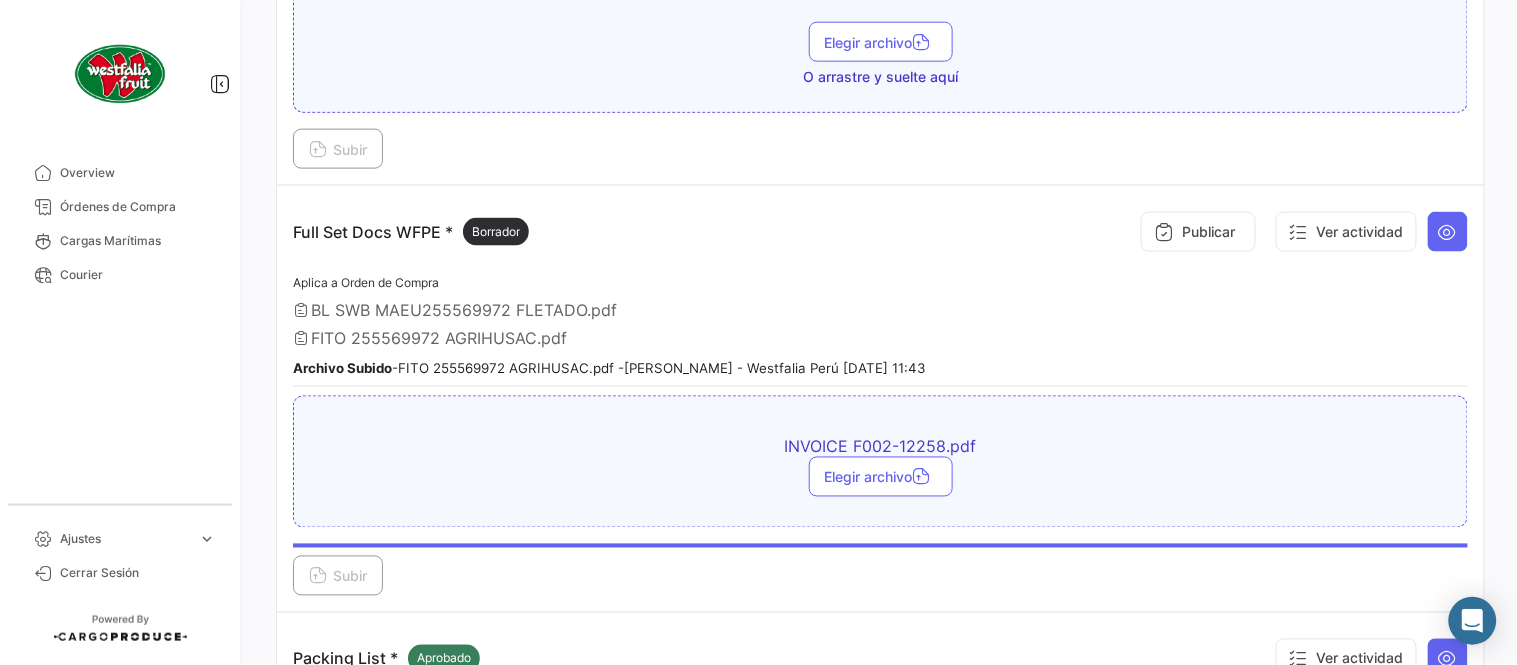 scroll, scrollTop: 554, scrollLeft: 0, axis: vertical 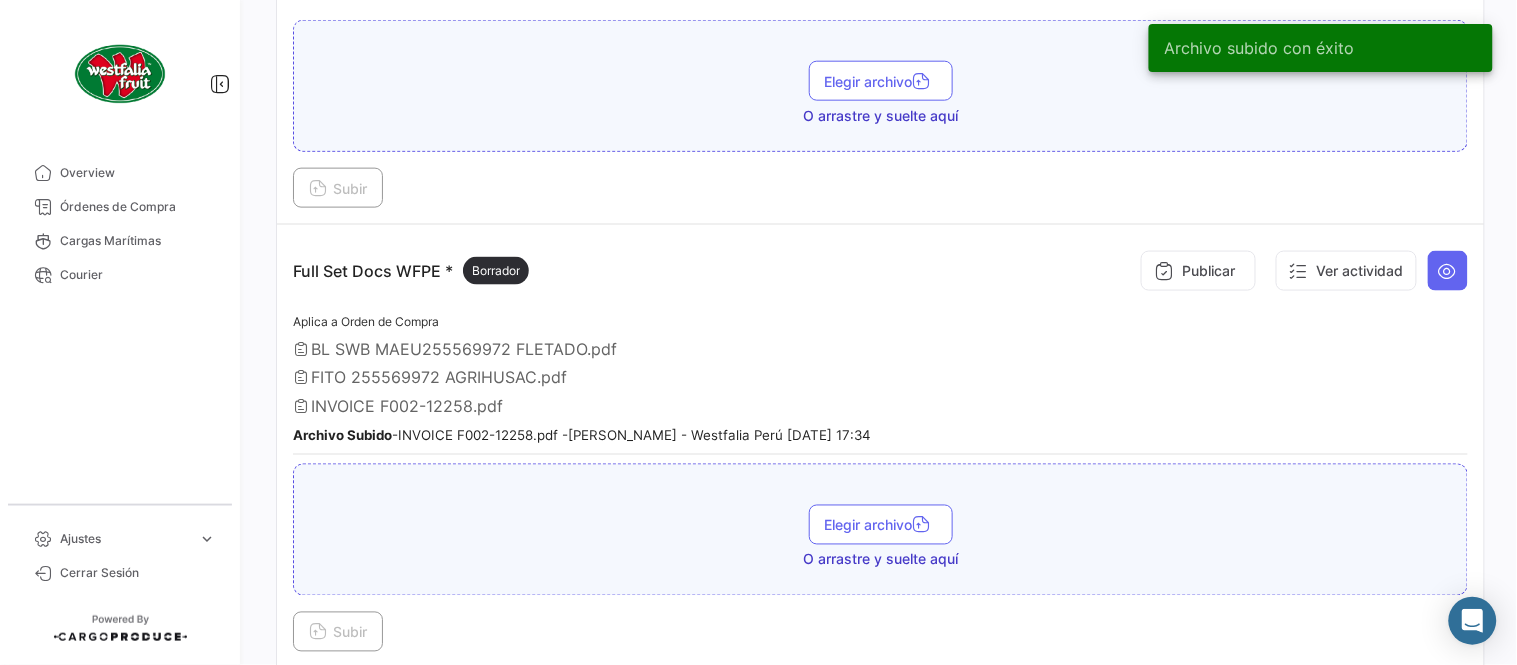 click on "Publicar" at bounding box center [1198, 271] 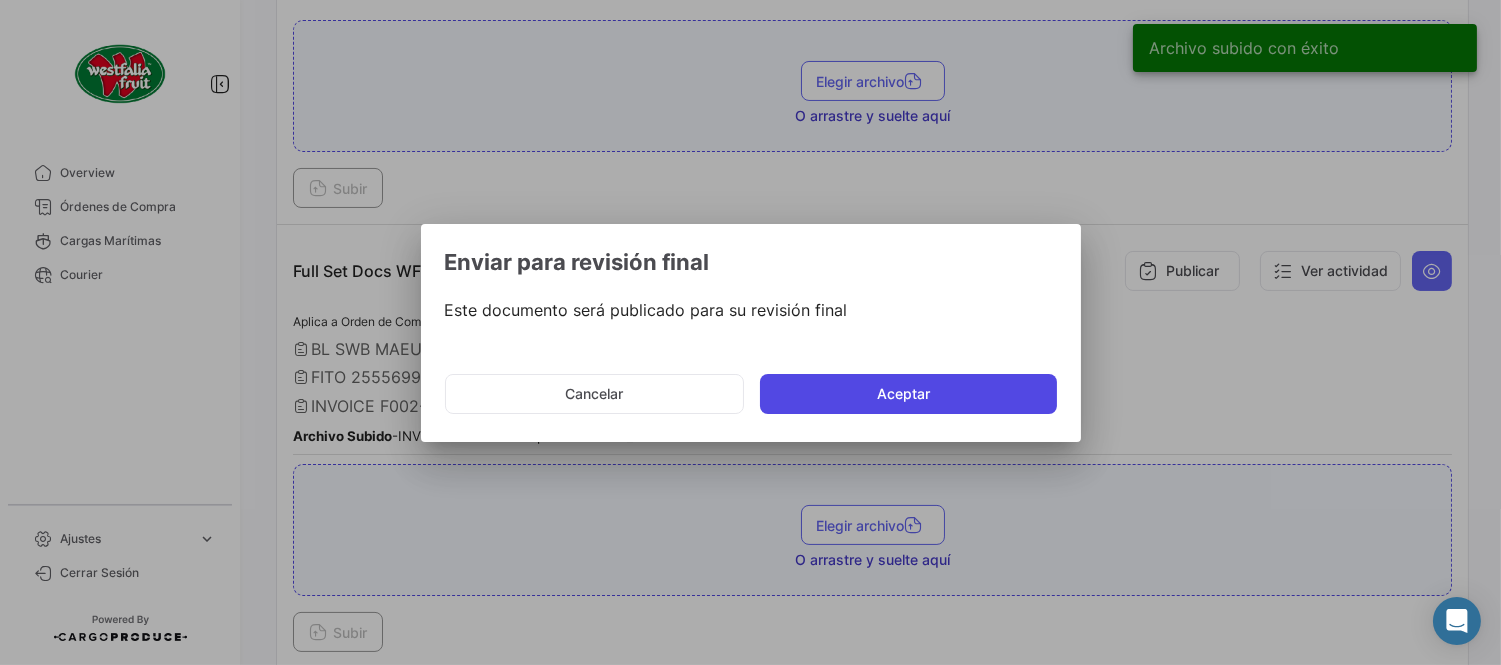 click on "Aceptar" 